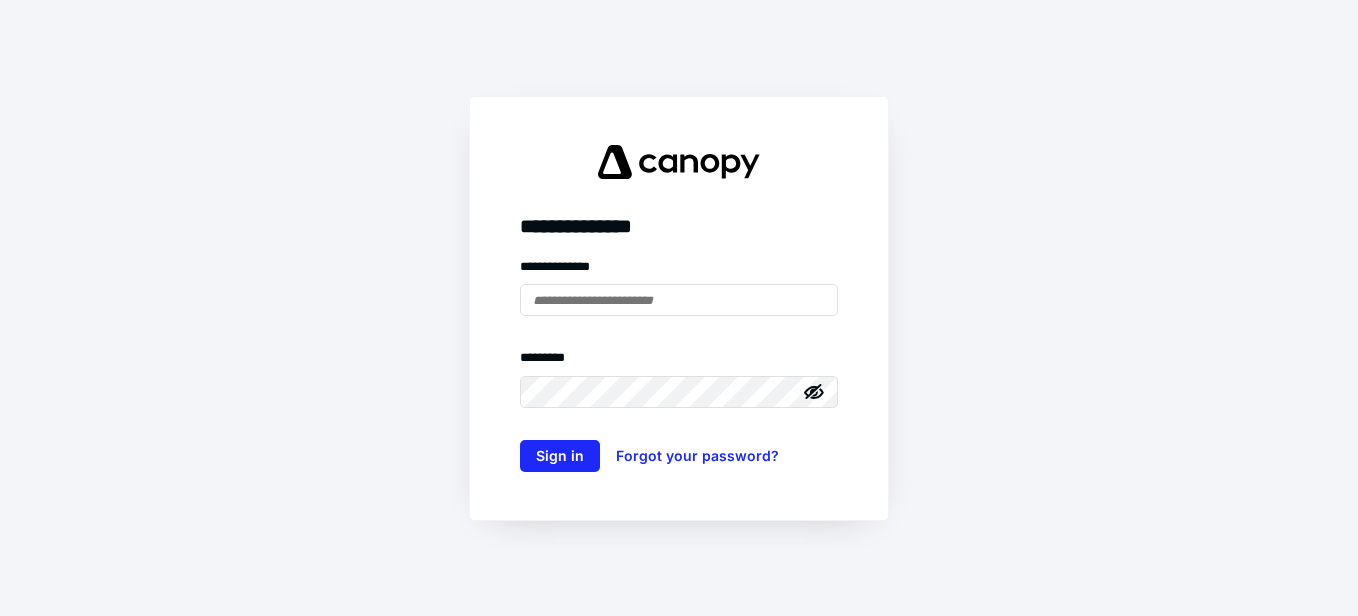 scroll, scrollTop: 0, scrollLeft: 0, axis: both 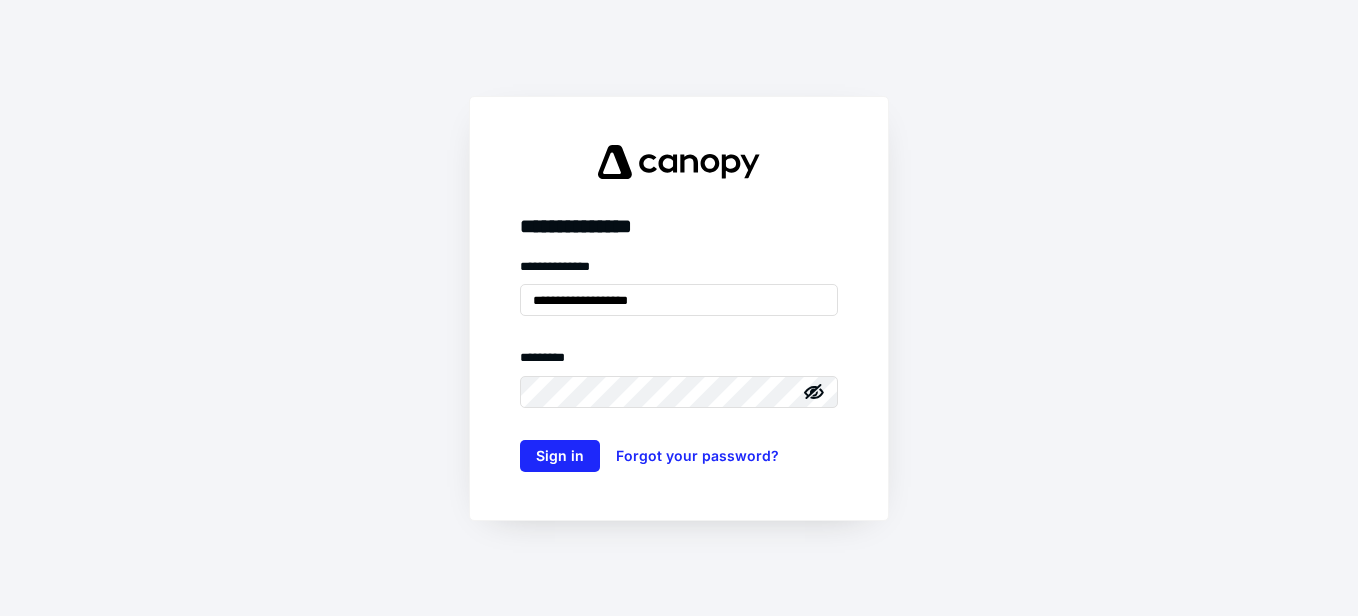 drag, startPoint x: 621, startPoint y: 28, endPoint x: 625, endPoint y: 46, distance: 18.439089 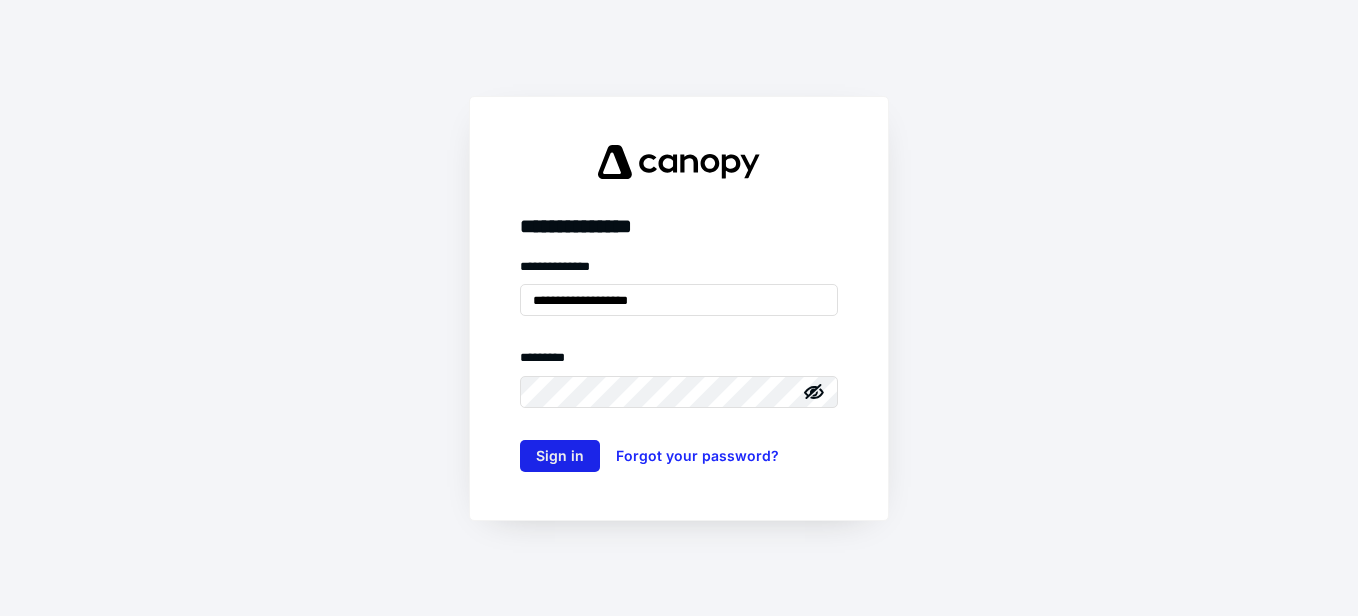 click on "Sign in" at bounding box center (560, 456) 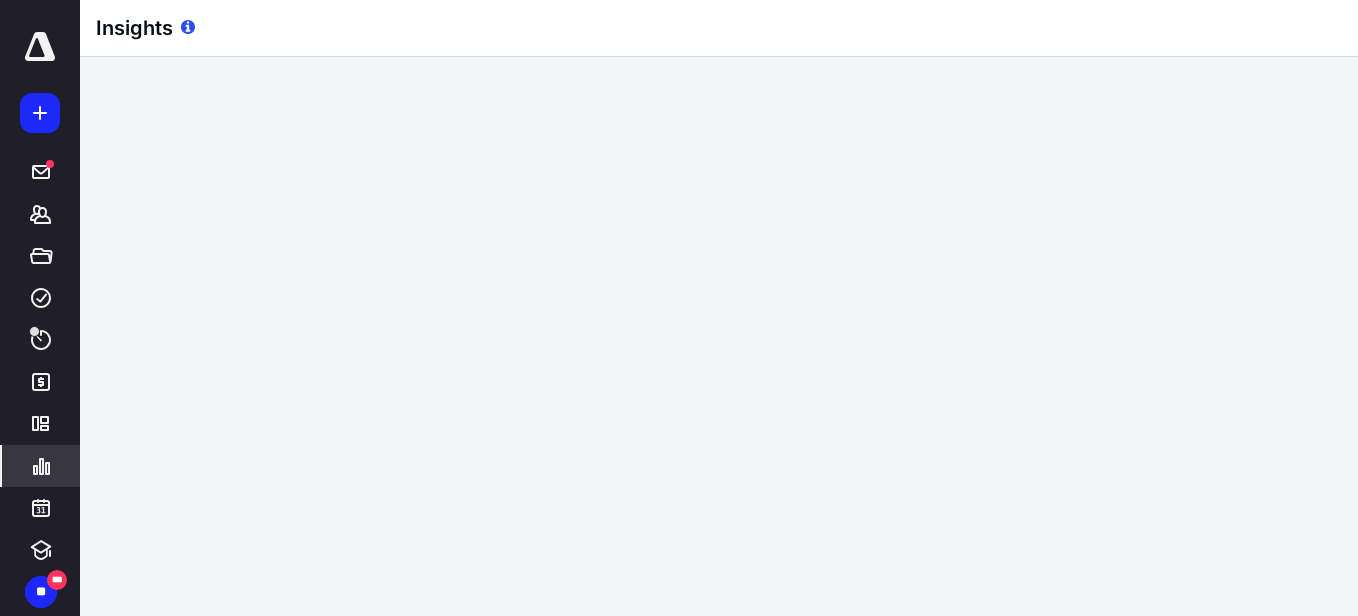 scroll, scrollTop: 0, scrollLeft: 0, axis: both 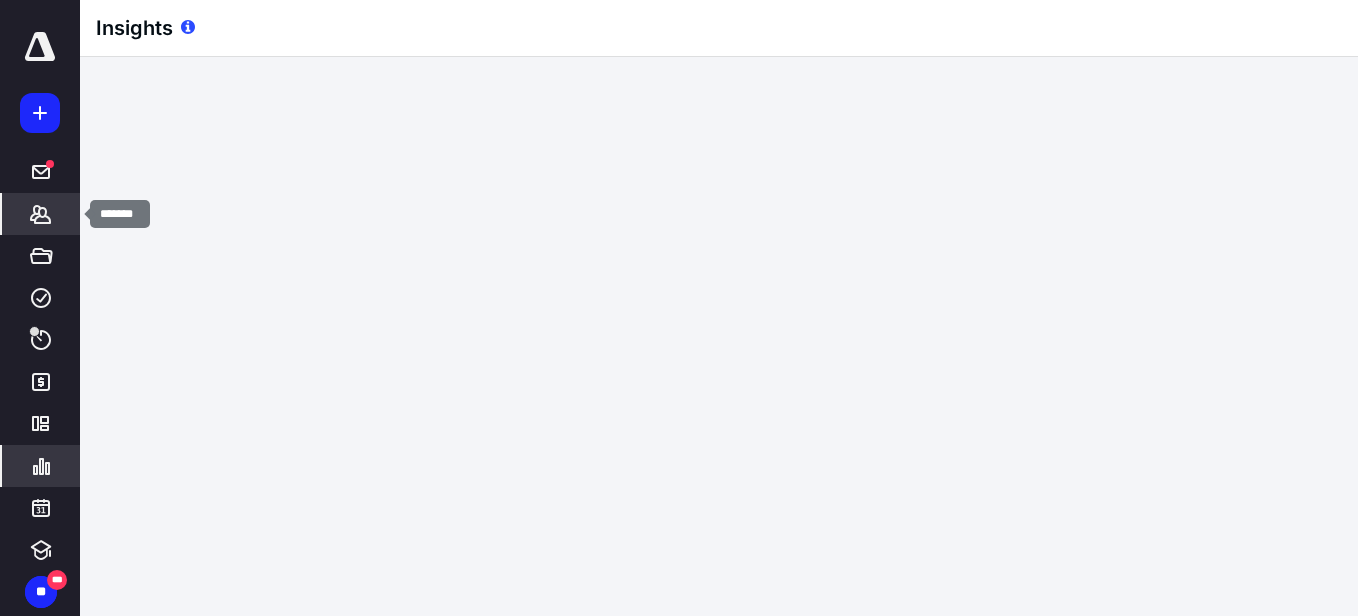 click 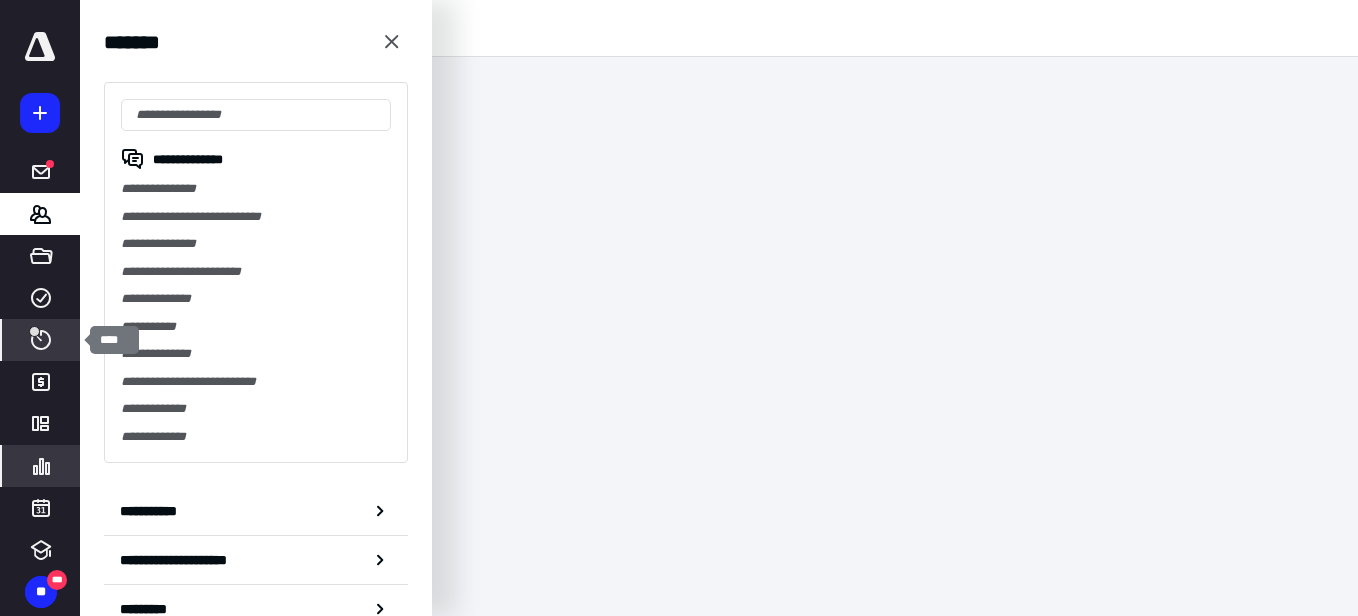 click on "****" at bounding box center [41, 340] 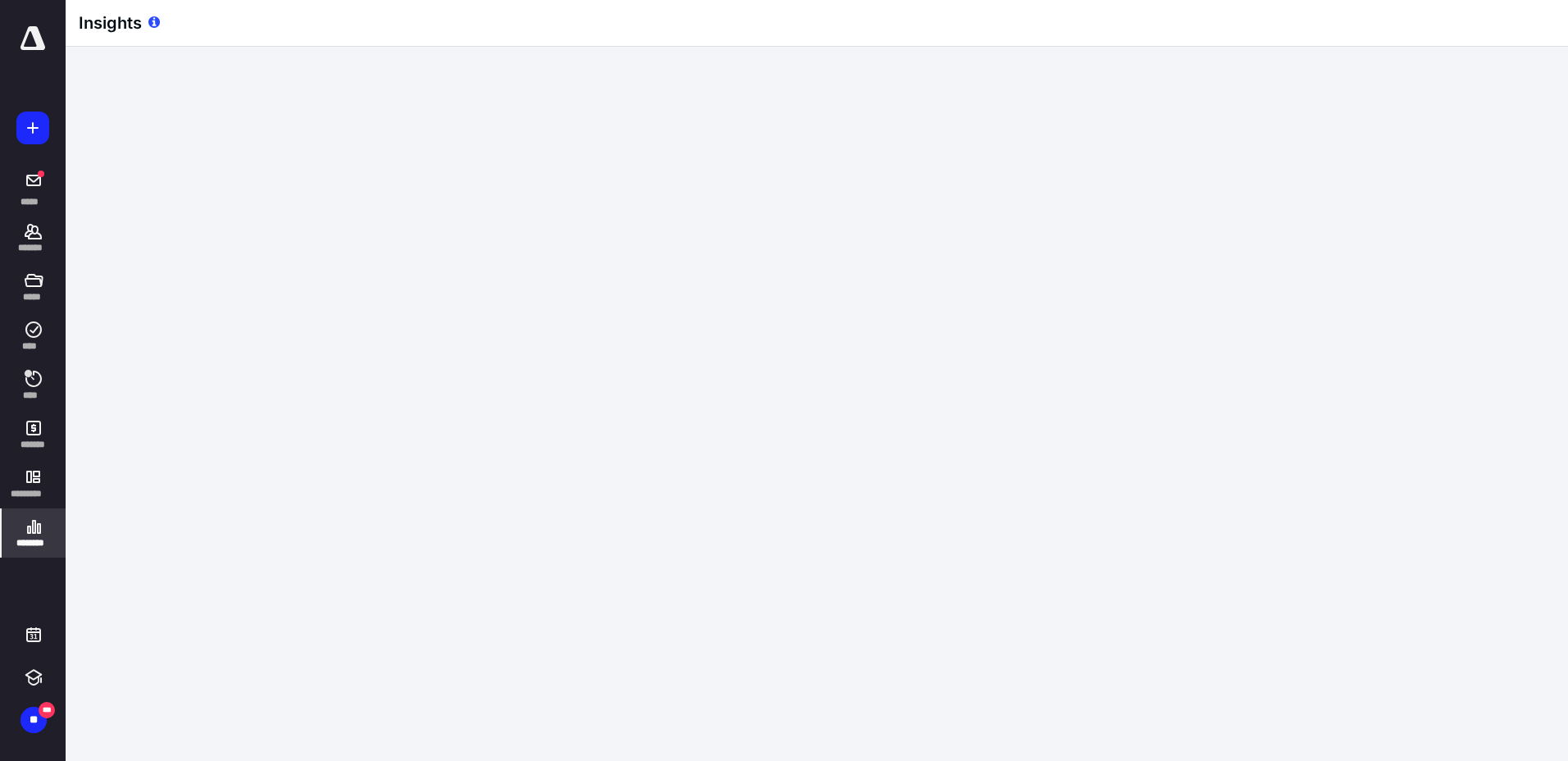 scroll, scrollTop: 0, scrollLeft: 0, axis: both 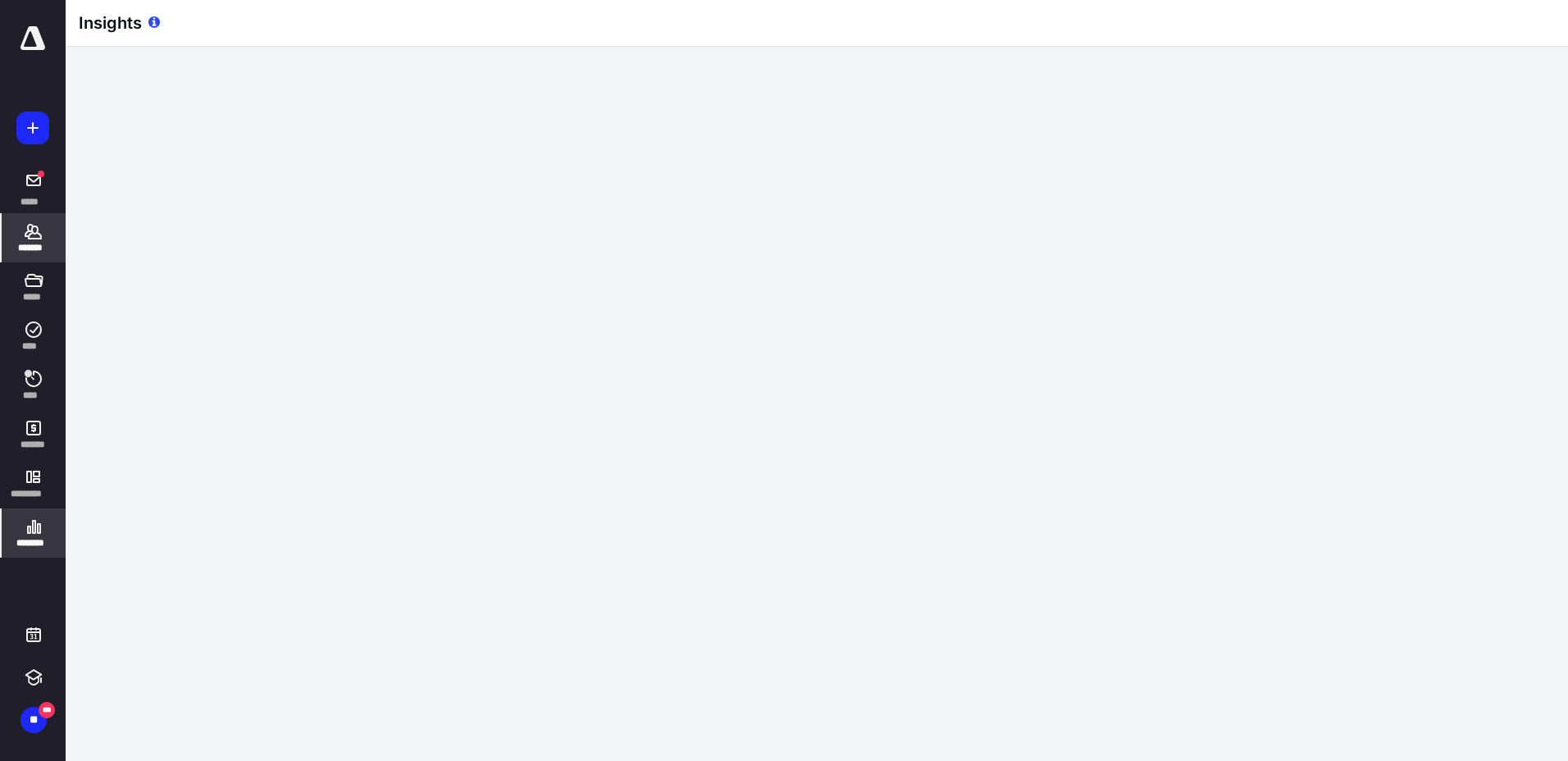 click on "*******" at bounding box center (34, 248) 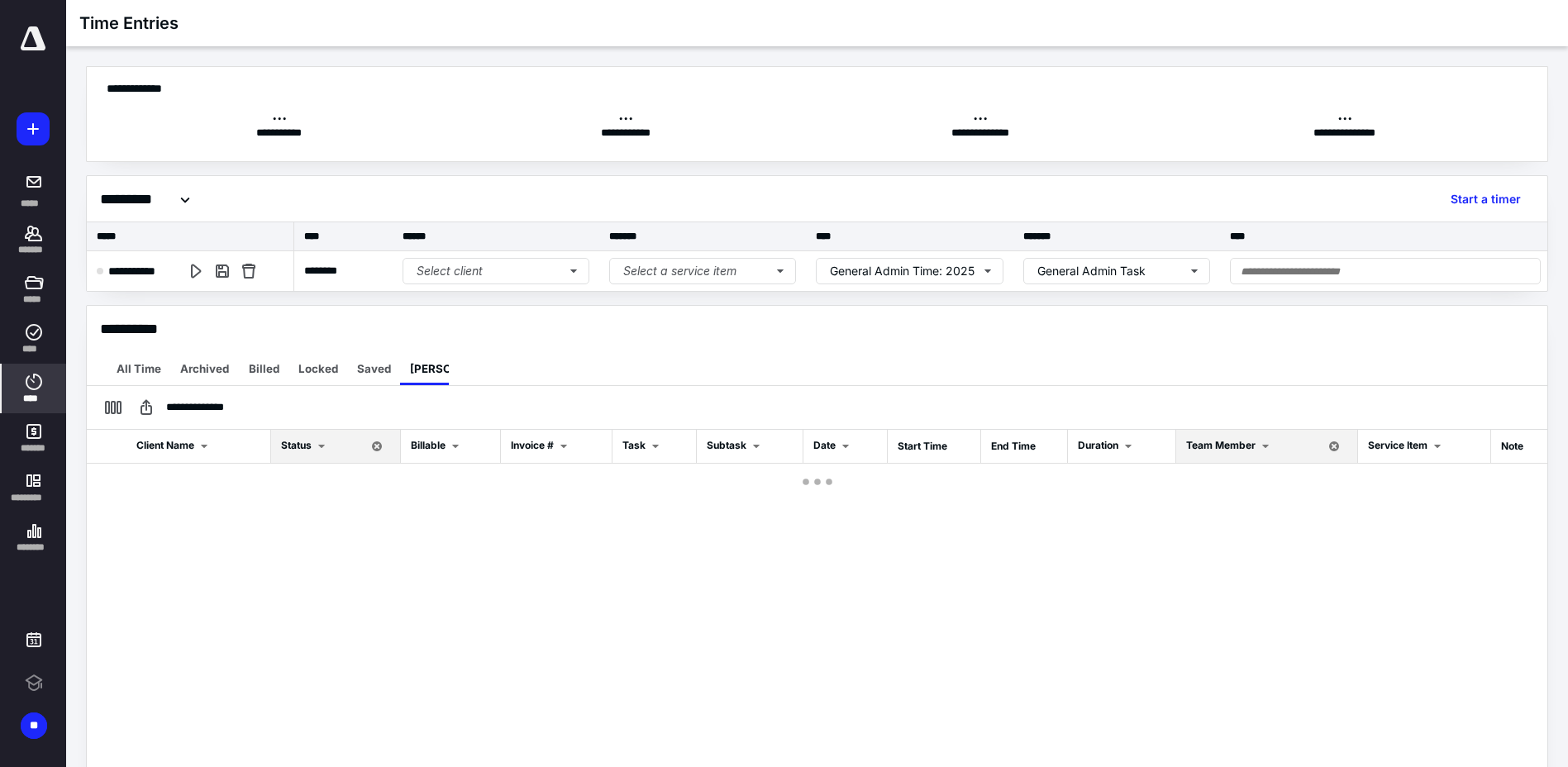 scroll, scrollTop: 0, scrollLeft: 0, axis: both 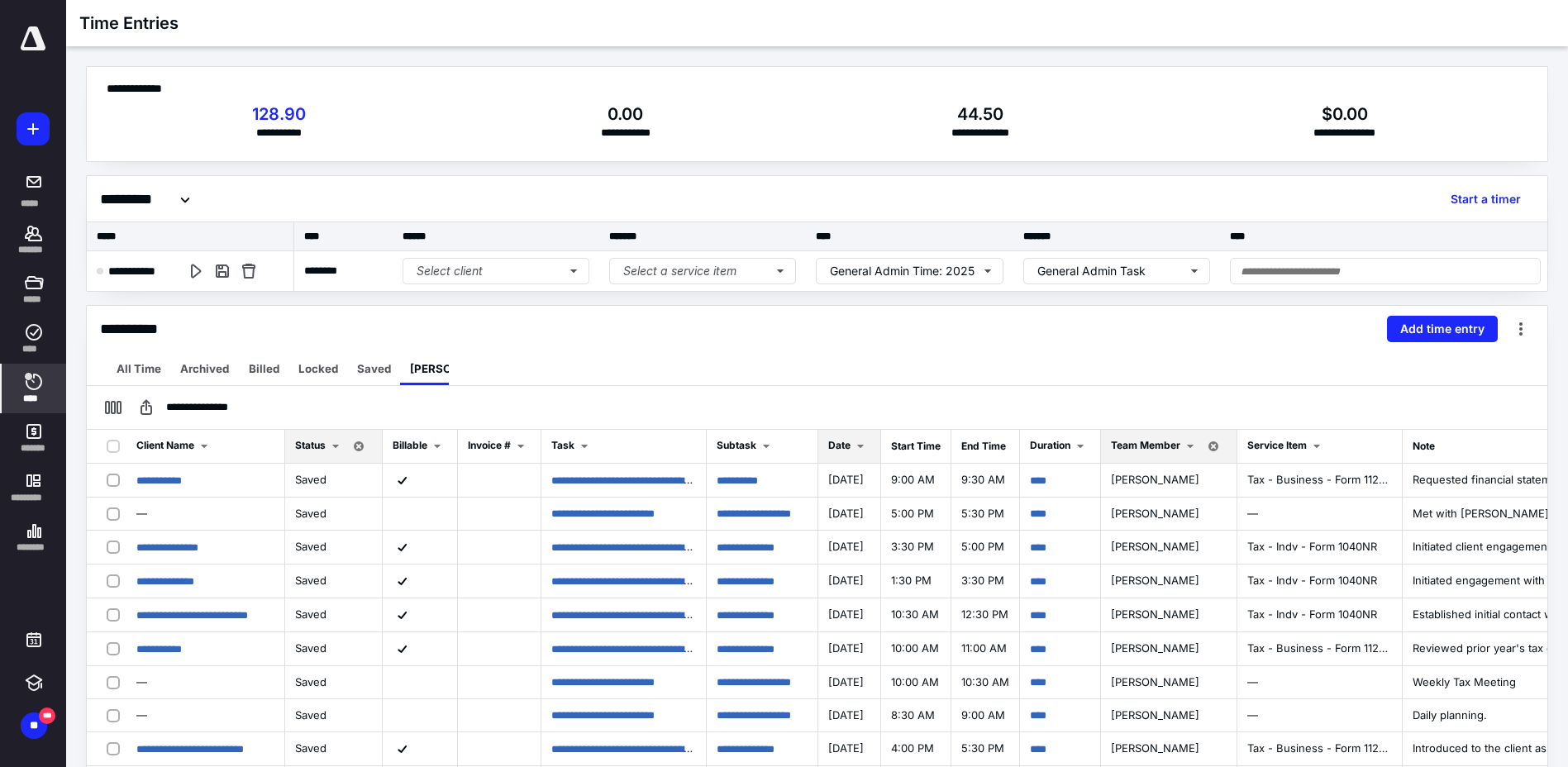 click on "Date" at bounding box center (850, 446) 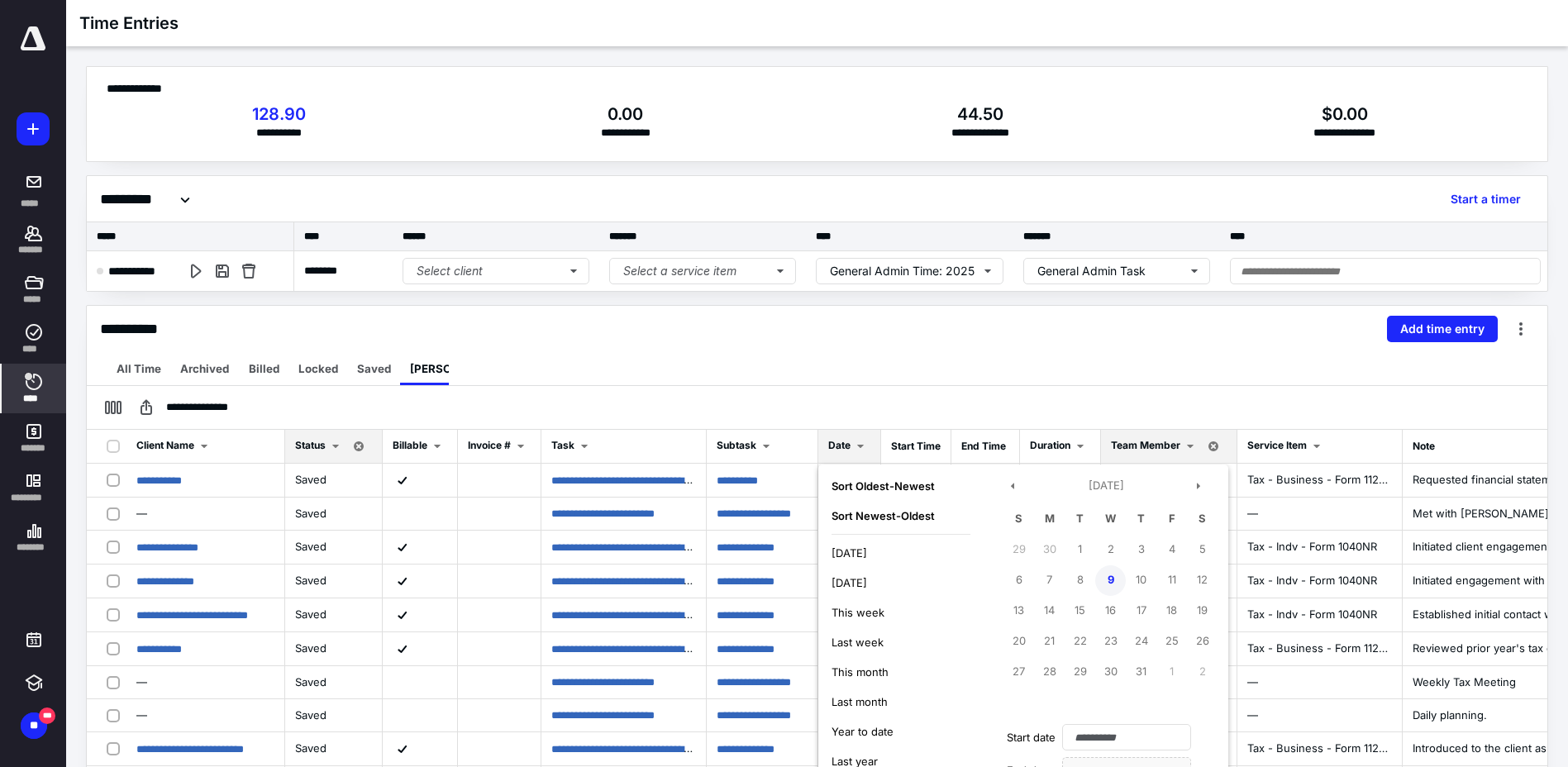 click on "9" at bounding box center [1110, 580] 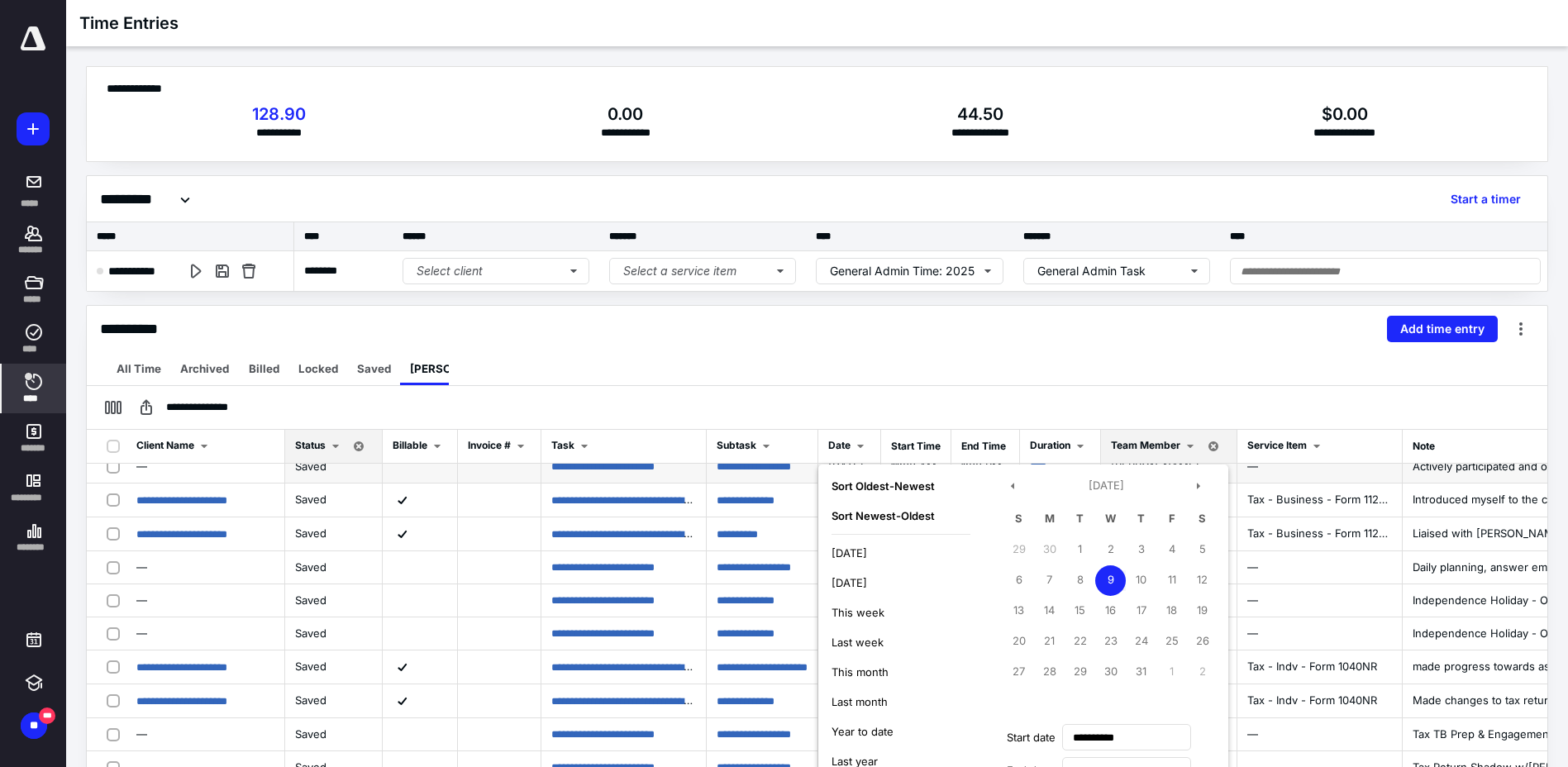 scroll, scrollTop: 579, scrollLeft: 0, axis: vertical 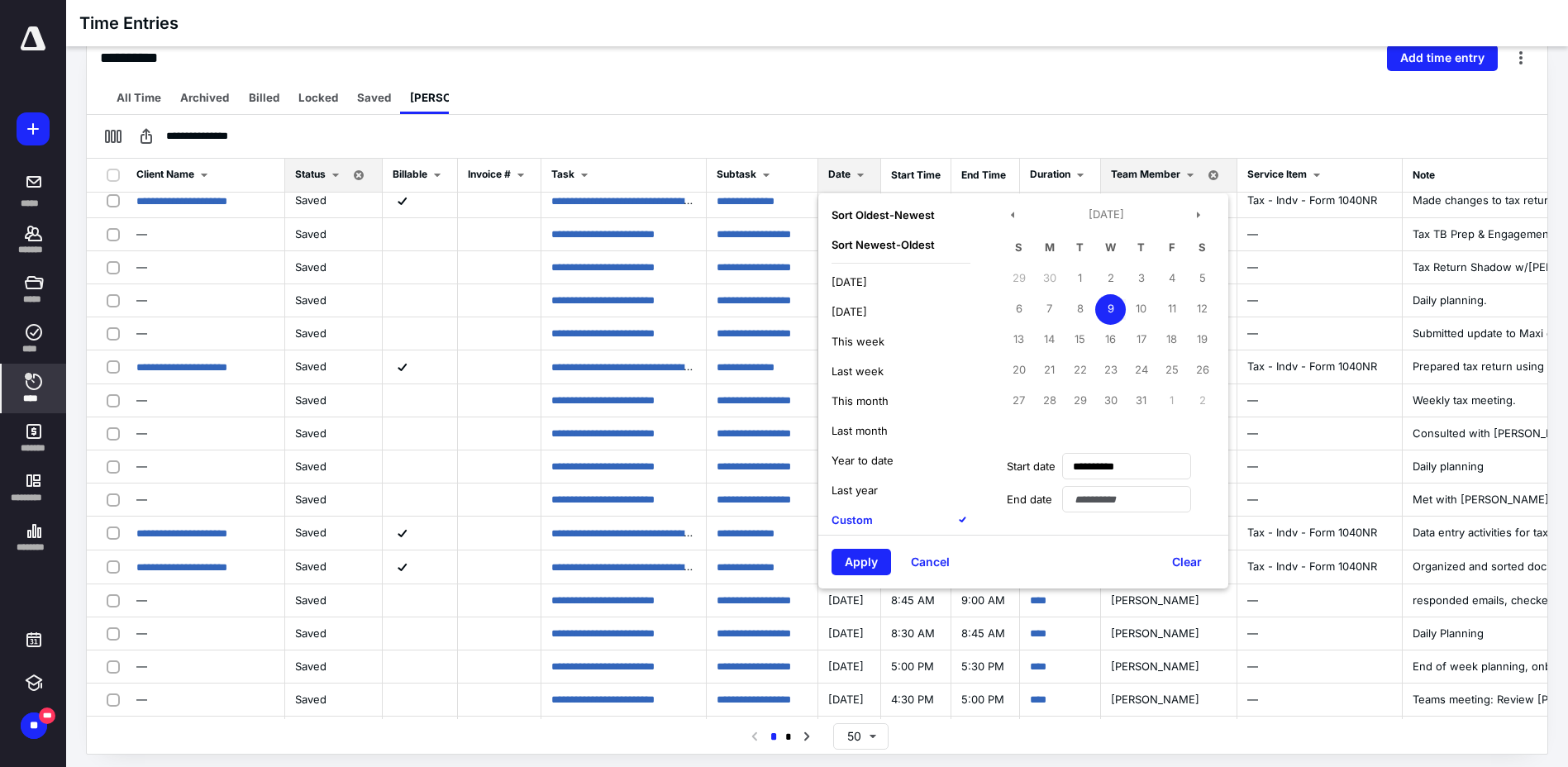 click on "9" at bounding box center (1110, 309) 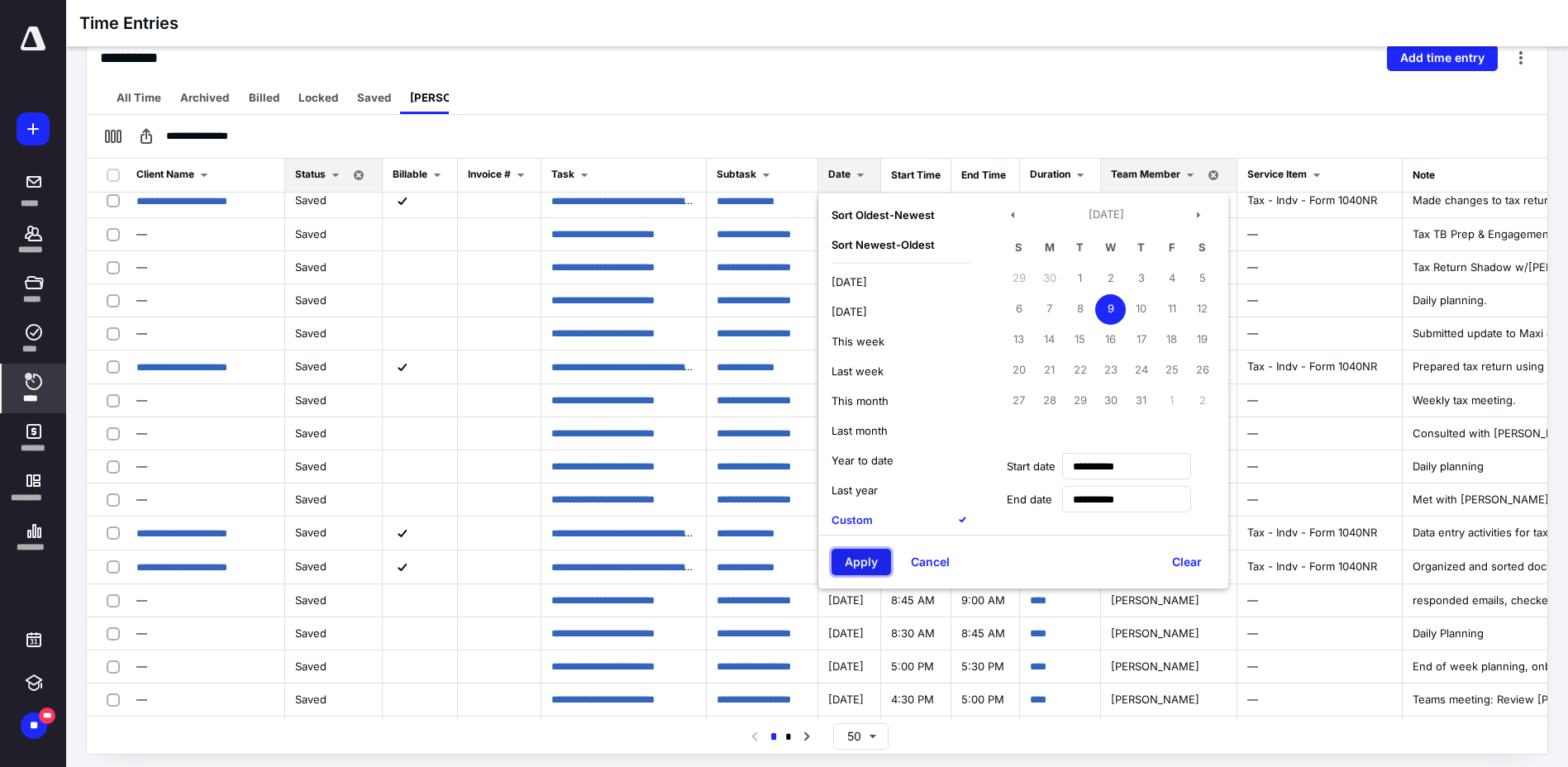 click on "Apply" at bounding box center [861, 562] 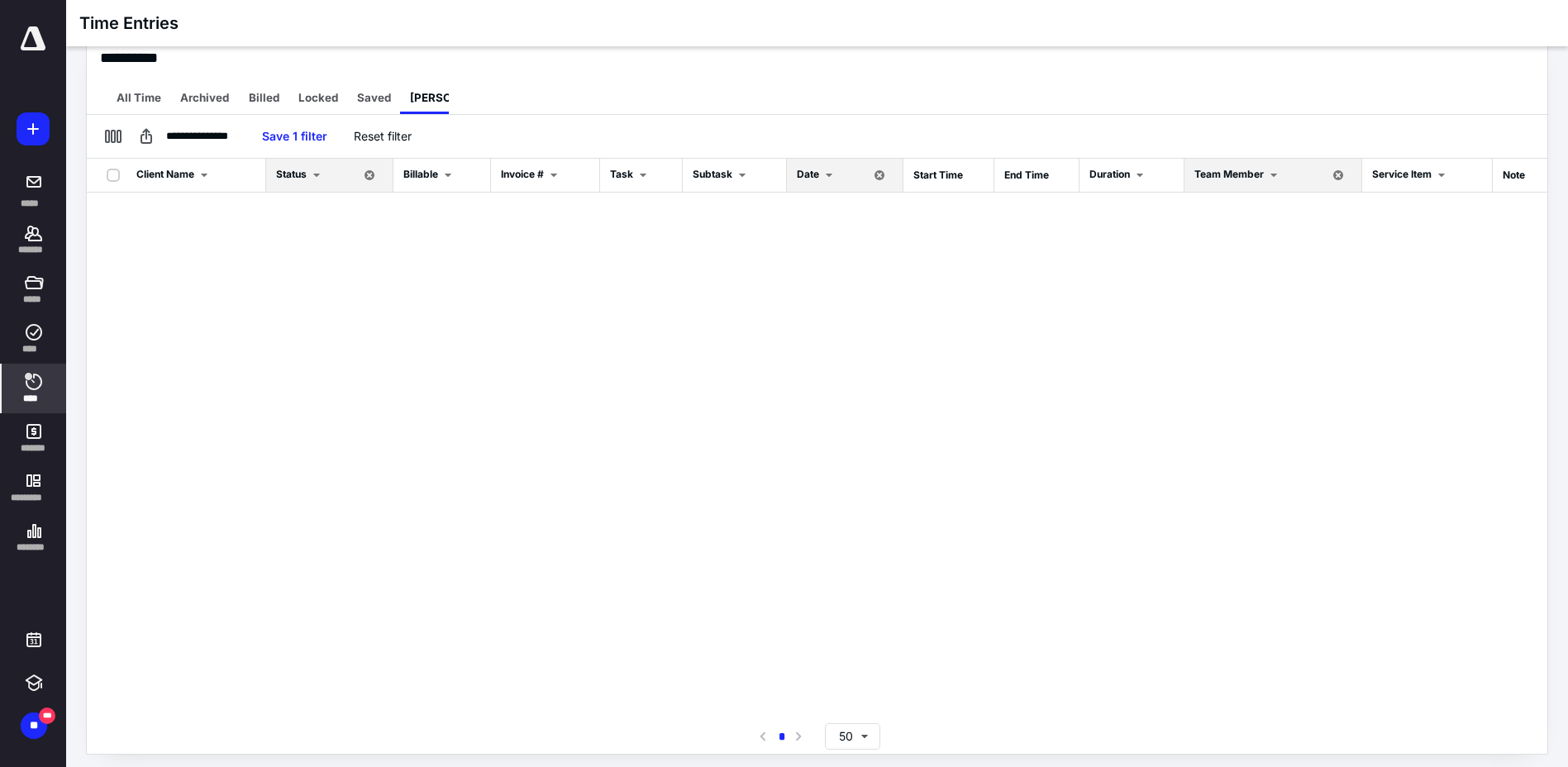 scroll, scrollTop: 0, scrollLeft: 0, axis: both 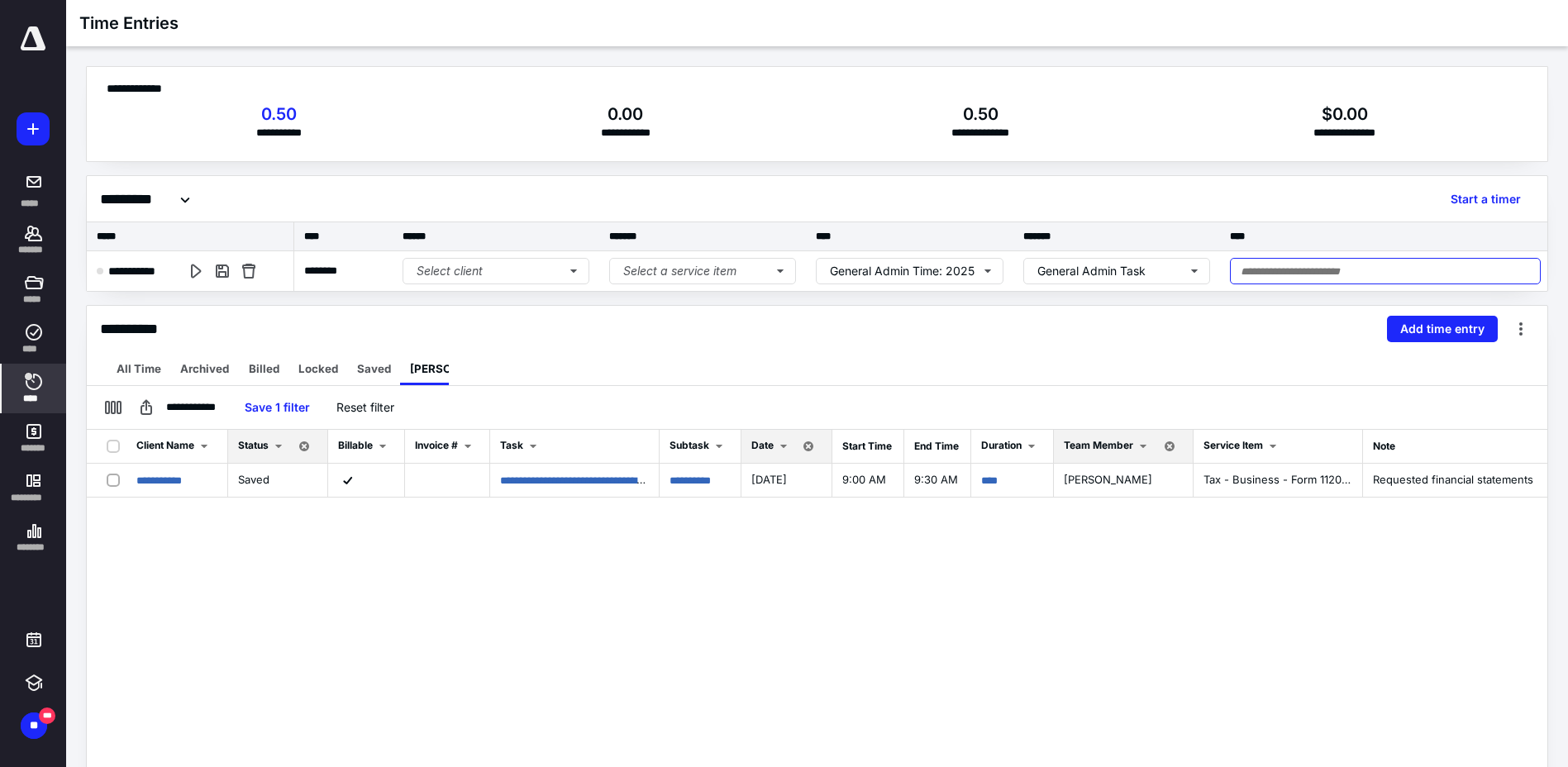 click at bounding box center (1385, 271) 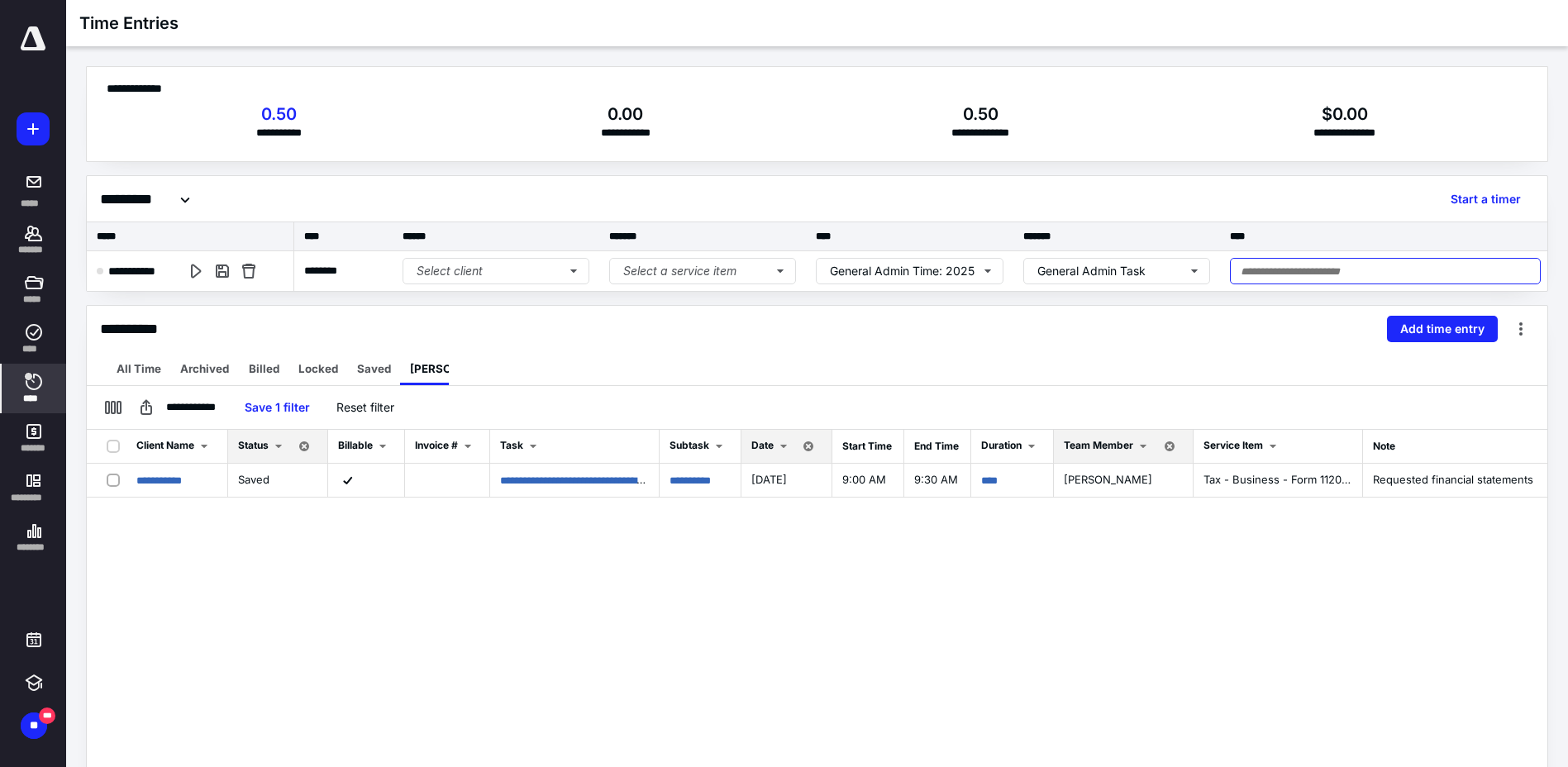 click at bounding box center (1385, 271) 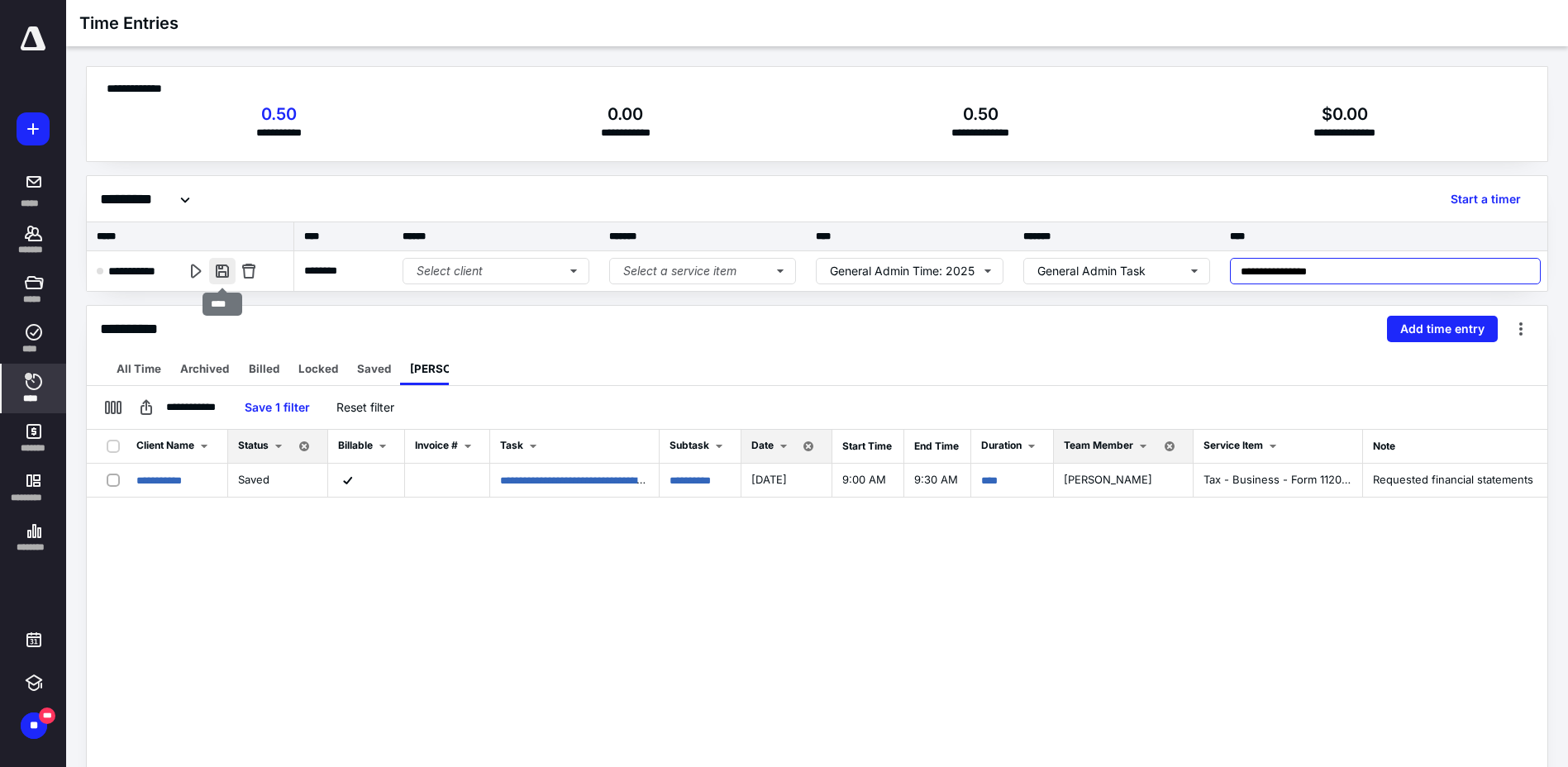 type on "**********" 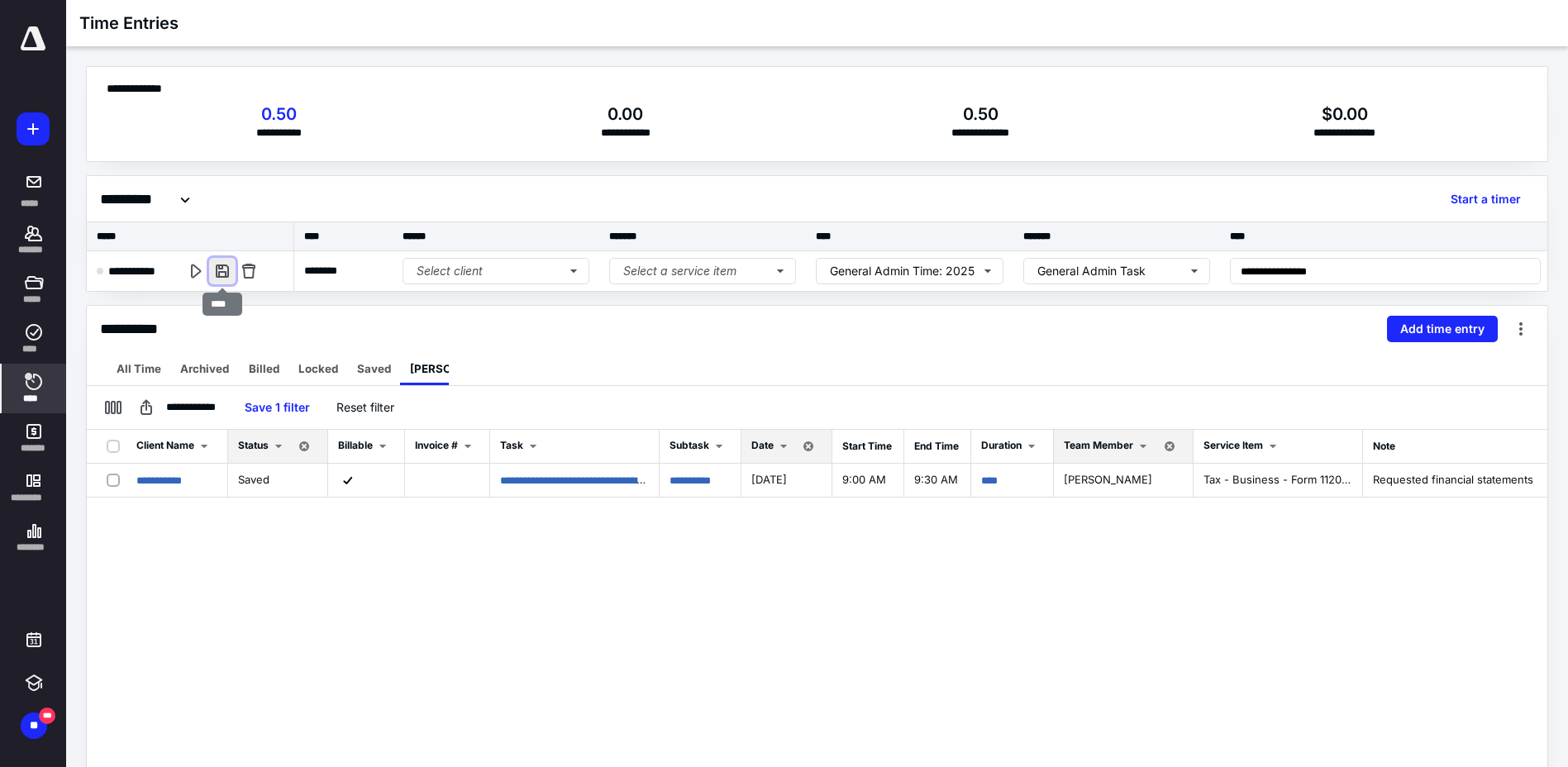 click at bounding box center (222, 271) 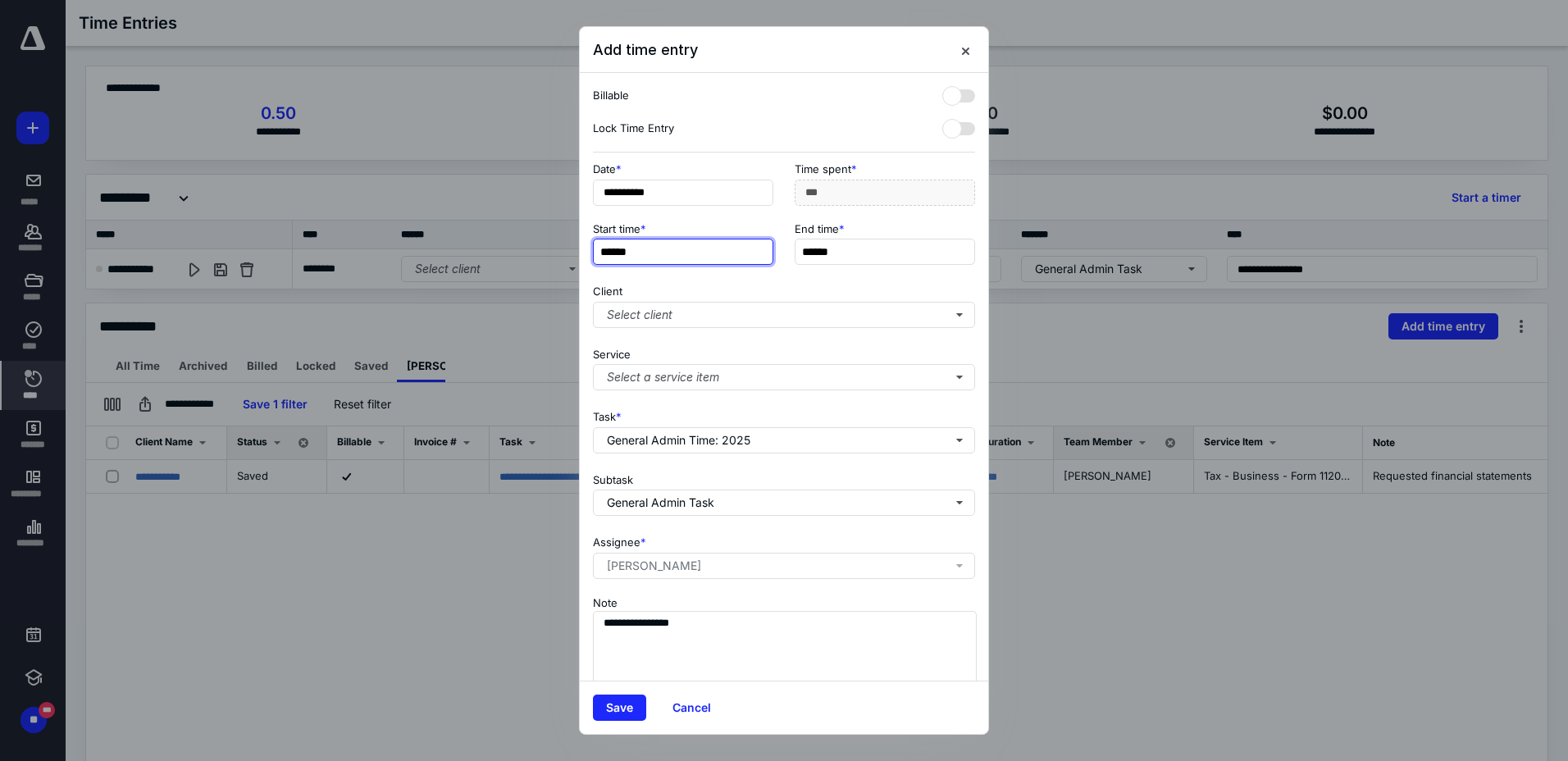 click on "******" at bounding box center [683, 252] 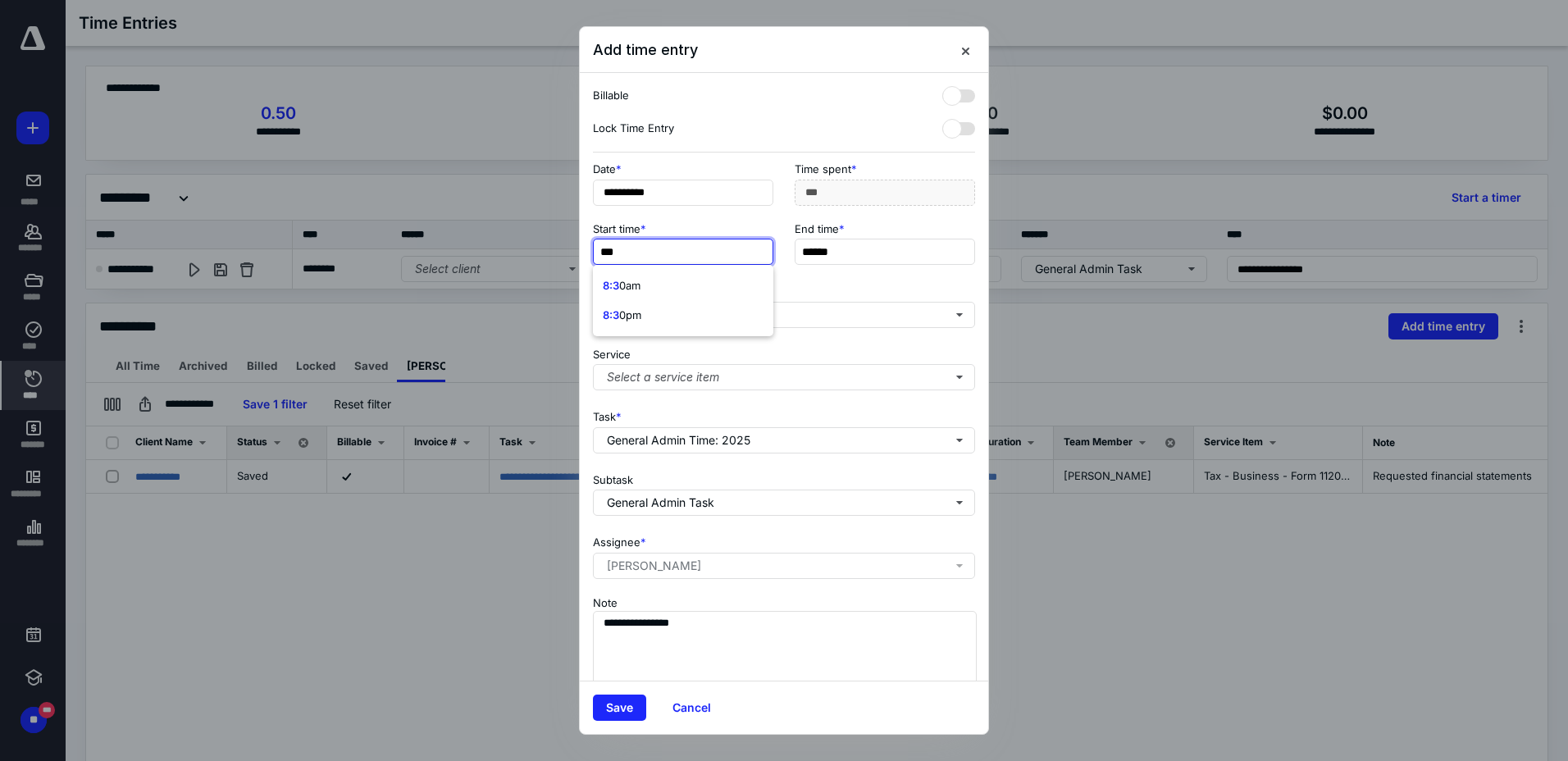 type on "****" 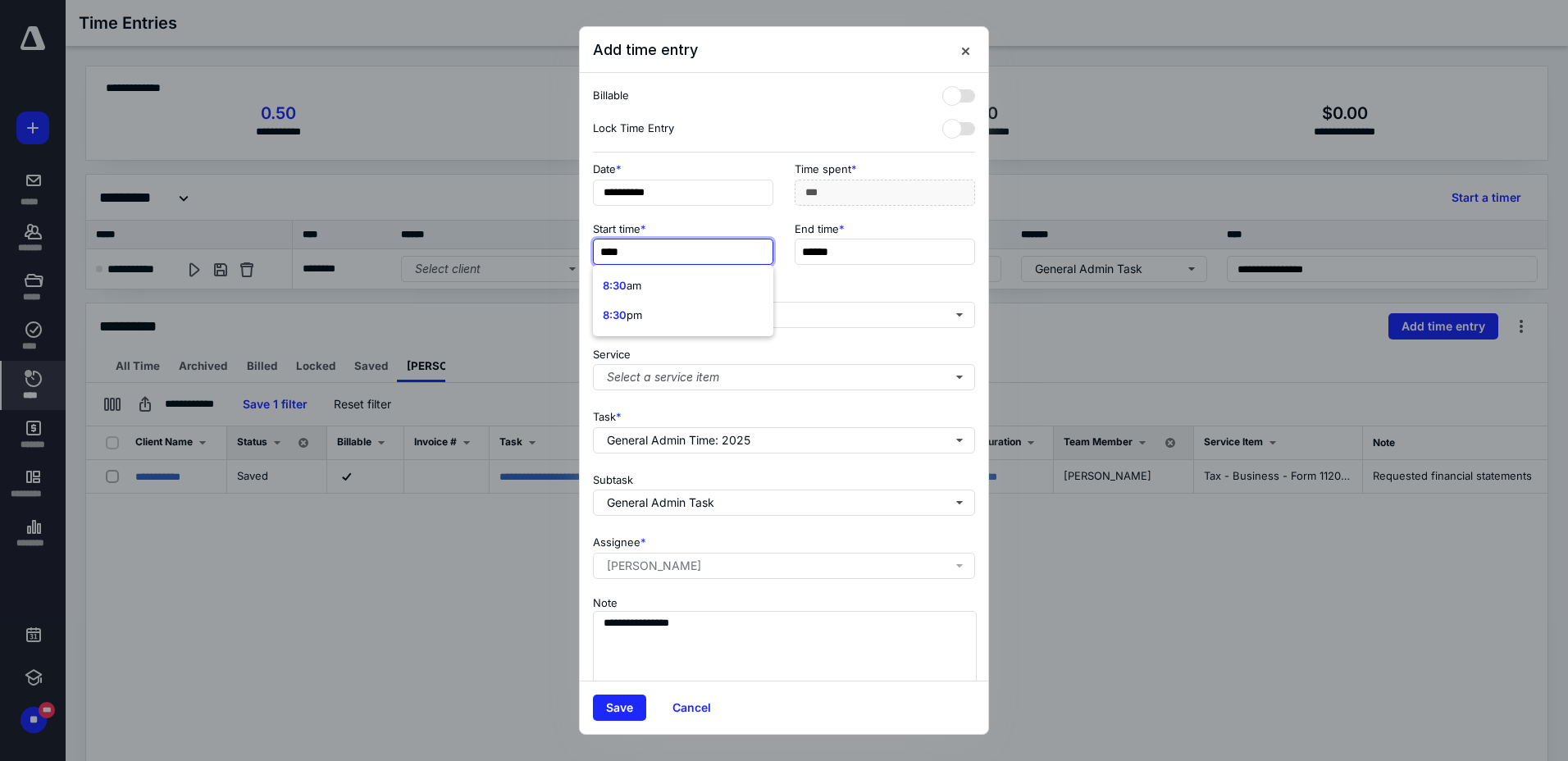click on "am" at bounding box center [634, 285] 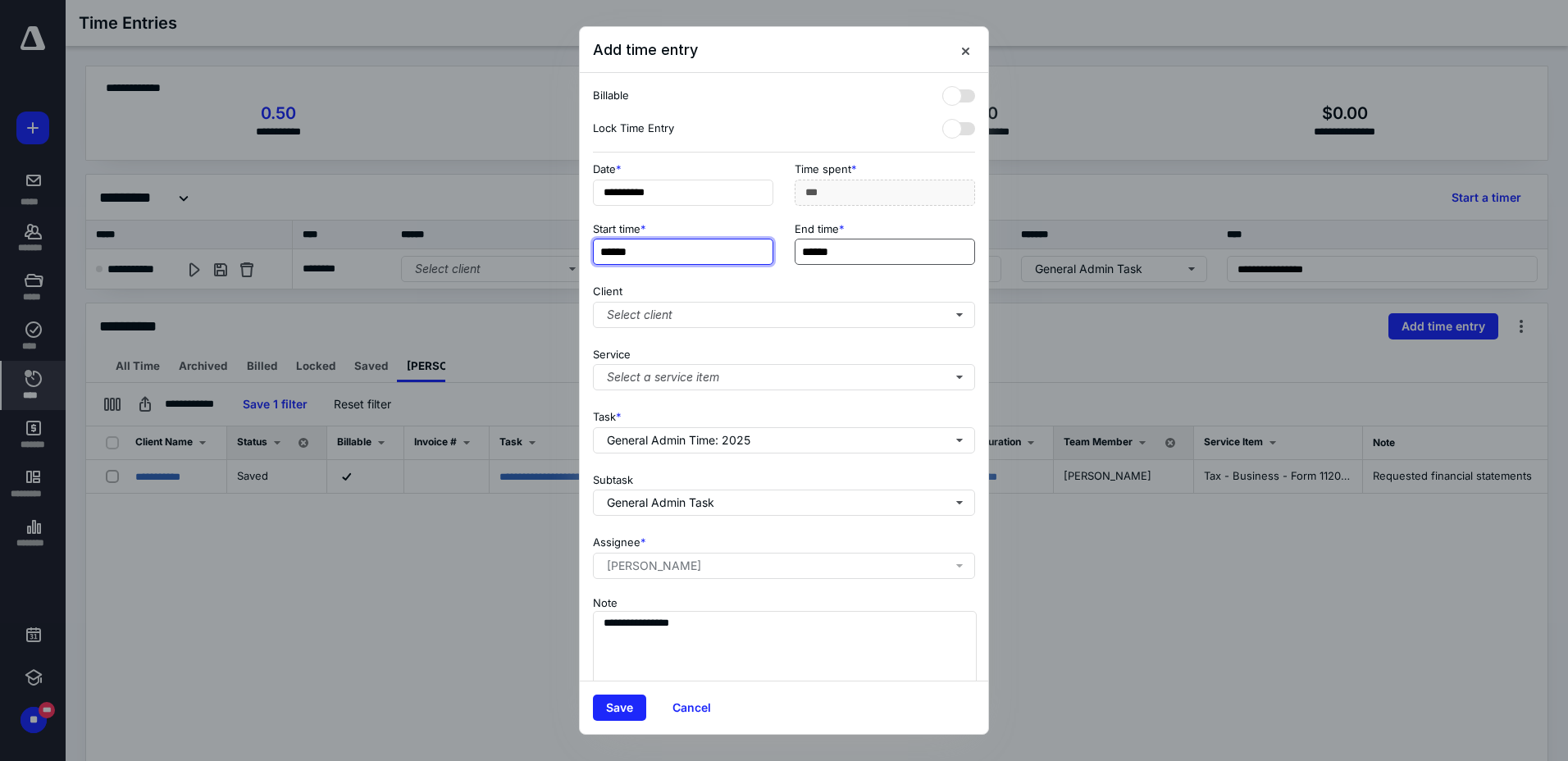 type on "******" 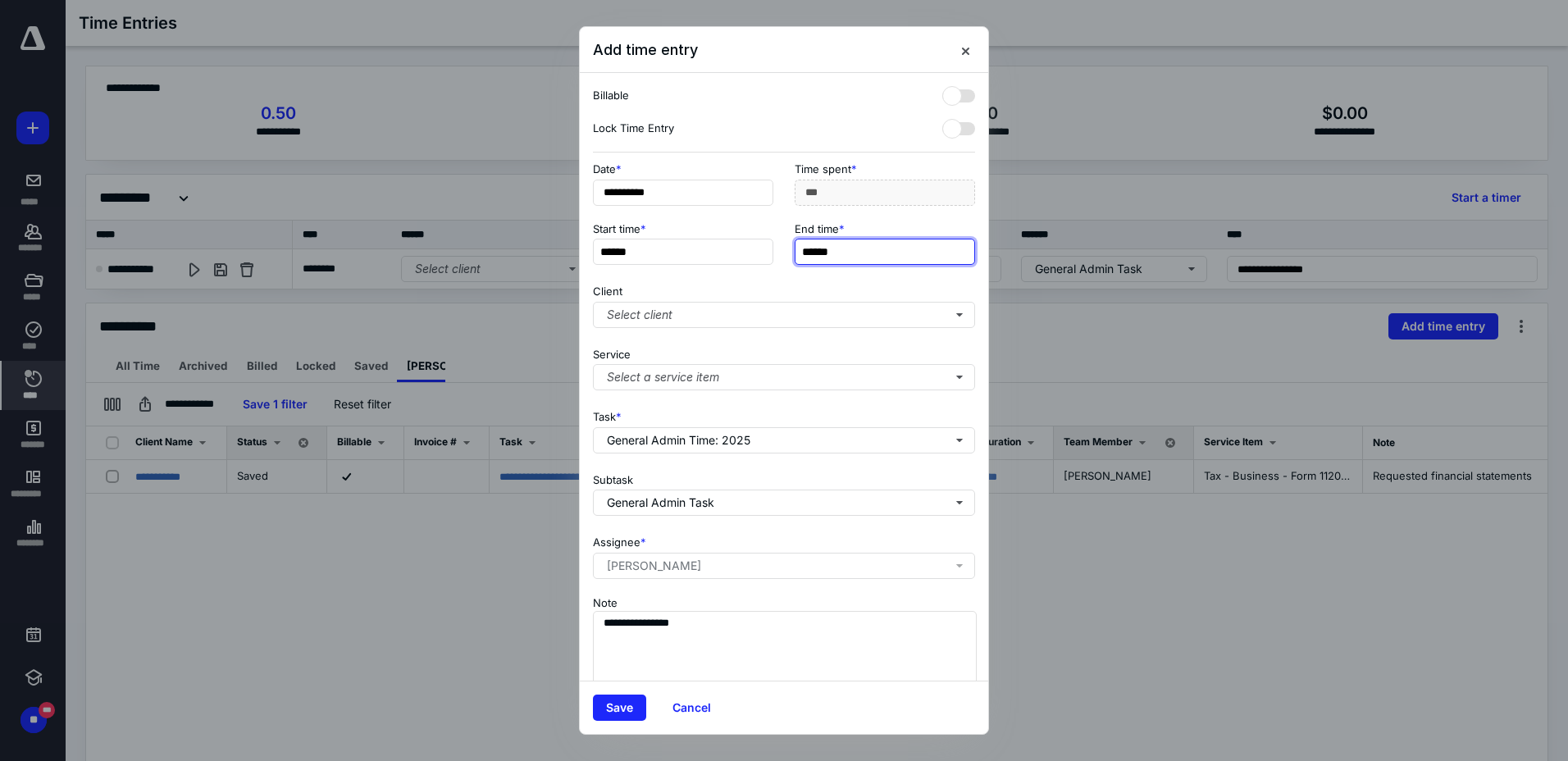 click on "******" at bounding box center (885, 252) 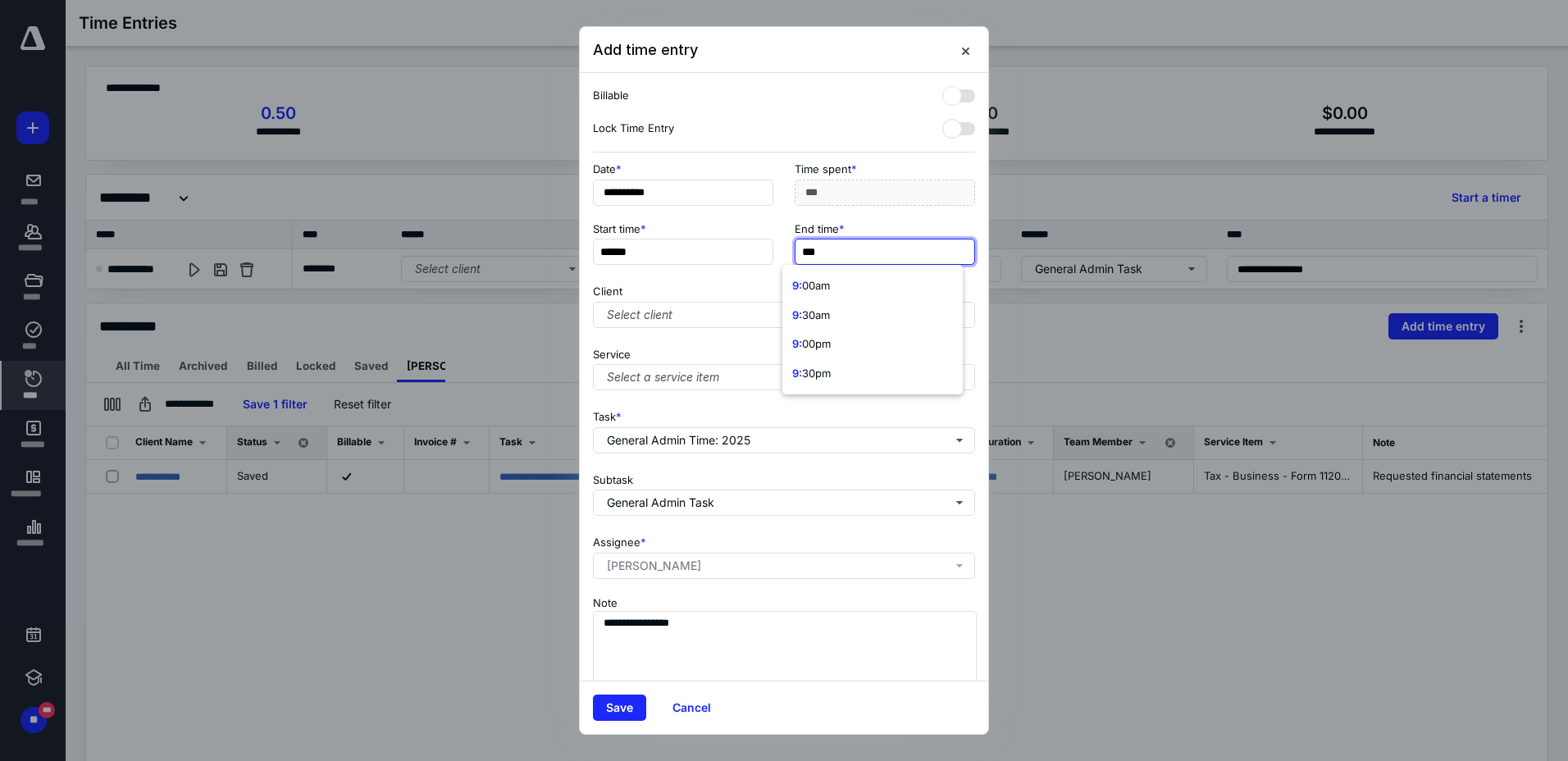 type on "****" 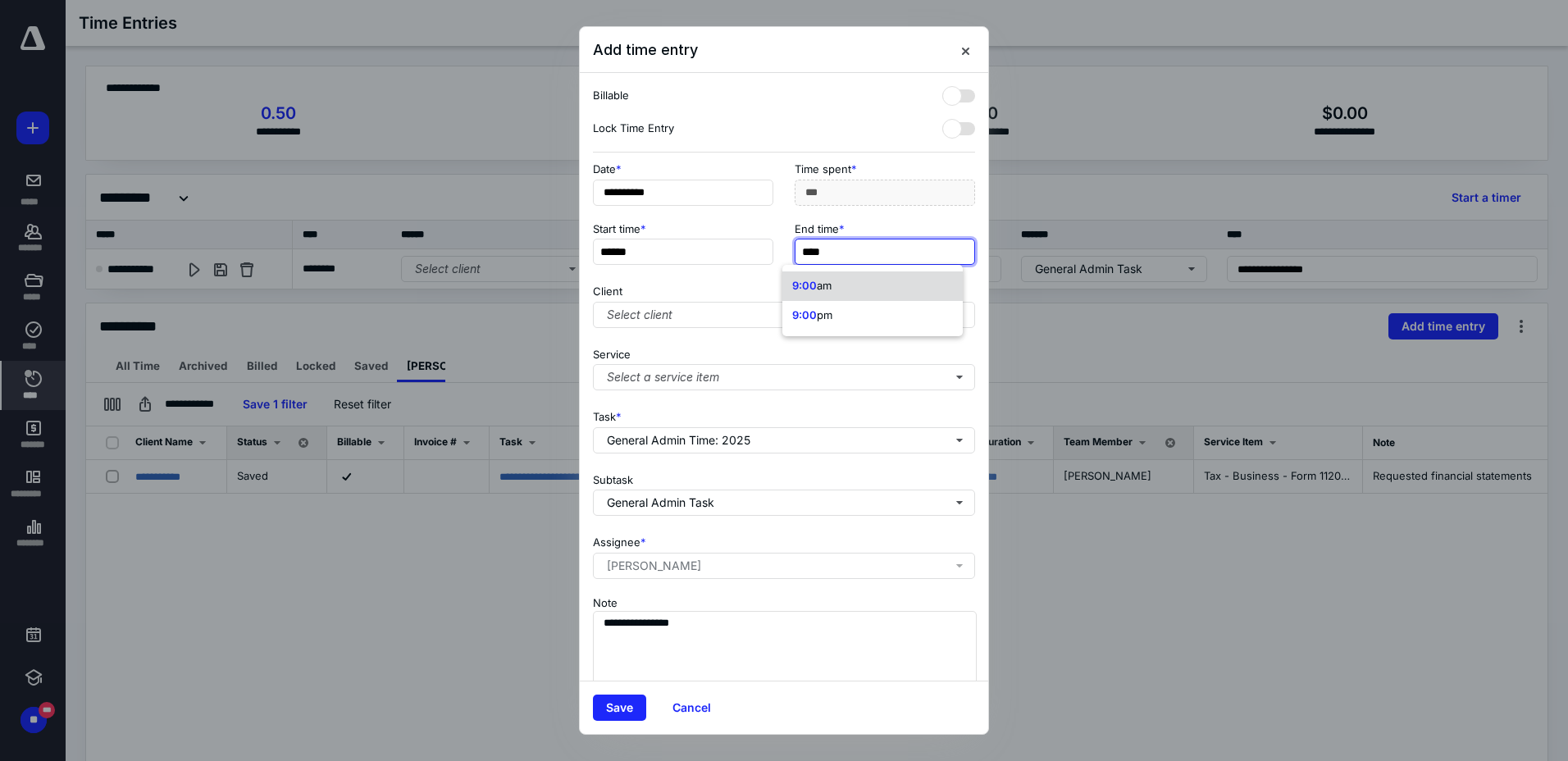 click on "am" at bounding box center [824, 285] 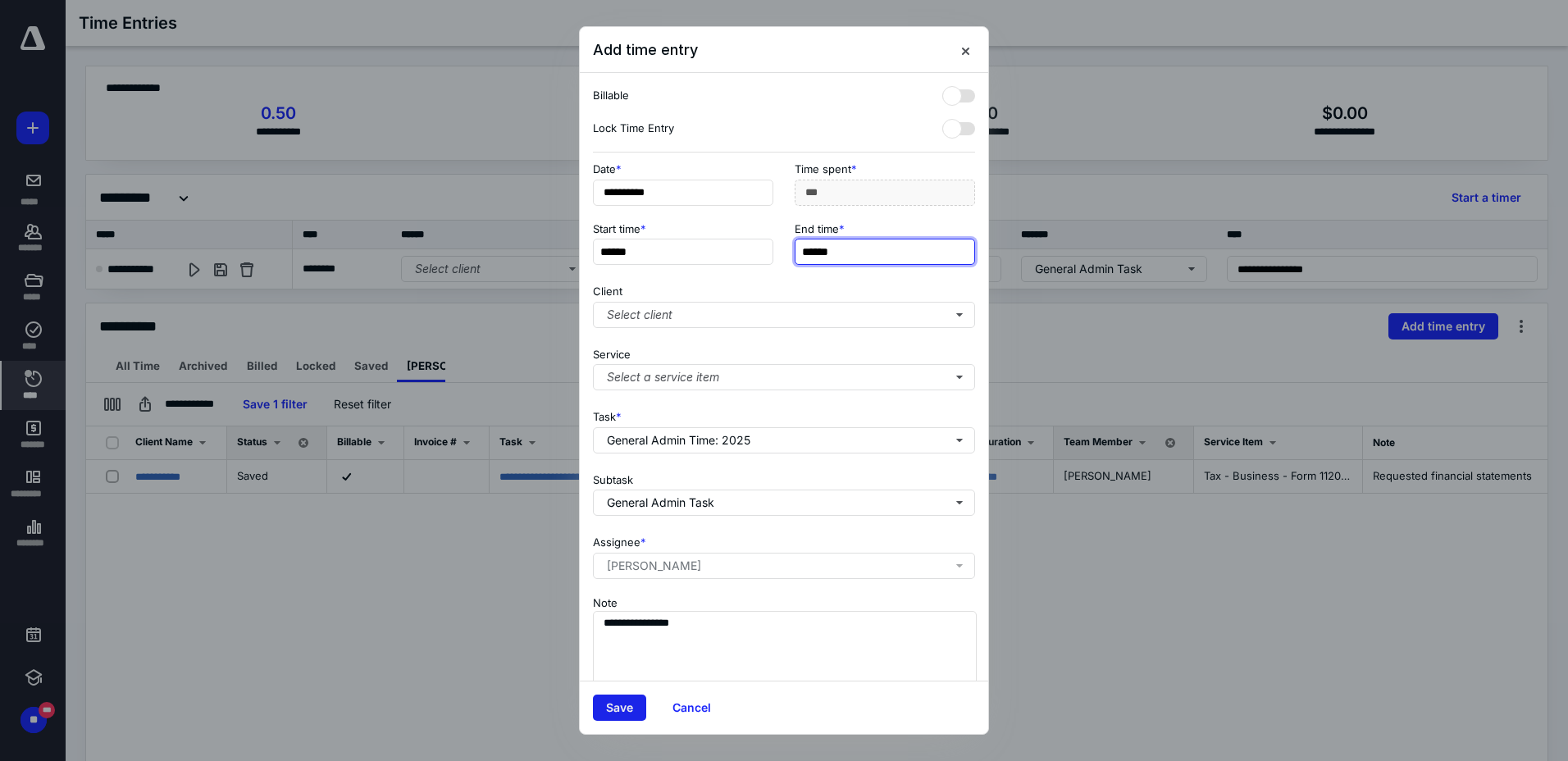 type on "******" 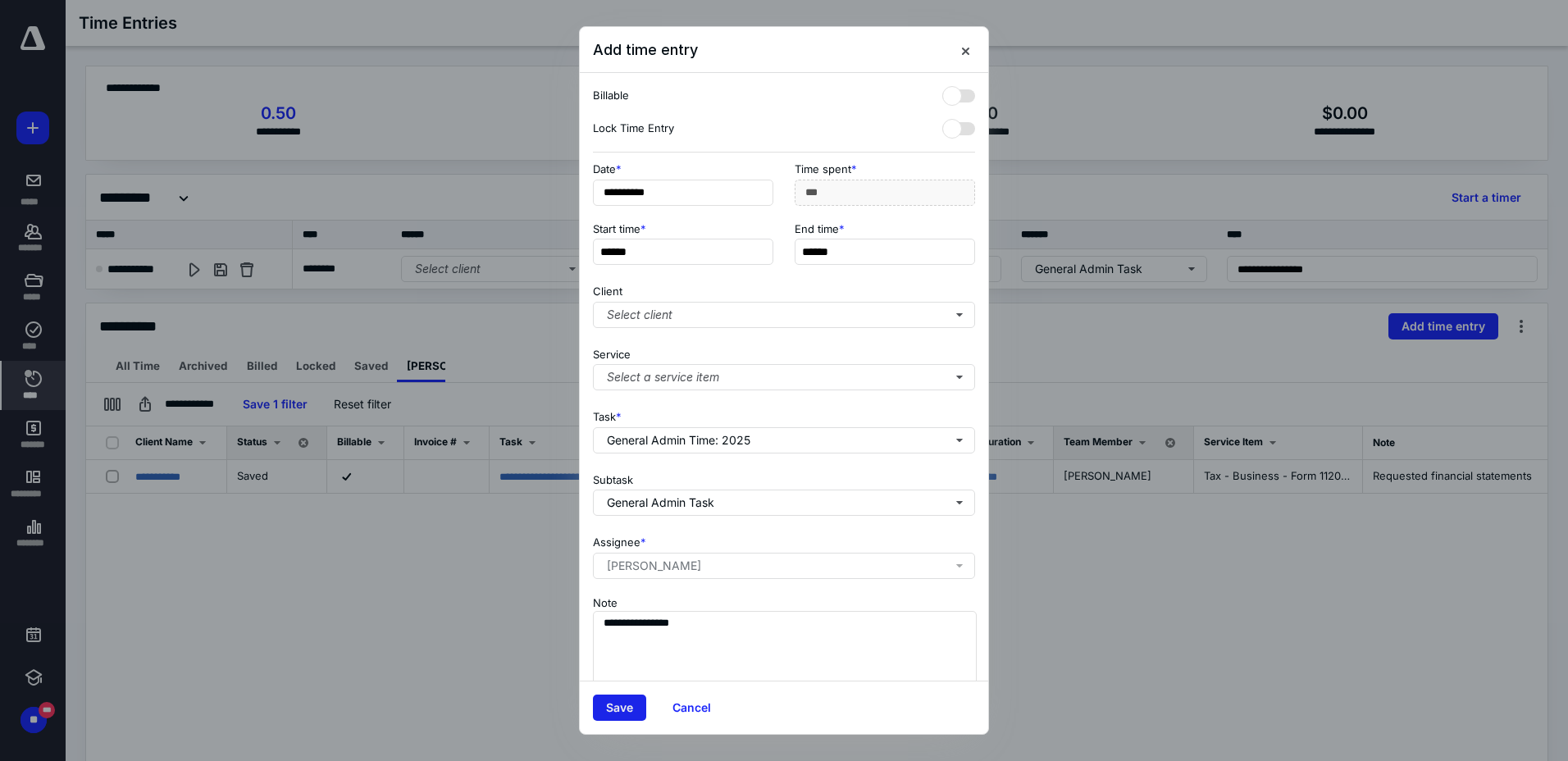 click on "Save" at bounding box center [619, 708] 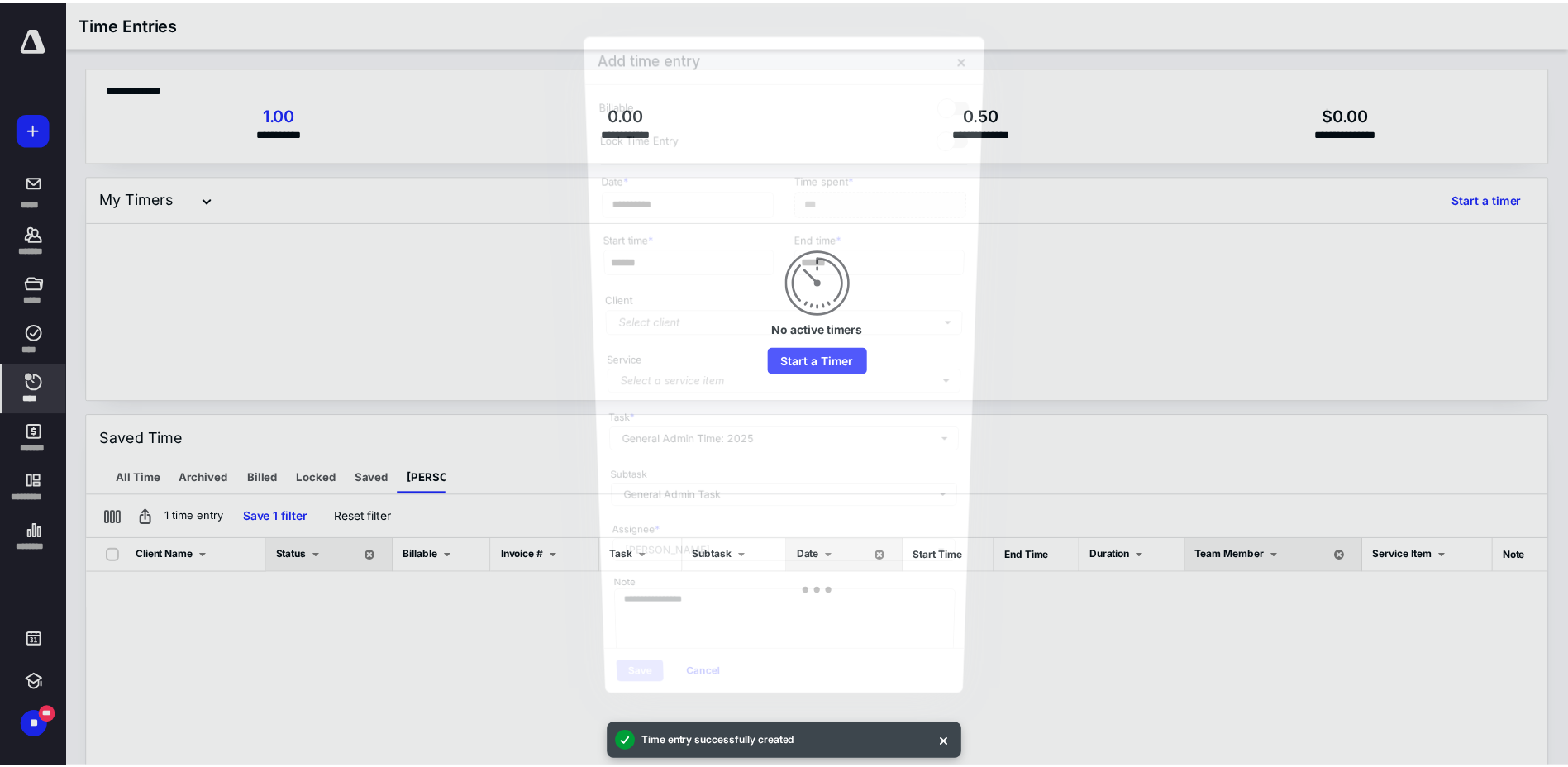 scroll, scrollTop: 0, scrollLeft: 0, axis: both 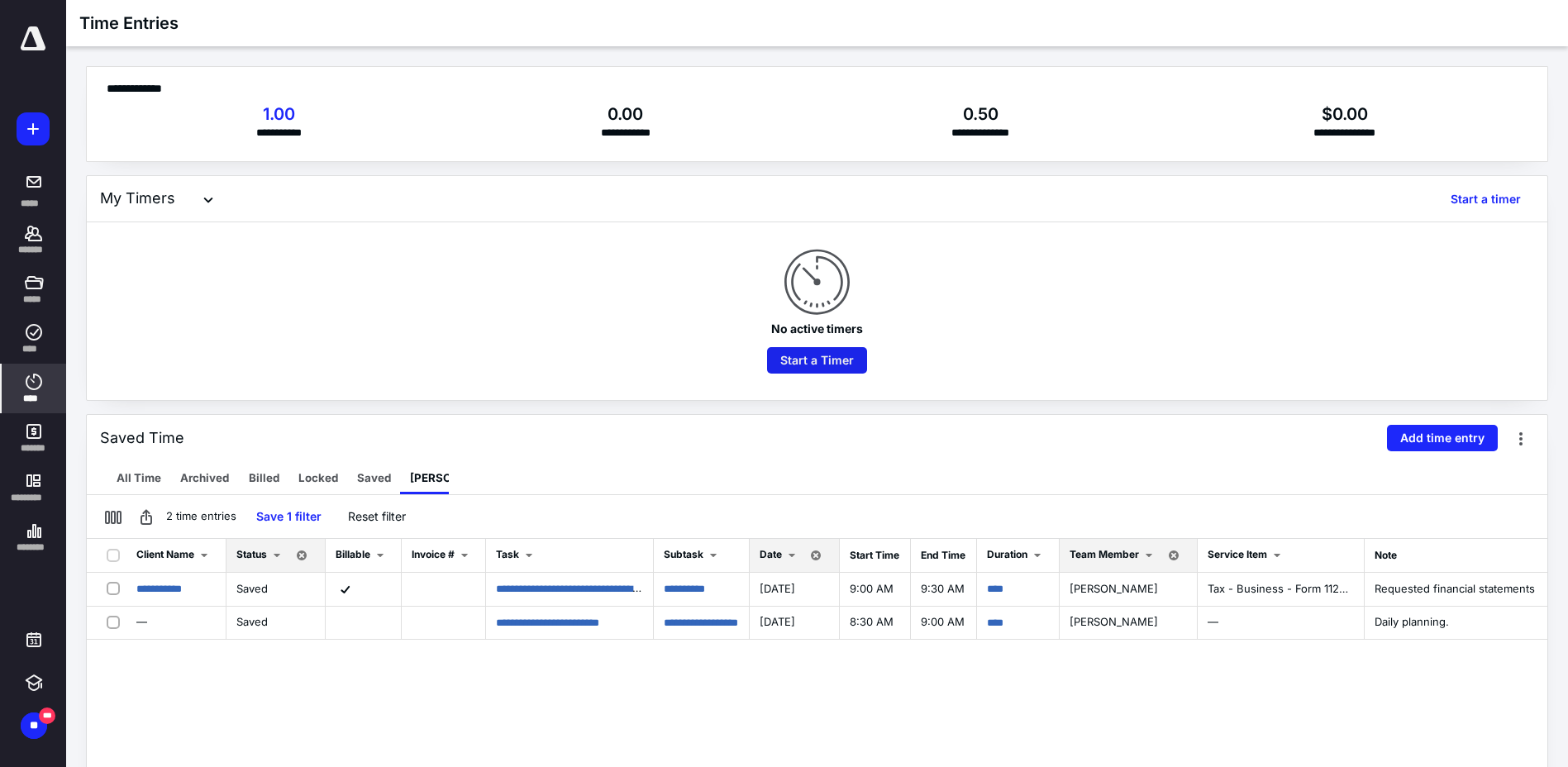 click on "Start a Timer" at bounding box center (817, 360) 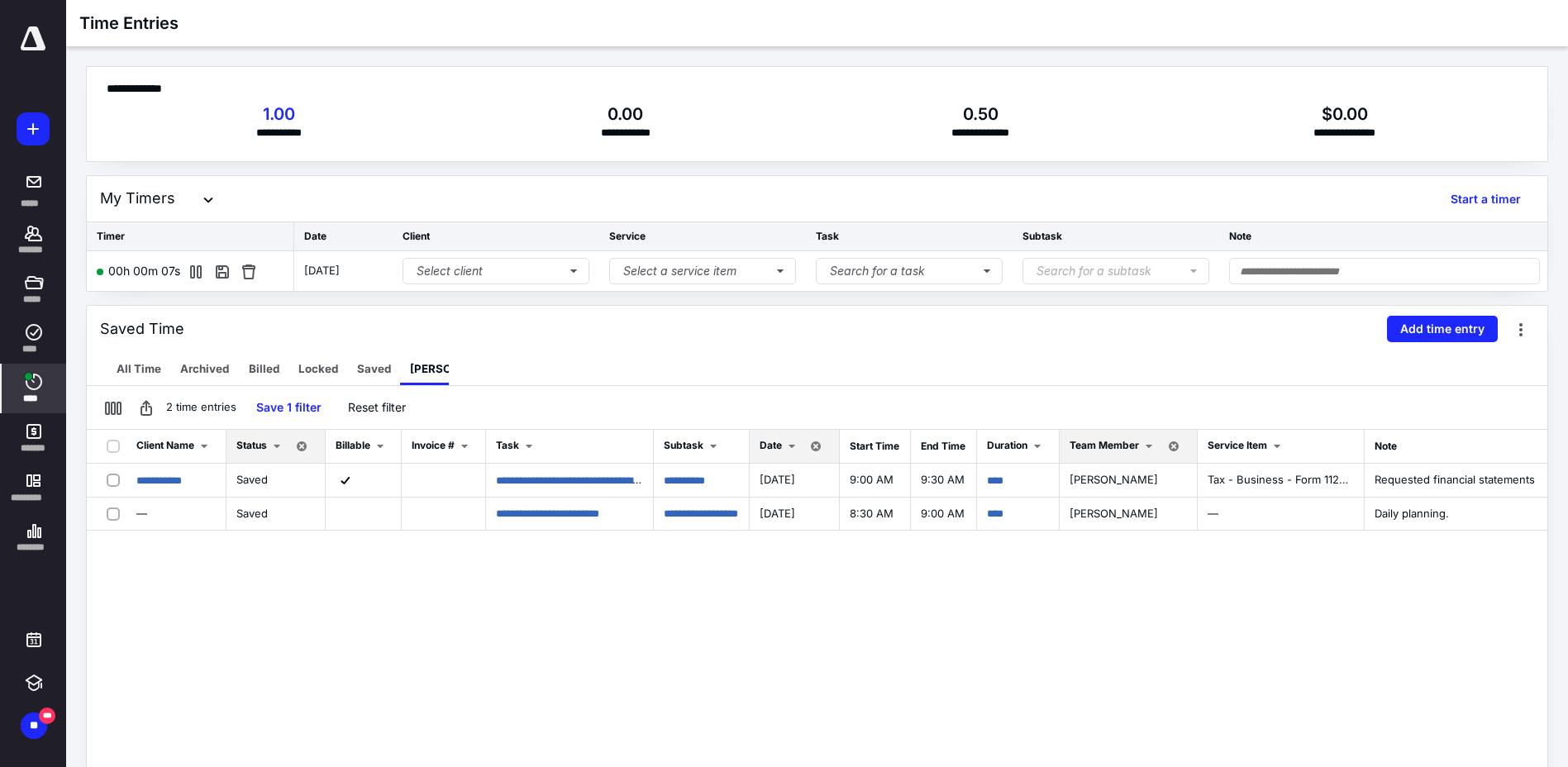click on "Search for a task" at bounding box center (909, 271) 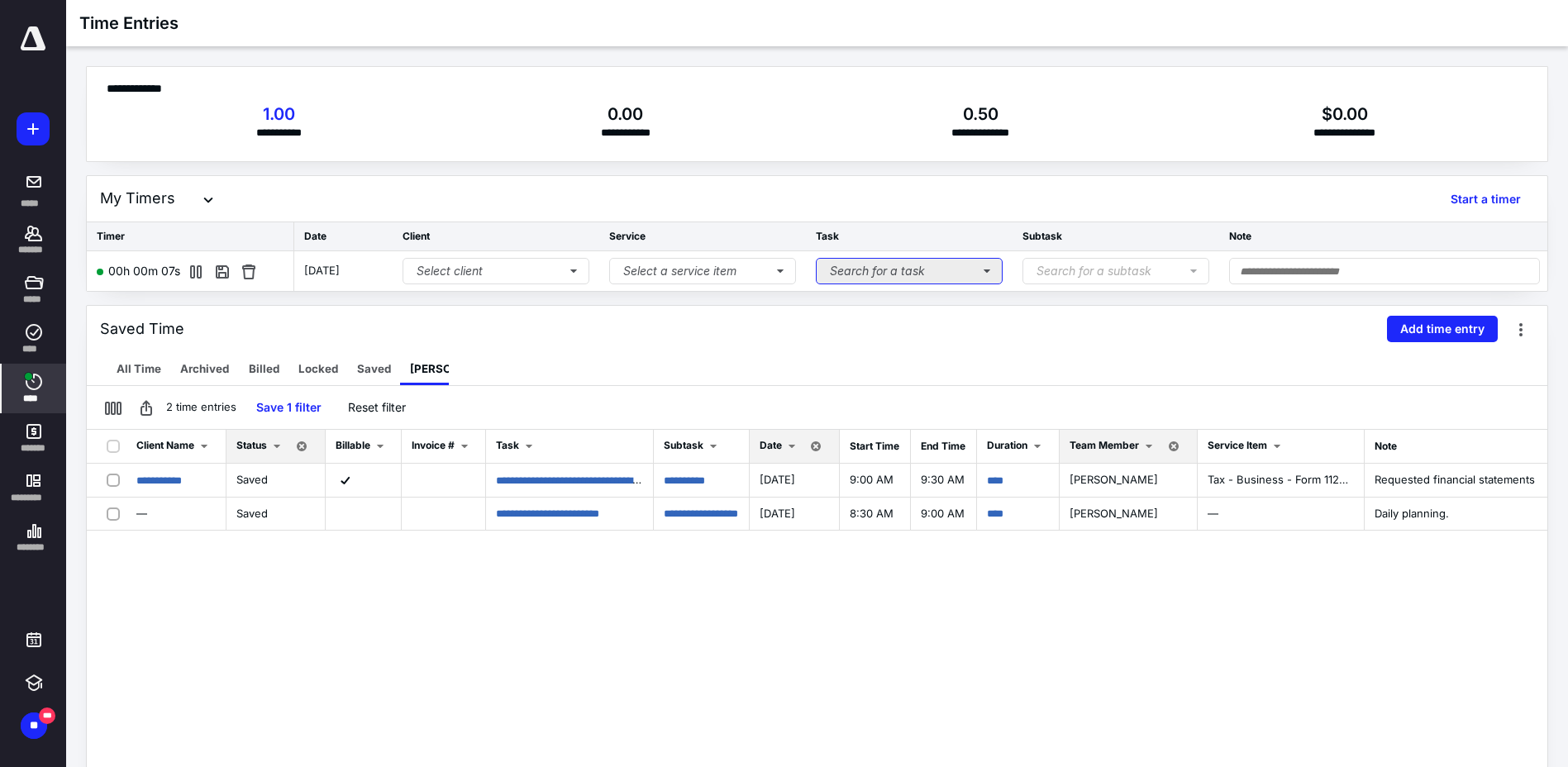 click on "Search for a task" at bounding box center (909, 271) 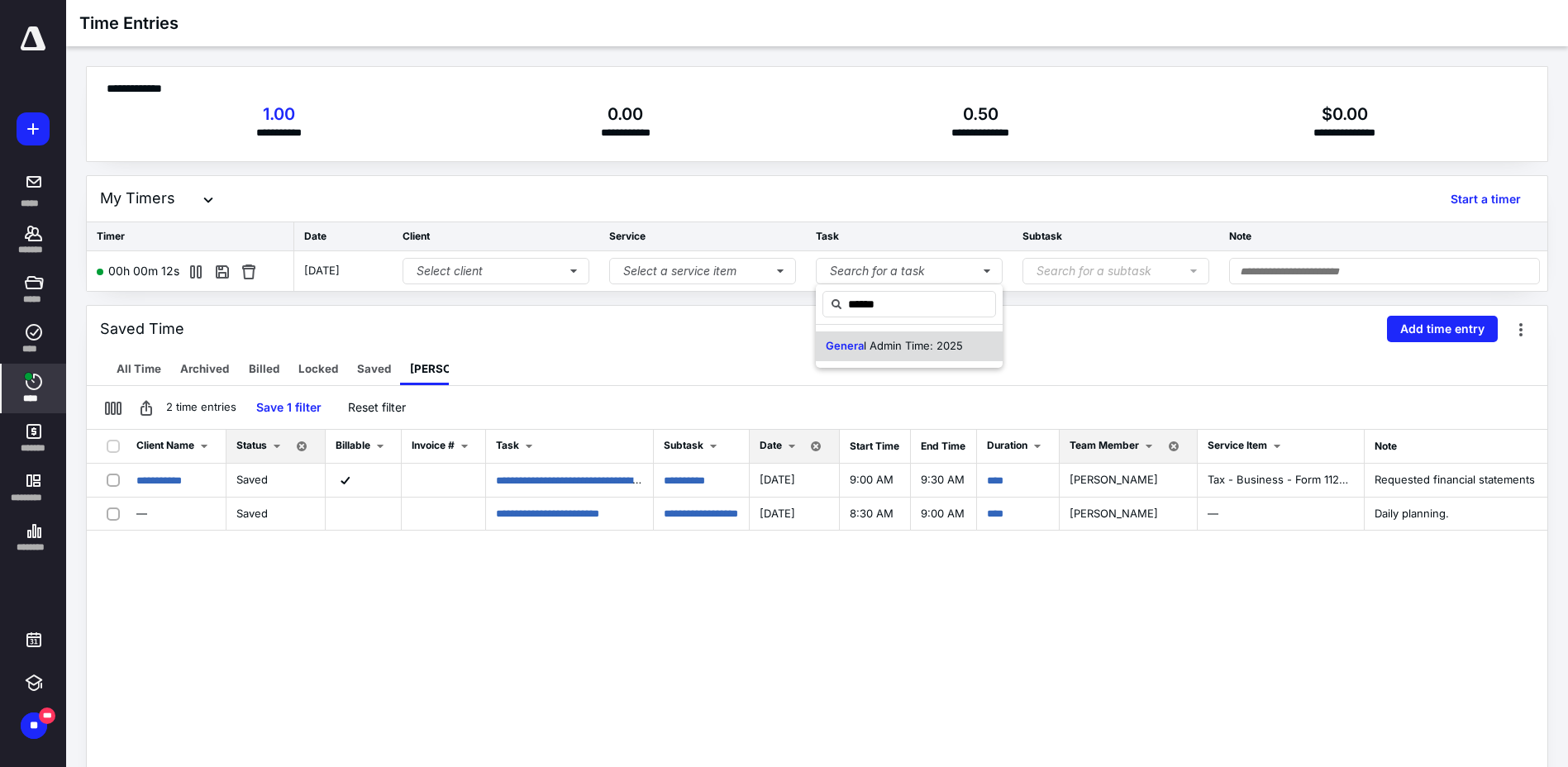 click on "Genera l Admin Time:  2025" at bounding box center (909, 346) 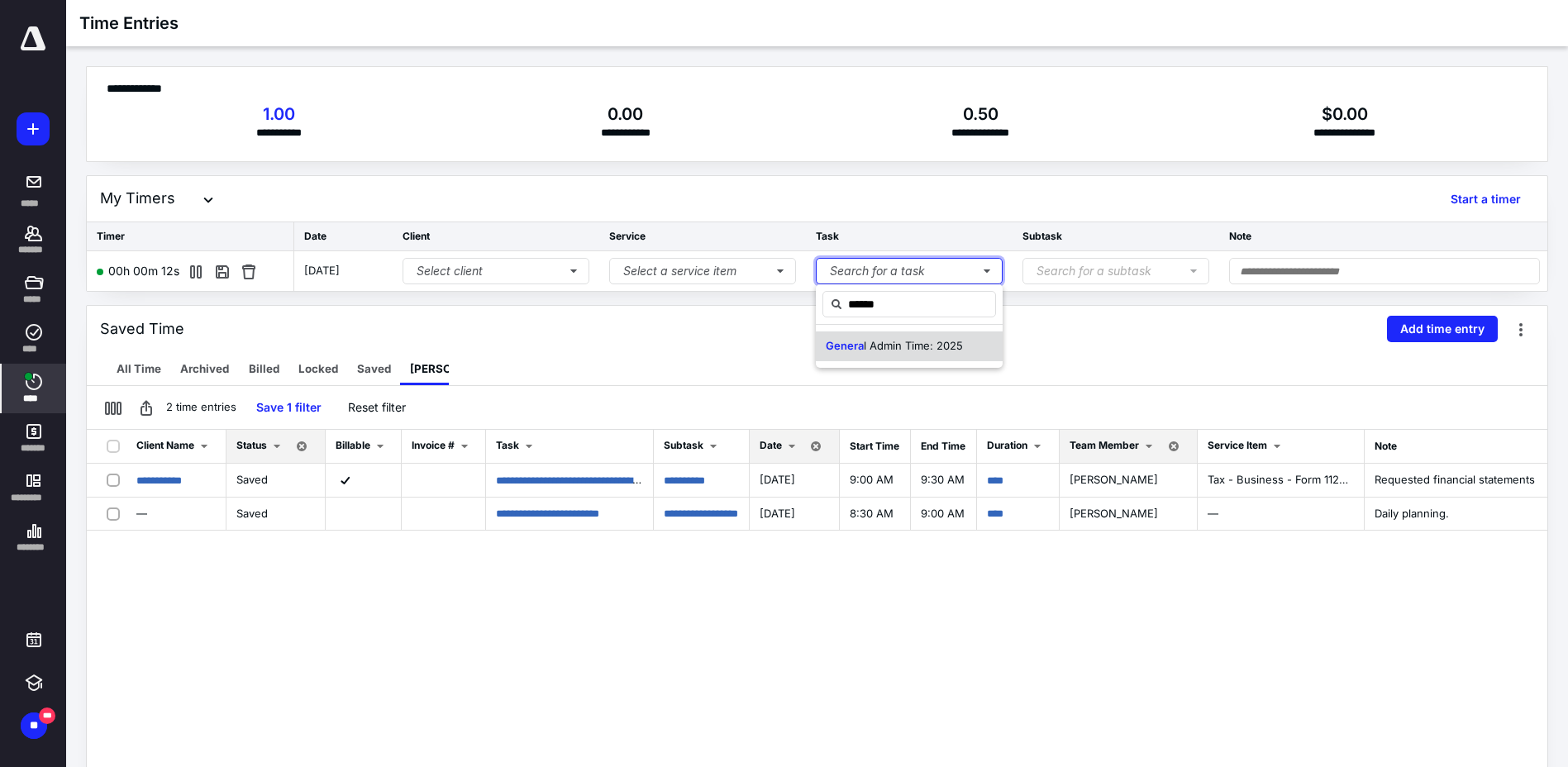 type 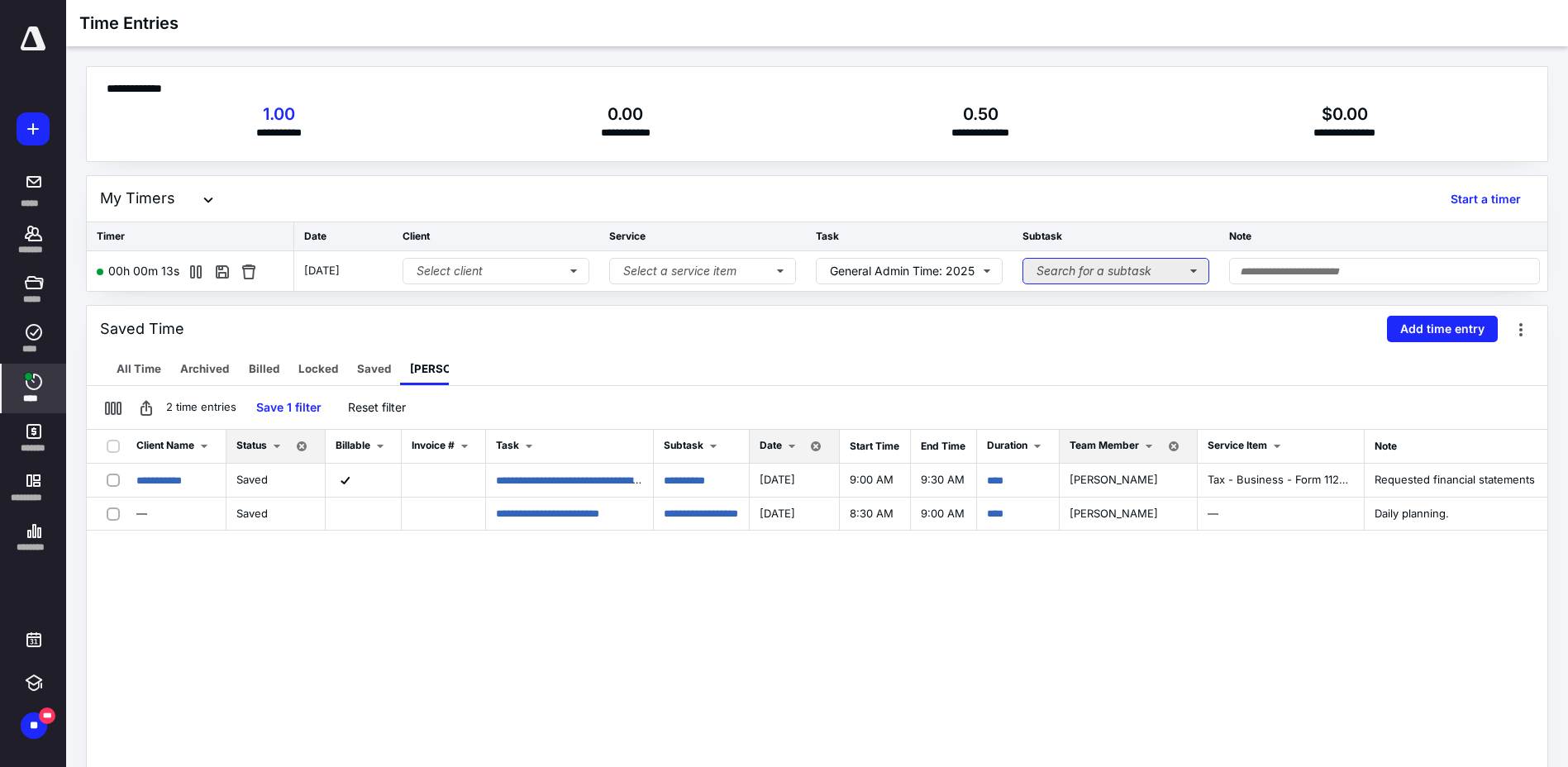 click on "Search for a subtask" at bounding box center (1116, 271) 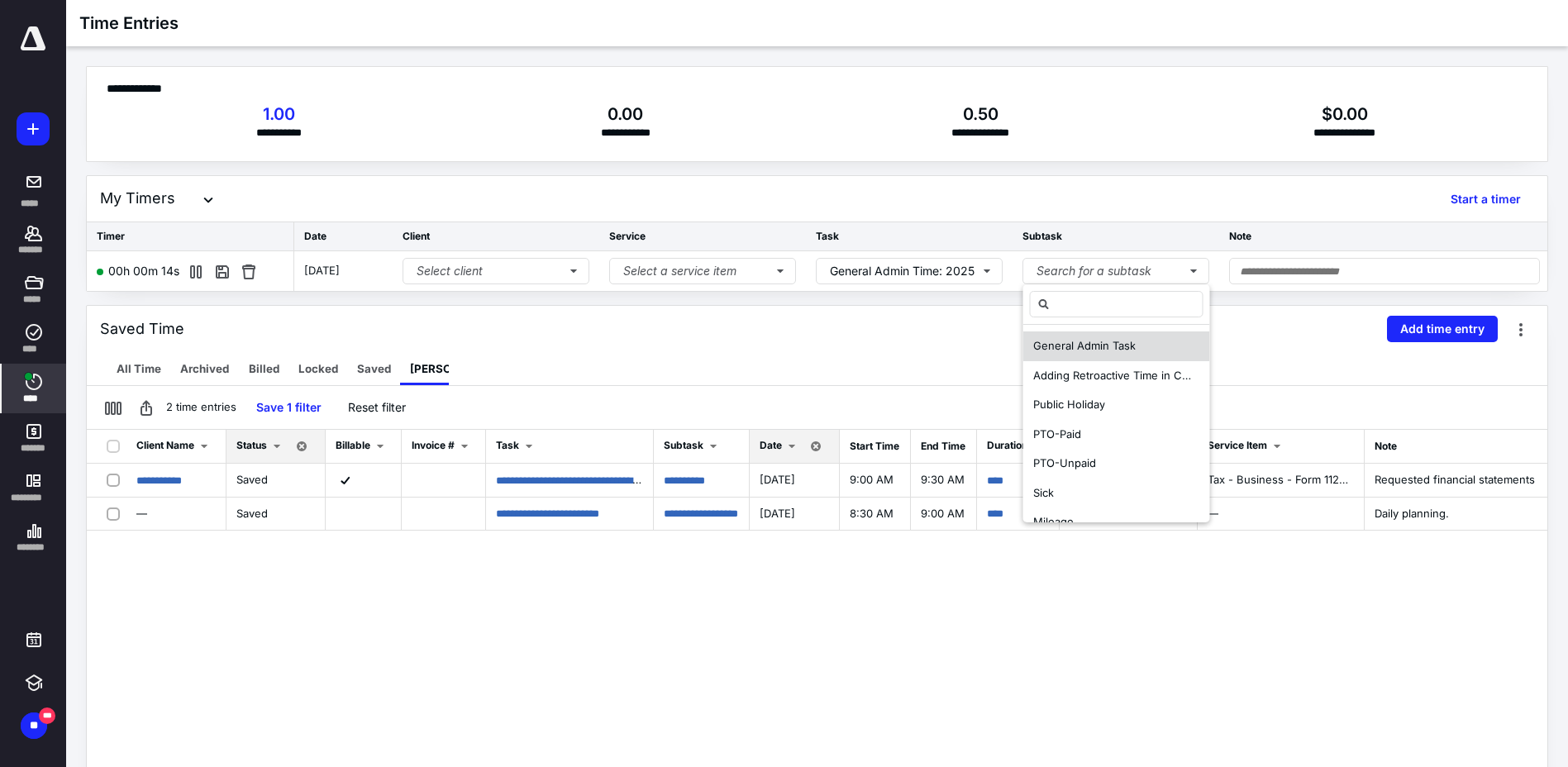 click on "General Admin Task" at bounding box center (1117, 346) 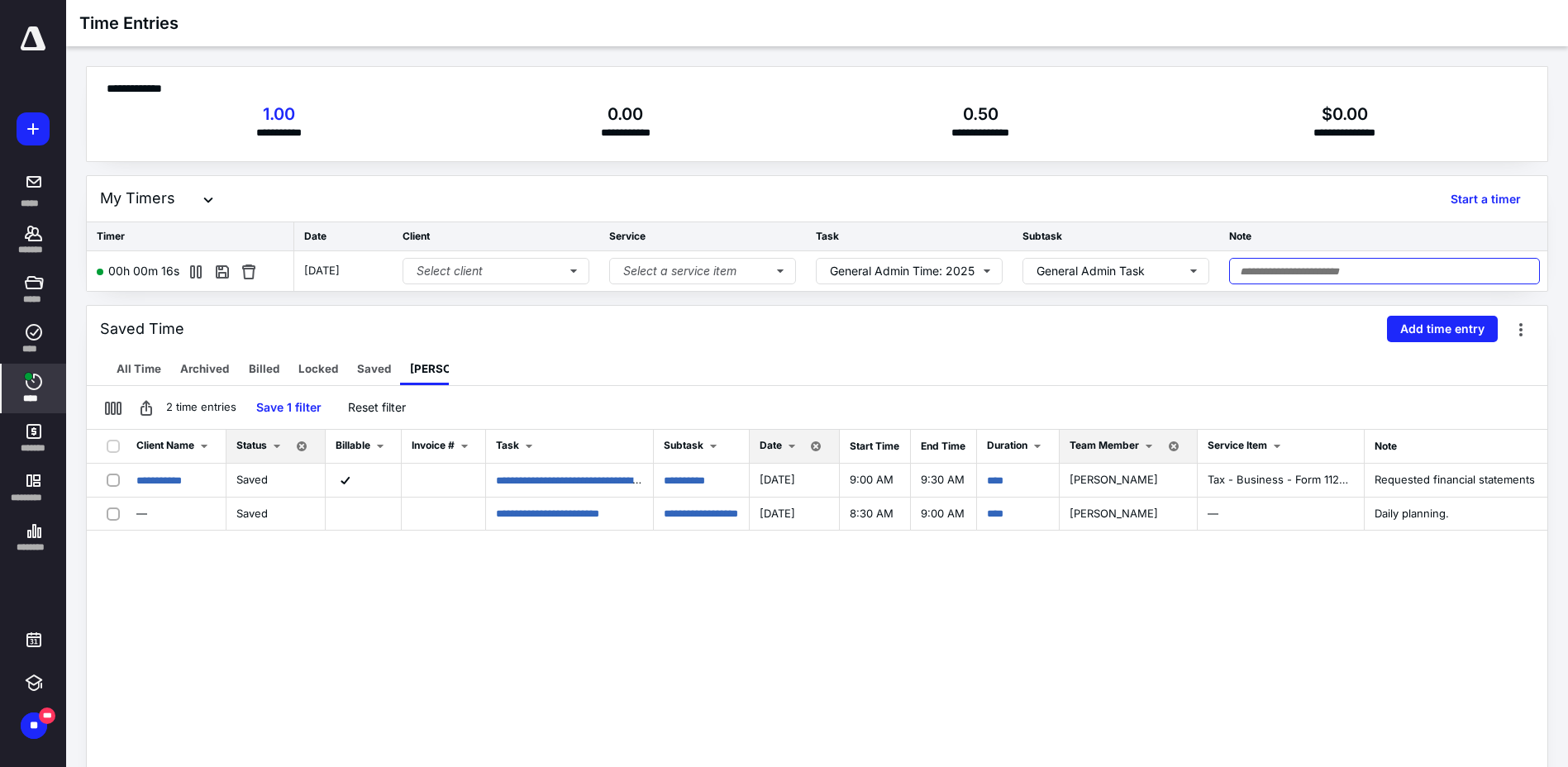 click at bounding box center (1385, 271) 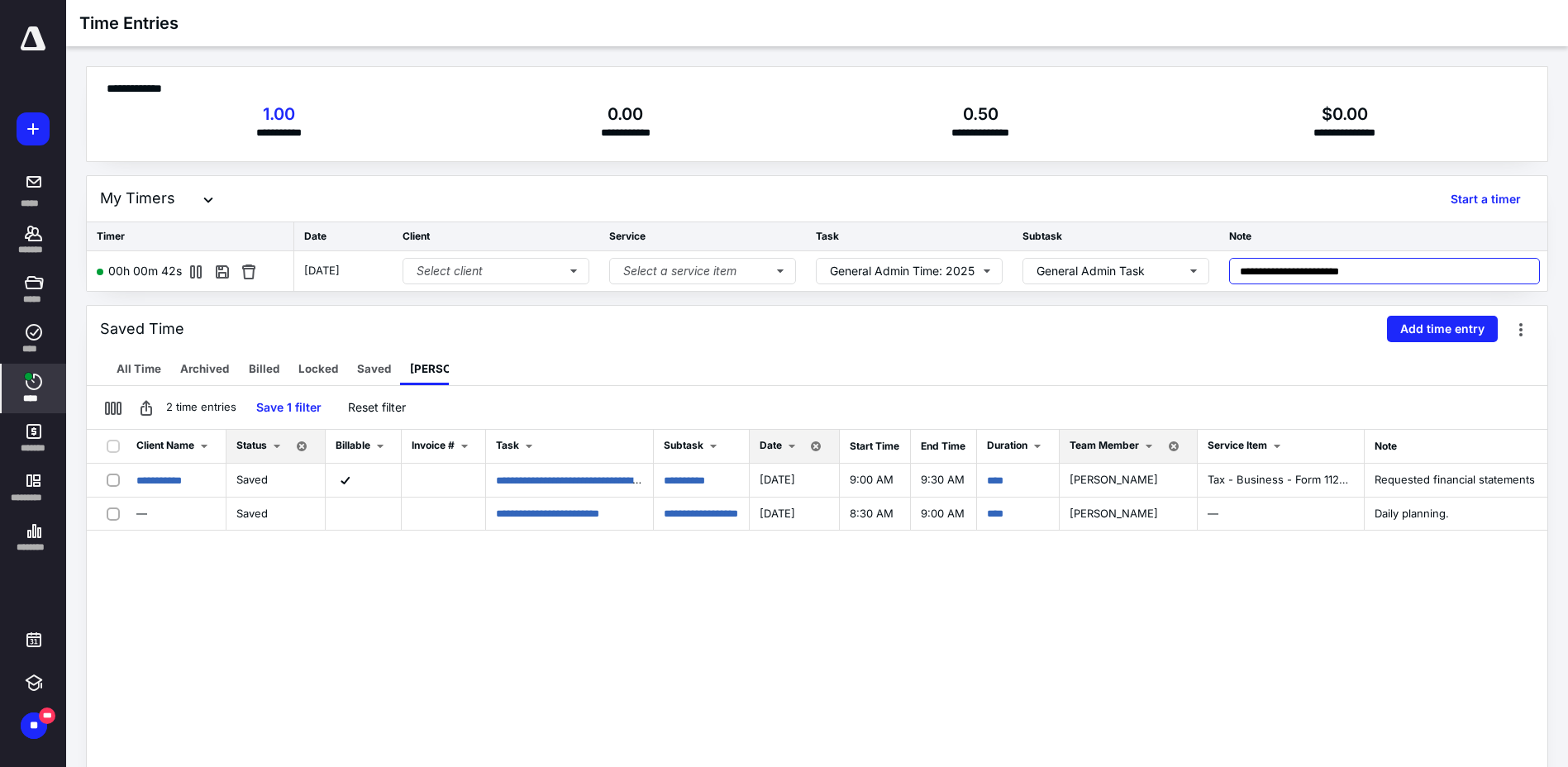 click on "**********" at bounding box center (1385, 271) 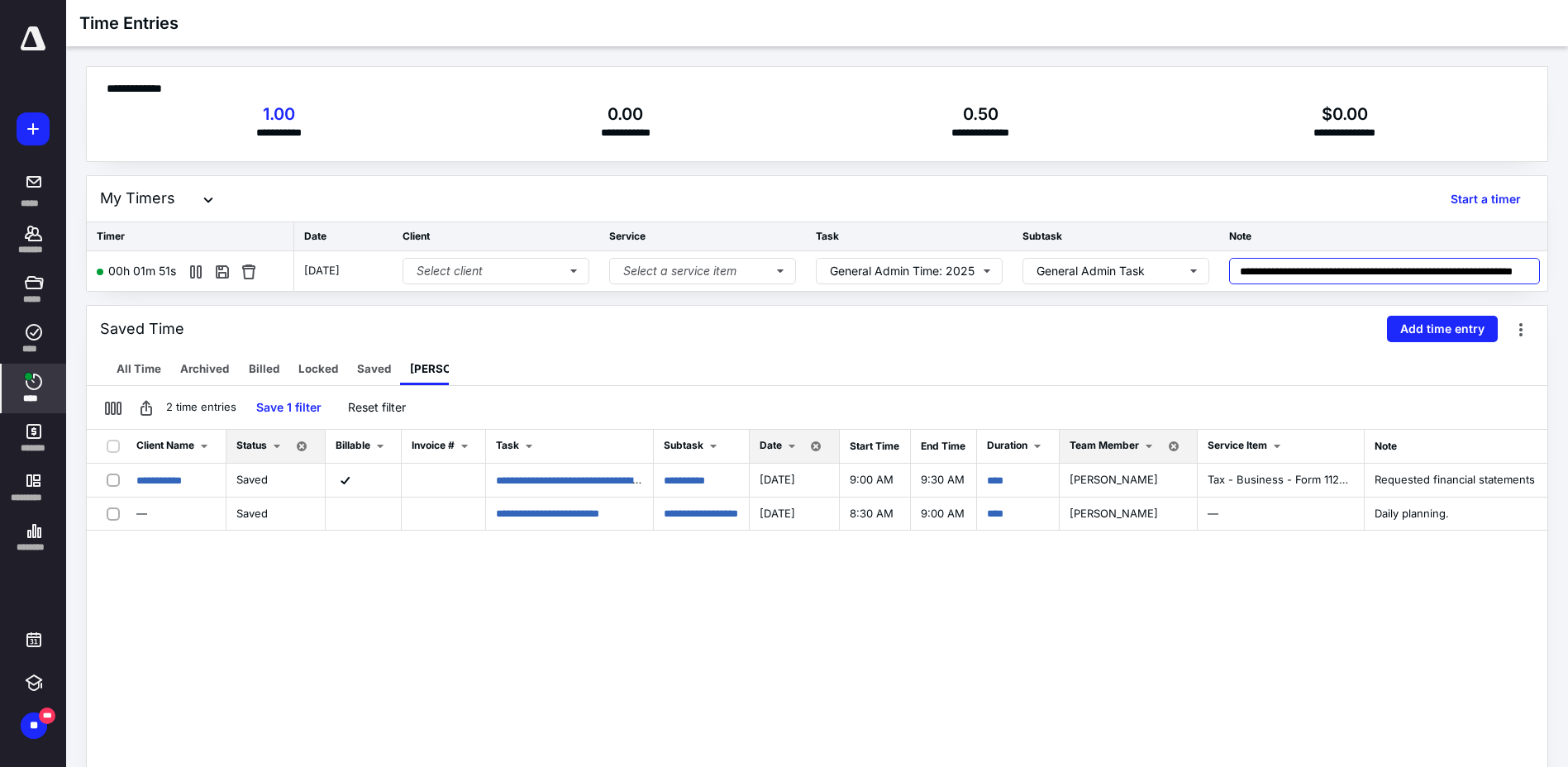 scroll, scrollTop: 0, scrollLeft: 51, axis: horizontal 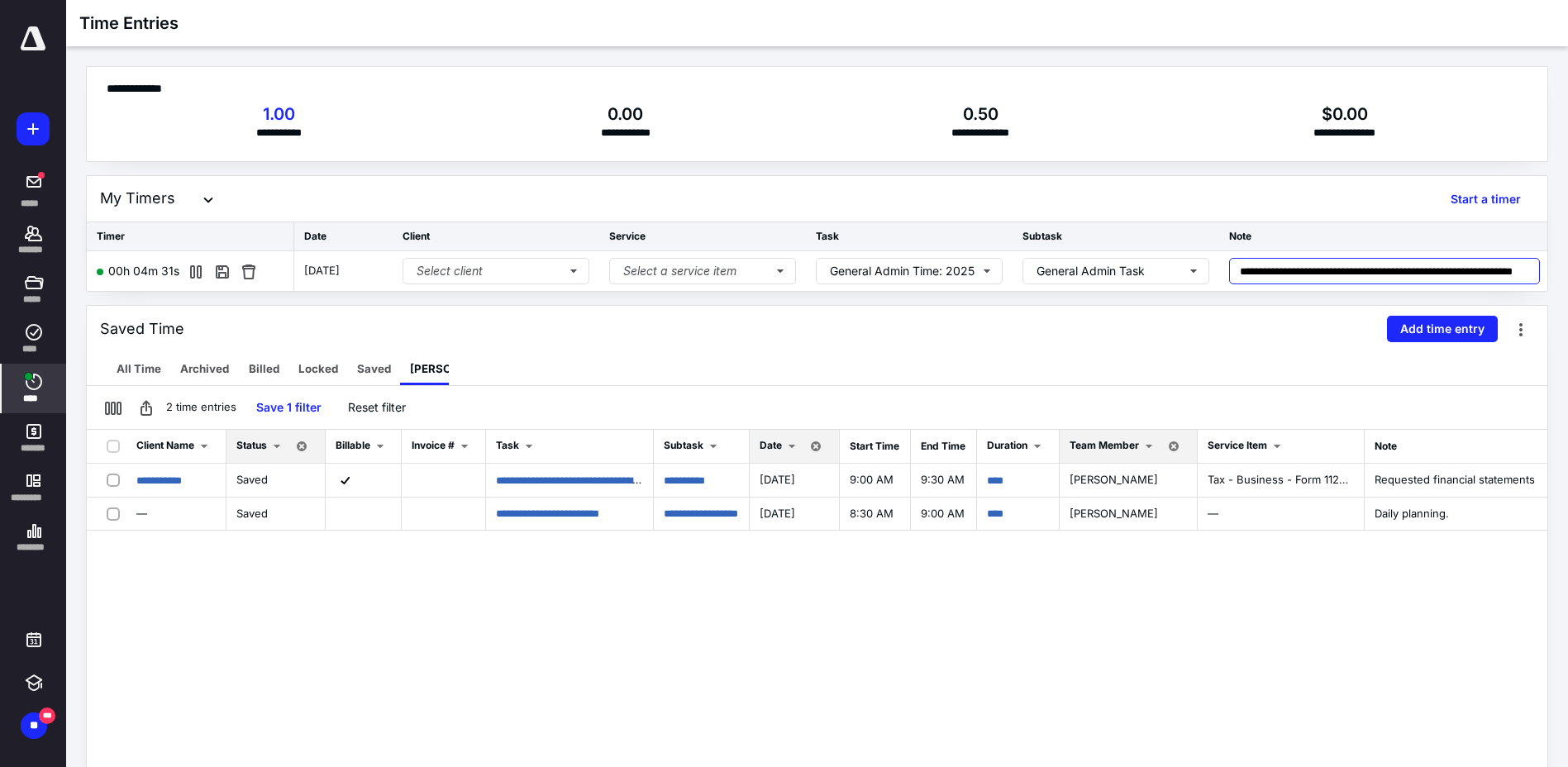 click on "**********" at bounding box center [1385, 271] 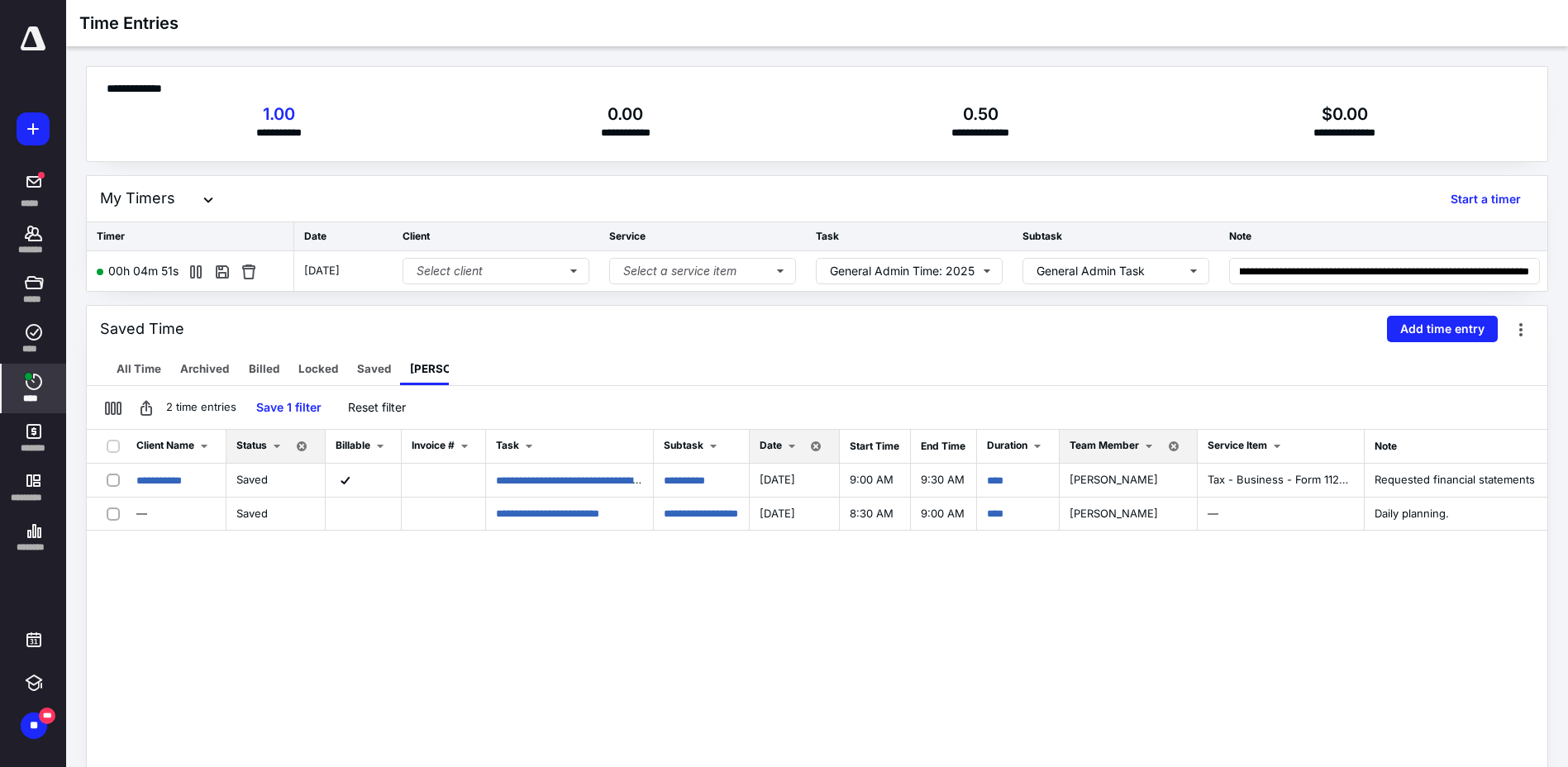 scroll, scrollTop: 0, scrollLeft: 0, axis: both 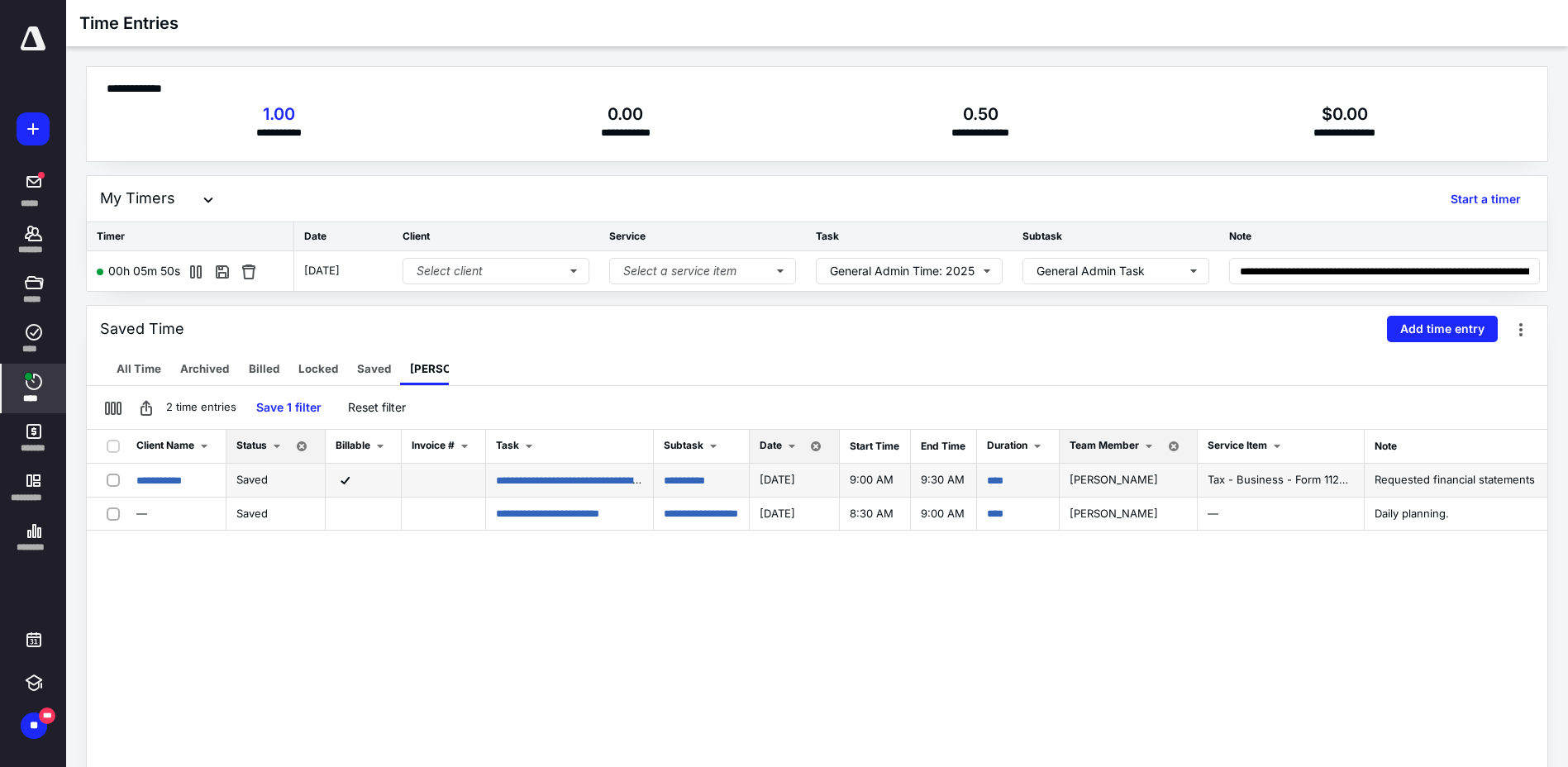 click on "Requested financial statements" at bounding box center [1455, 479] 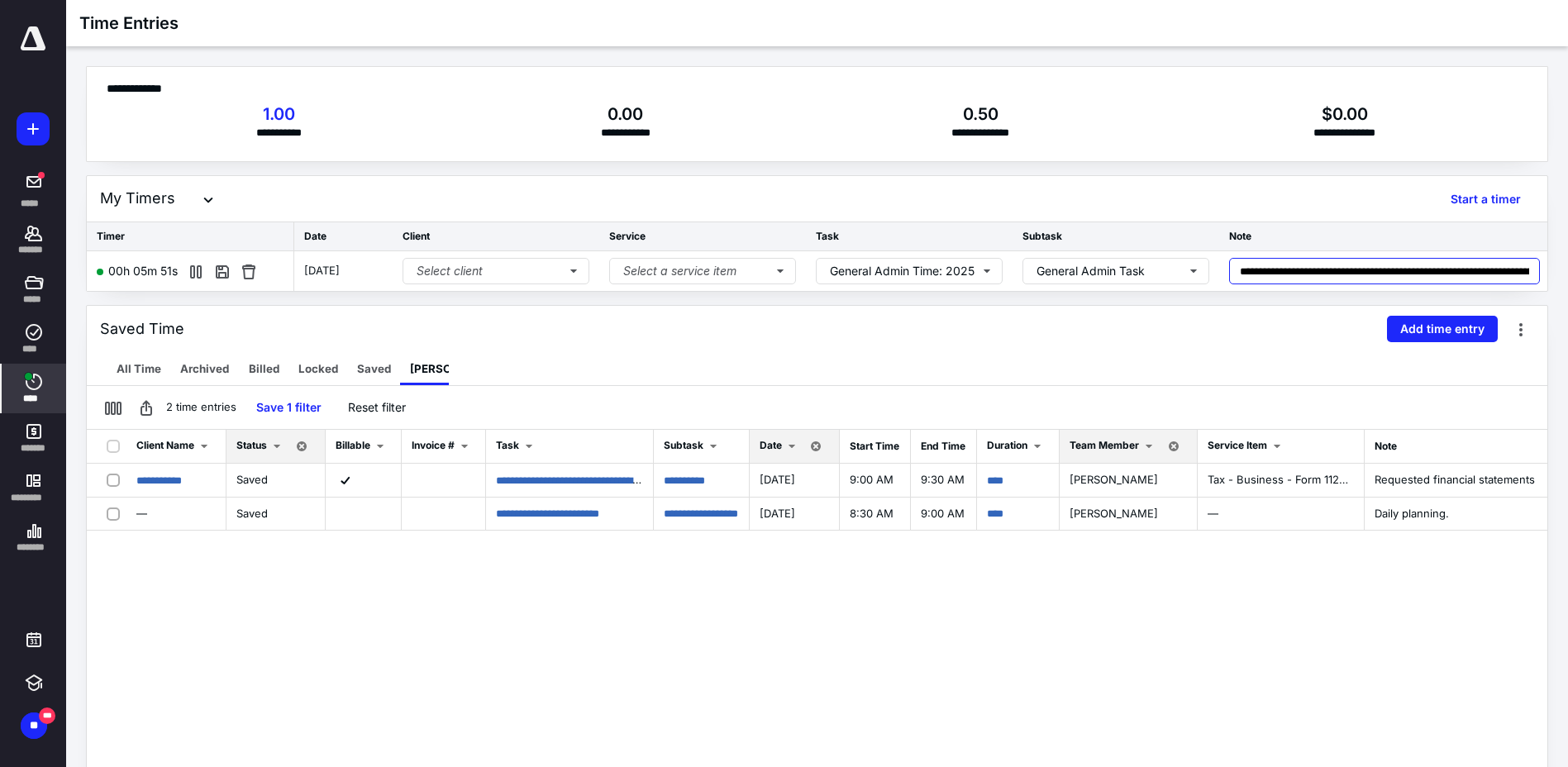 click on "**********" at bounding box center (1385, 271) 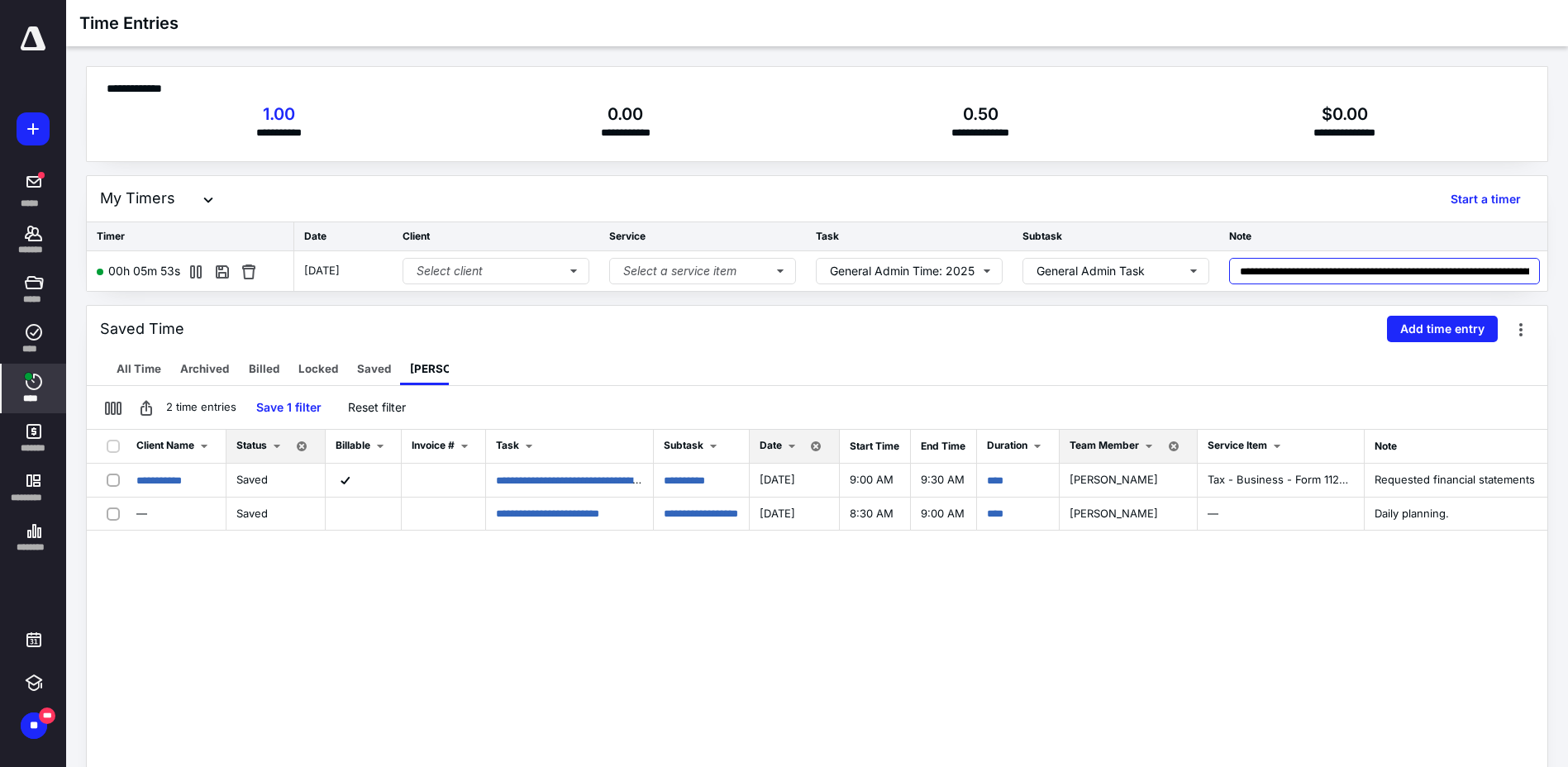 click on "**********" at bounding box center (1385, 271) 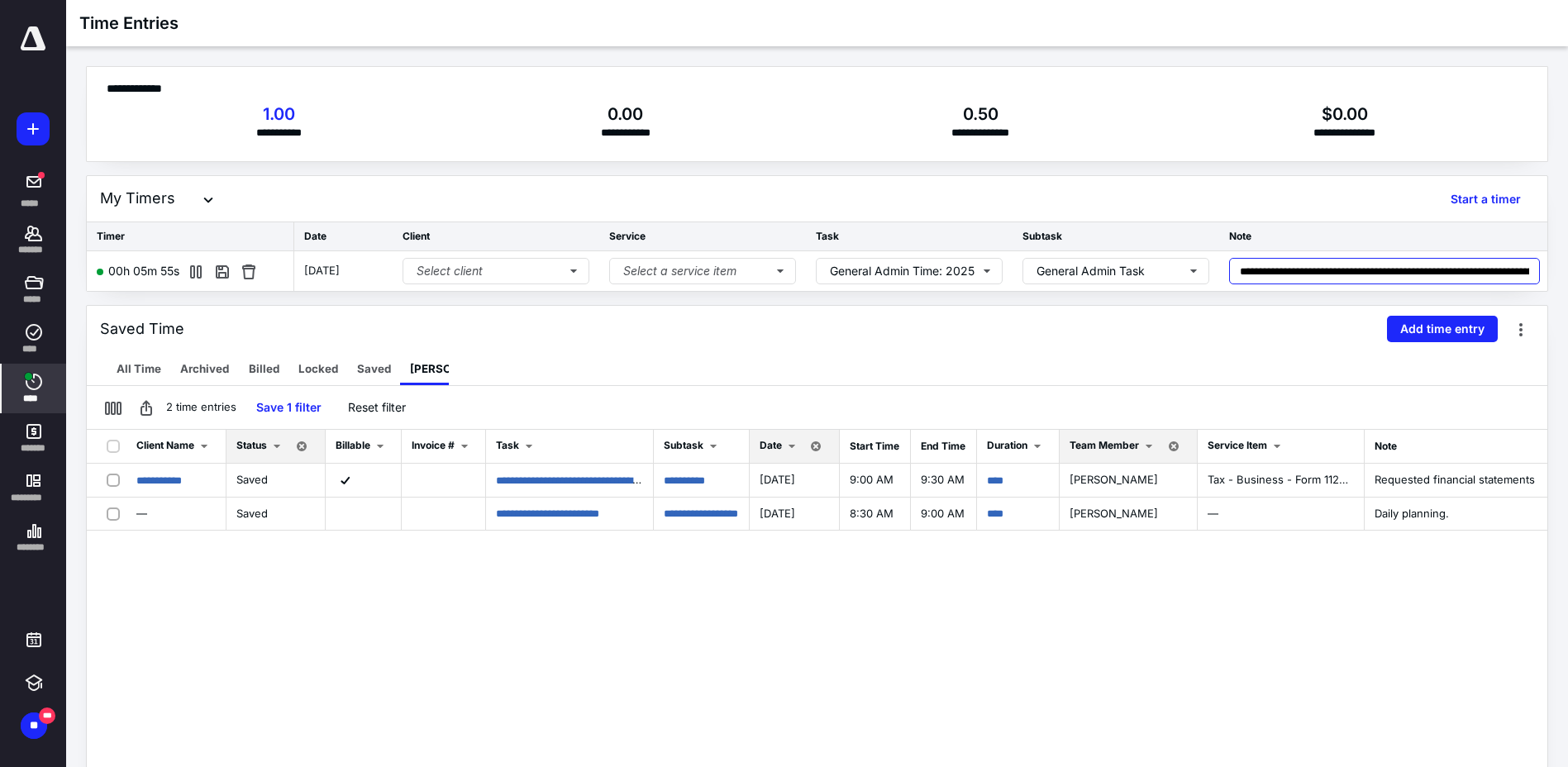 paste on "**********" 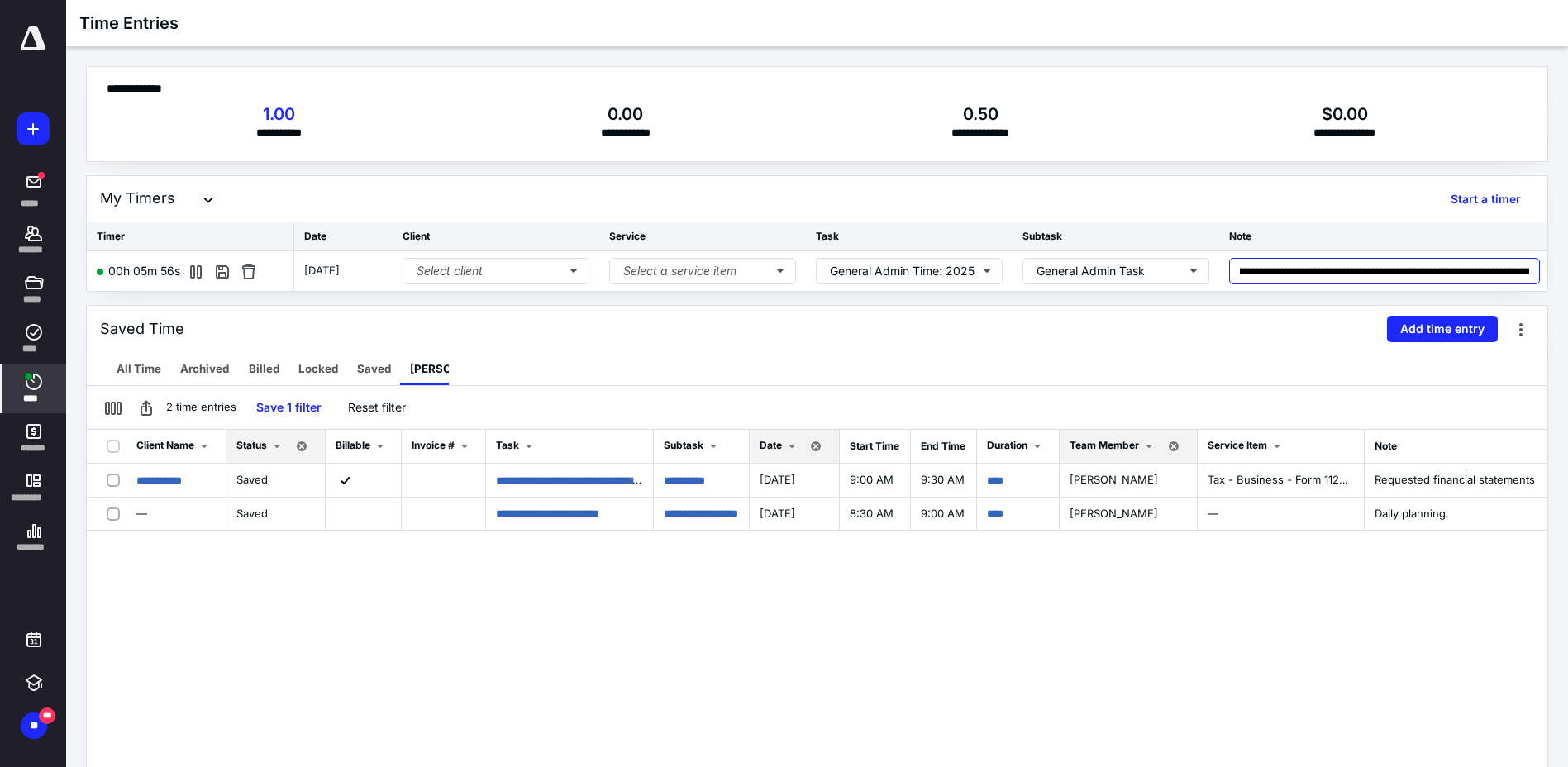 scroll, scrollTop: 0, scrollLeft: 148, axis: horizontal 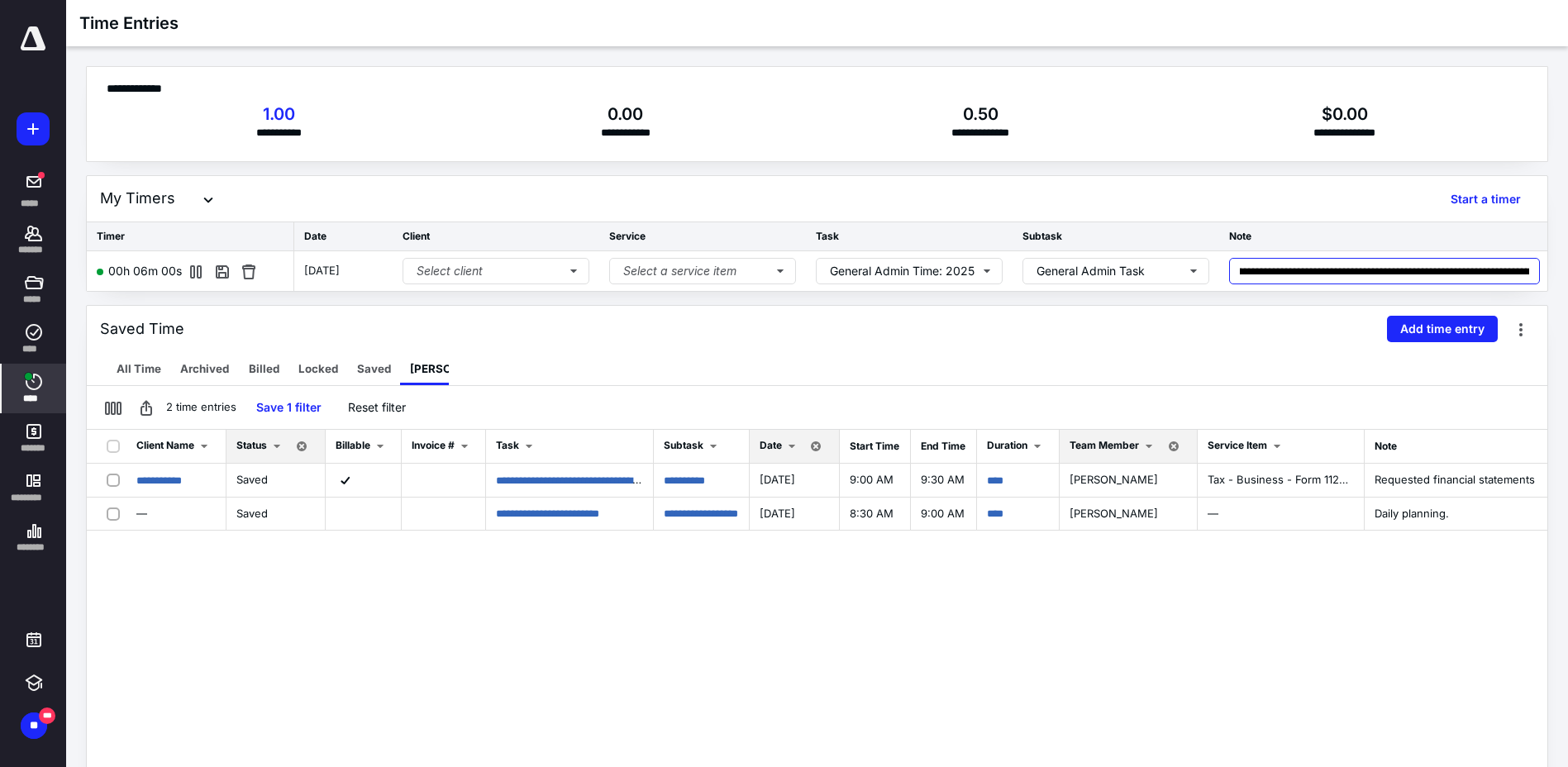 click on "**********" at bounding box center [1385, 271] 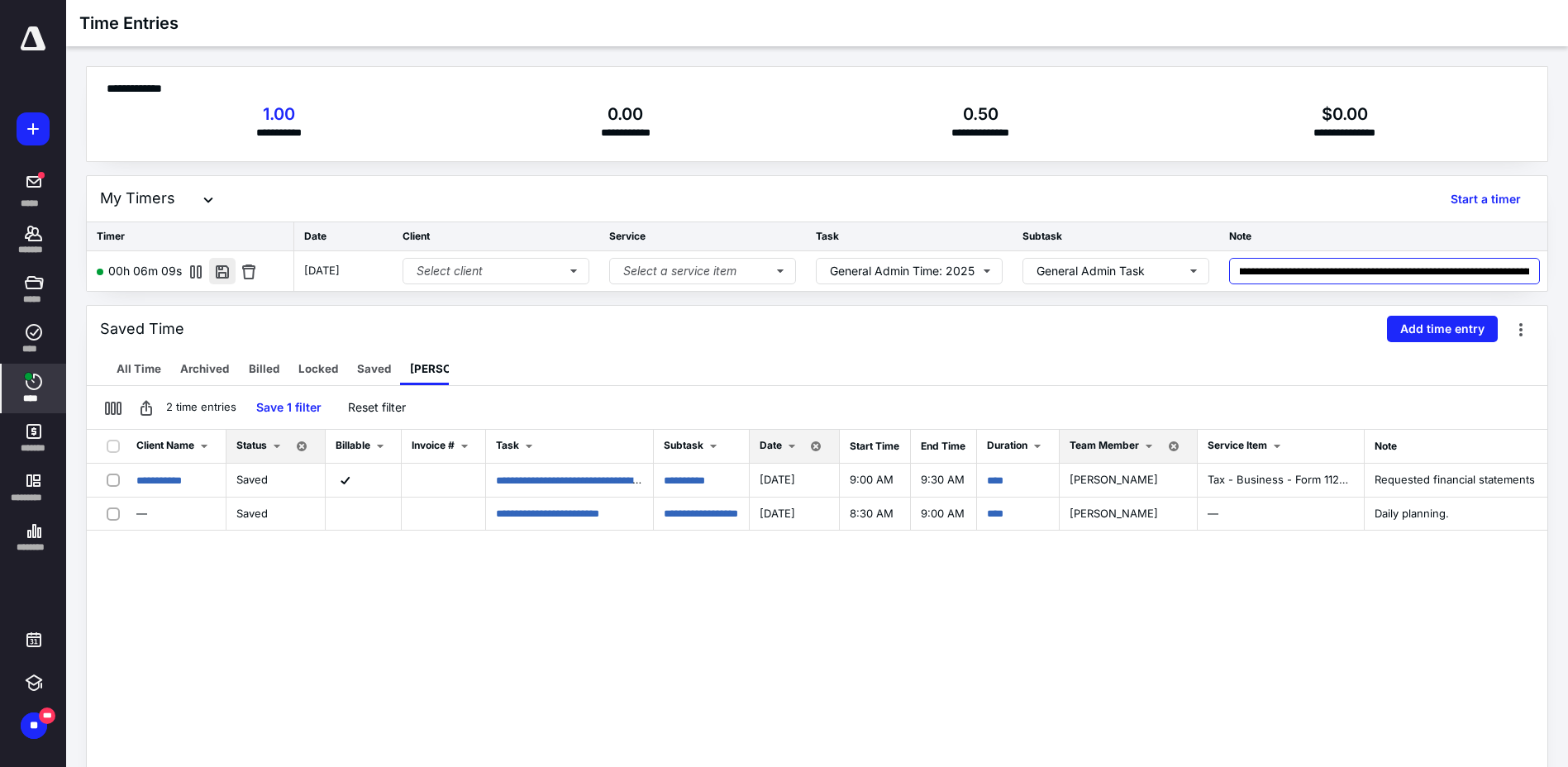 type on "**********" 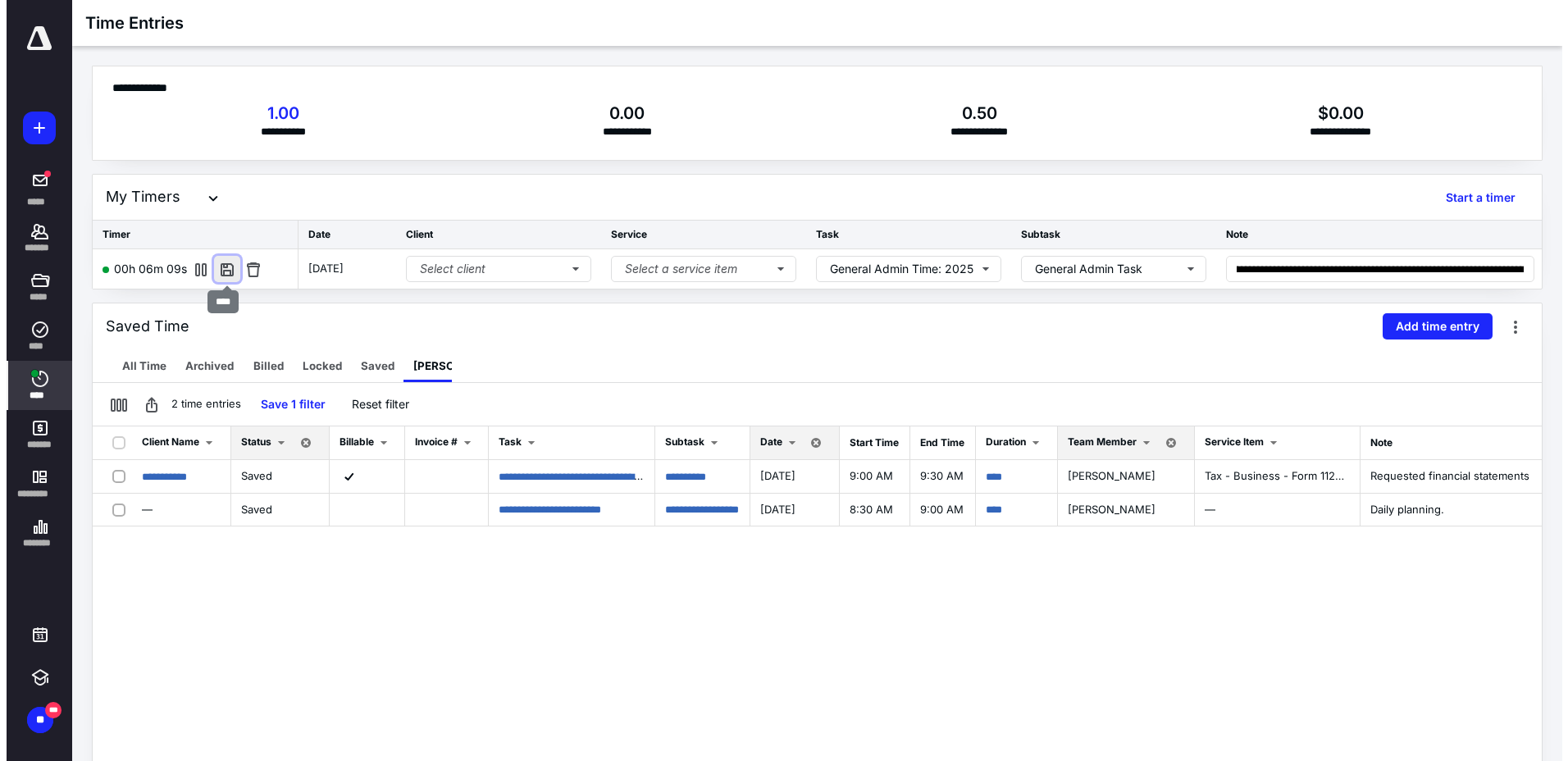 scroll, scrollTop: 0, scrollLeft: 0, axis: both 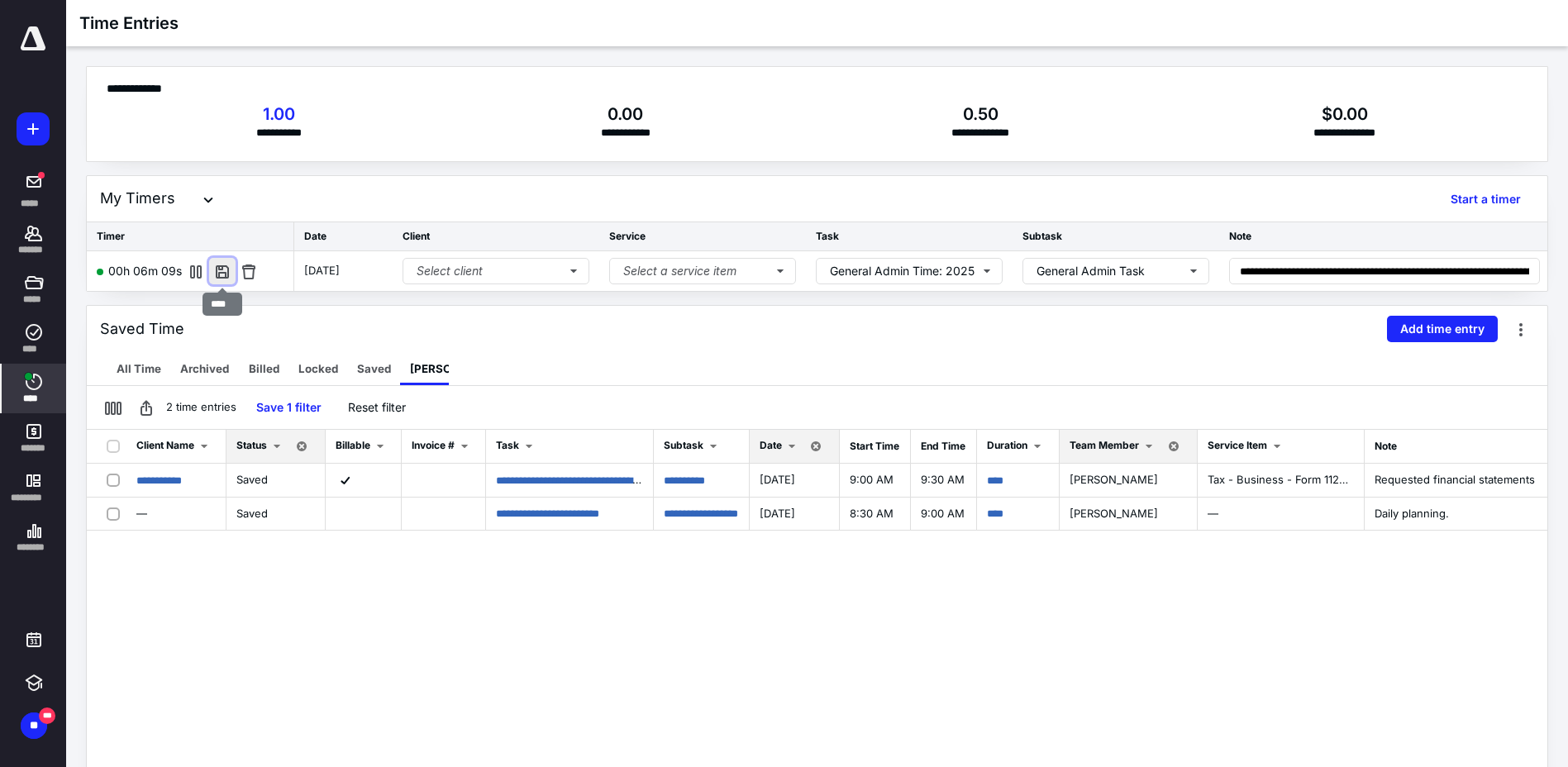 click at bounding box center [222, 271] 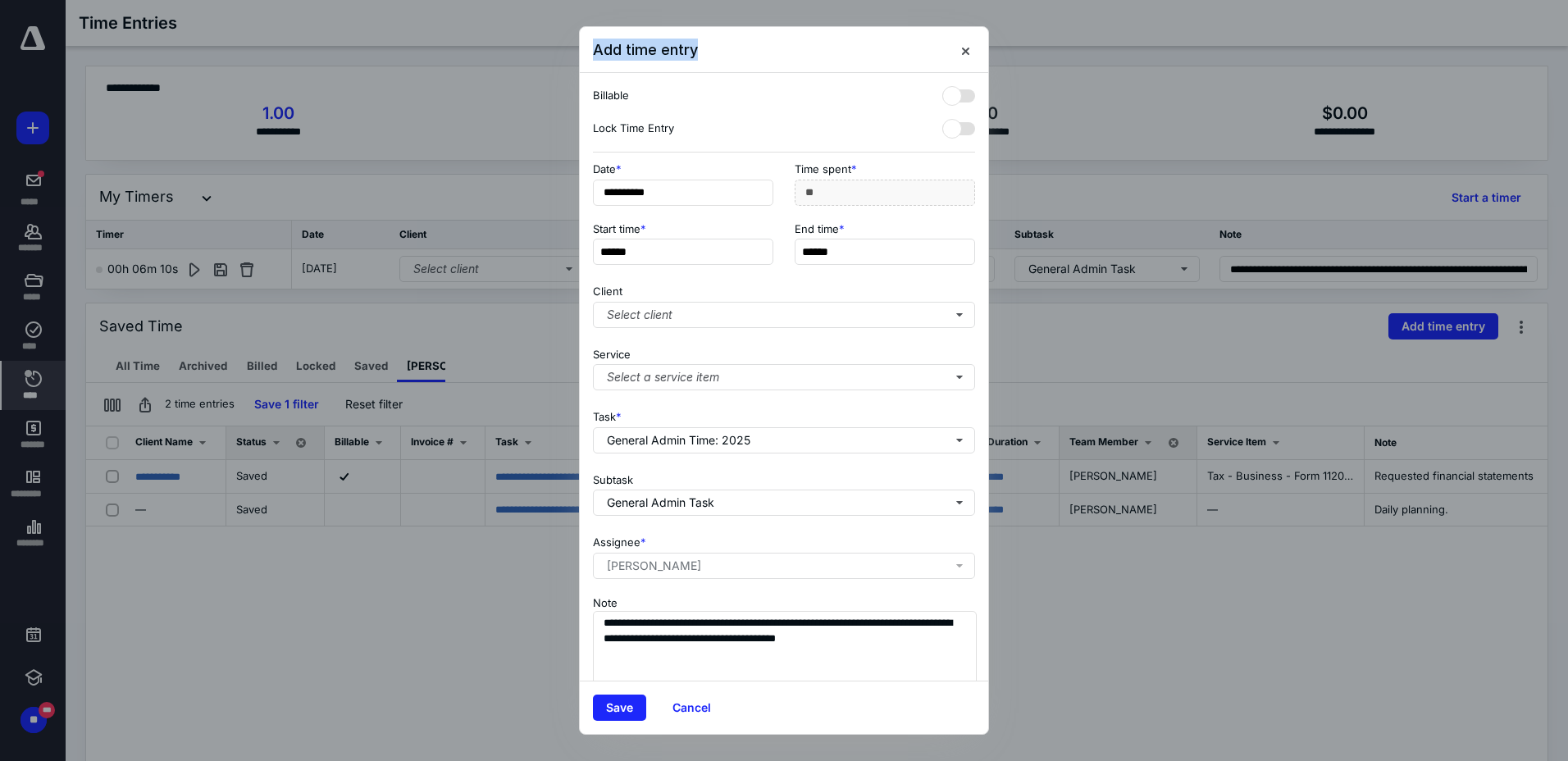 drag, startPoint x: 882, startPoint y: 60, endPoint x: 1116, endPoint y: 134, distance: 245.42209 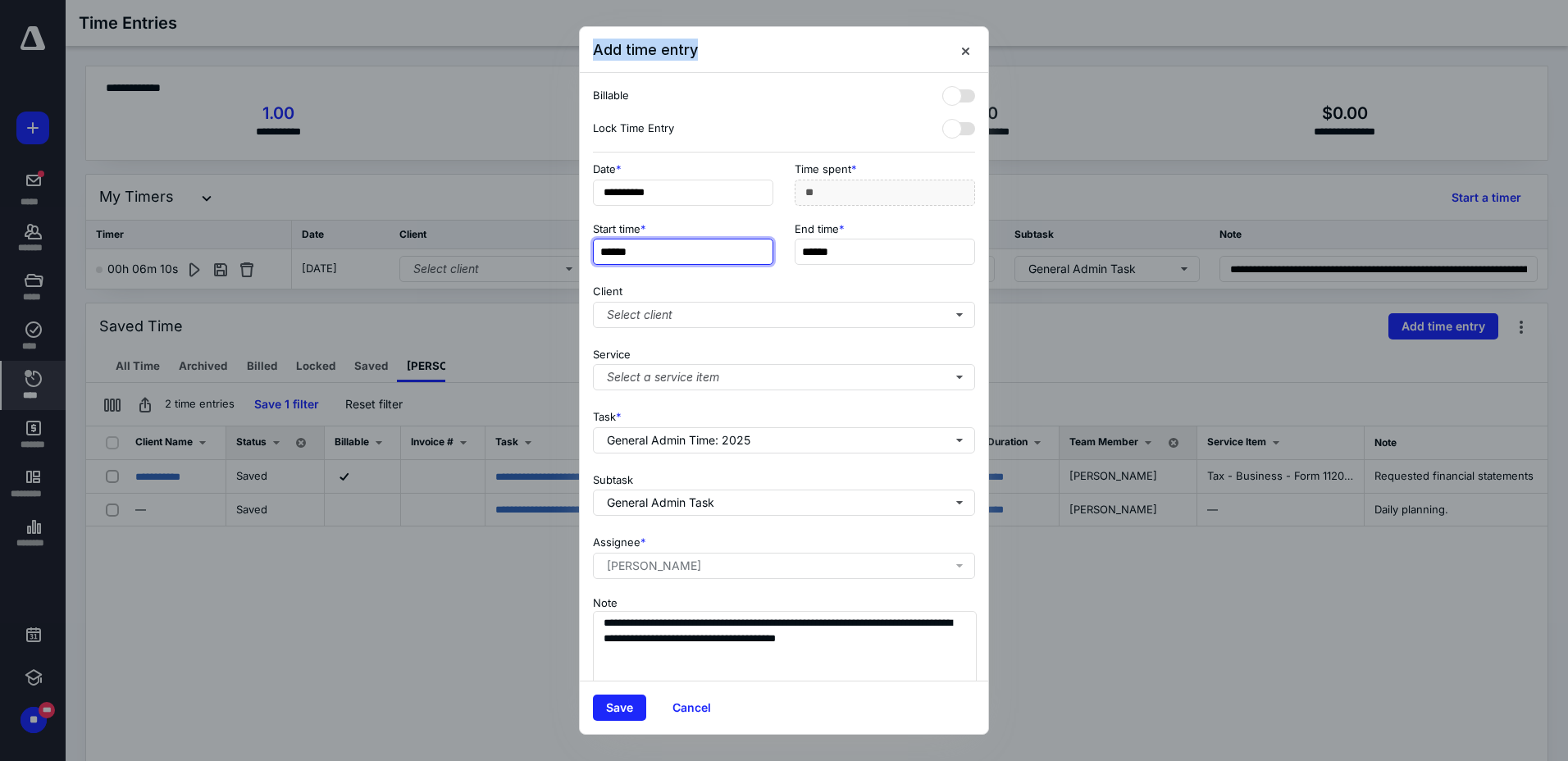 click on "******" at bounding box center (683, 252) 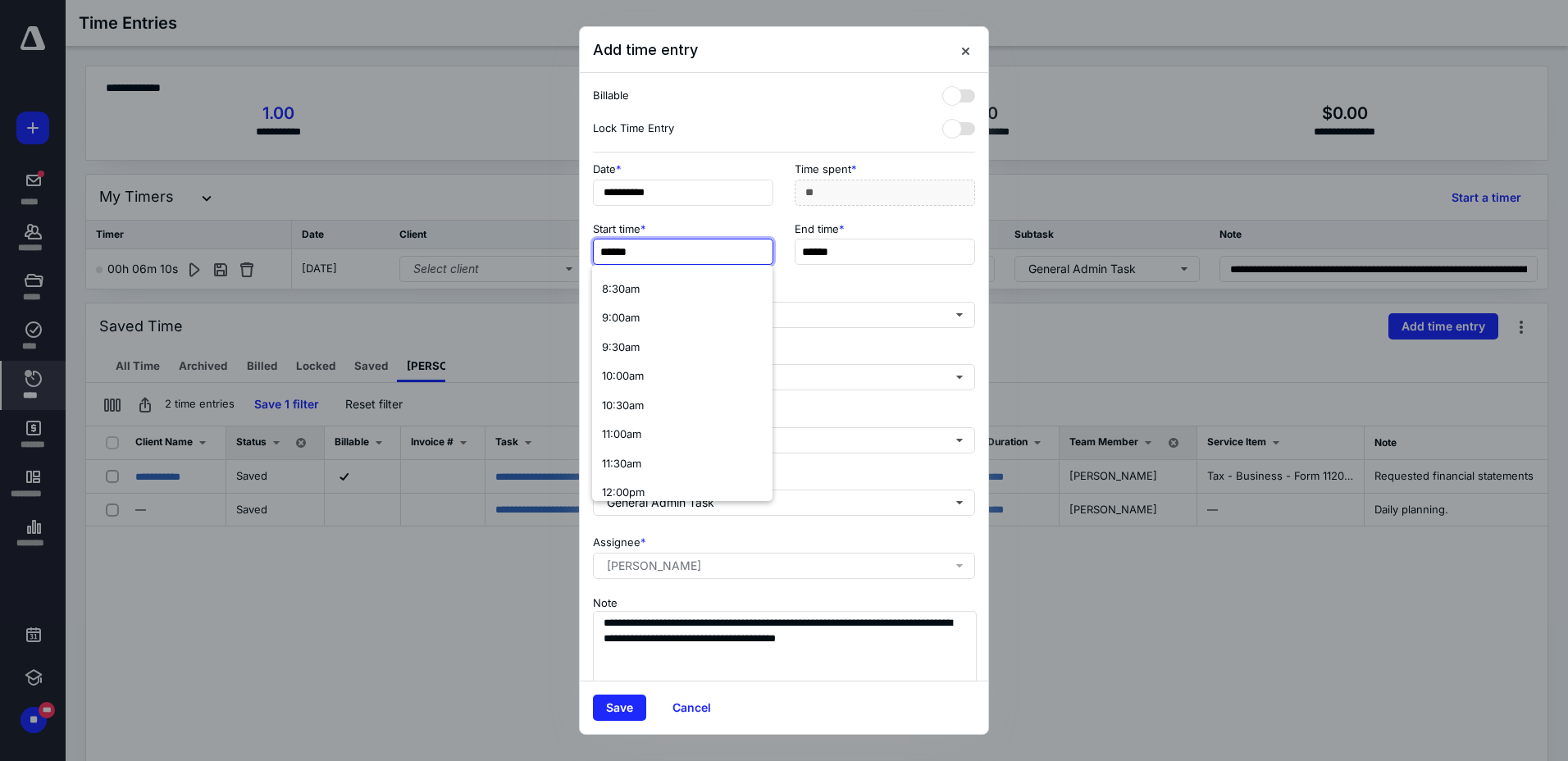 scroll, scrollTop: 574, scrollLeft: 0, axis: vertical 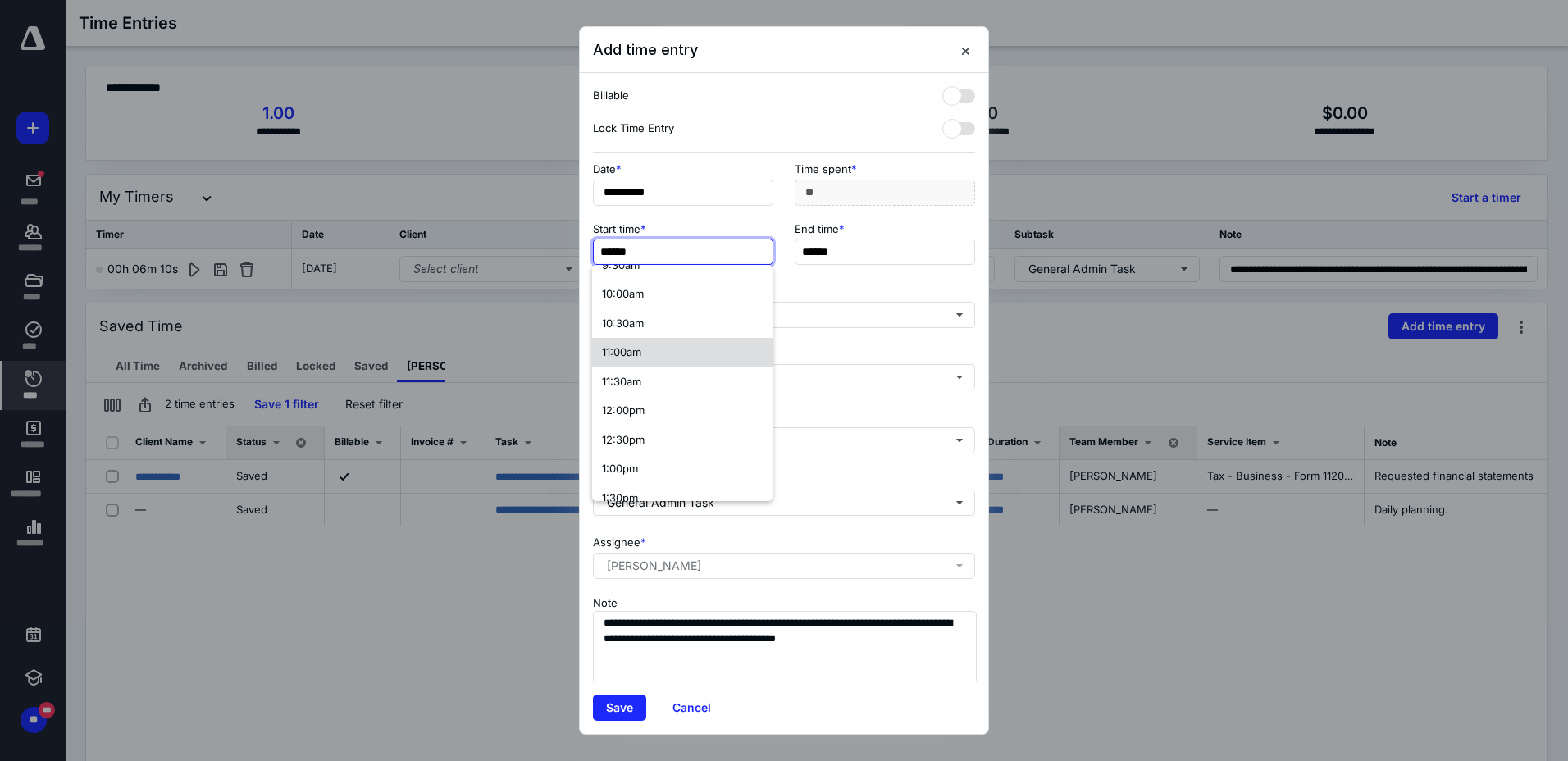 click on "11:00am" at bounding box center [682, 353] 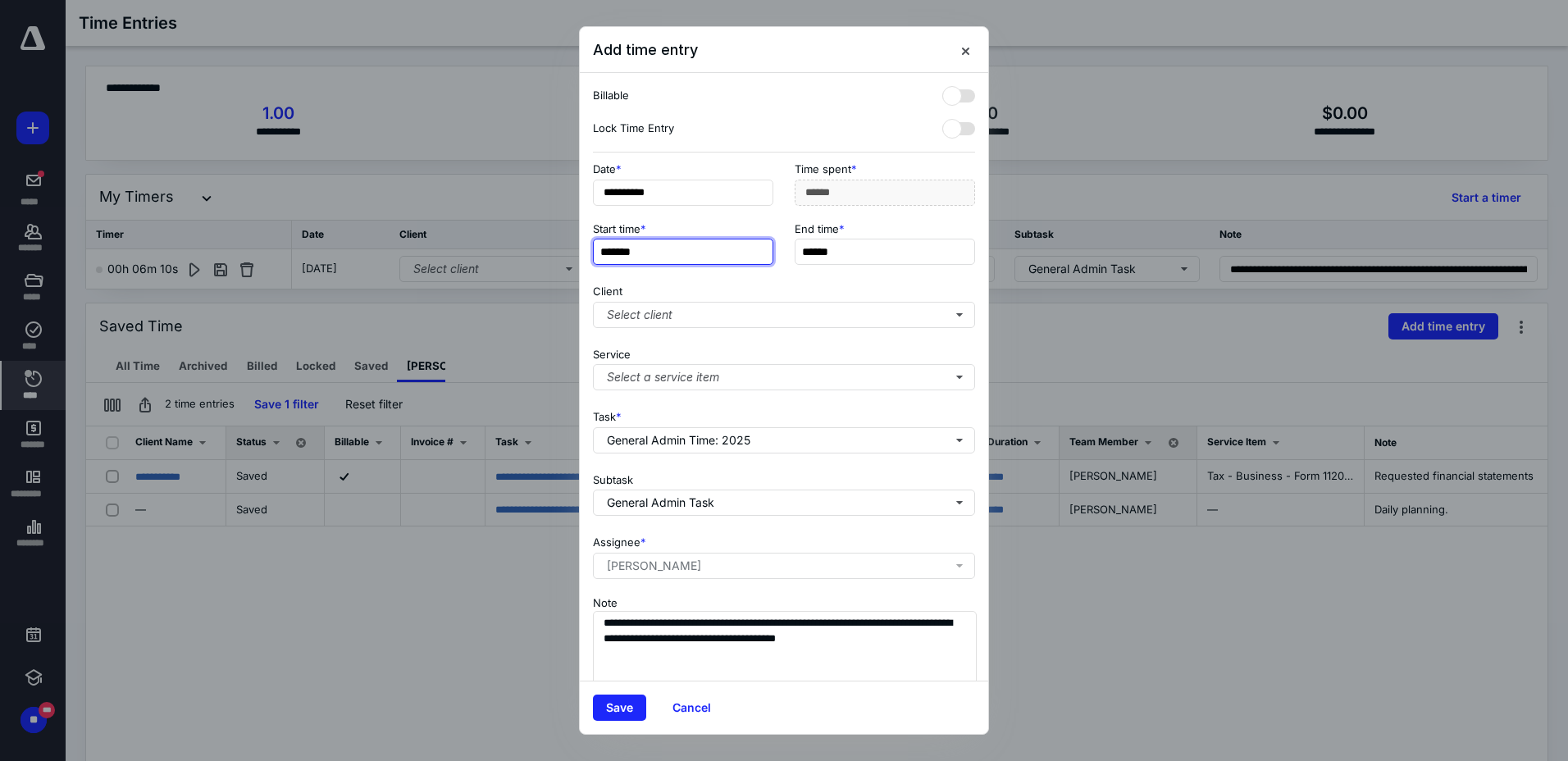 scroll, scrollTop: 0, scrollLeft: 0, axis: both 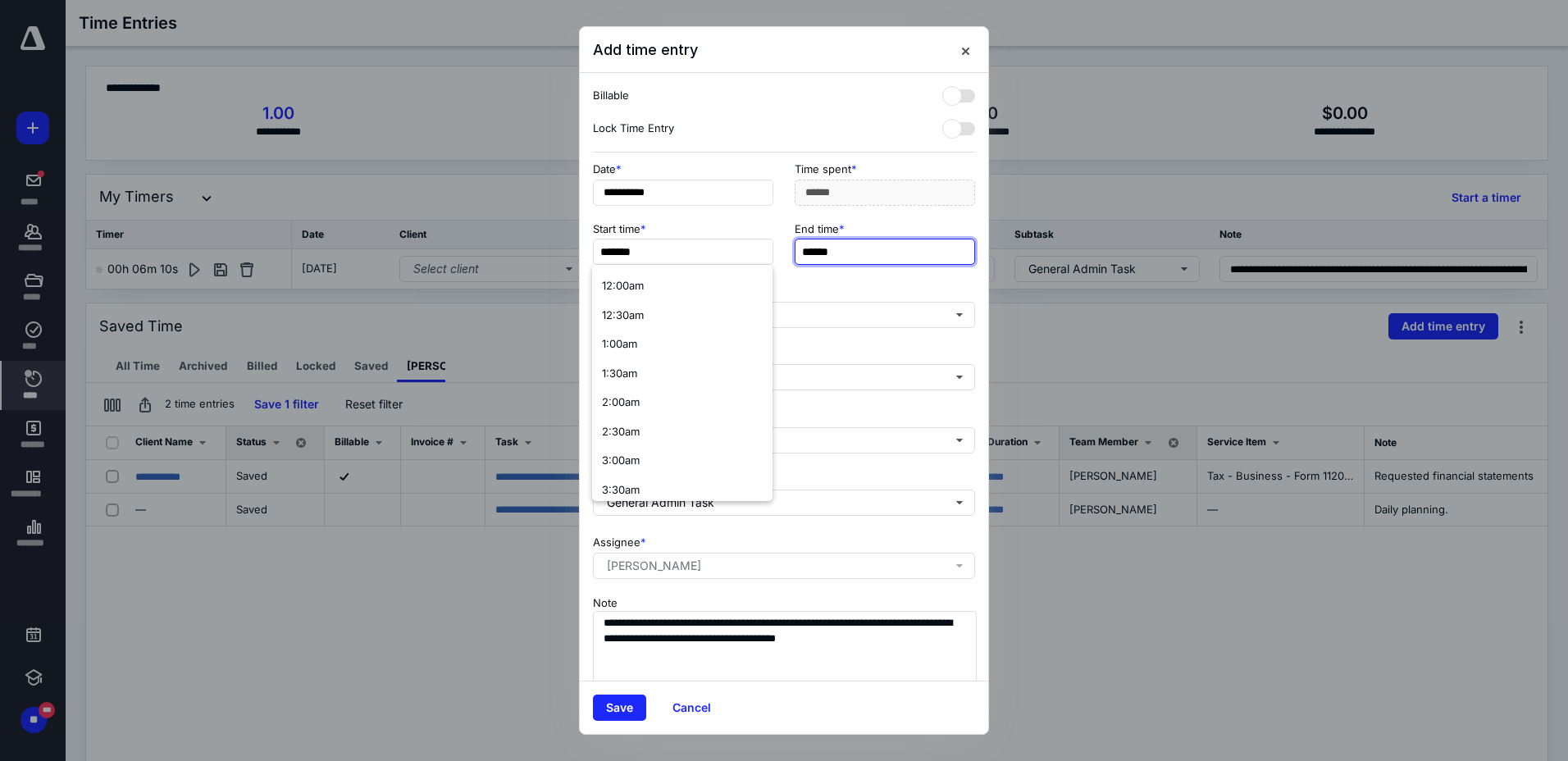 click on "******" at bounding box center (885, 252) 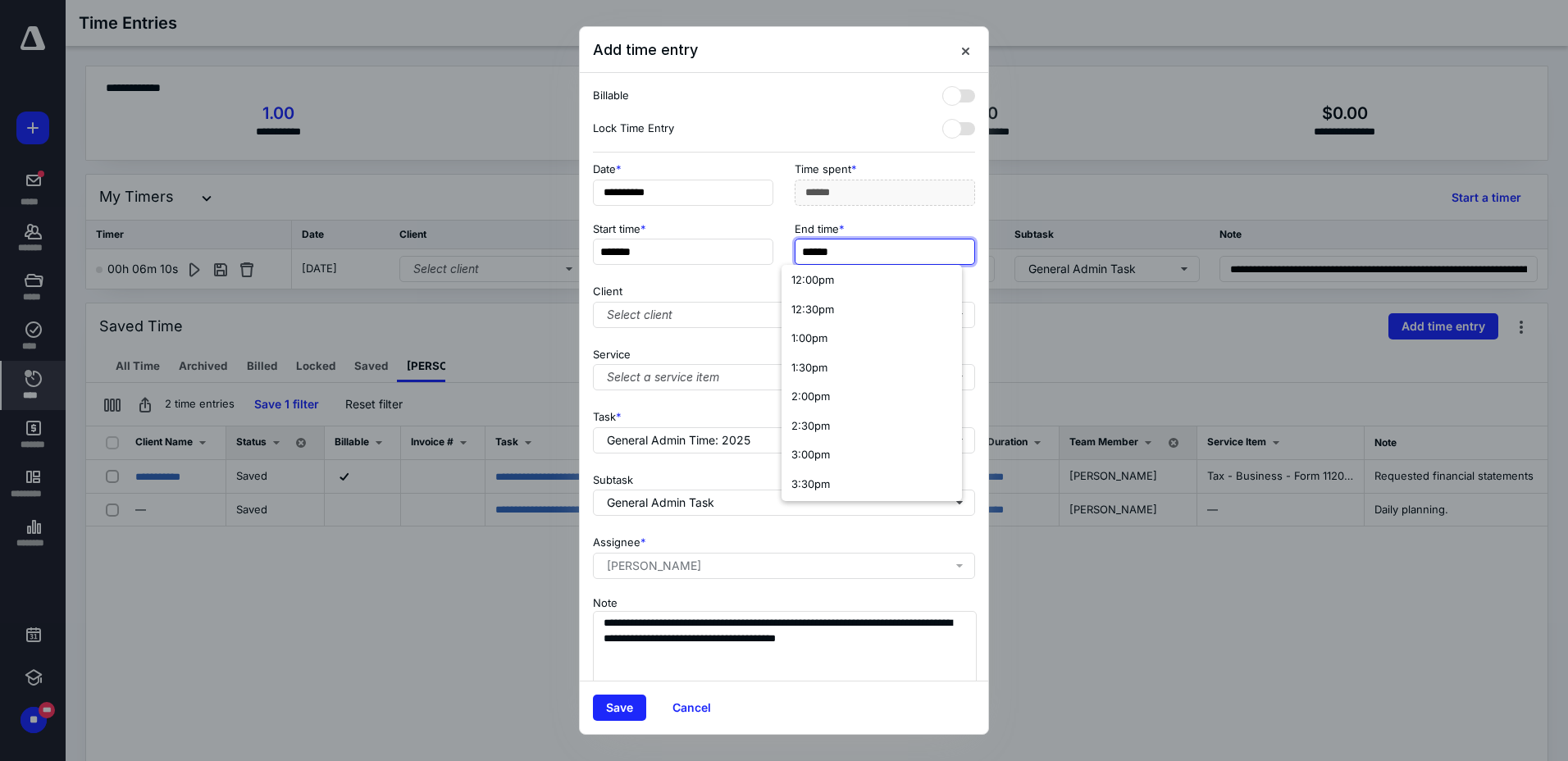 scroll, scrollTop: 738, scrollLeft: 0, axis: vertical 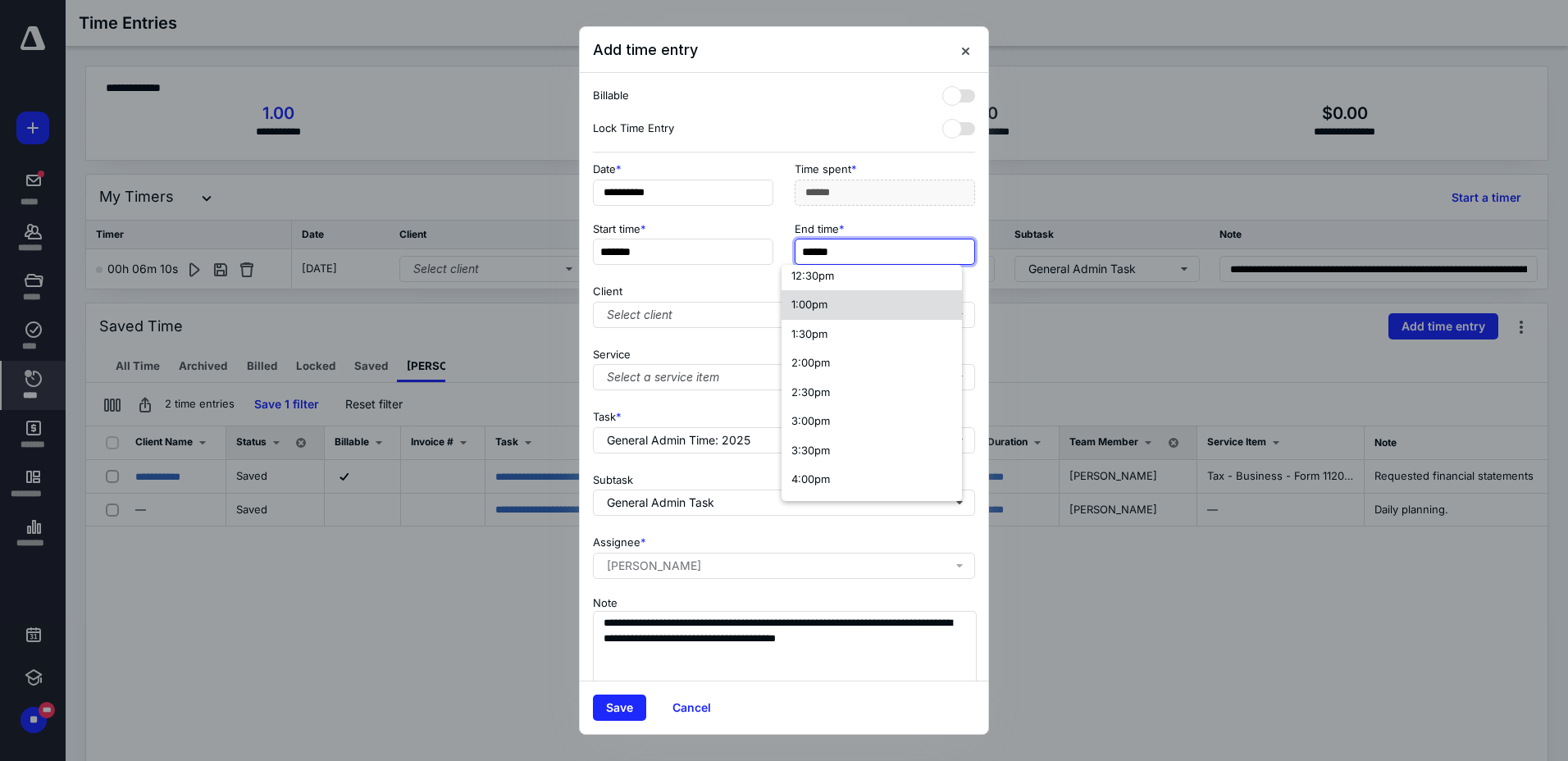 click on "1:00pm" at bounding box center [872, 305] 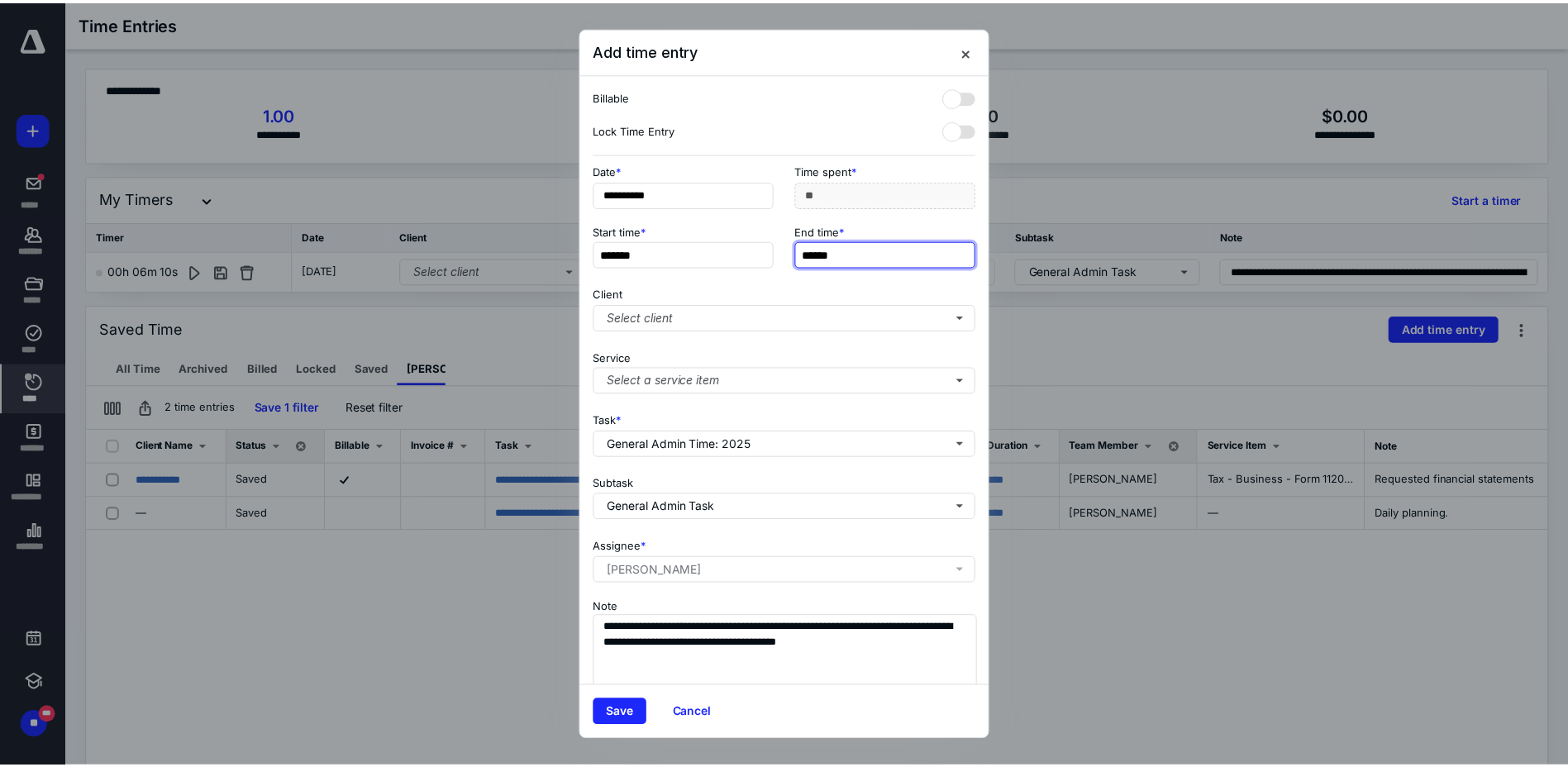 scroll, scrollTop: 0, scrollLeft: 0, axis: both 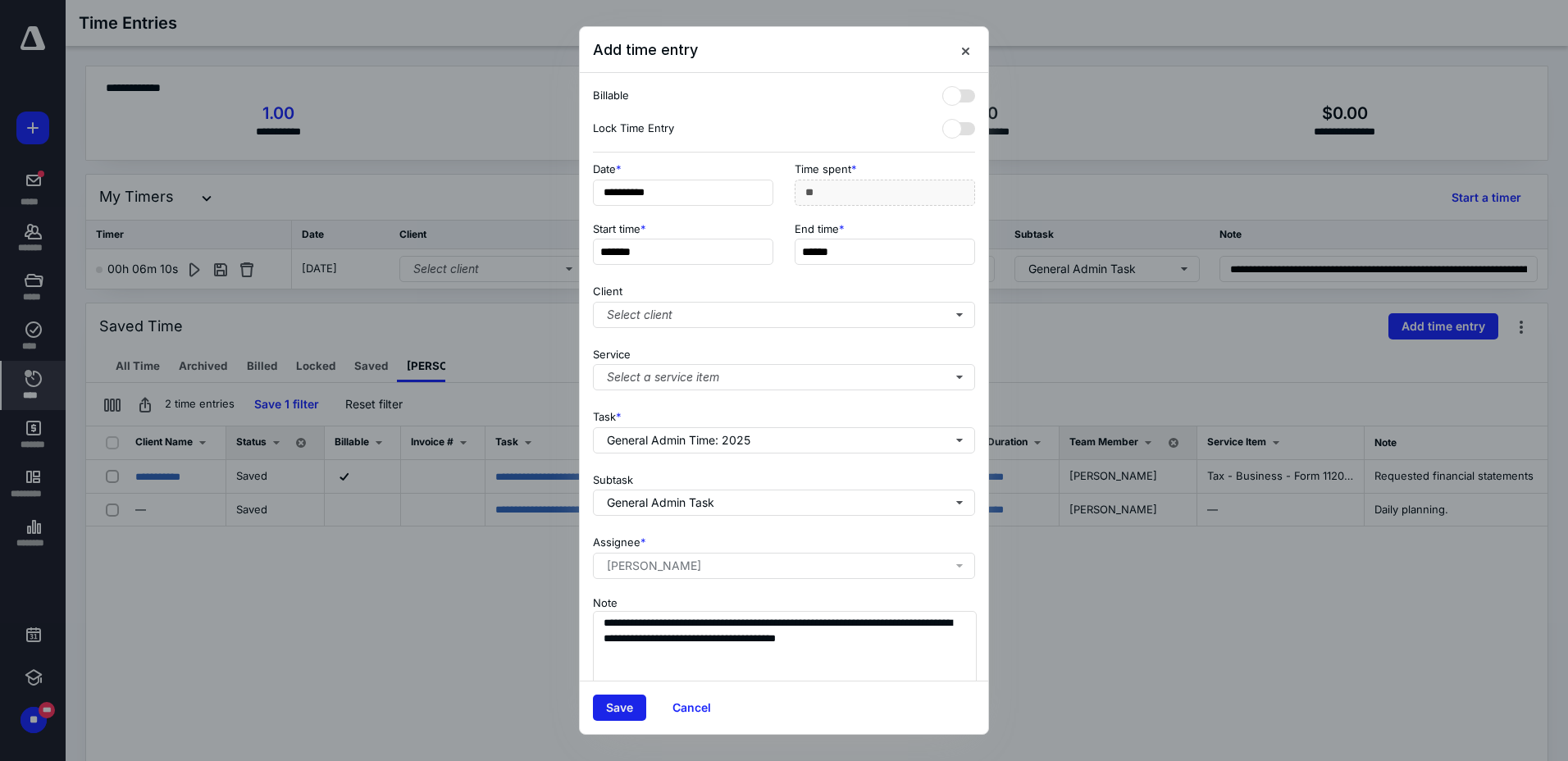 click on "Save" at bounding box center (619, 708) 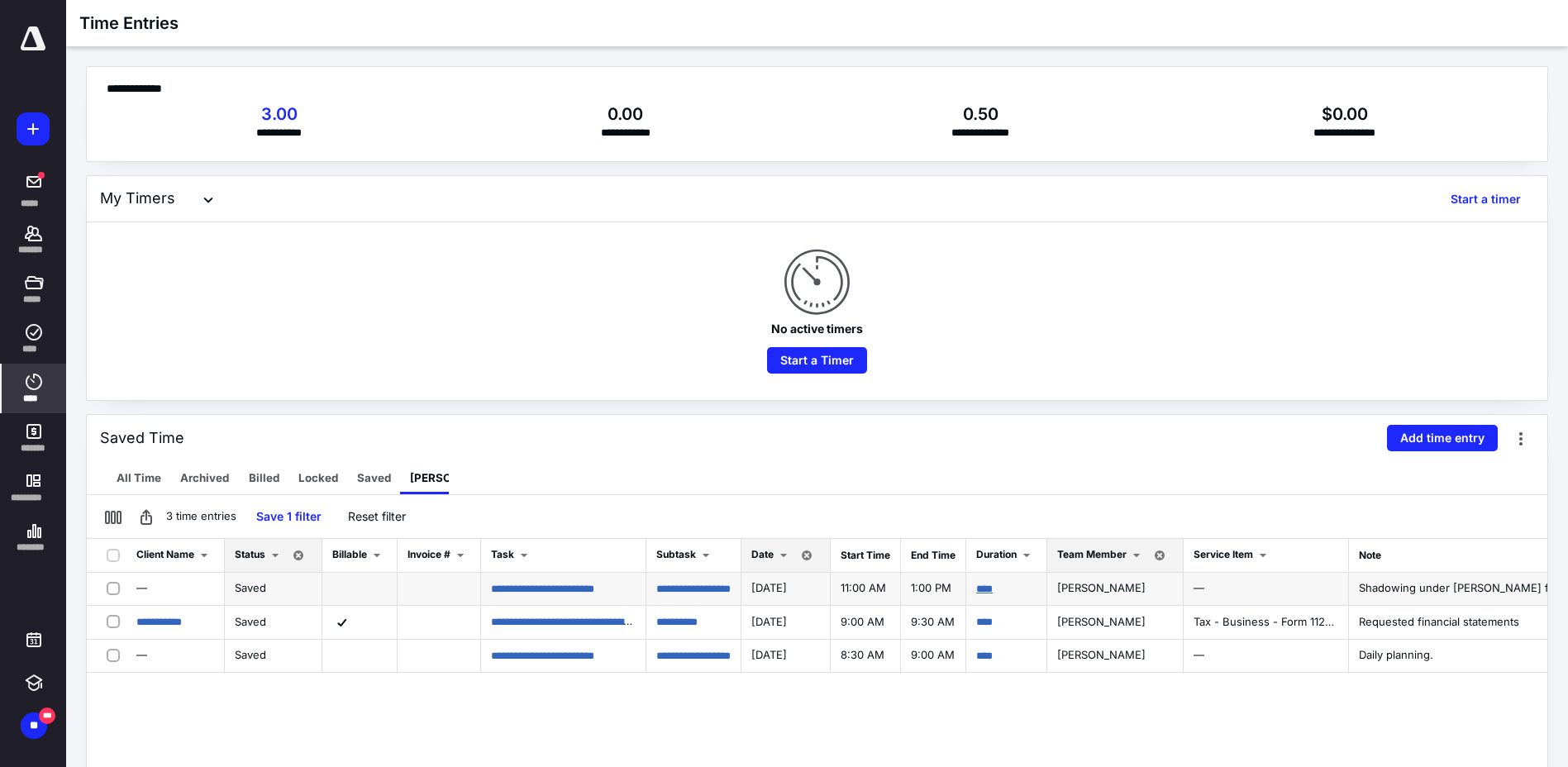 click on "****" at bounding box center (984, 588) 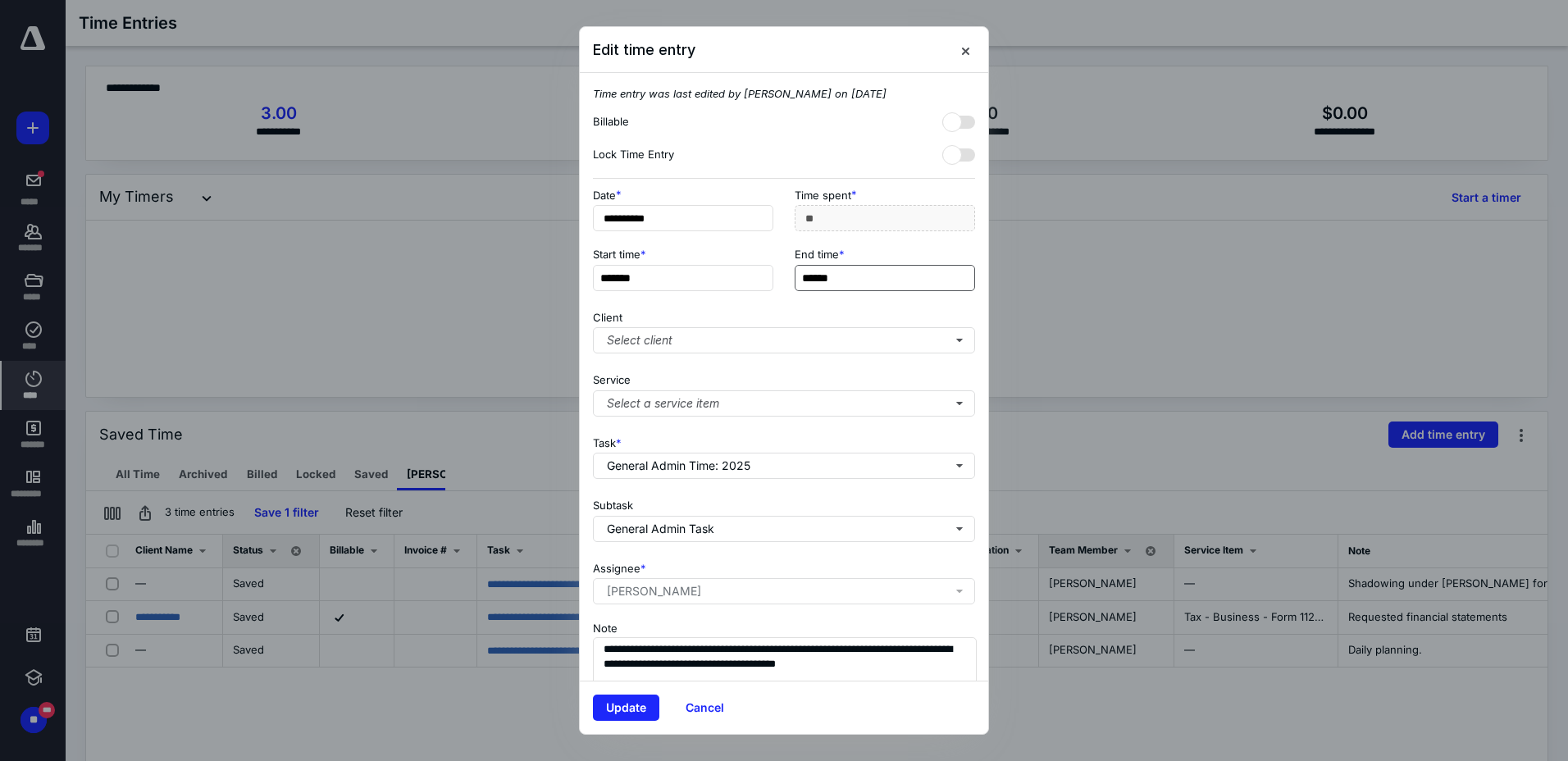 click on "******" at bounding box center [885, 278] 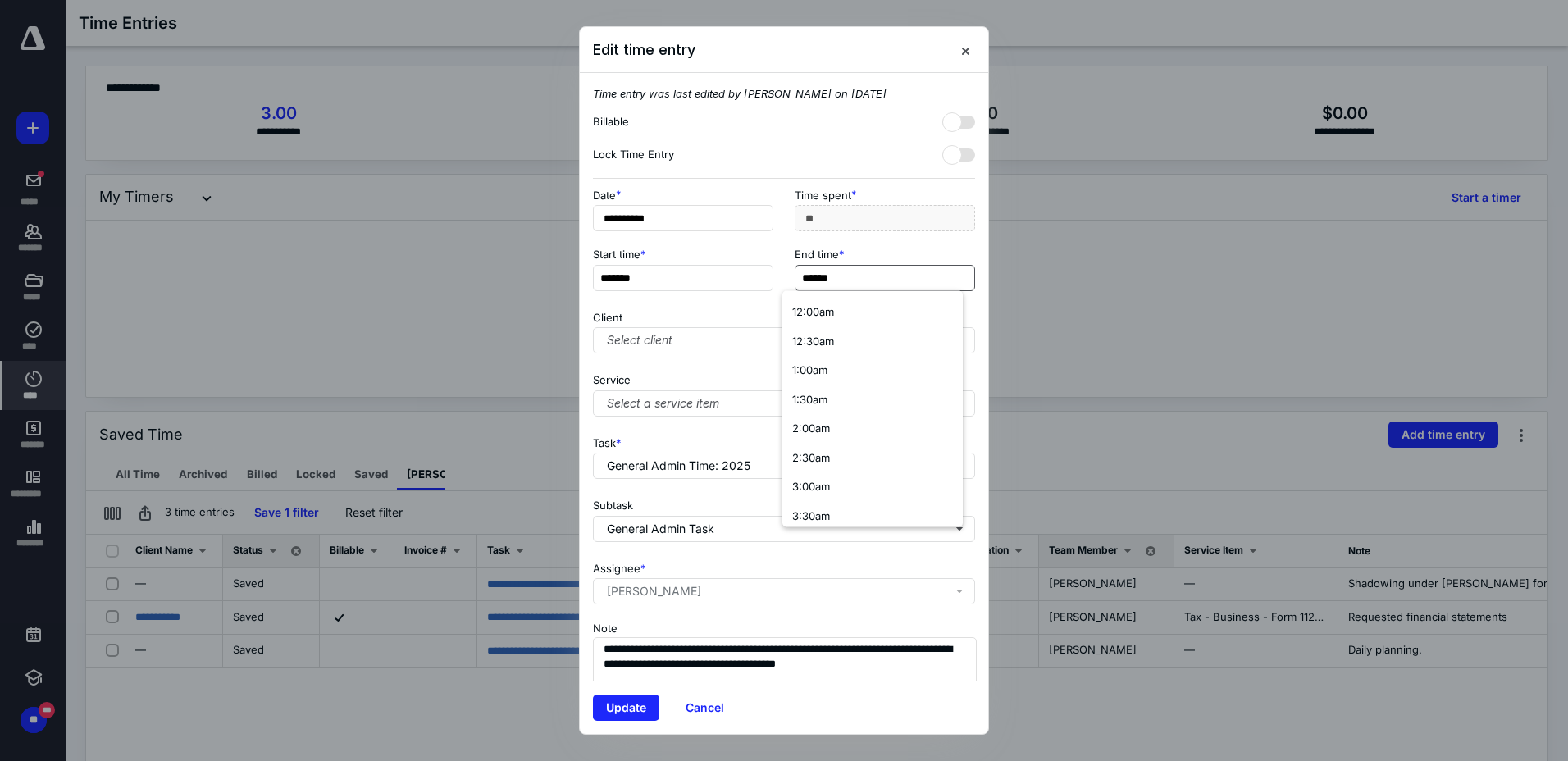type on "******" 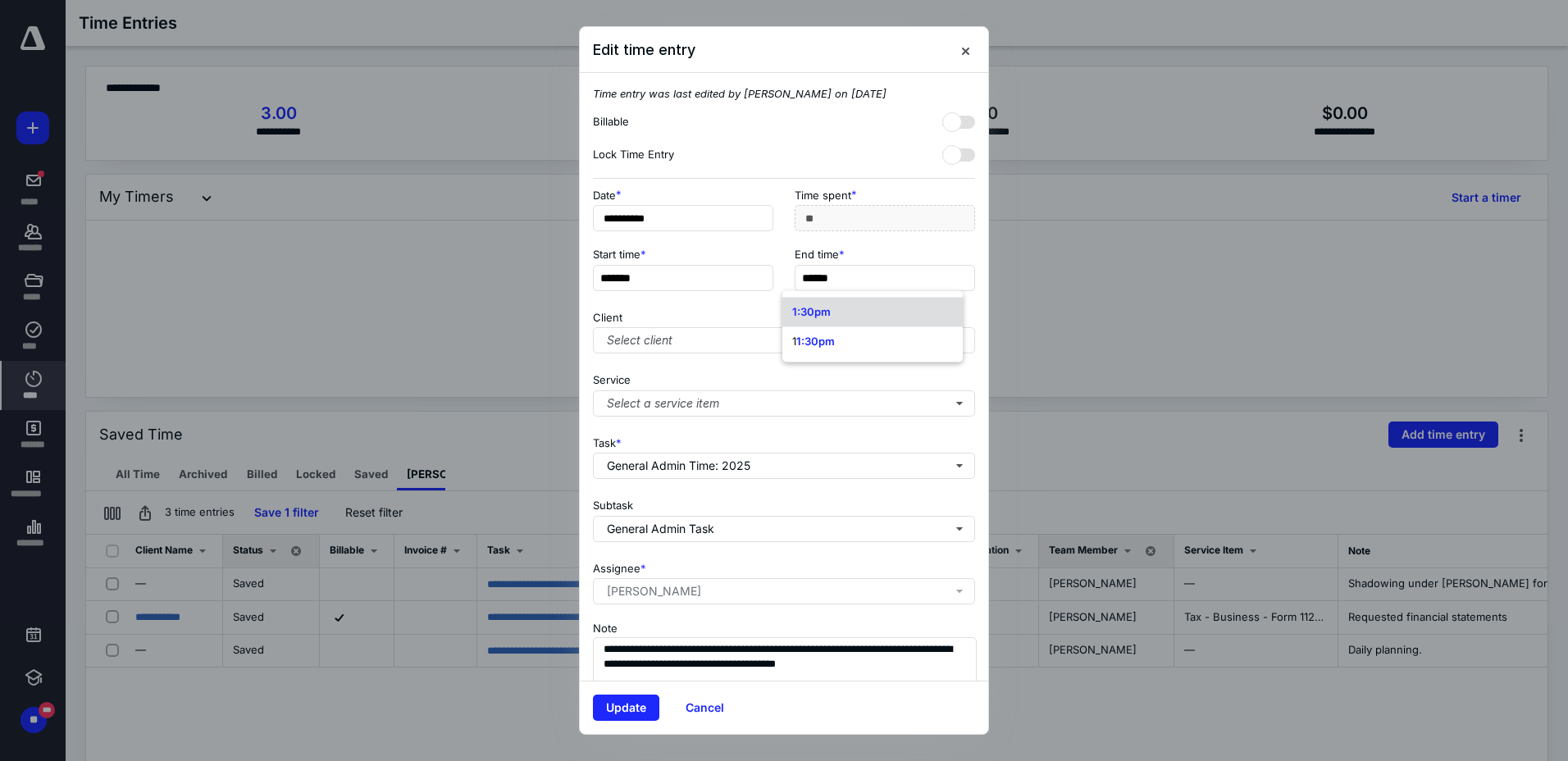 click on "1:30pm" at bounding box center [811, 312] 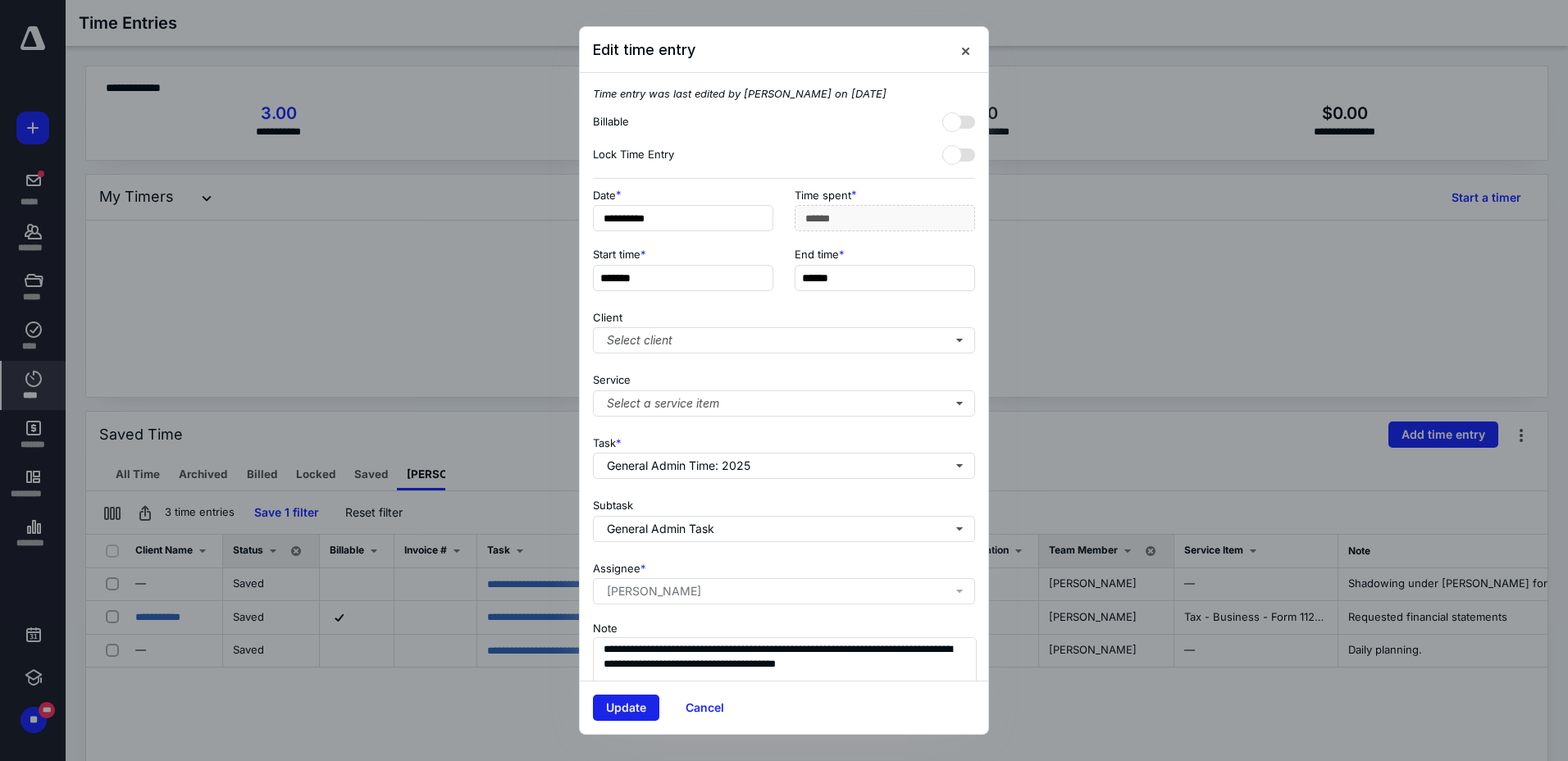 type on "******" 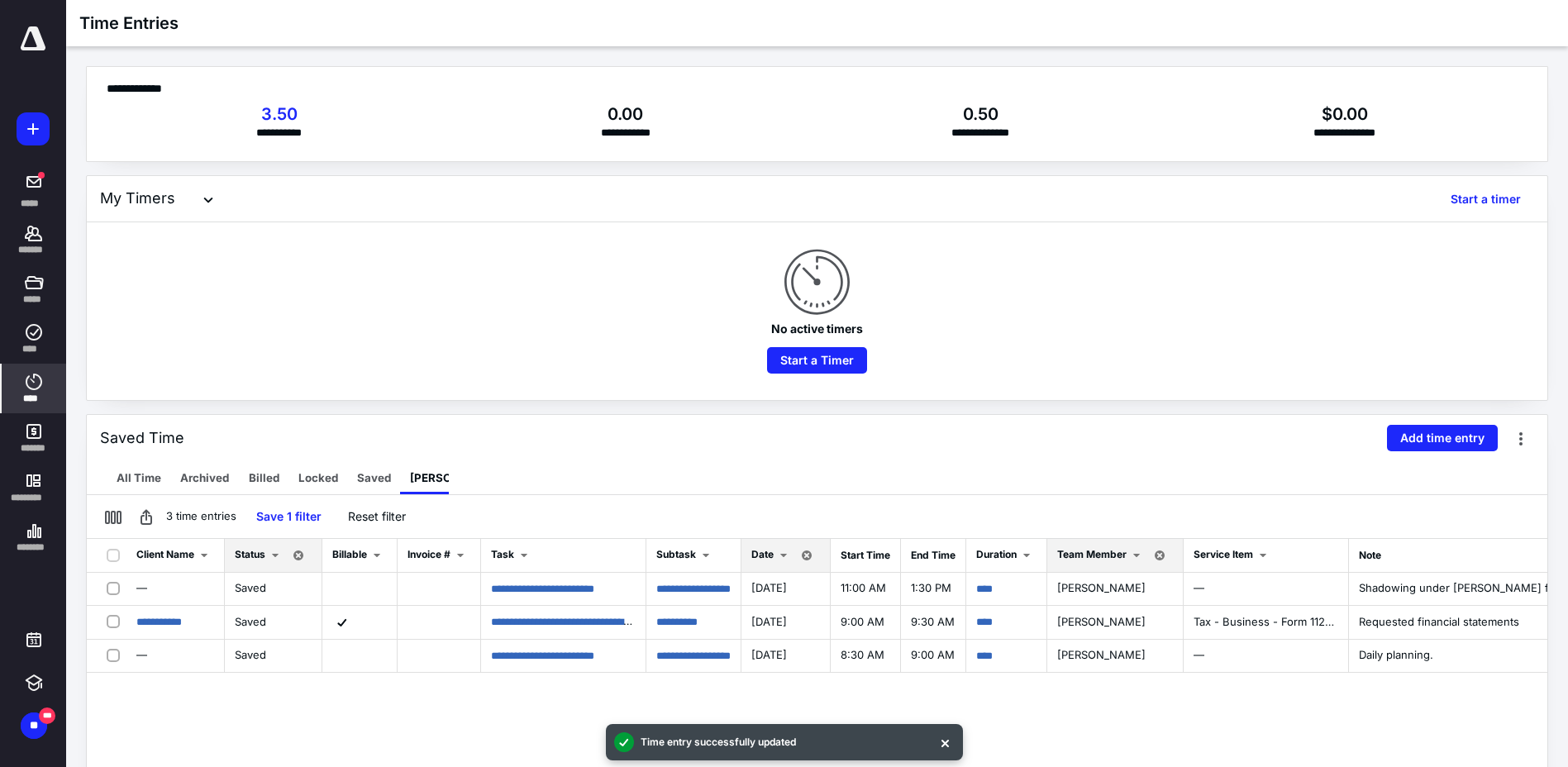 scroll, scrollTop: 83, scrollLeft: 0, axis: vertical 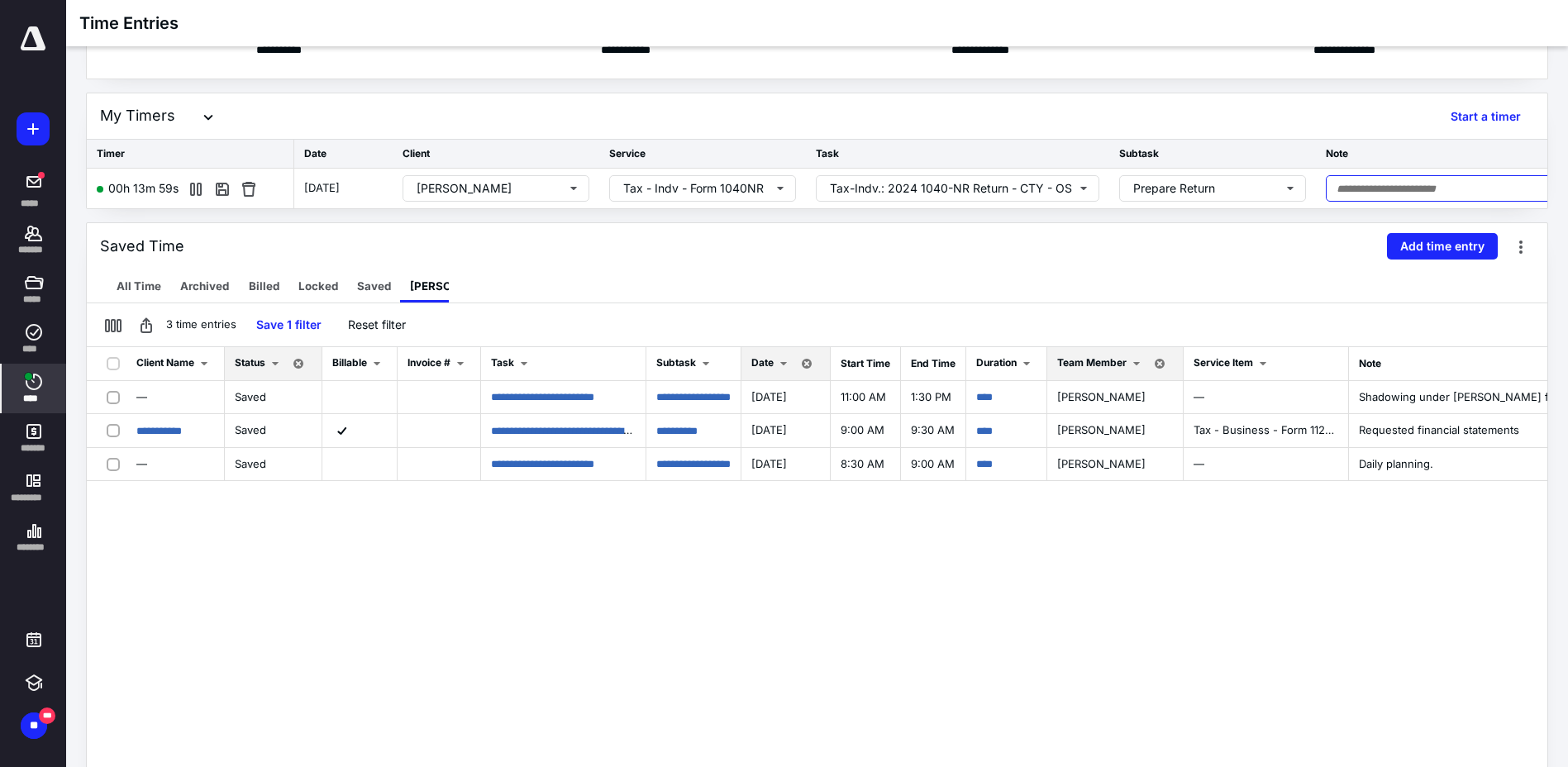 click at bounding box center [1481, 188] 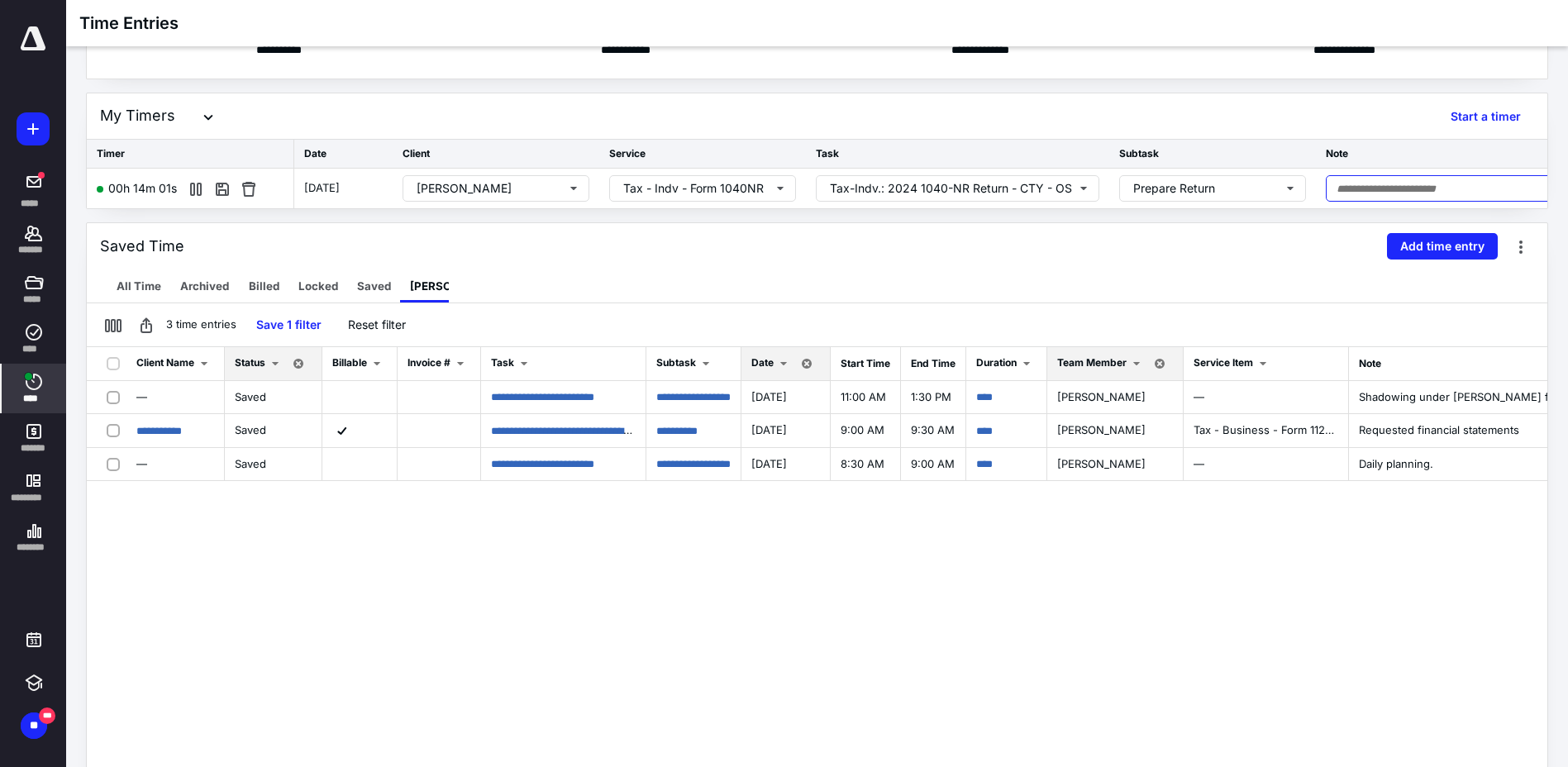 paste on "**********" 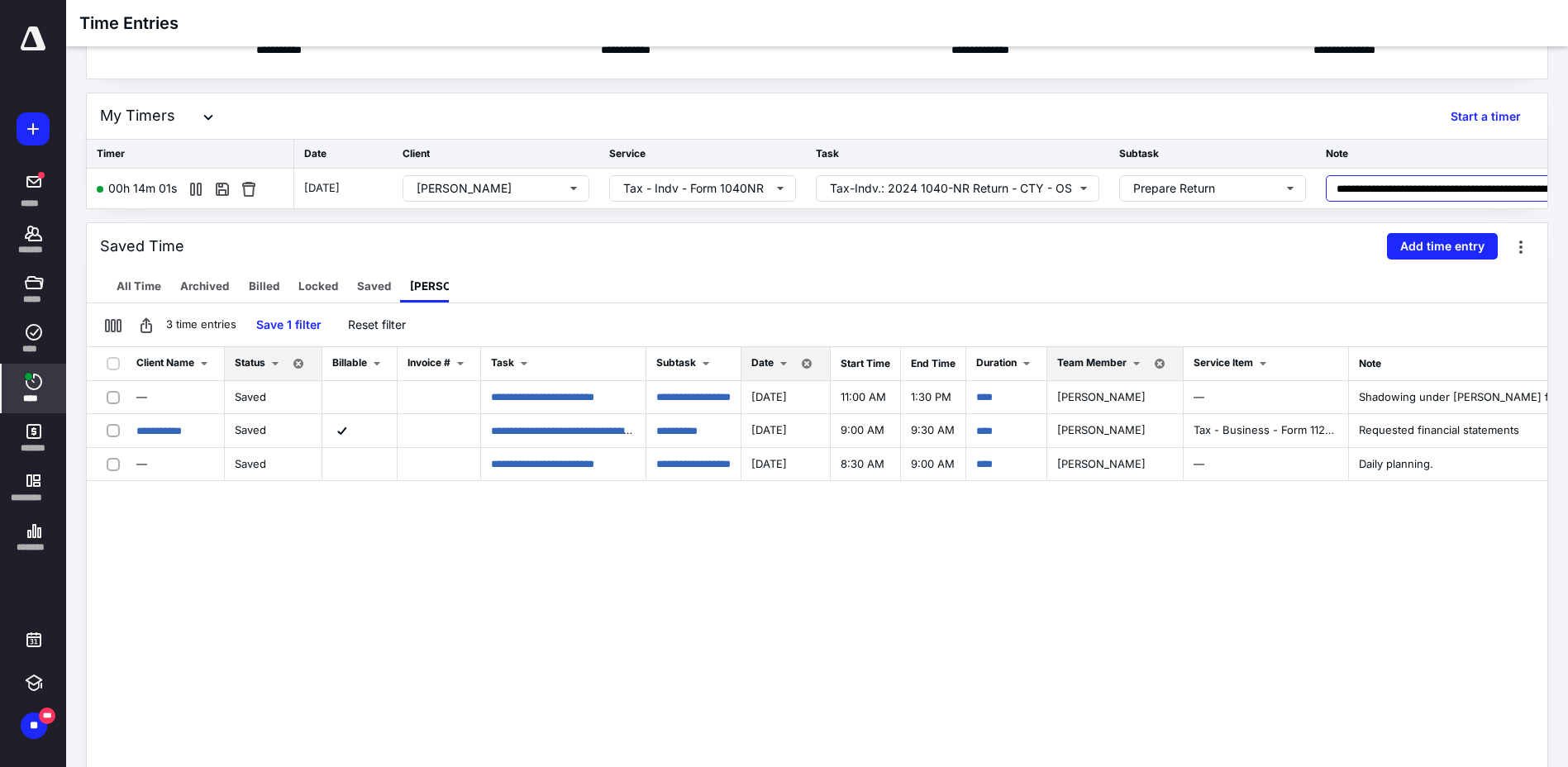 scroll, scrollTop: 0, scrollLeft: 360, axis: horizontal 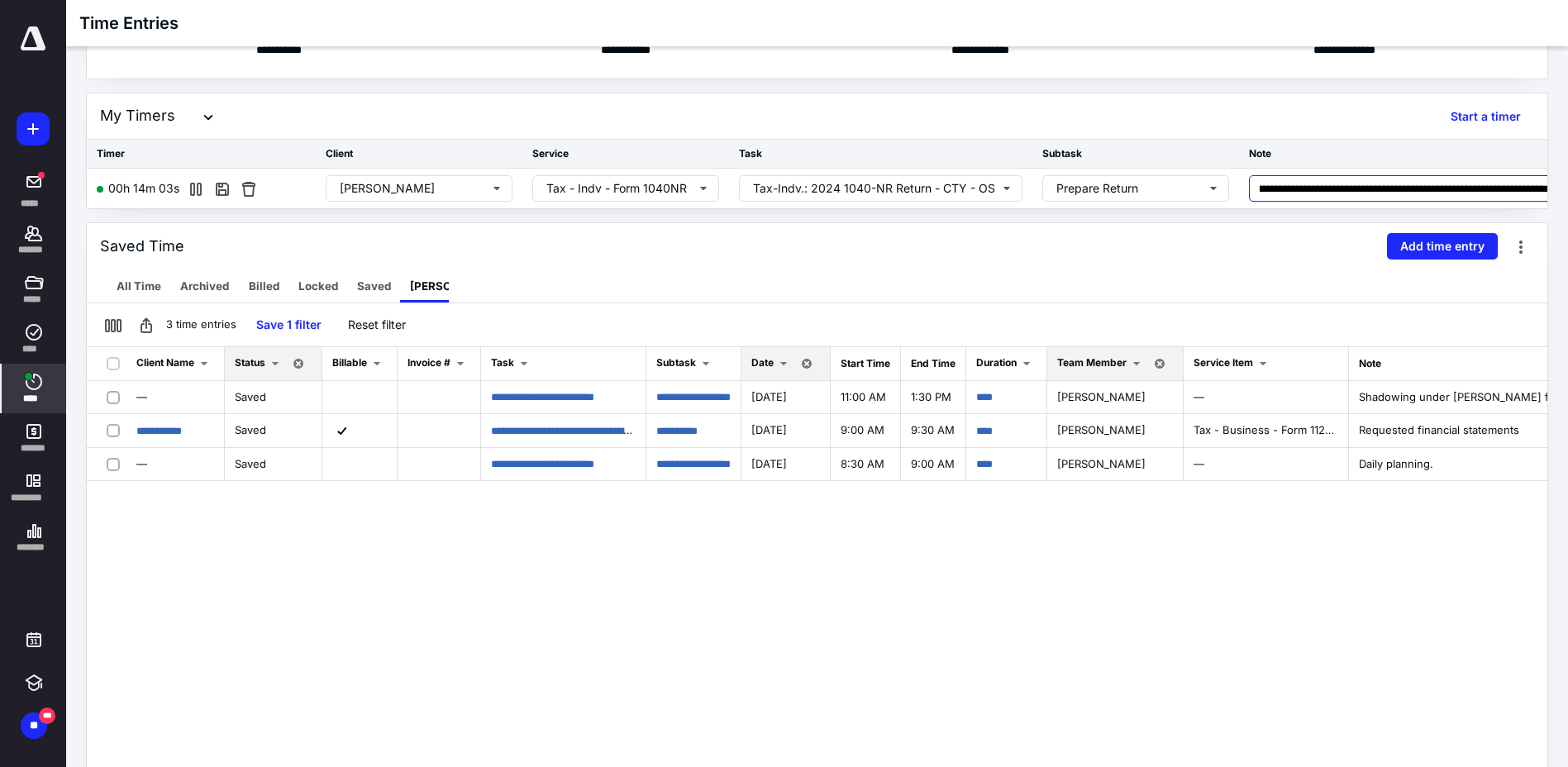 click on "**********" at bounding box center (1404, 188) 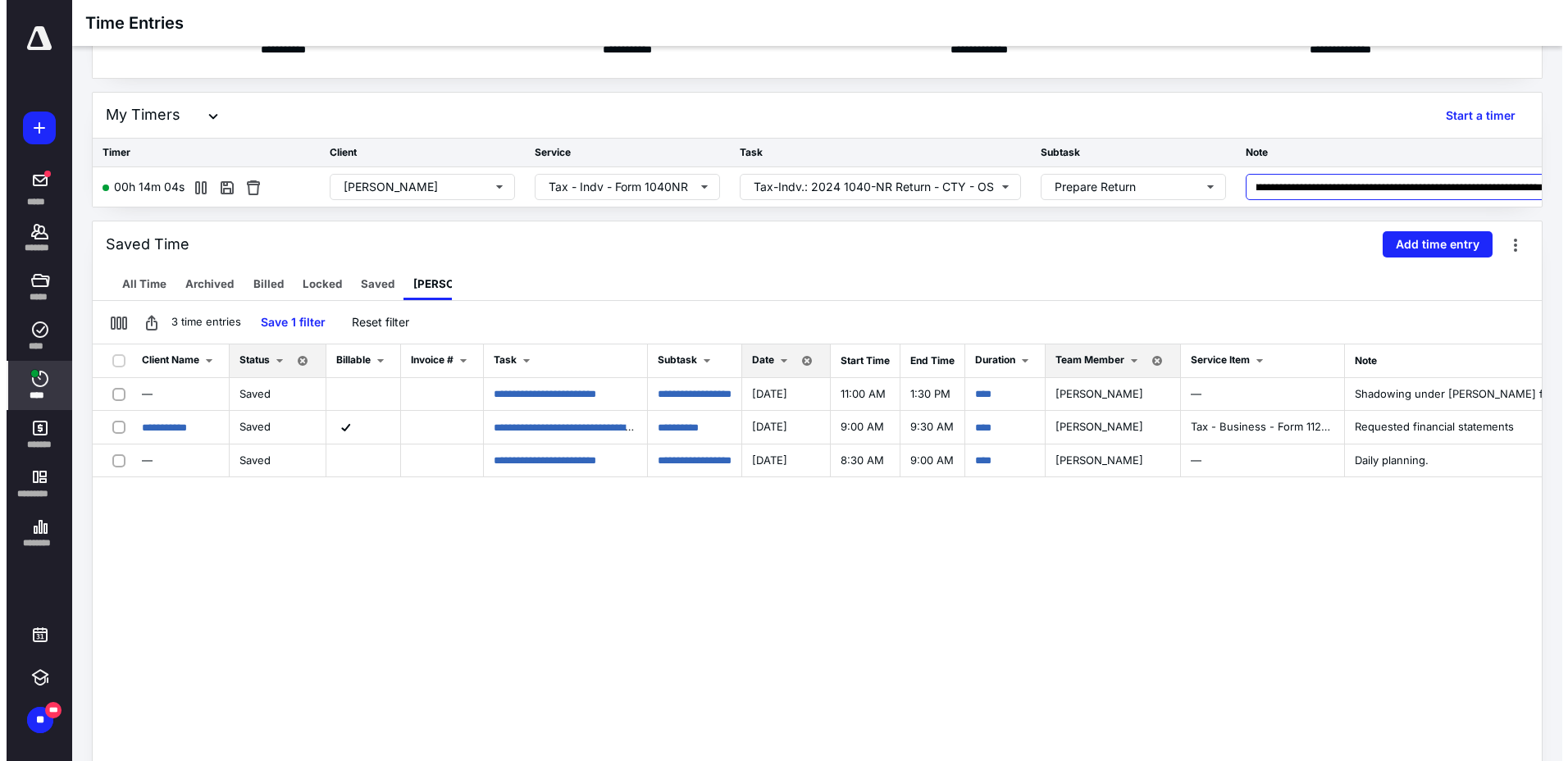 scroll, scrollTop: 0, scrollLeft: 0, axis: both 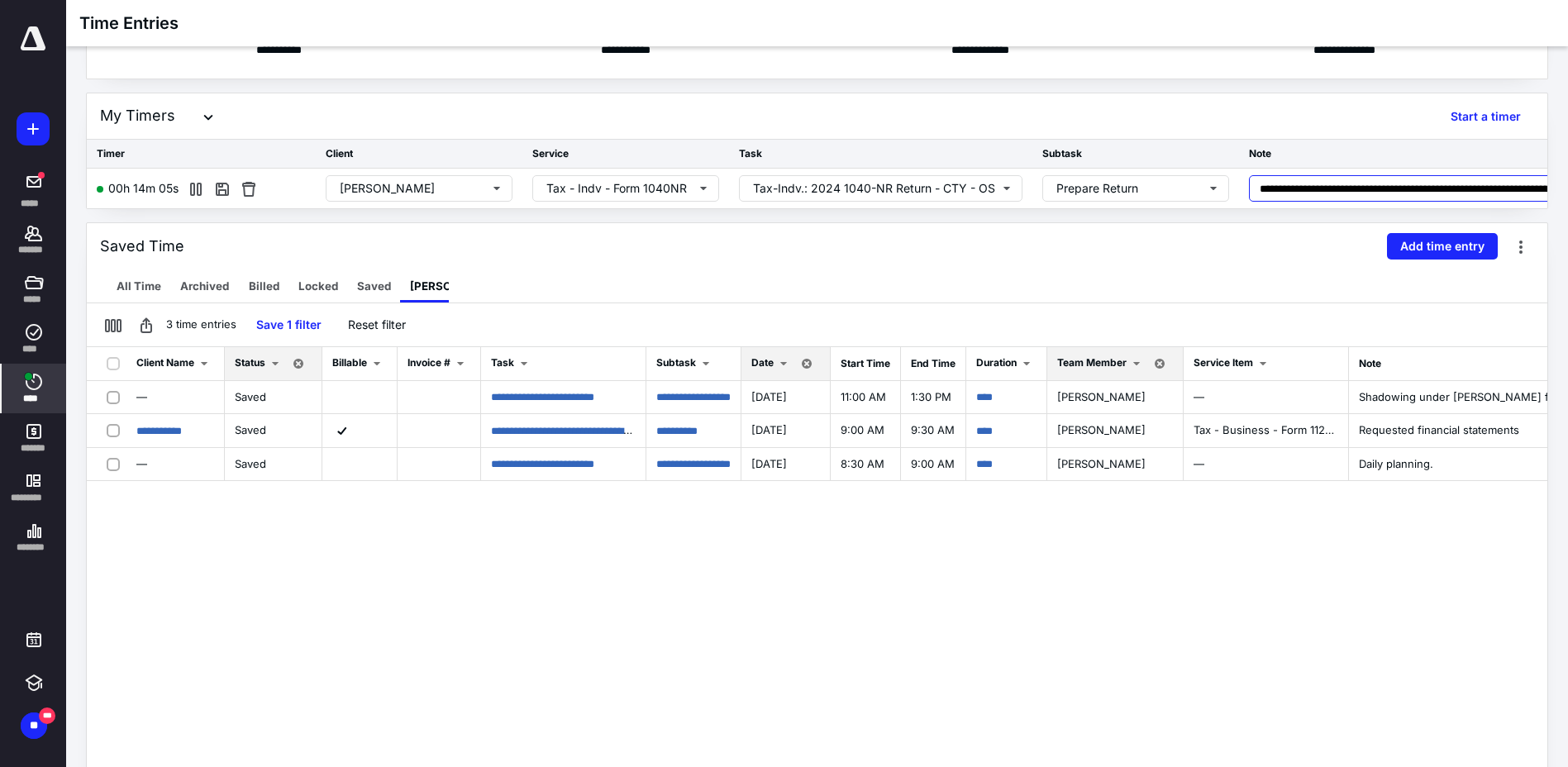 click on "**********" at bounding box center [1404, 188] 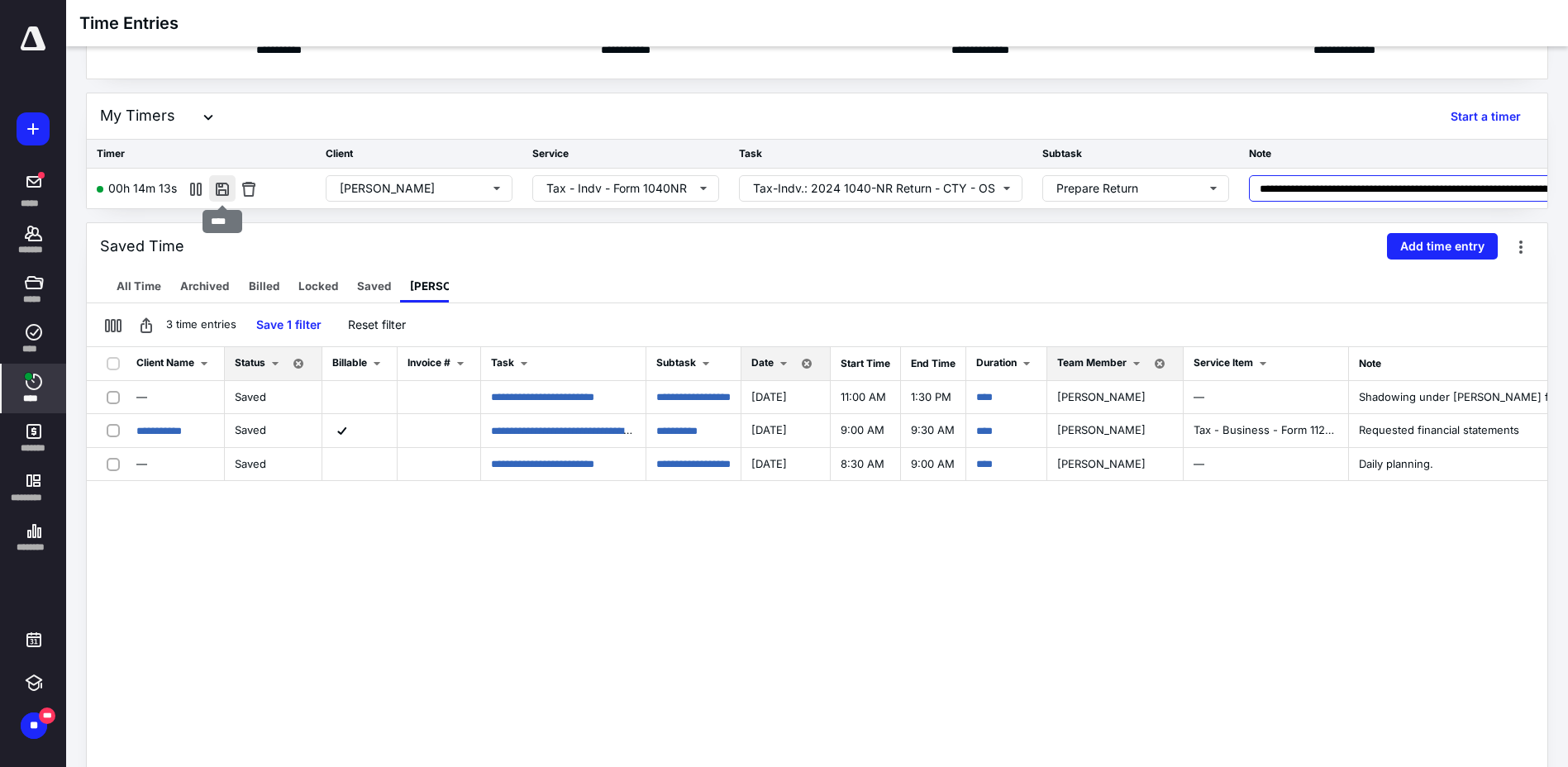 type on "**********" 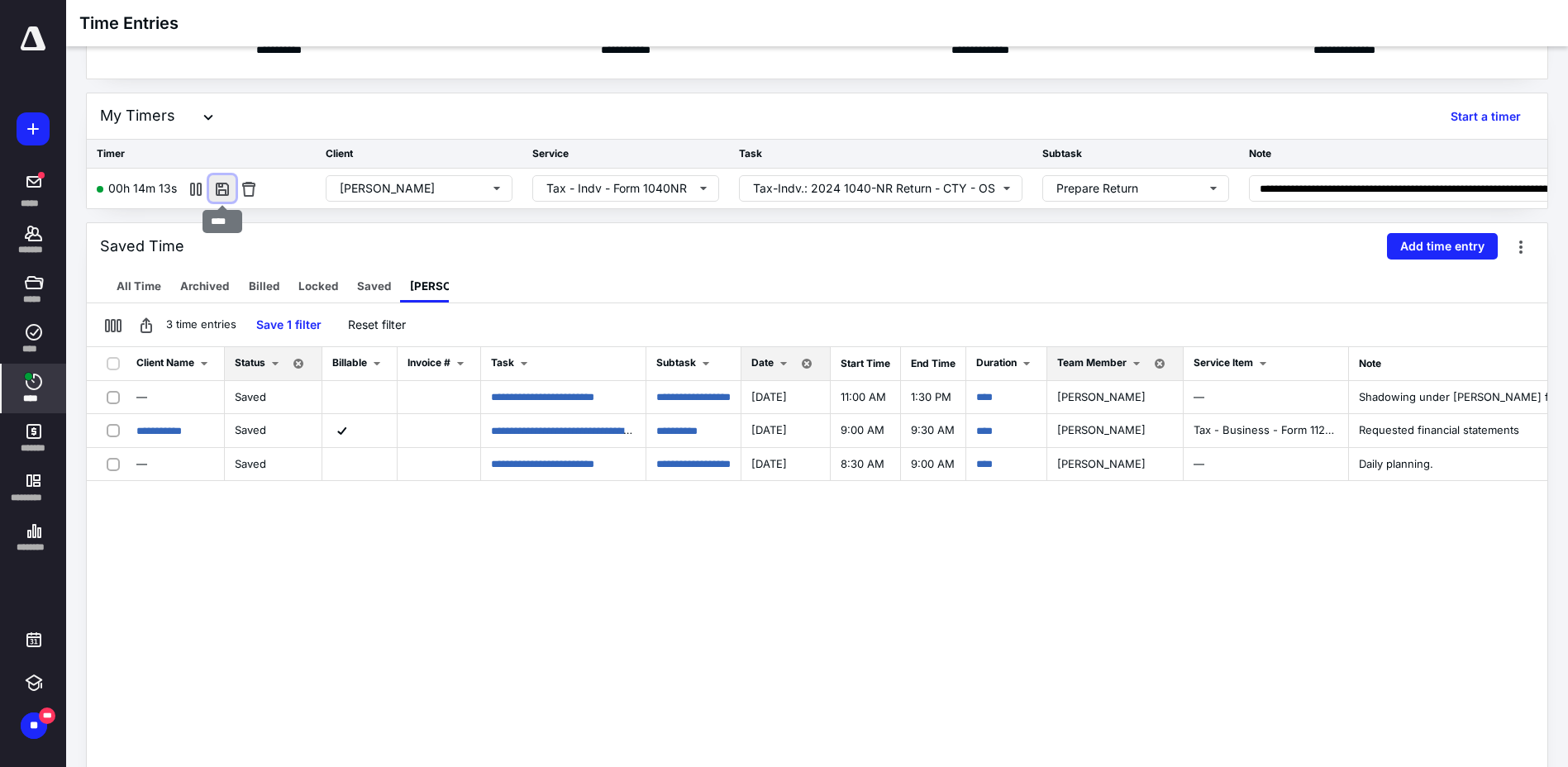 click at bounding box center [222, 188] 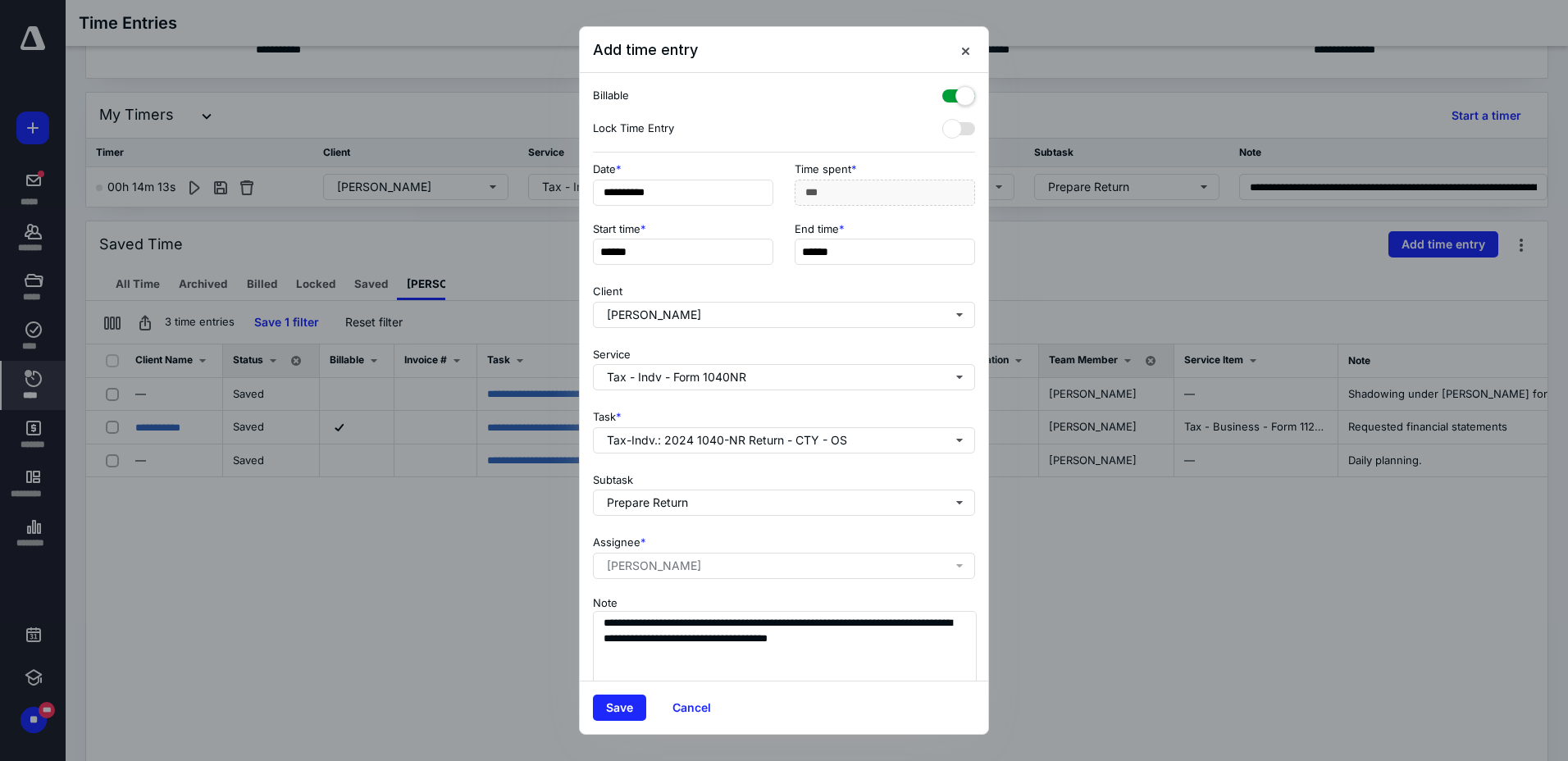 click on "Start time * ****** End time * ******" at bounding box center (784, 248) 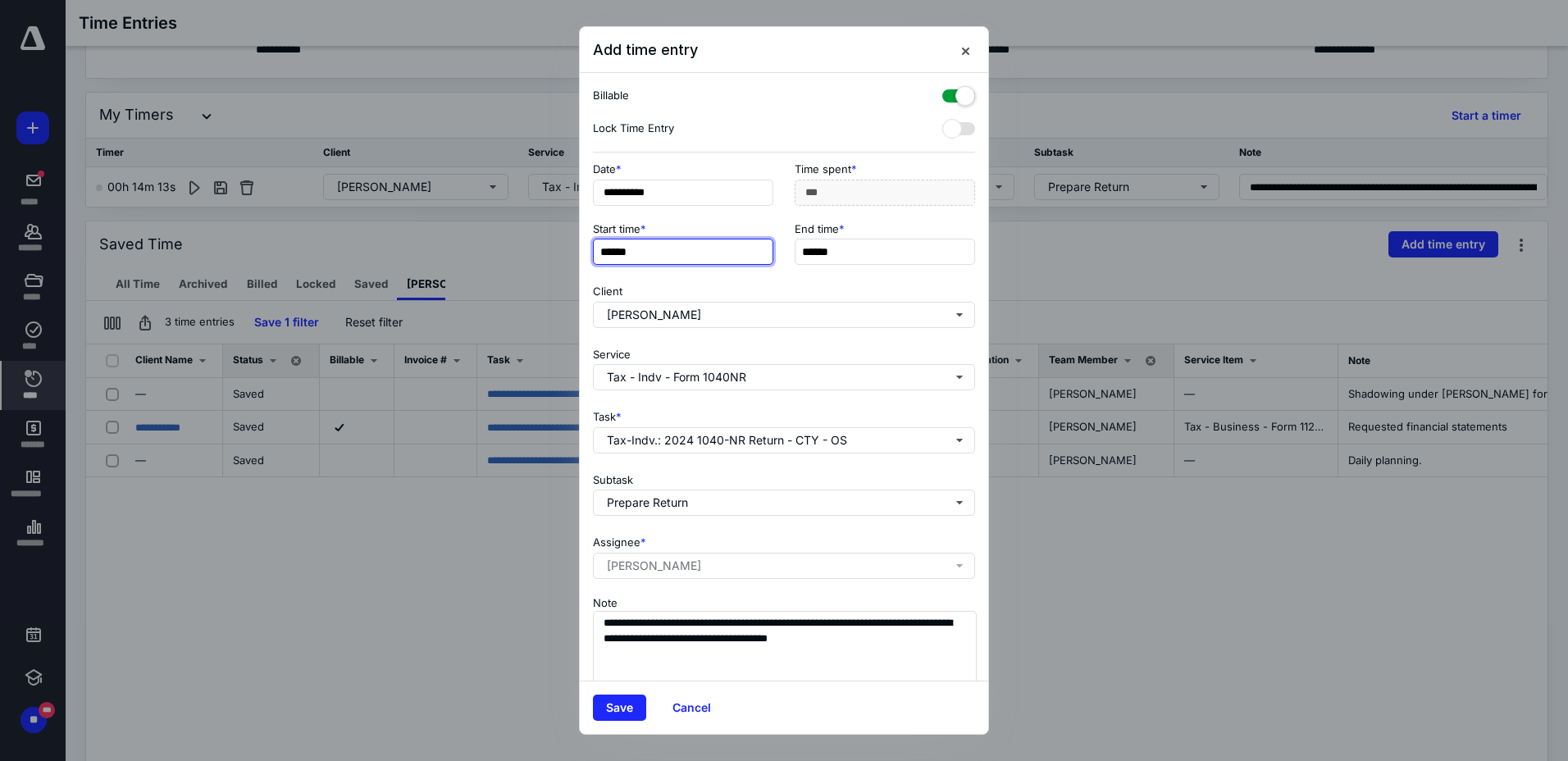 click on "******" at bounding box center [683, 252] 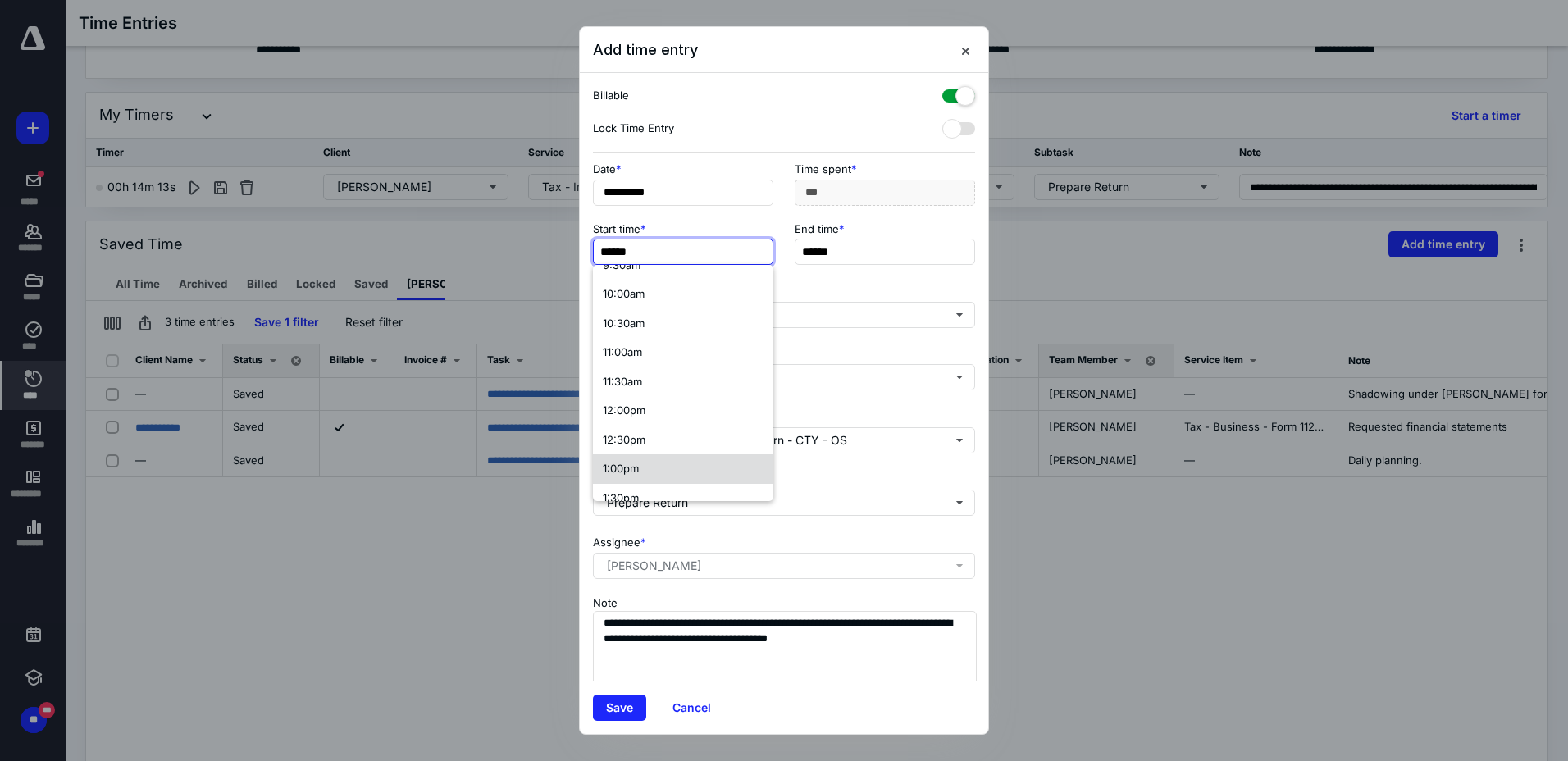 scroll, scrollTop: 492, scrollLeft: 0, axis: vertical 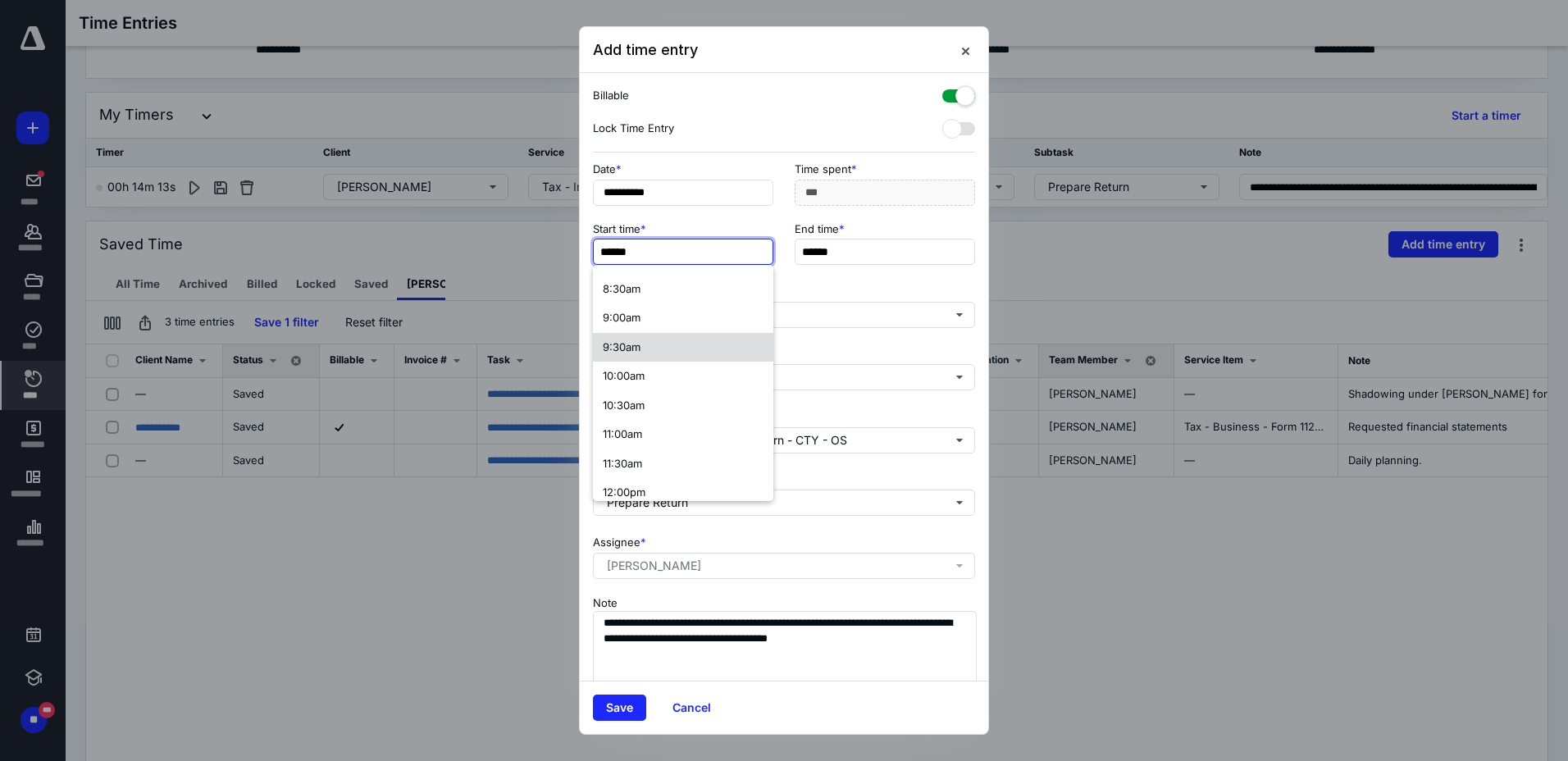 click on "9:30am" at bounding box center [683, 348] 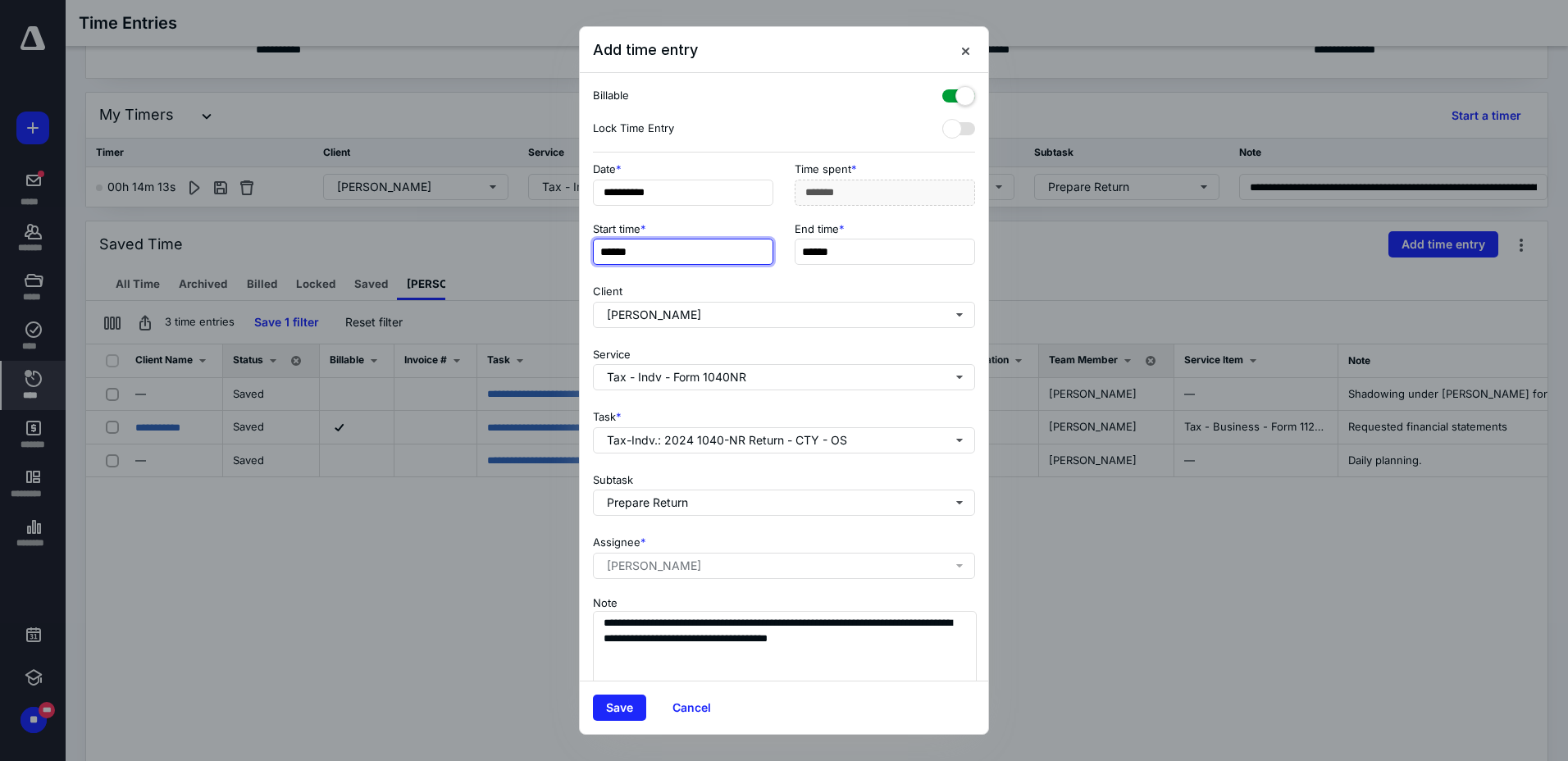 scroll, scrollTop: 0, scrollLeft: 0, axis: both 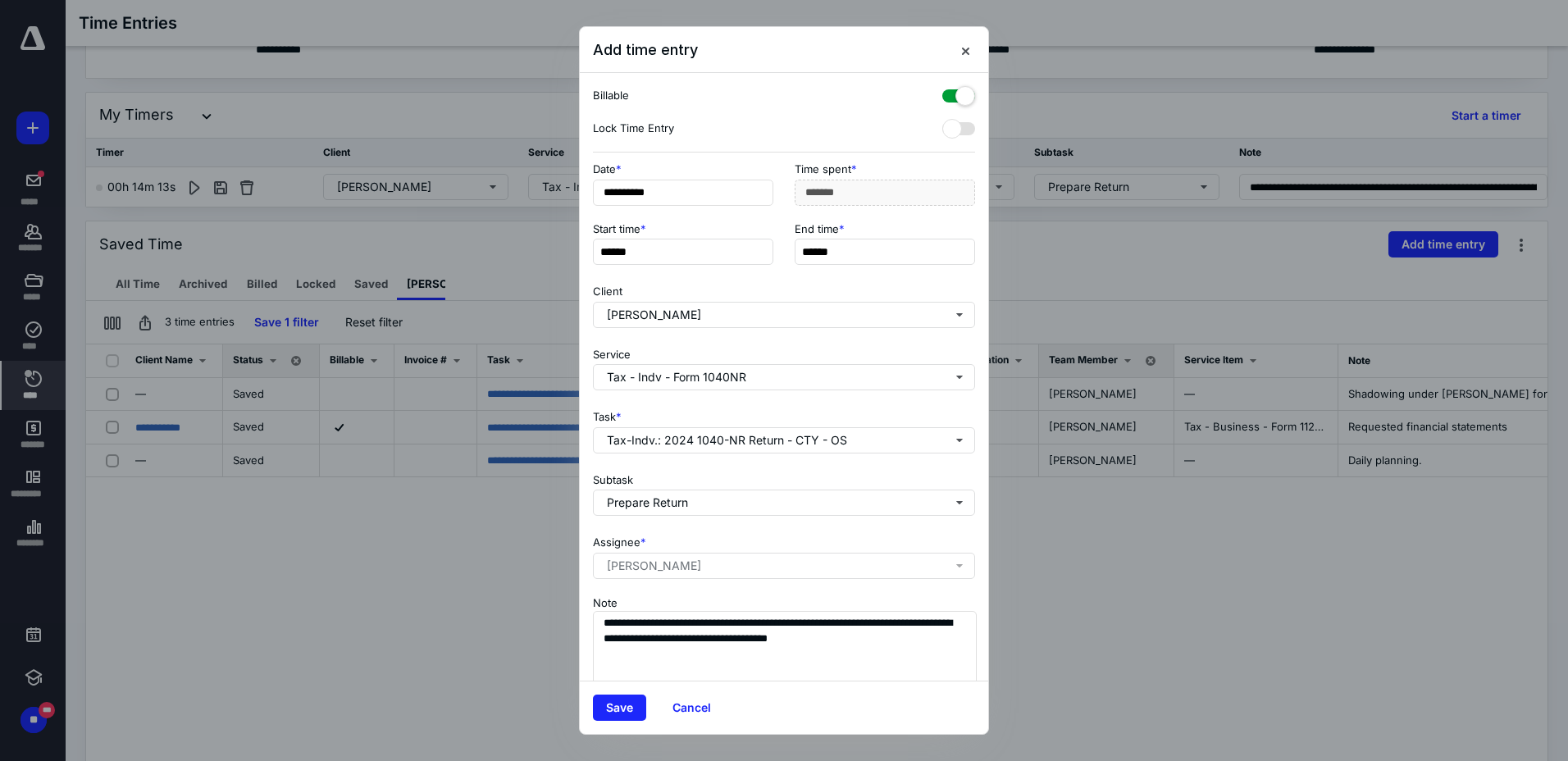 click on "End time *" at bounding box center [885, 229] 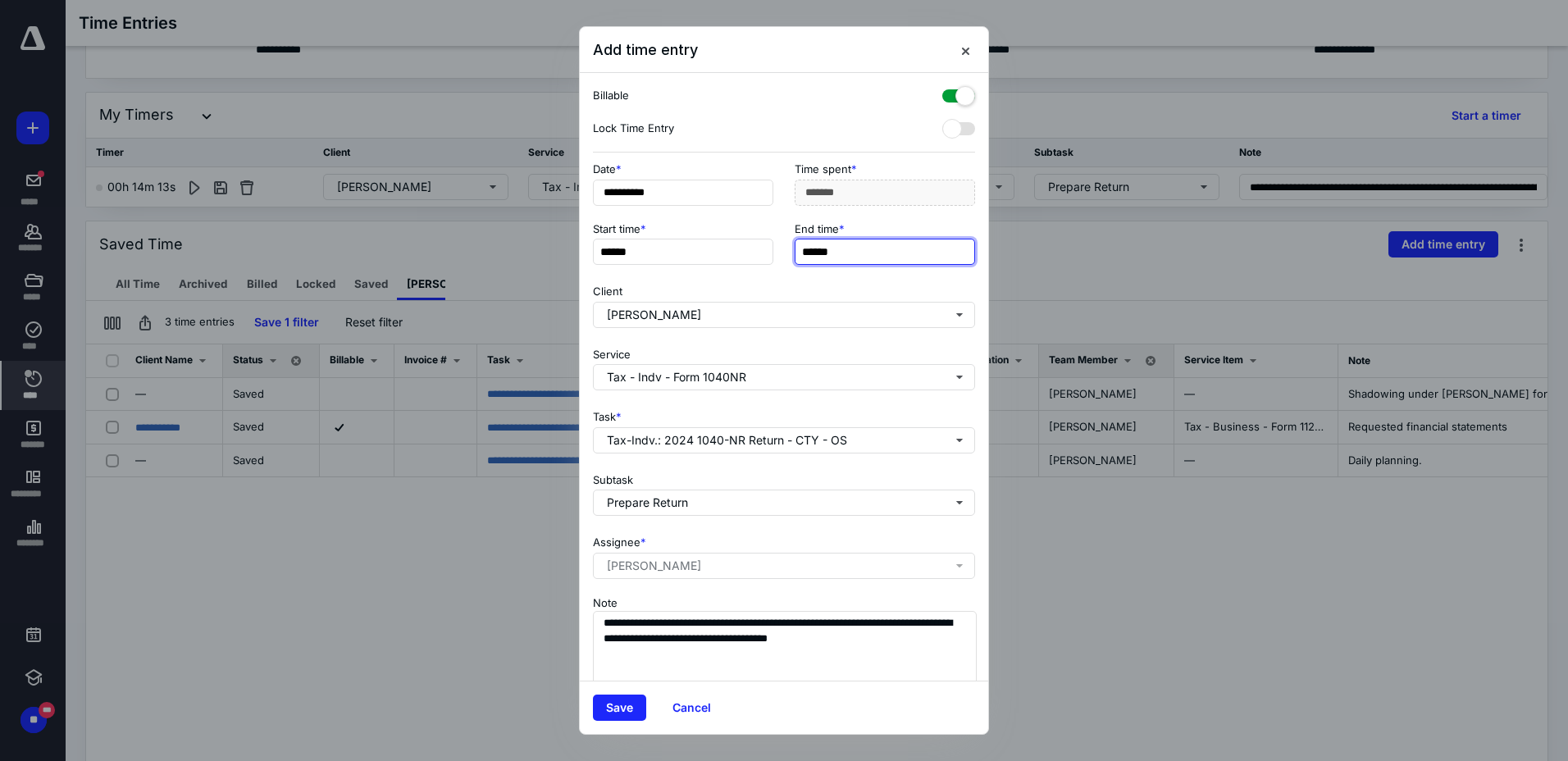 click on "******" at bounding box center (885, 252) 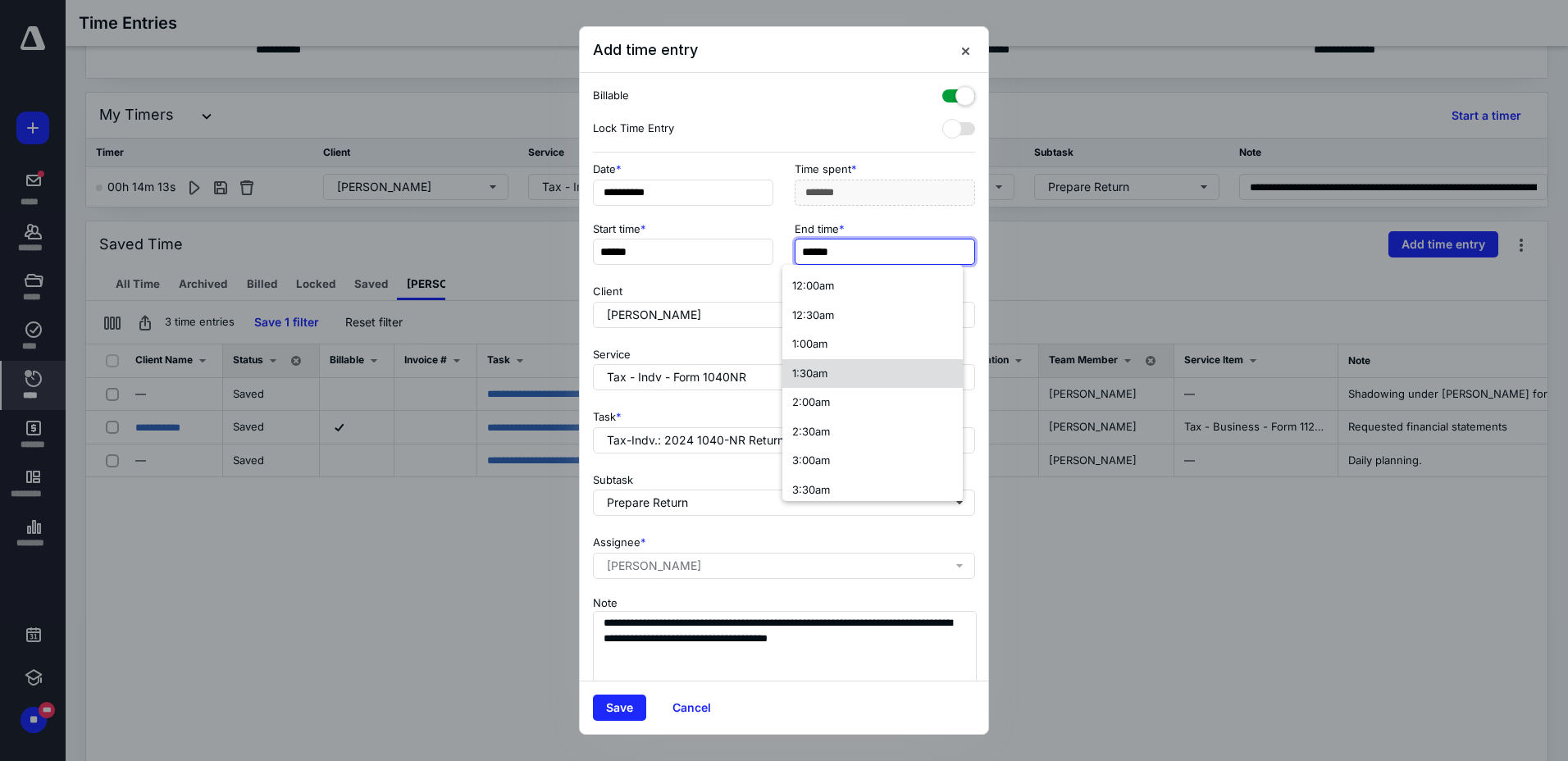 scroll, scrollTop: 492, scrollLeft: 0, axis: vertical 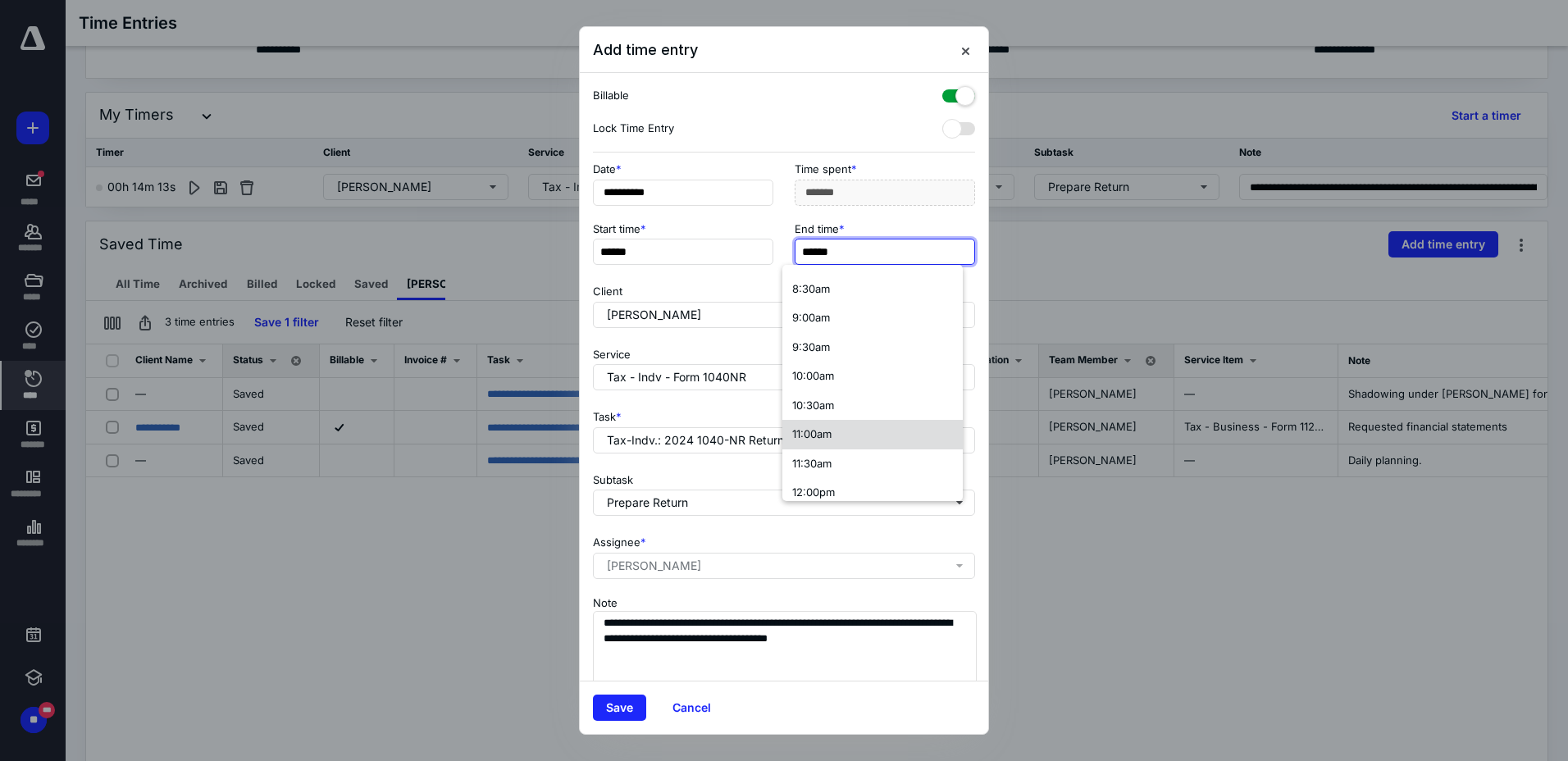 click on "11:00am" at bounding box center [812, 434] 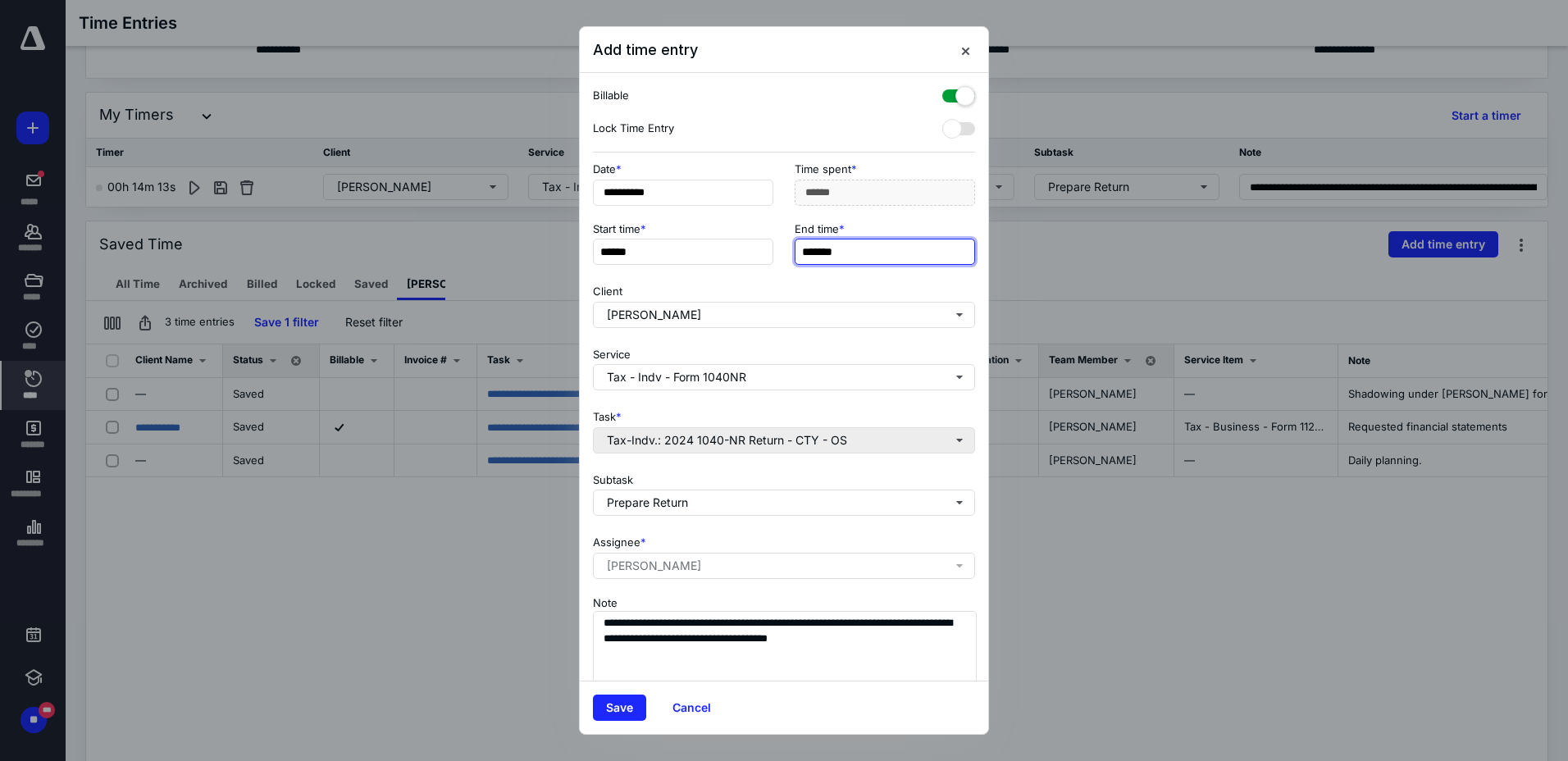 scroll, scrollTop: 0, scrollLeft: 0, axis: both 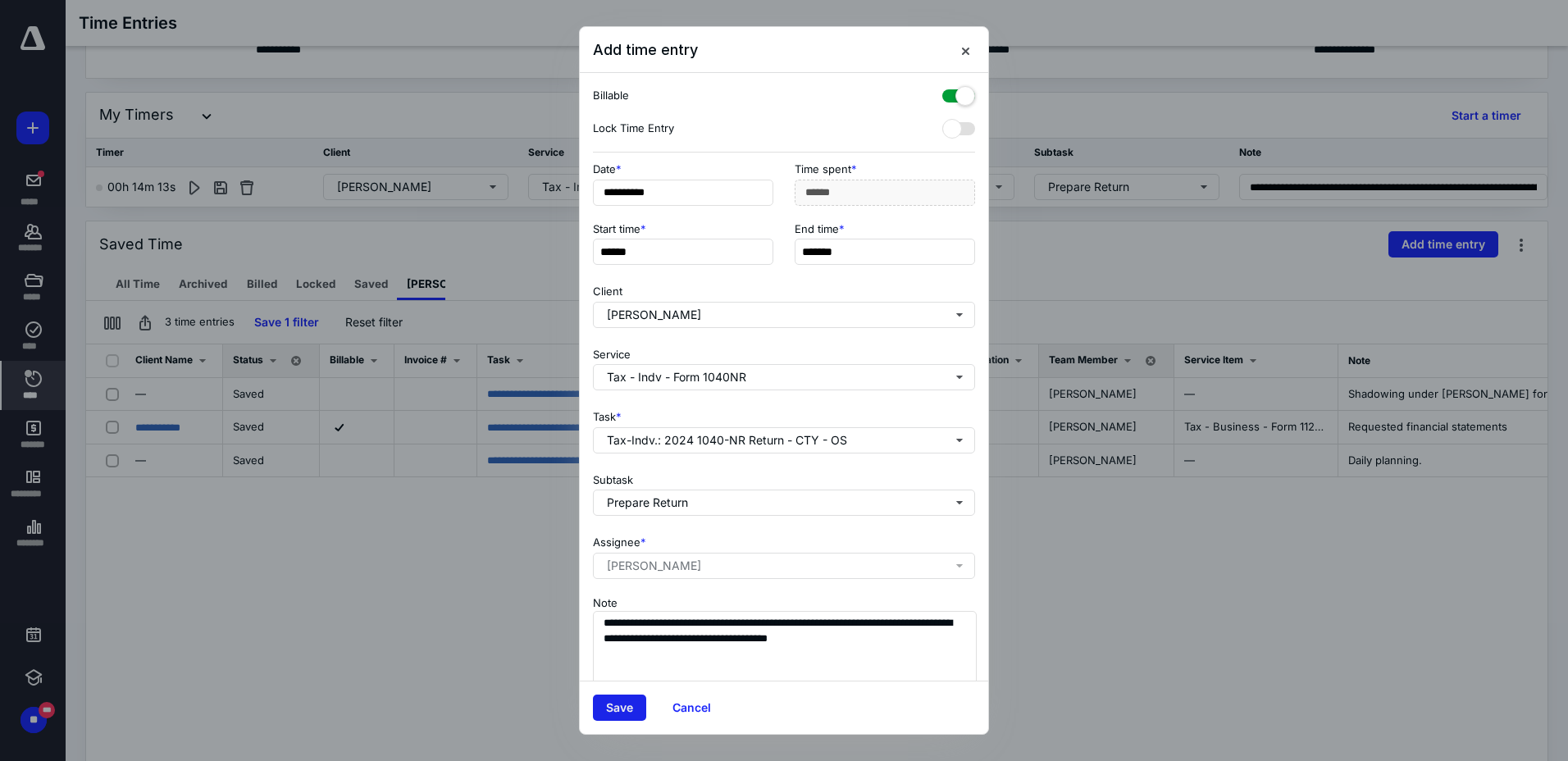 click on "Save" at bounding box center [619, 708] 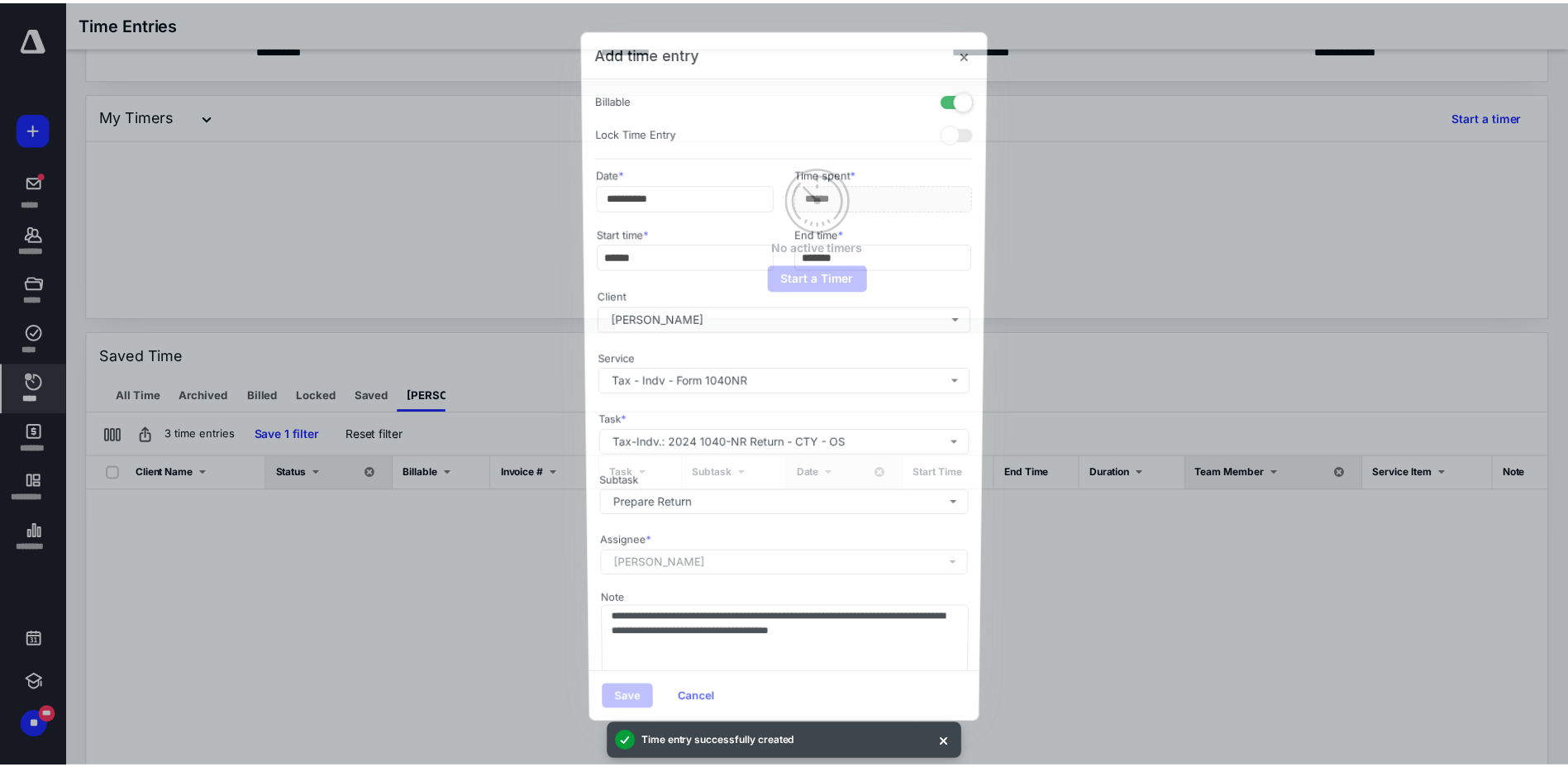 scroll, scrollTop: 0, scrollLeft: 0, axis: both 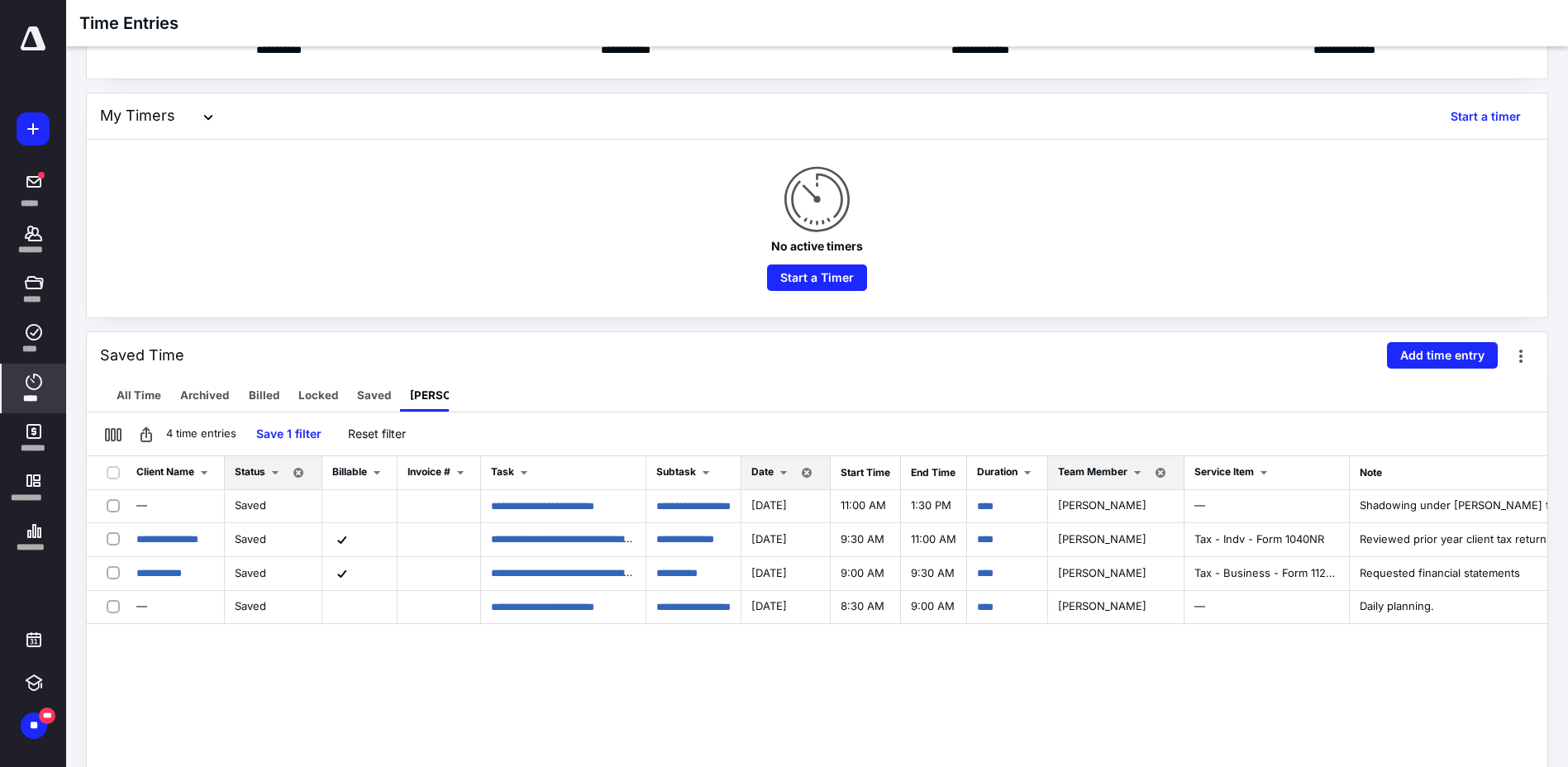 click at bounding box center [784, 473] 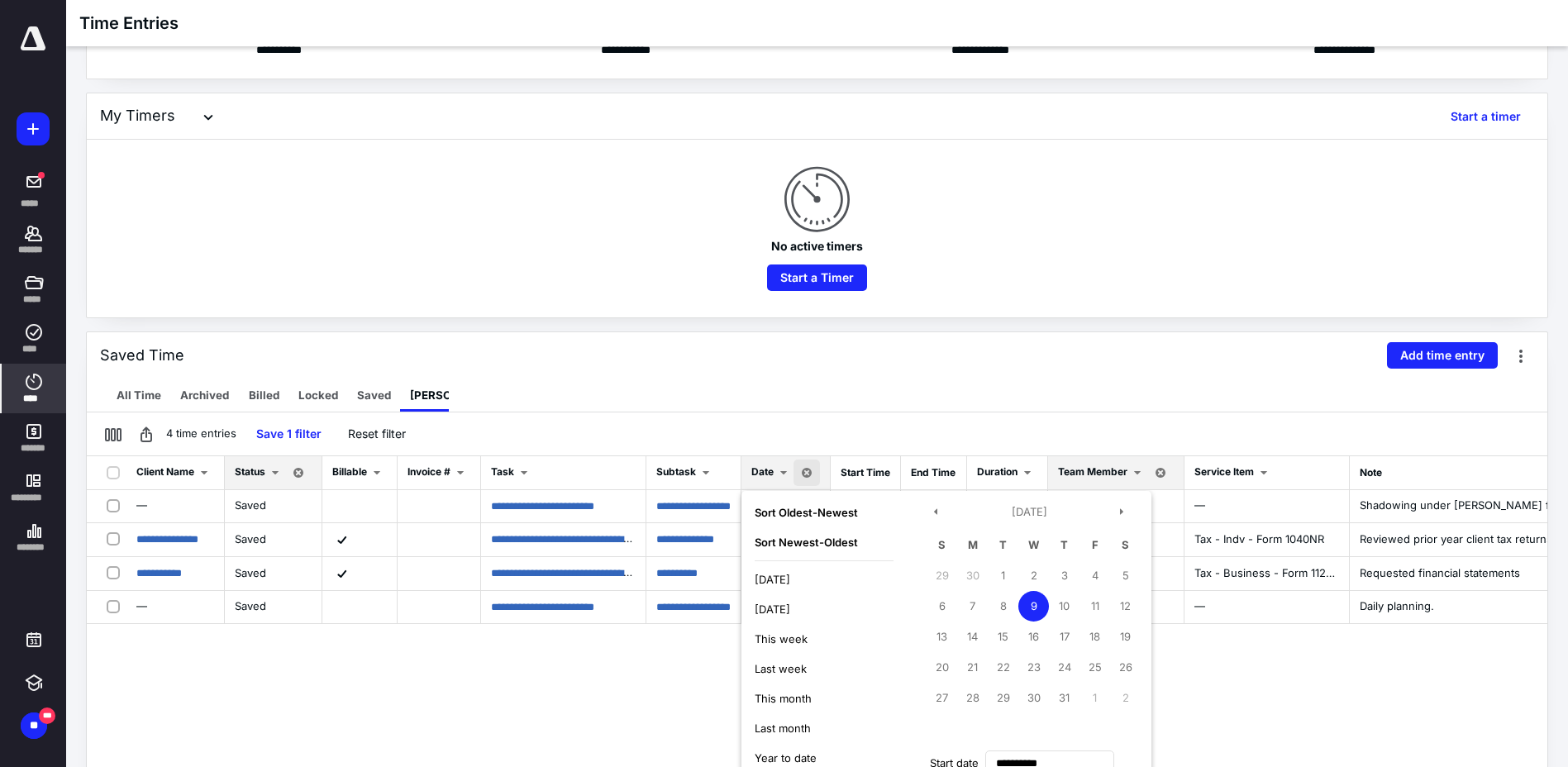 click on "Sort   Oldest  -  Newest" at bounding box center (806, 512) 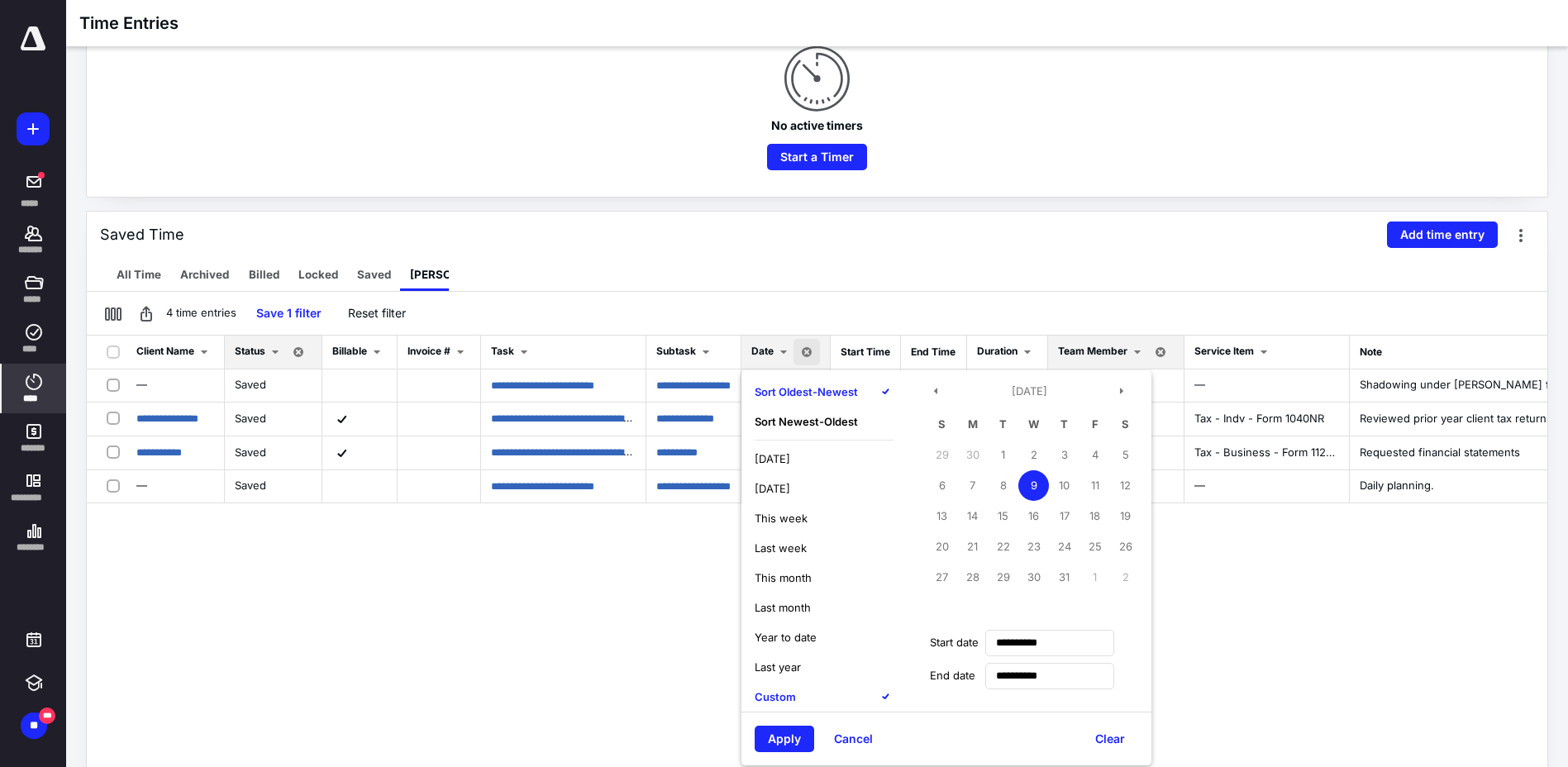 scroll, scrollTop: 367, scrollLeft: 0, axis: vertical 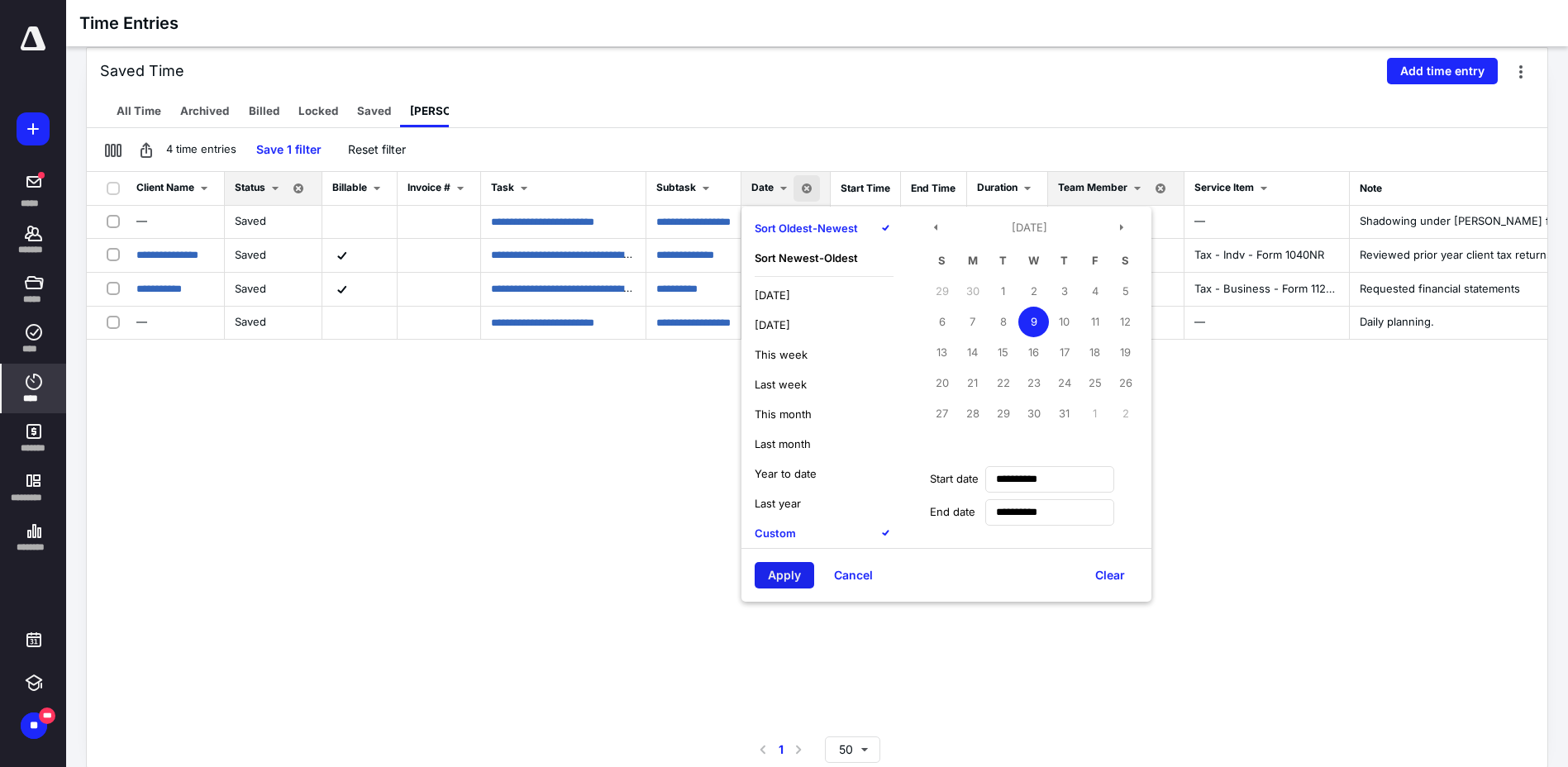 click on "Apply" at bounding box center (784, 575) 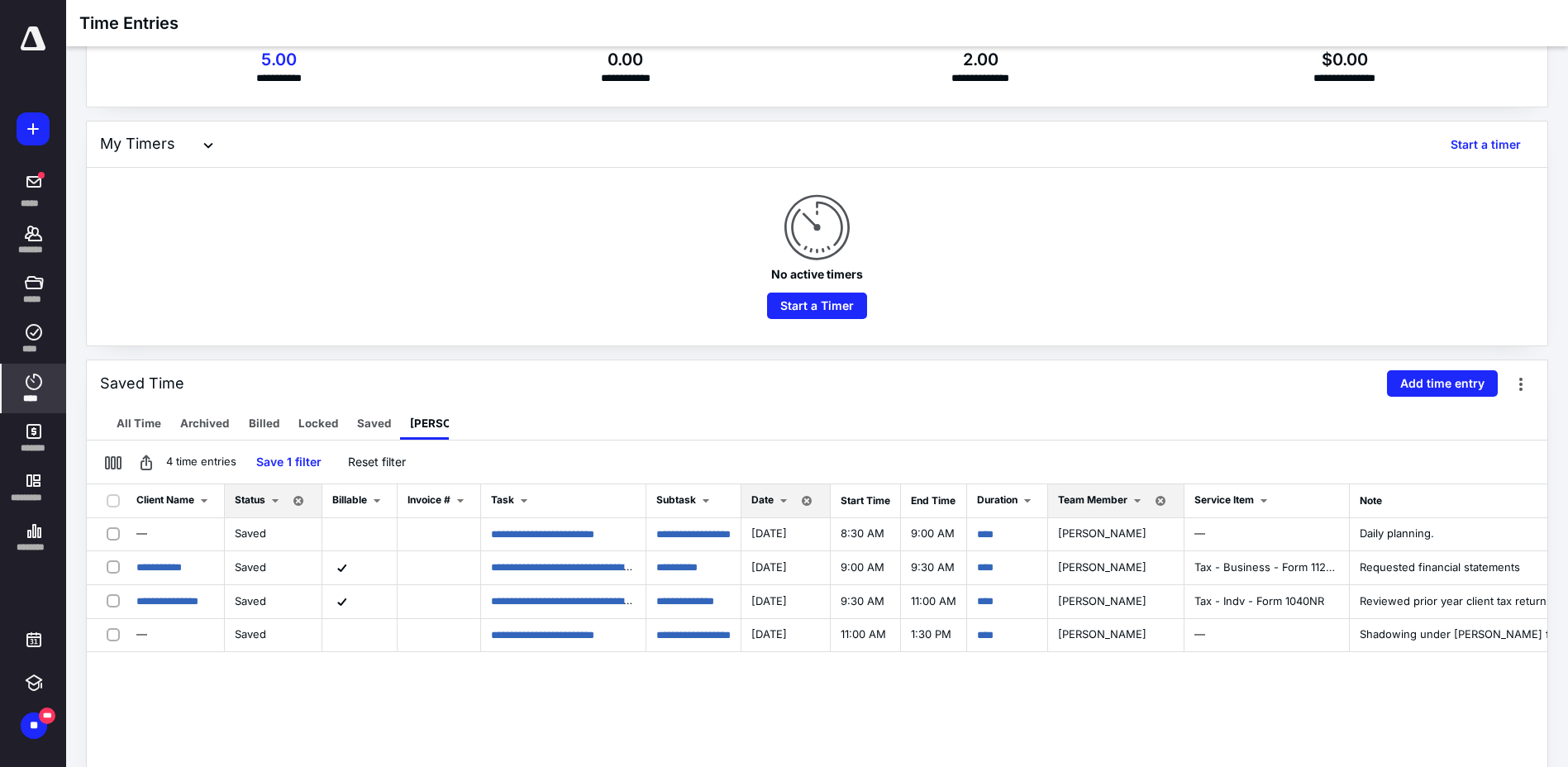 scroll, scrollTop: 36, scrollLeft: 0, axis: vertical 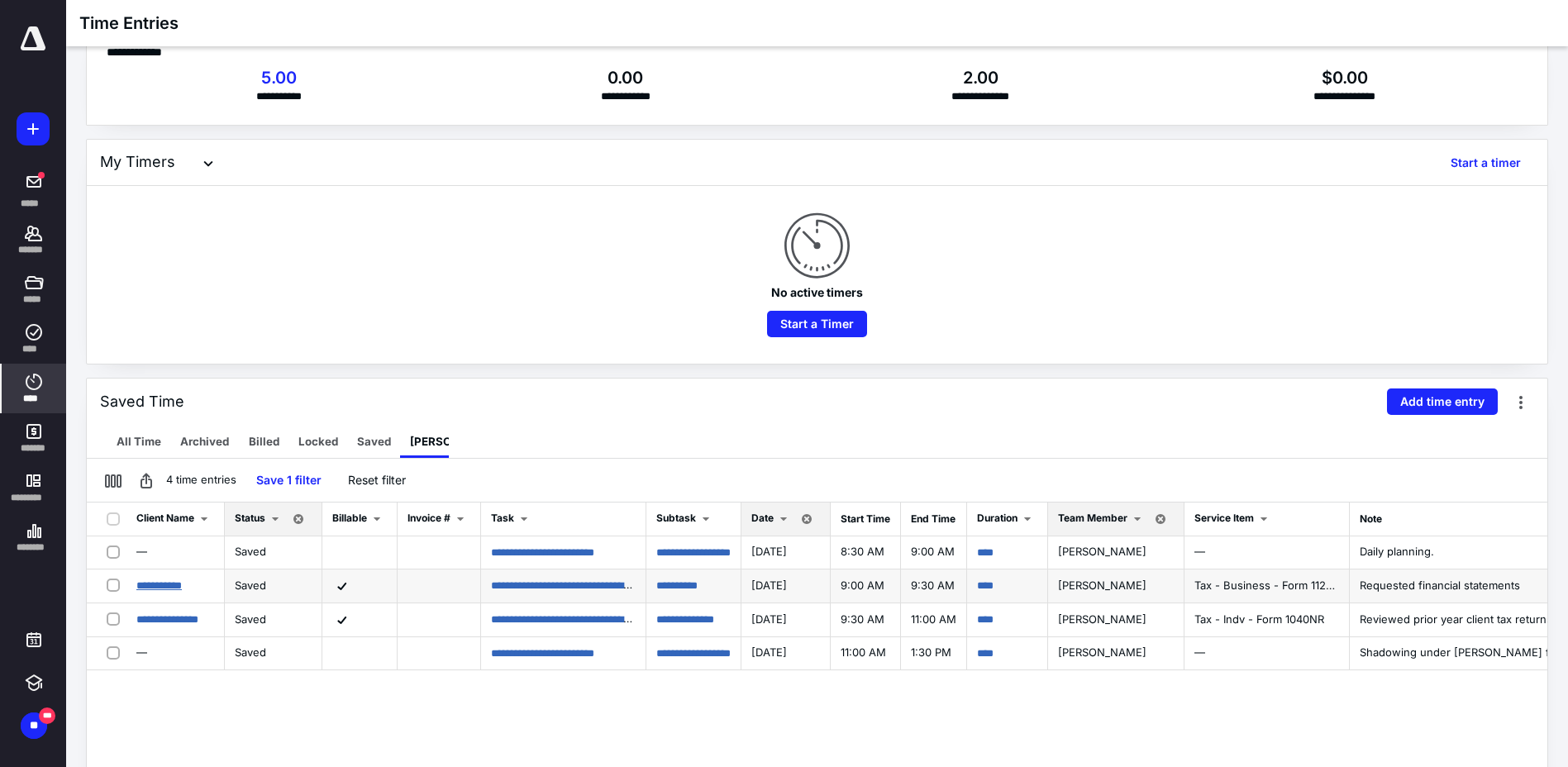click on "**********" at bounding box center (159, 585) 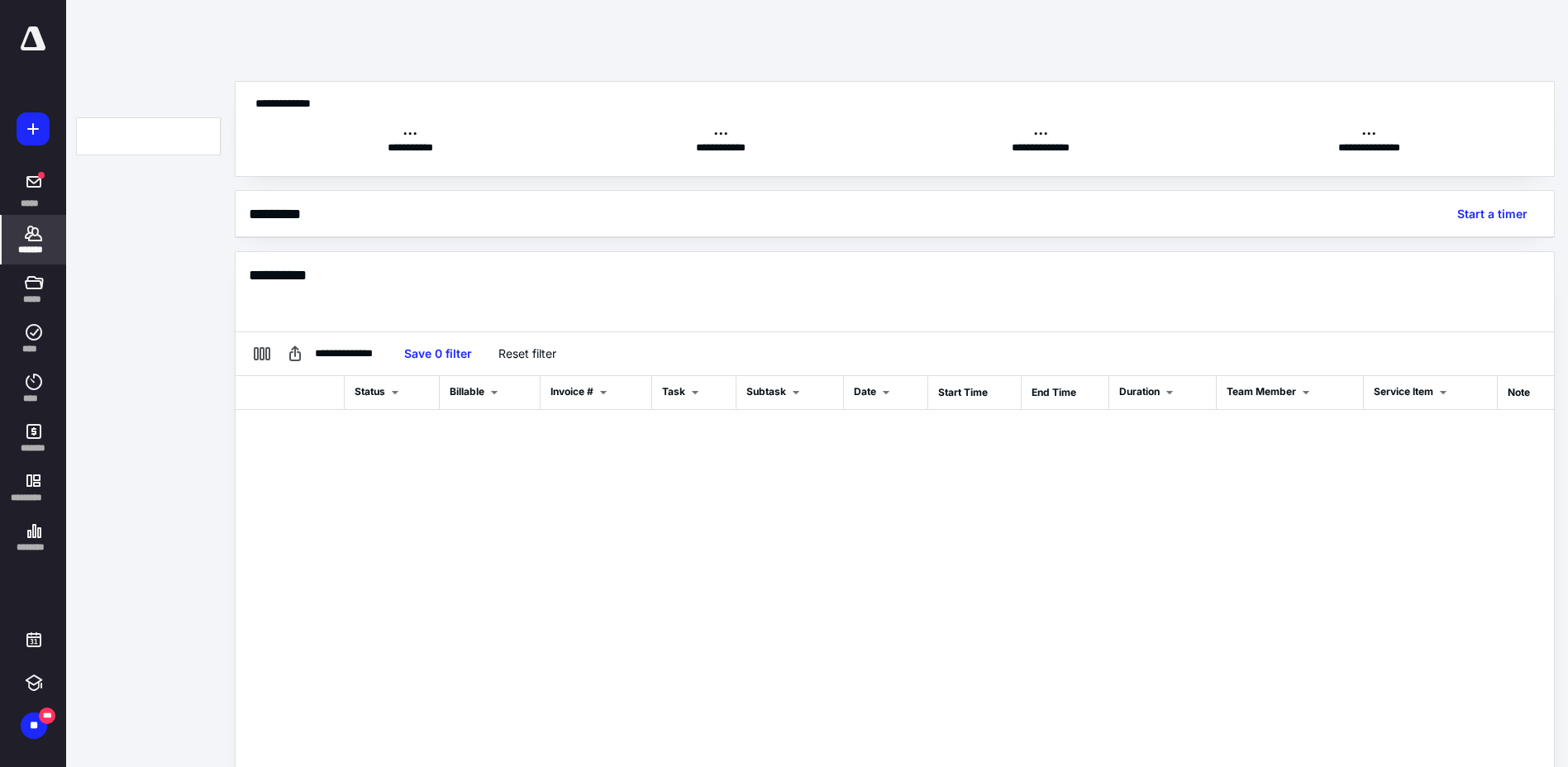 scroll, scrollTop: 88, scrollLeft: 0, axis: vertical 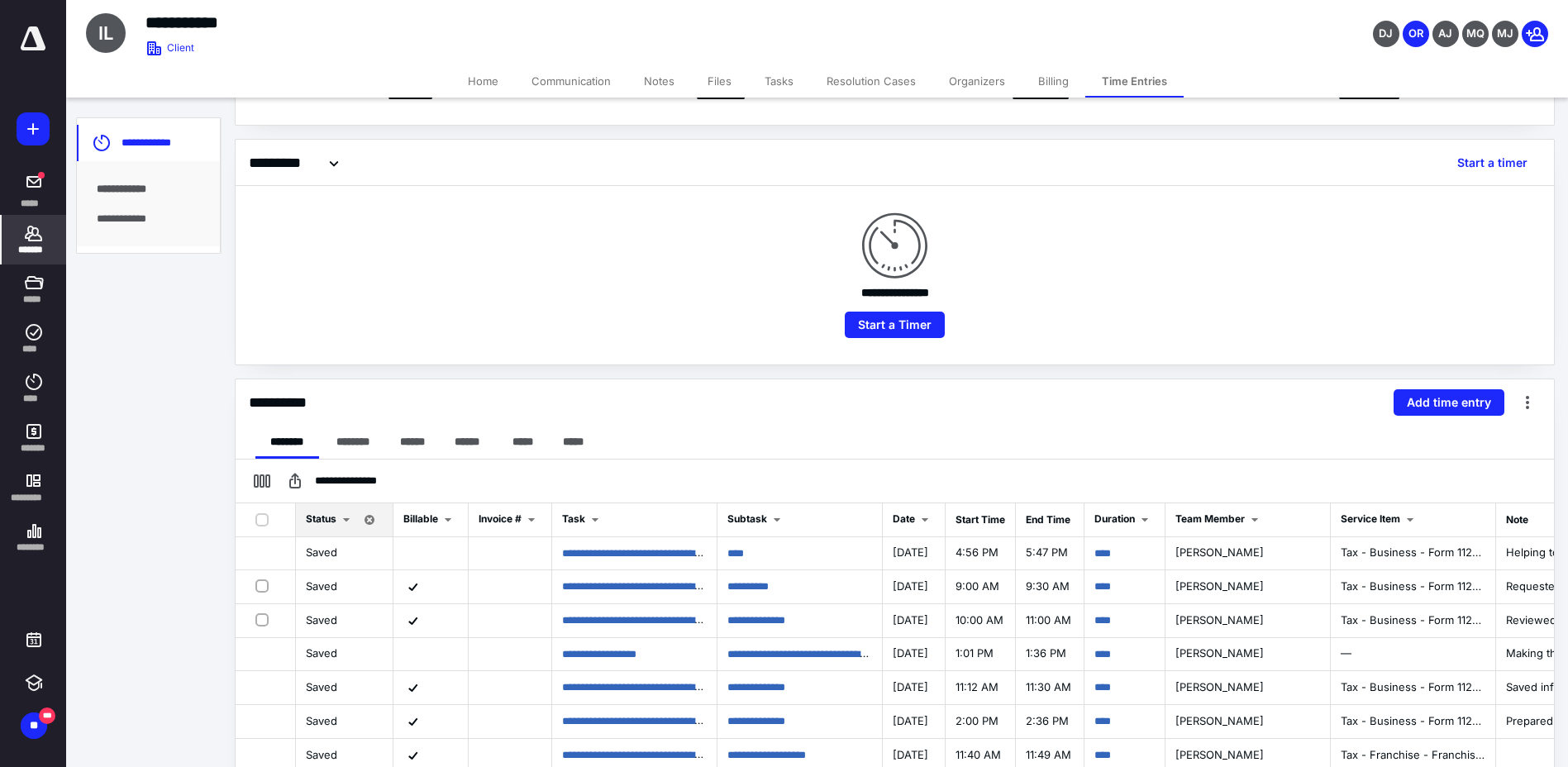 click on "*******" at bounding box center (34, 250) 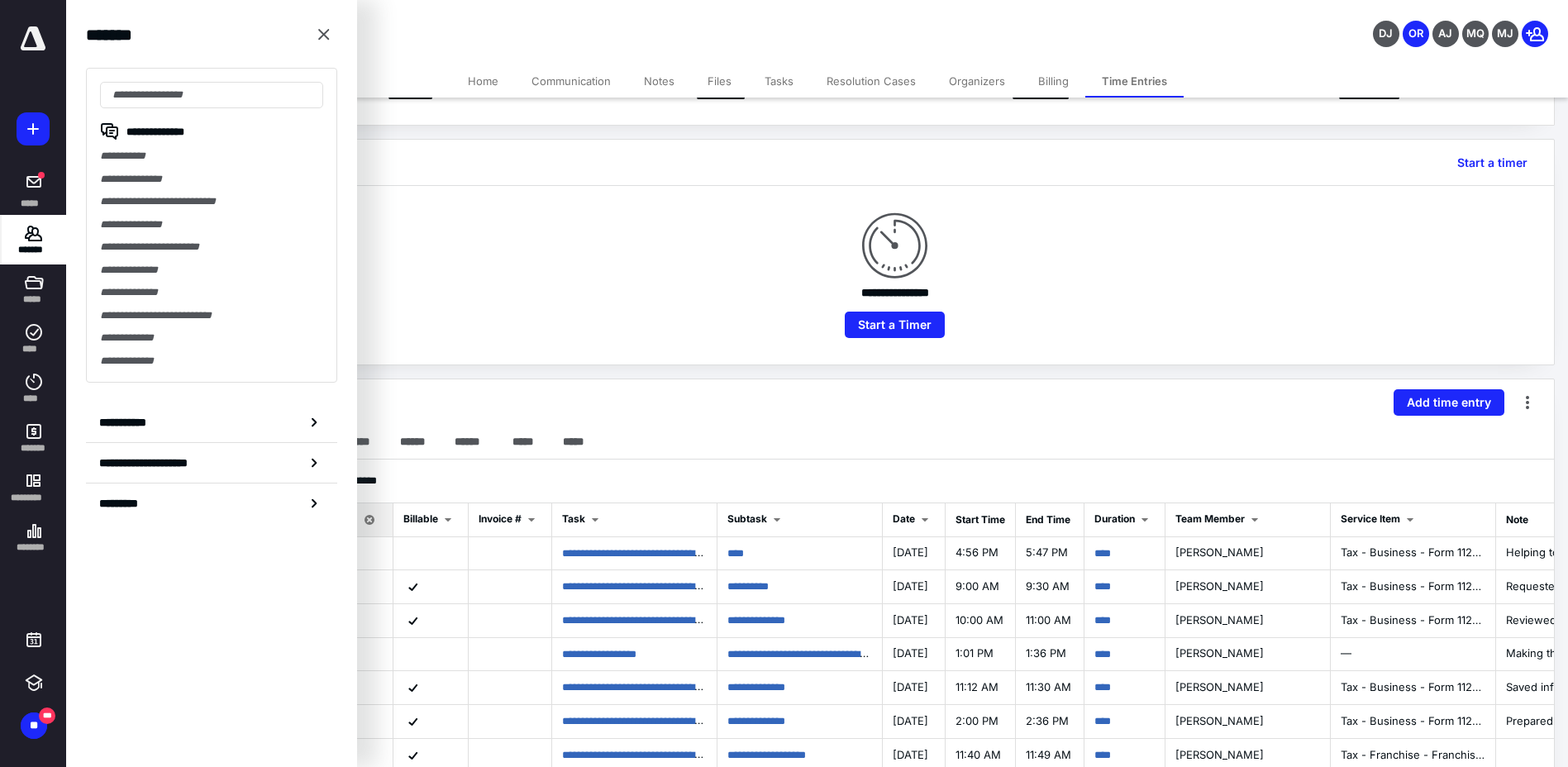 click on "**********" at bounding box center (212, 156) 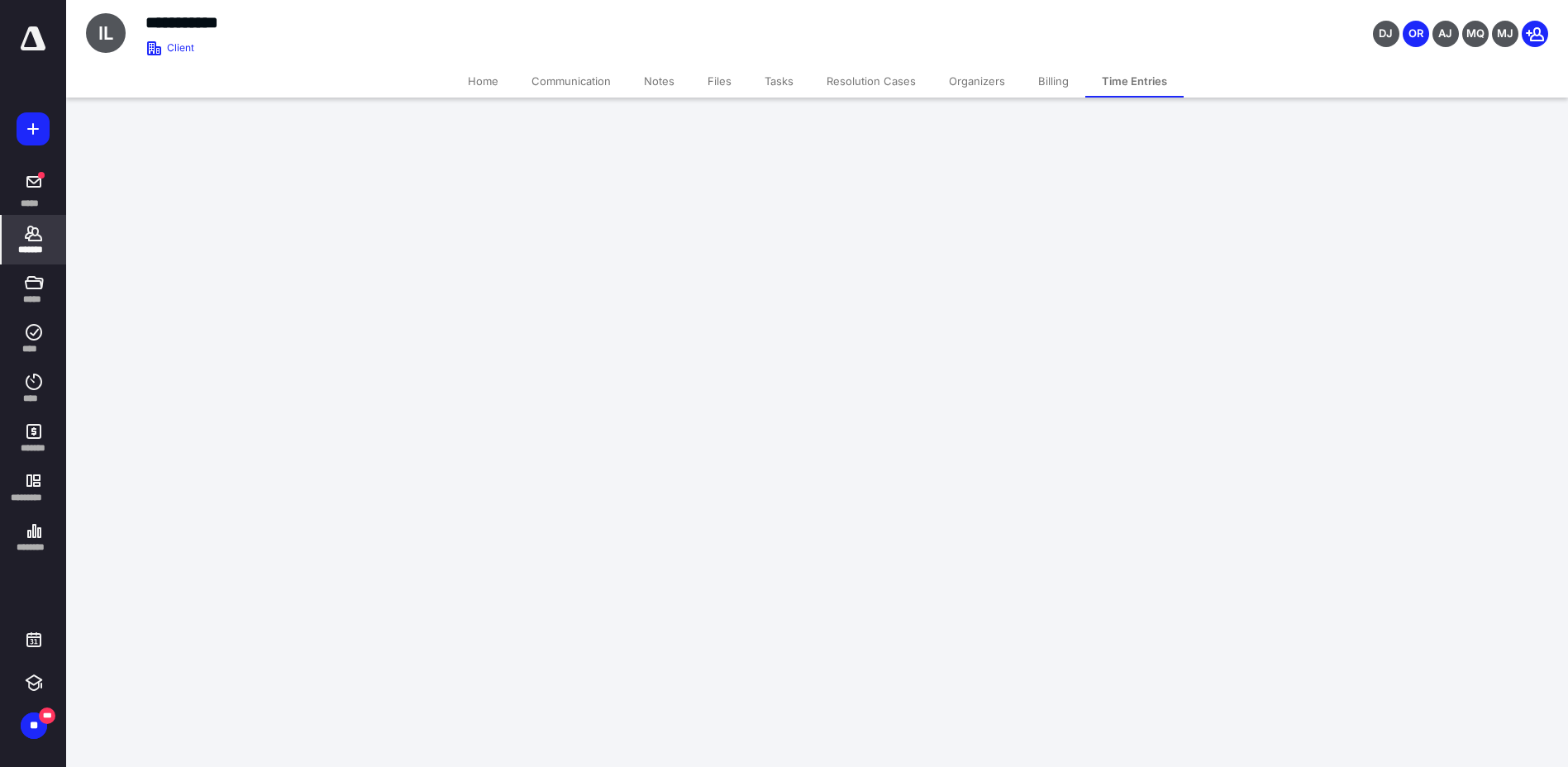 scroll, scrollTop: 0, scrollLeft: 0, axis: both 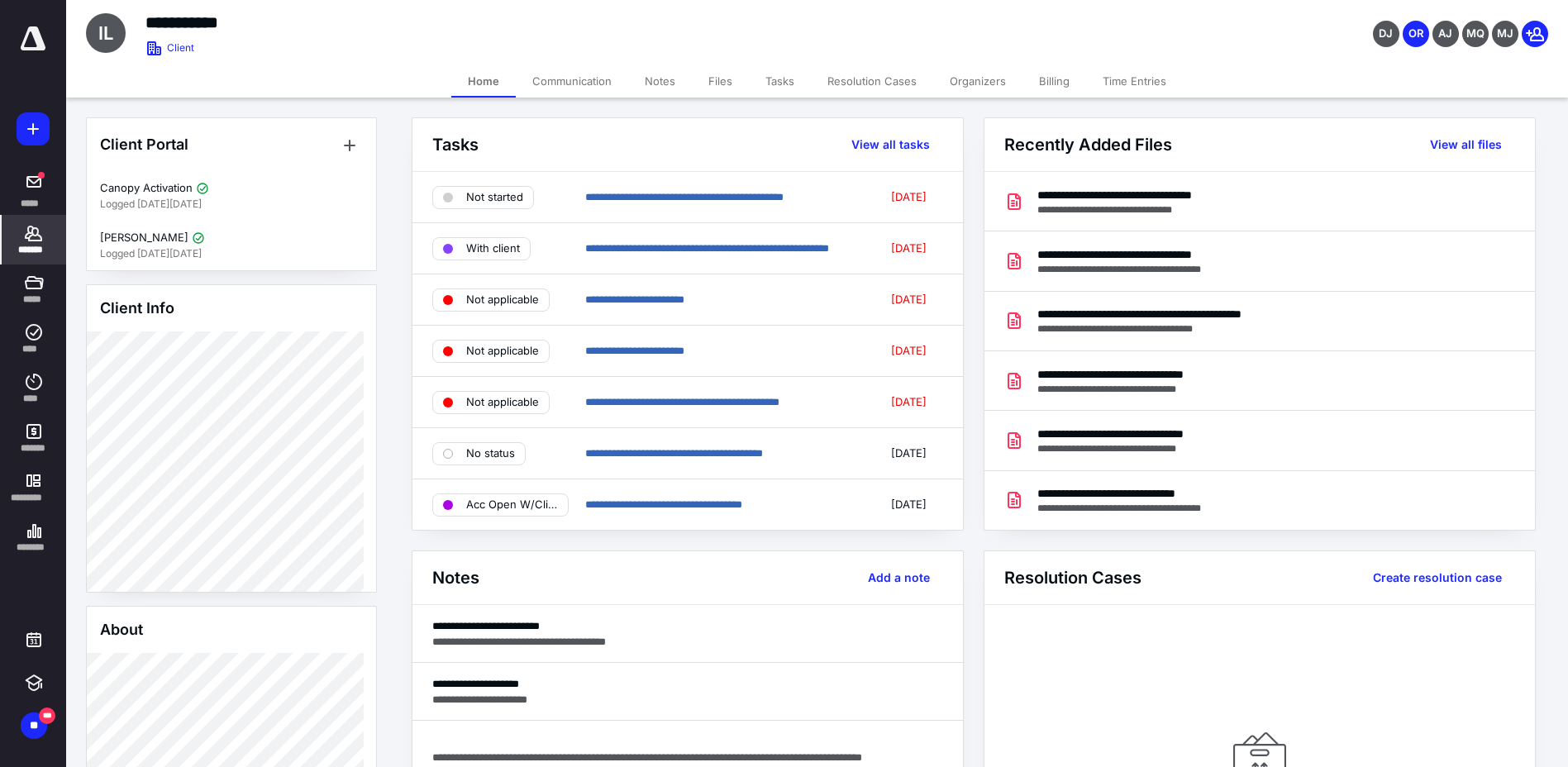 click on "Tasks" at bounding box center [779, 81] 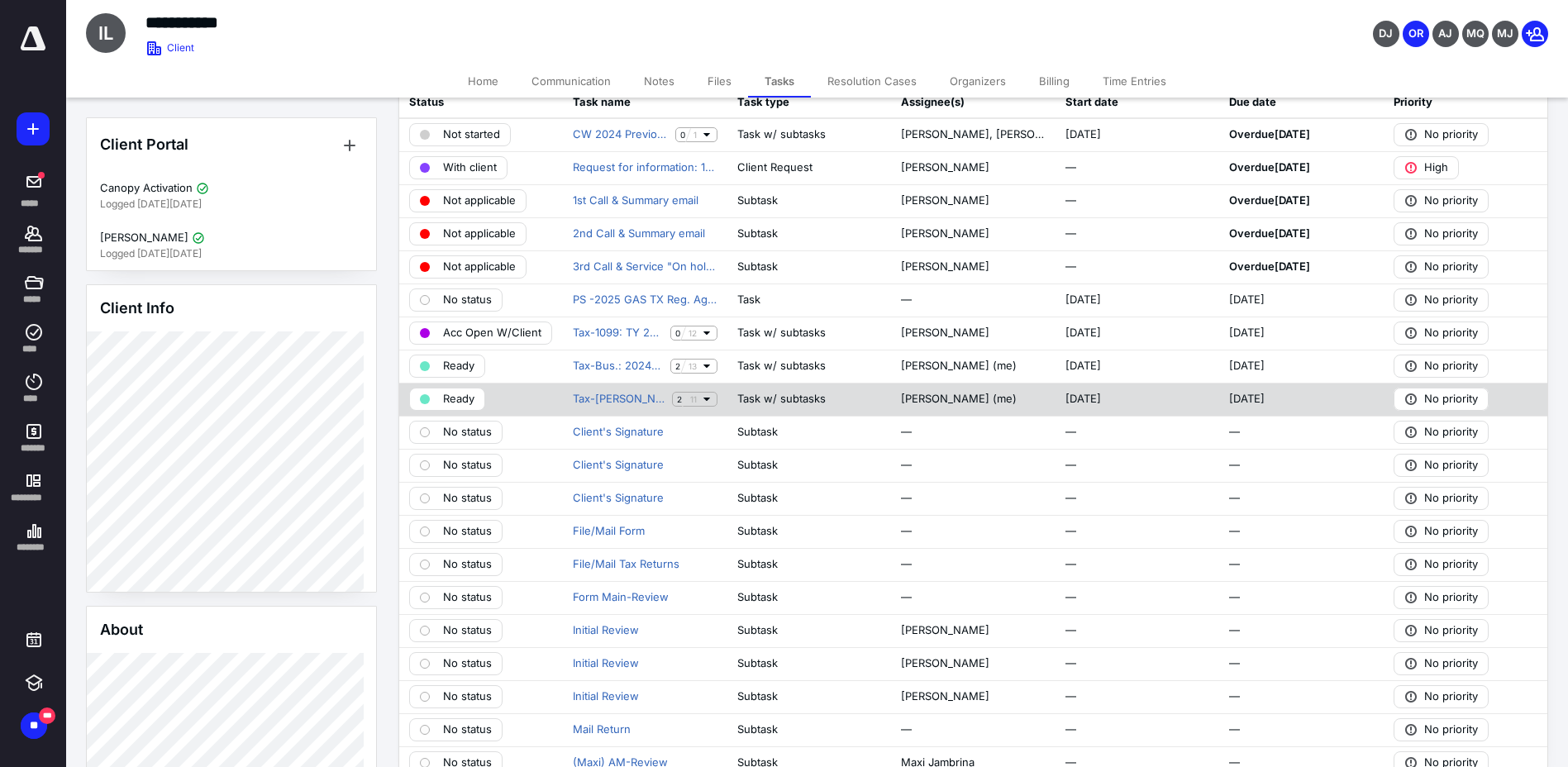 scroll, scrollTop: 0, scrollLeft: 0, axis: both 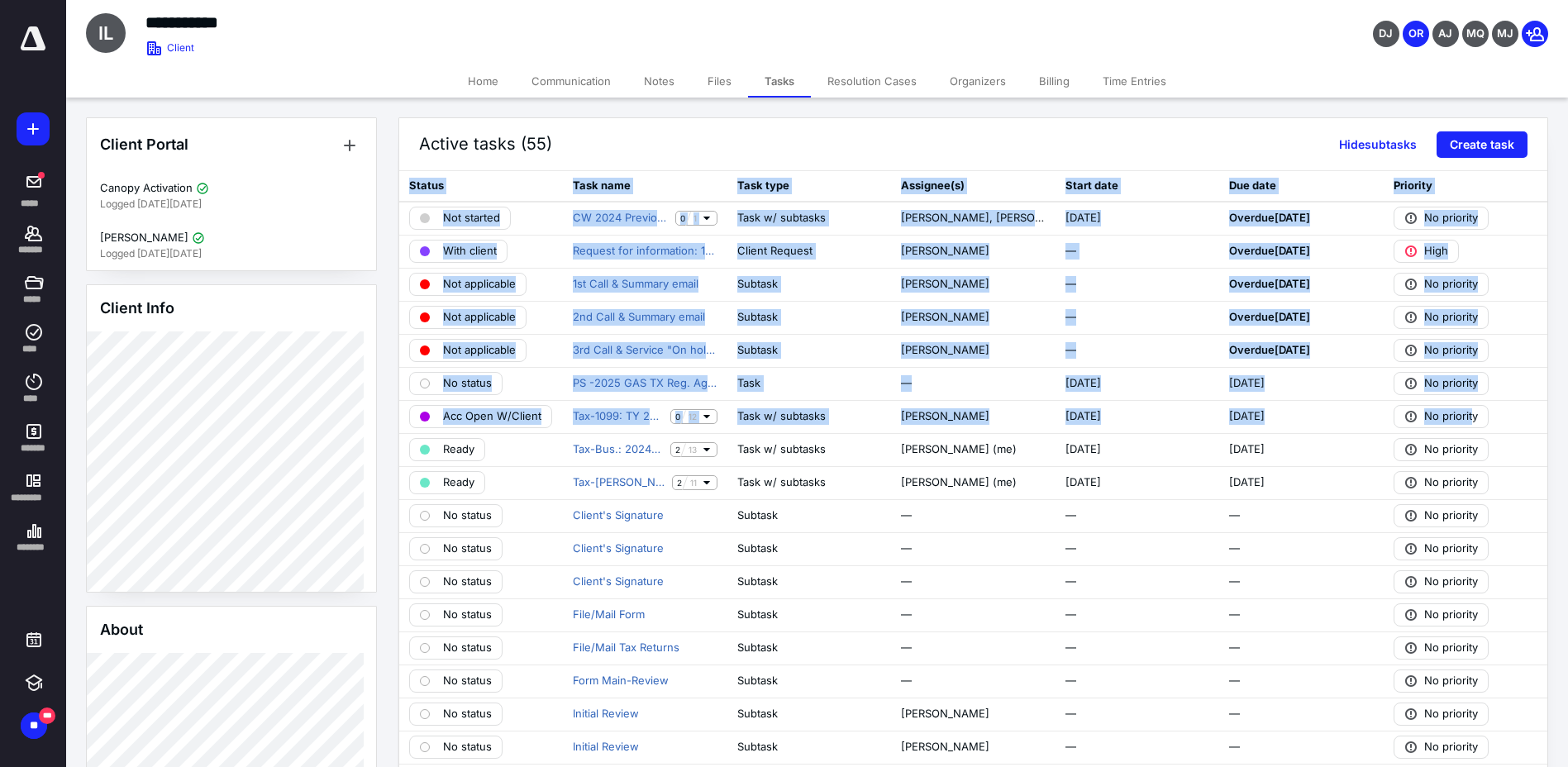 drag, startPoint x: 782, startPoint y: 243, endPoint x: 564, endPoint y: 129, distance: 246.0081 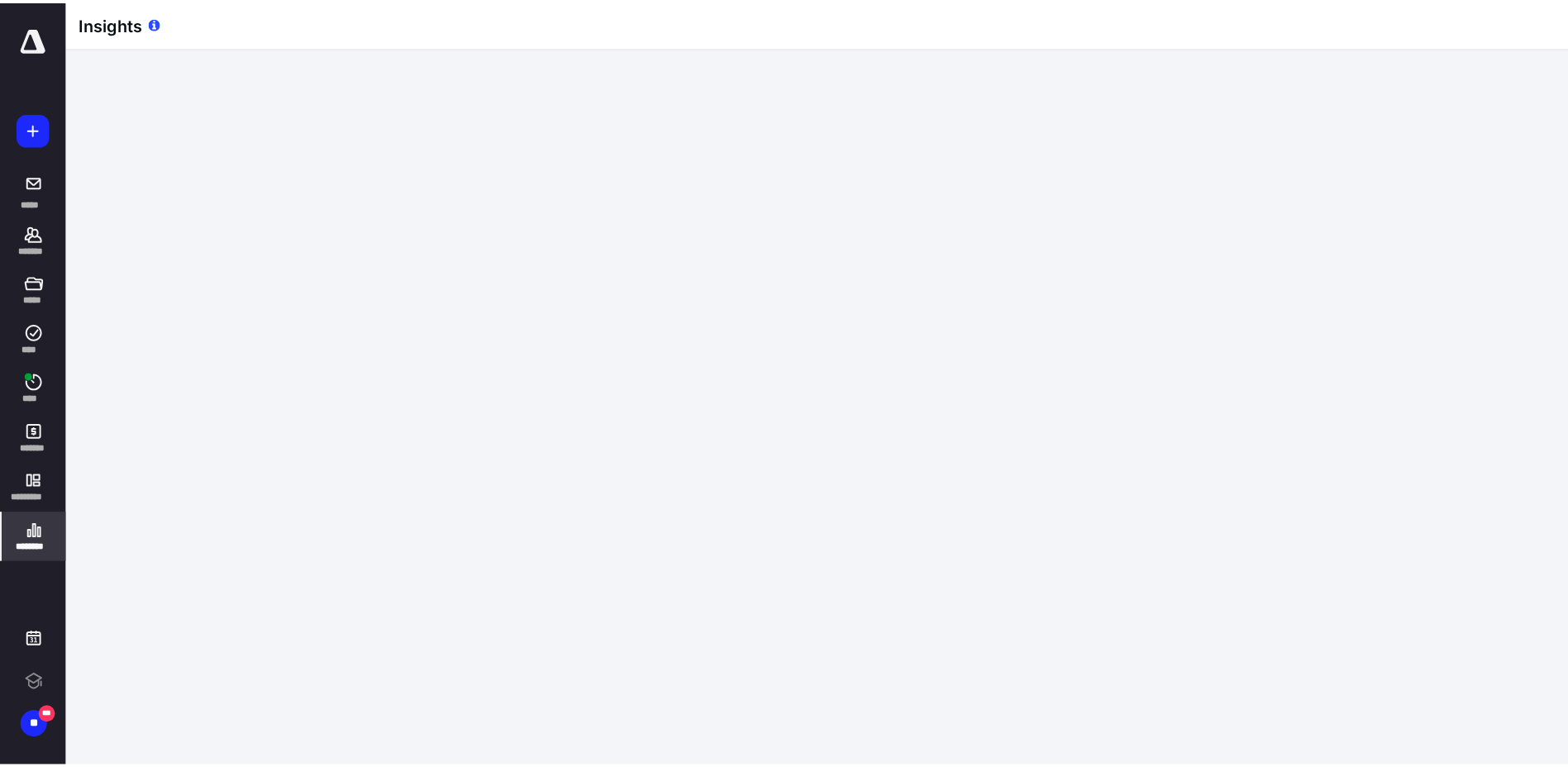 scroll, scrollTop: 0, scrollLeft: 0, axis: both 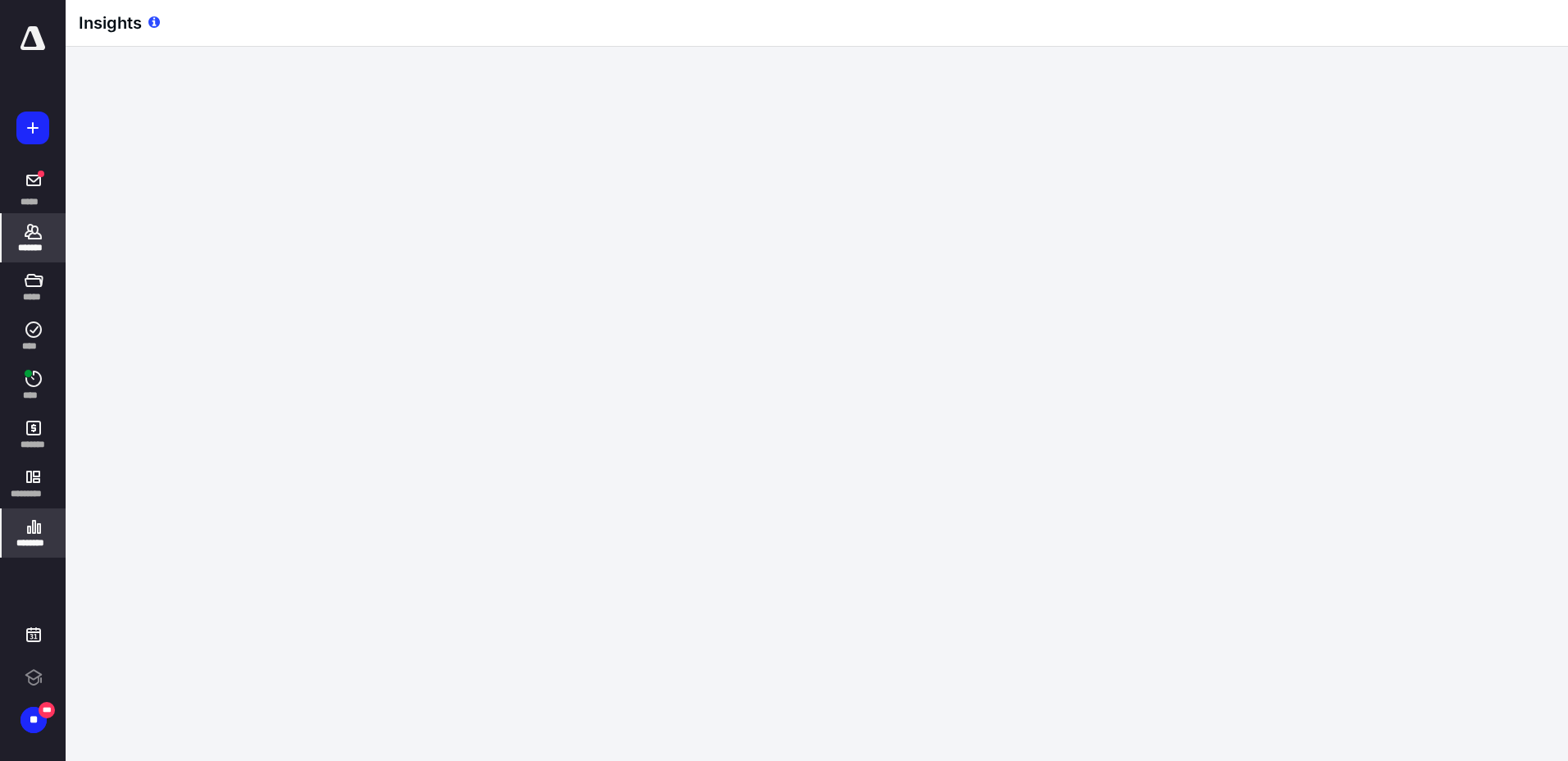 click on "*******" at bounding box center [34, 238] 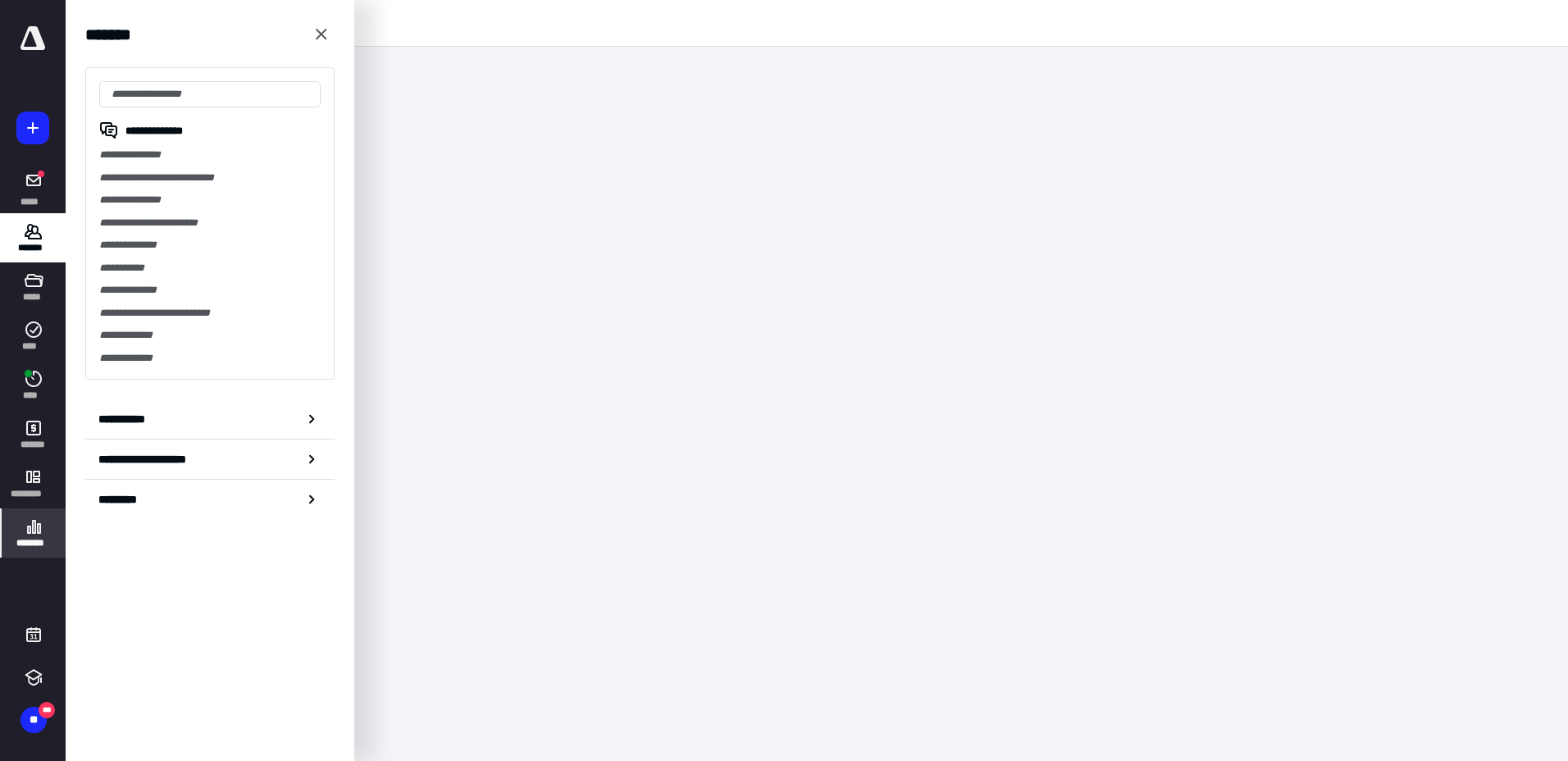 click on "Insights" at bounding box center [817, 23] 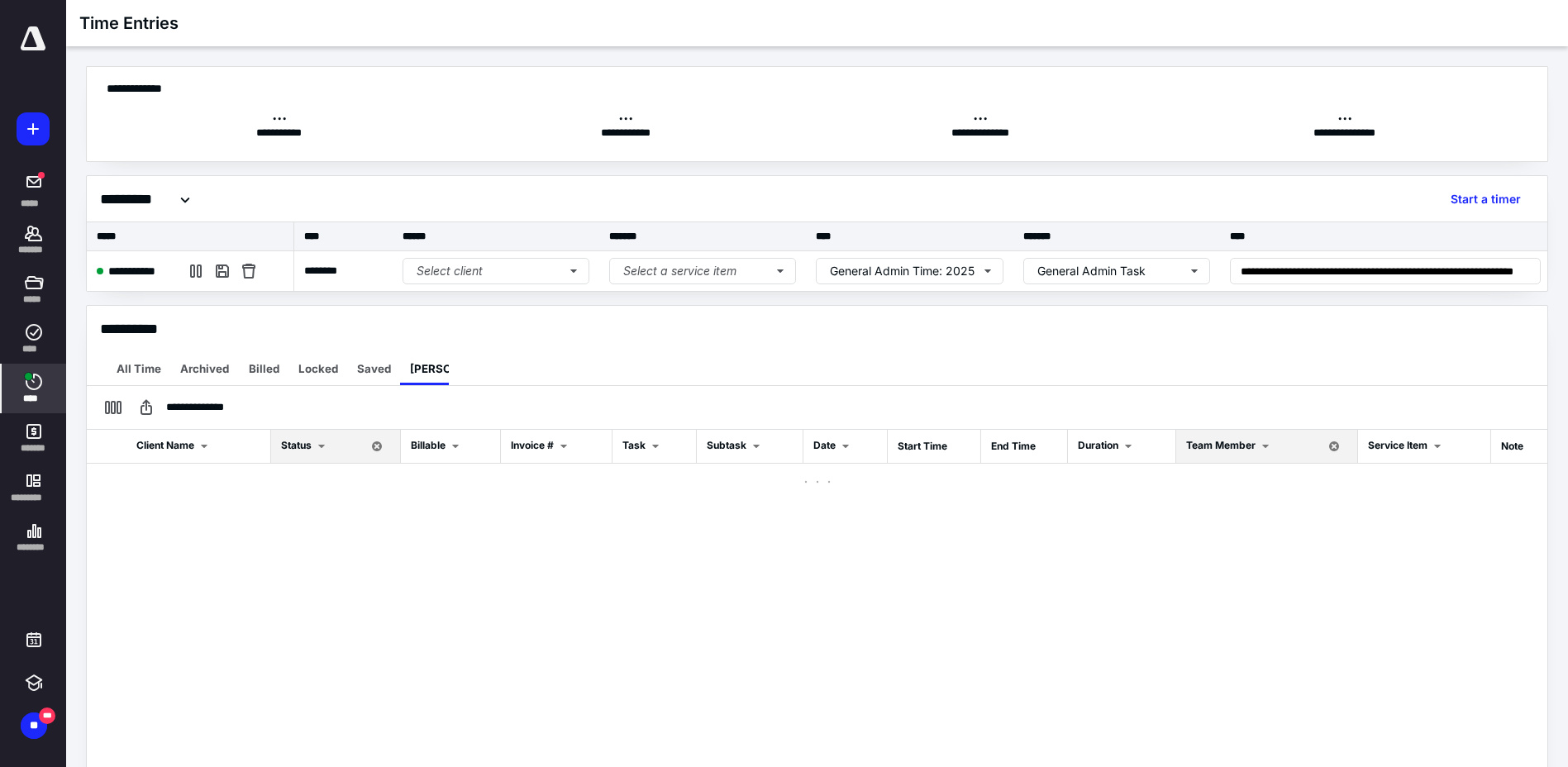 scroll, scrollTop: 0, scrollLeft: 0, axis: both 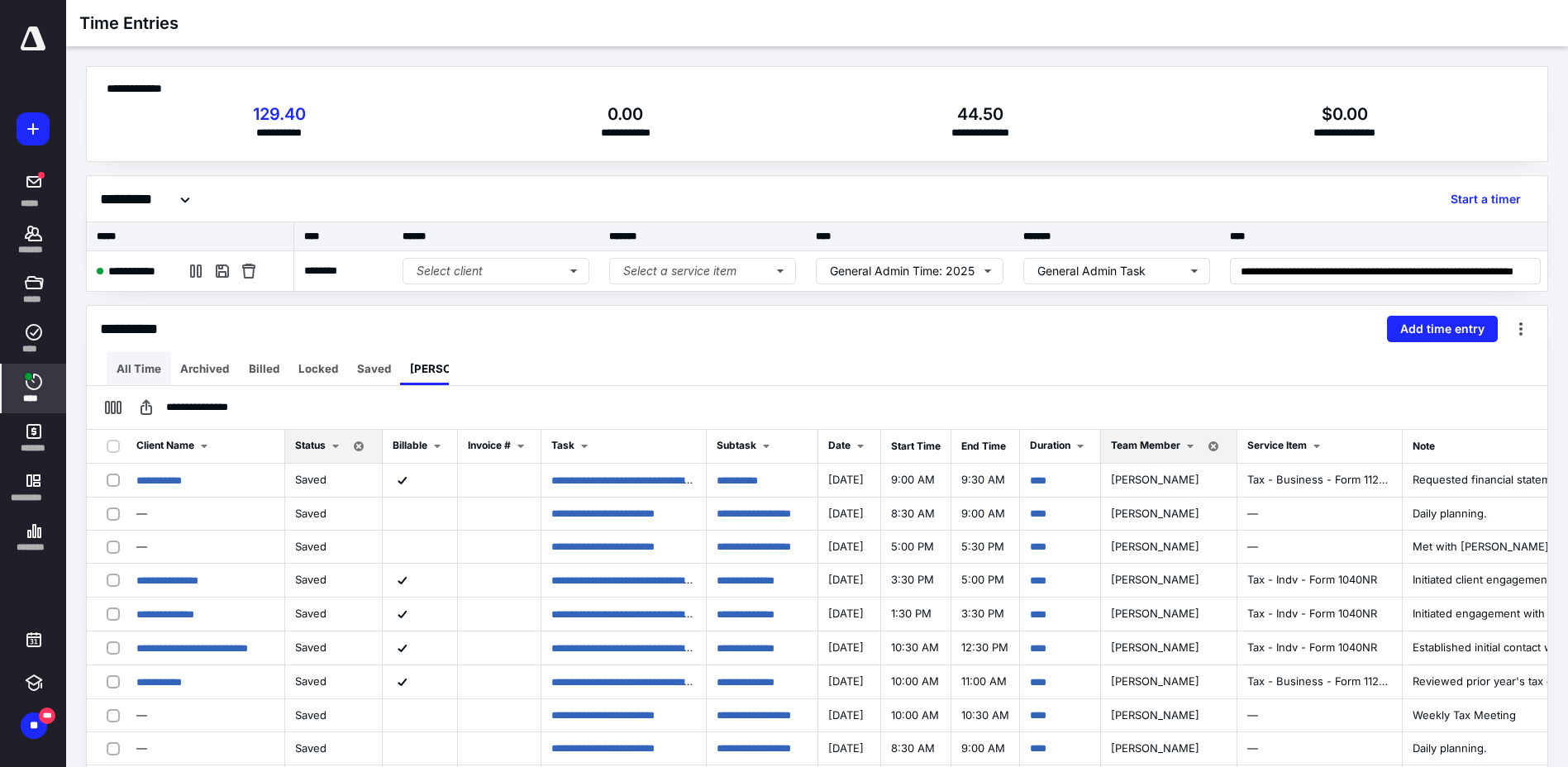 click on "All Time" at bounding box center (139, 369) 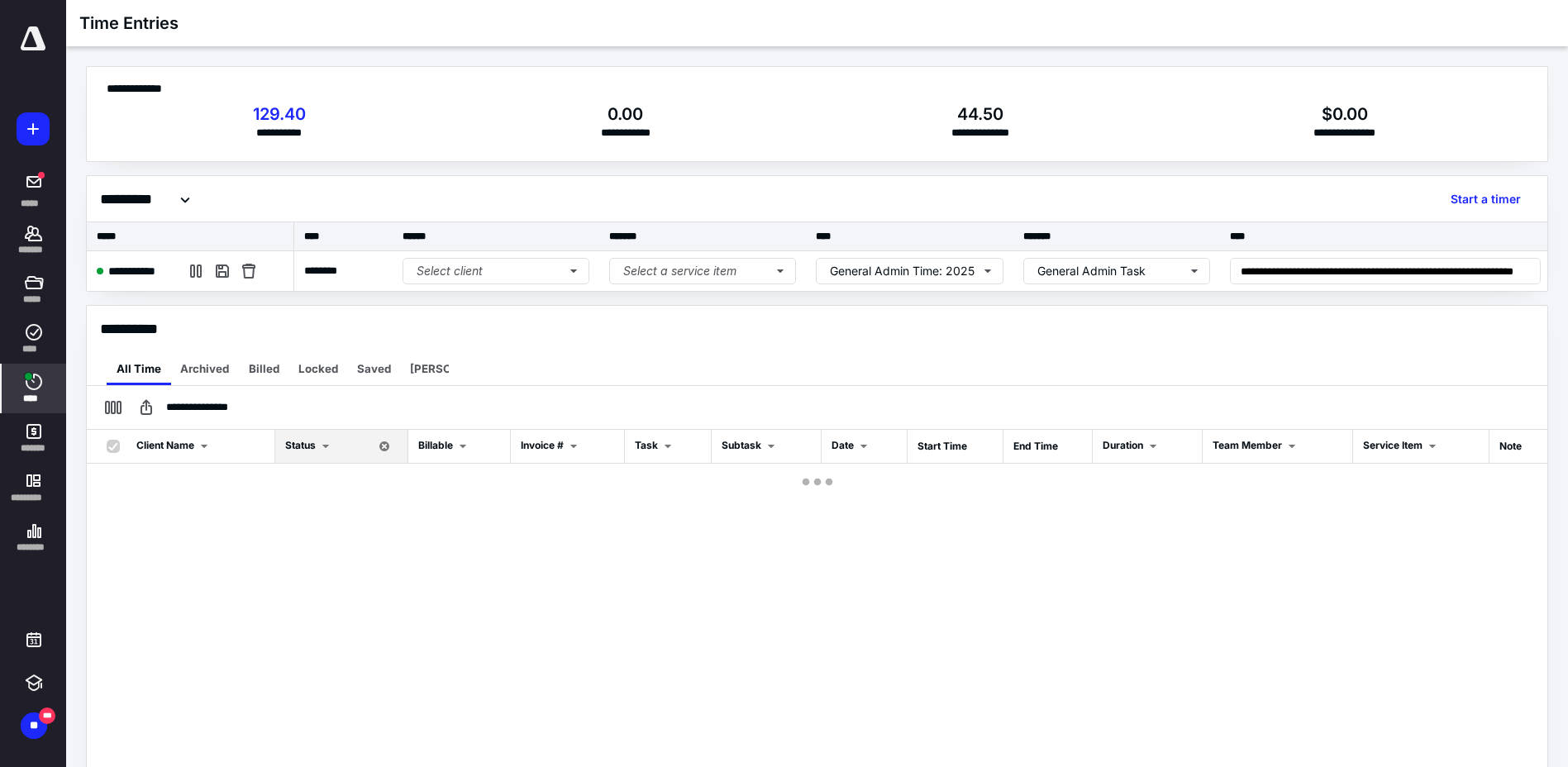 checkbox on "true" 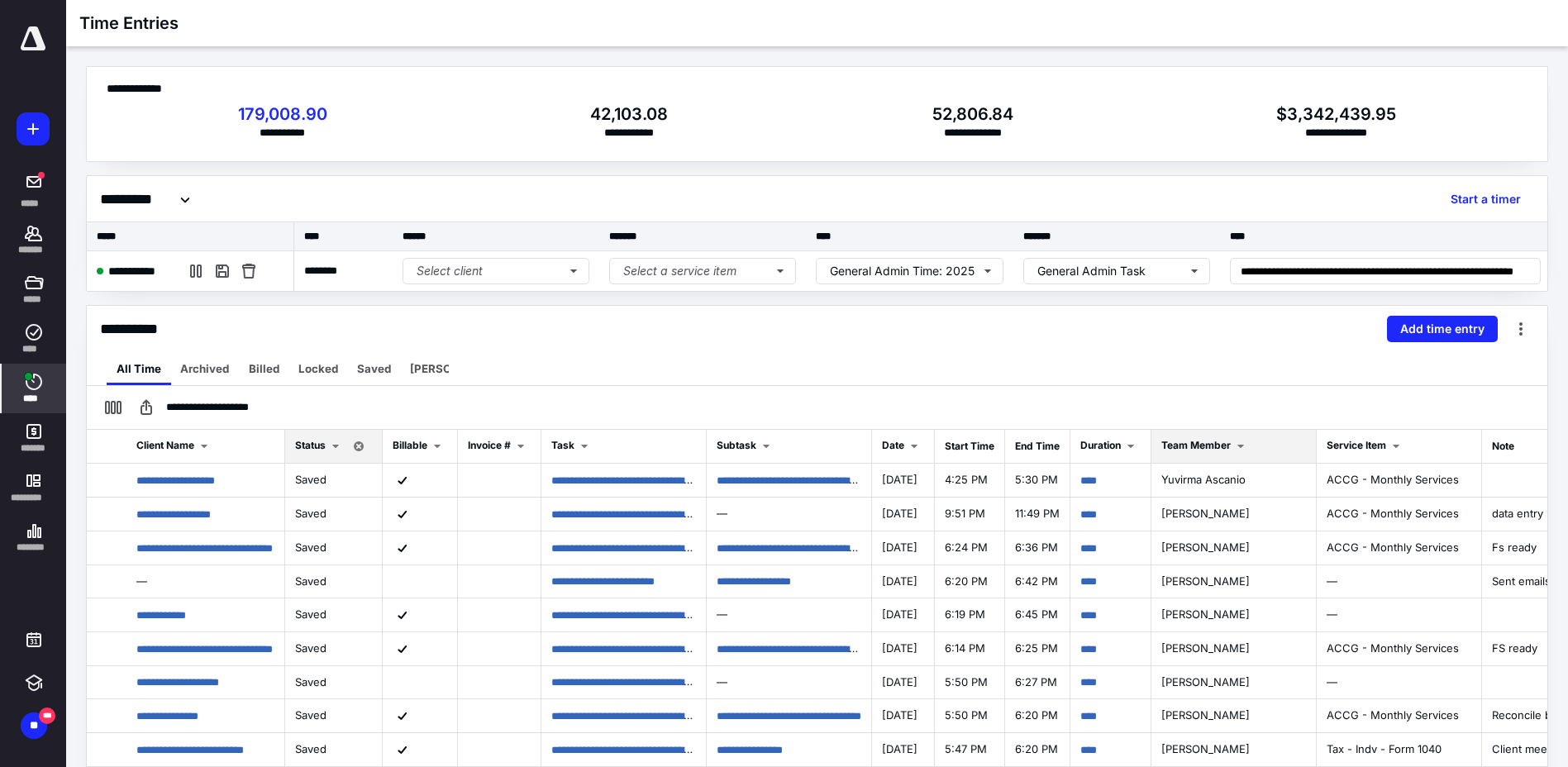 click on "Team Member" at bounding box center [1196, 445] 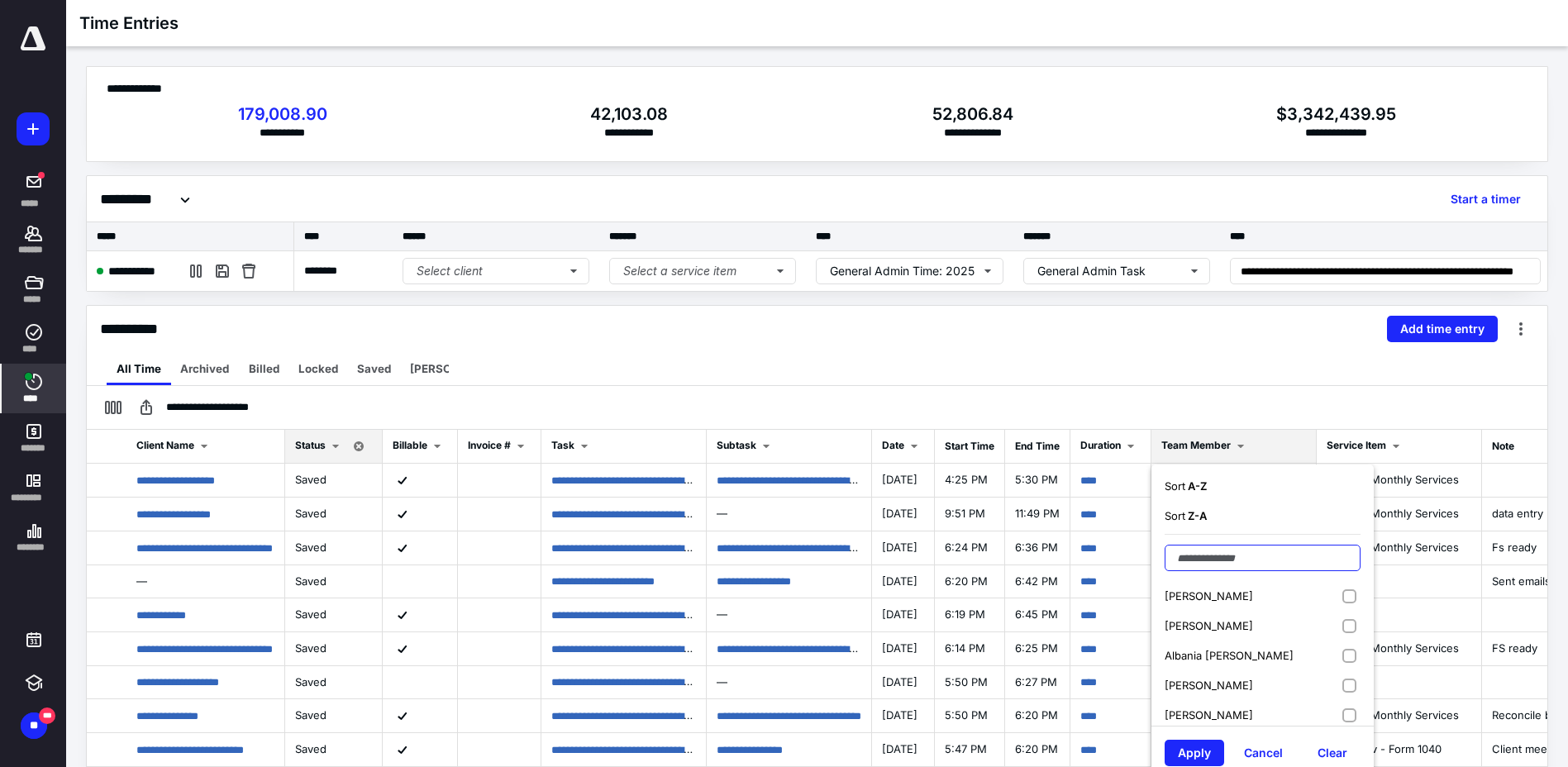 click at bounding box center (1262, 558) 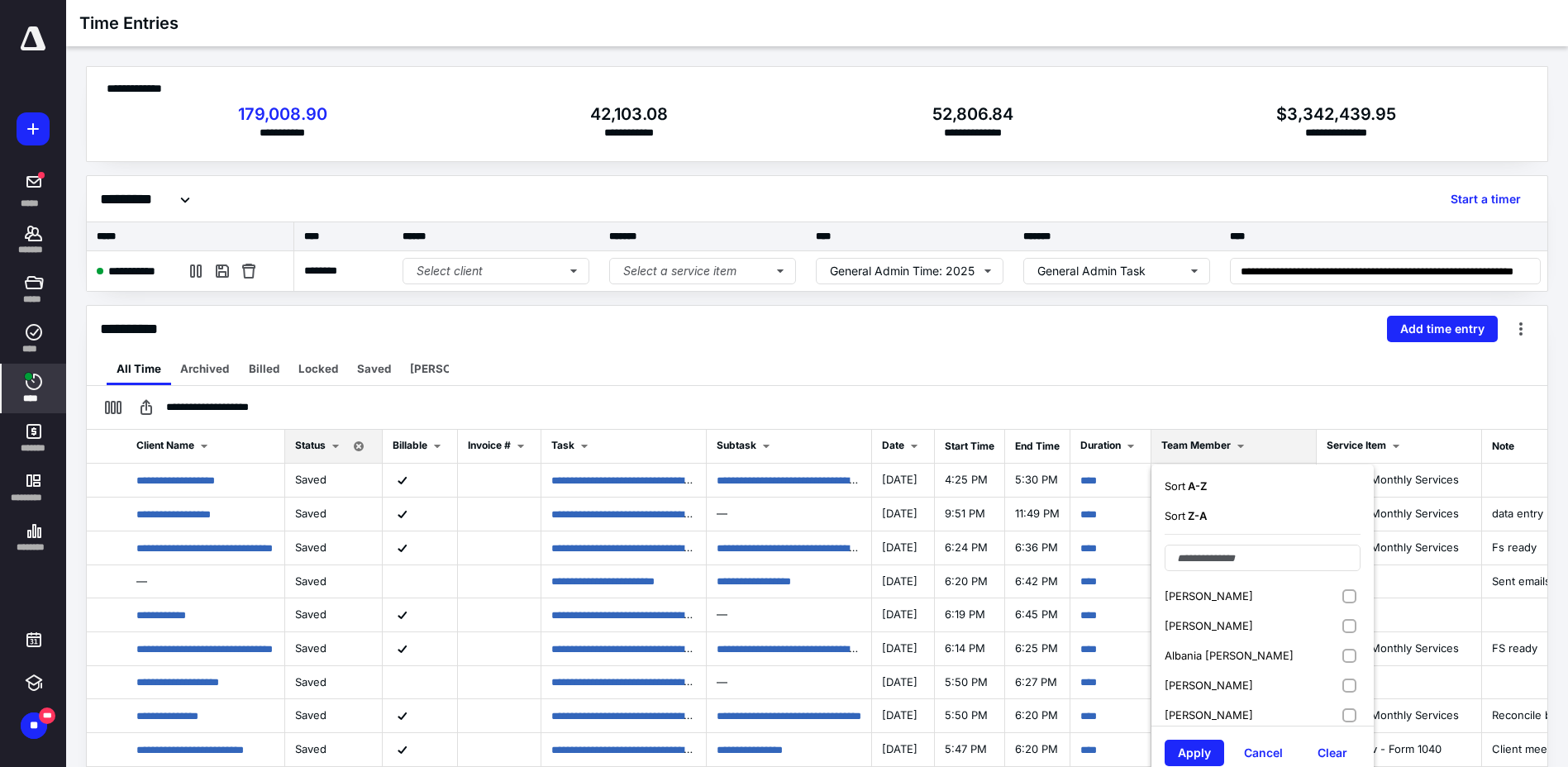 click on "[PERSON_NAME]" at bounding box center [1262, 596] 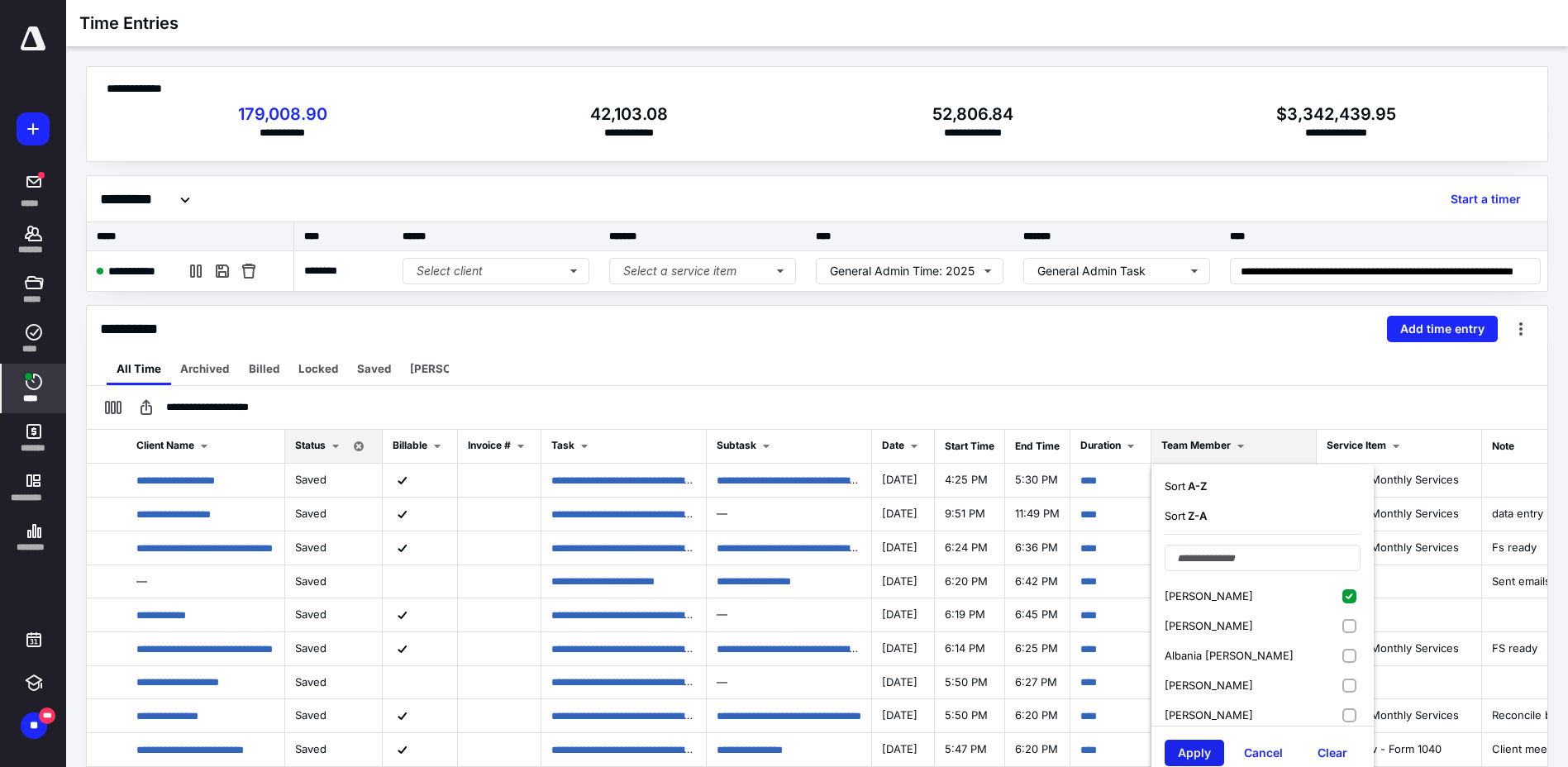 click on "Apply" at bounding box center (1194, 753) 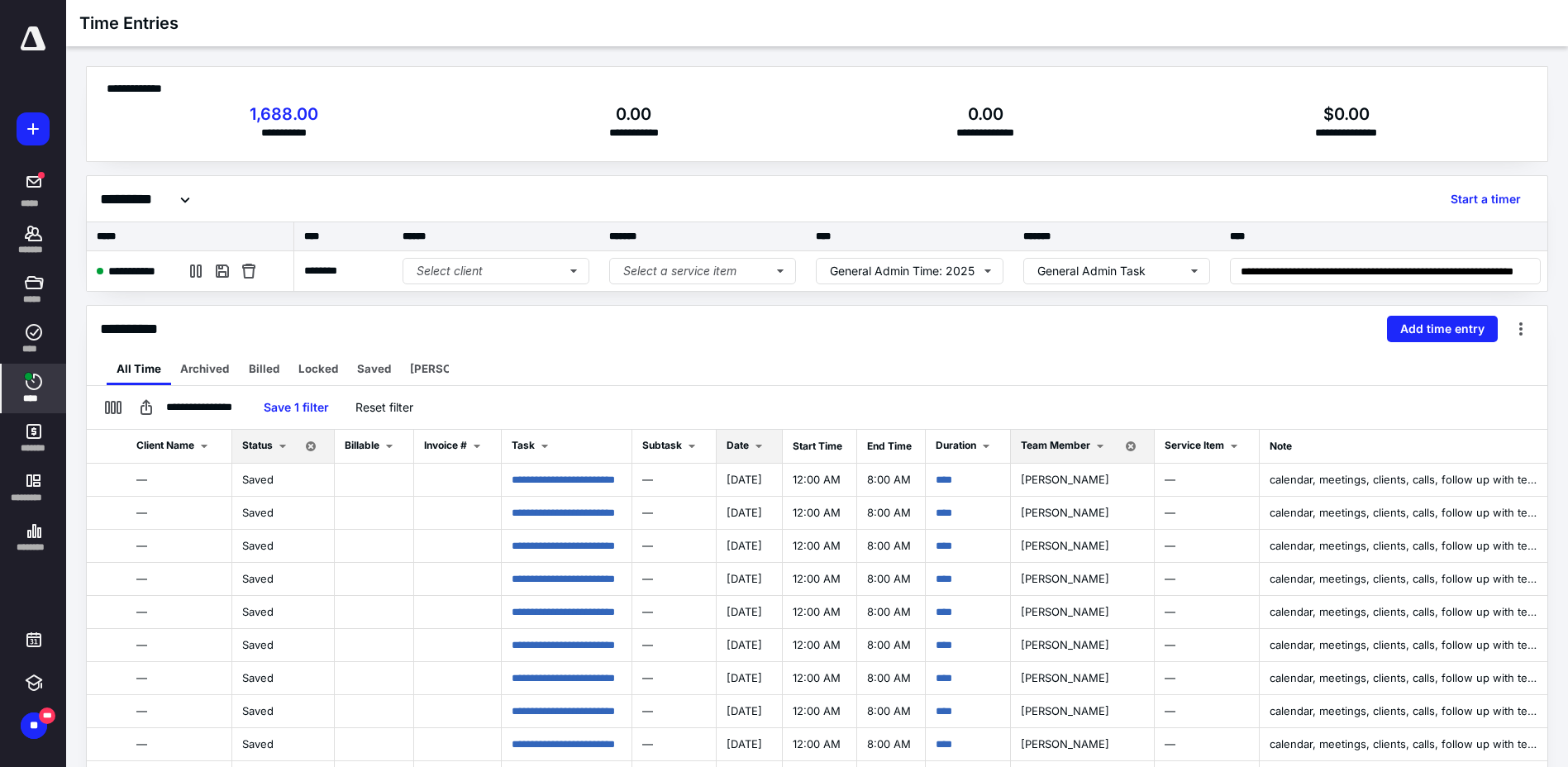click on "Date" at bounding box center (747, 446) 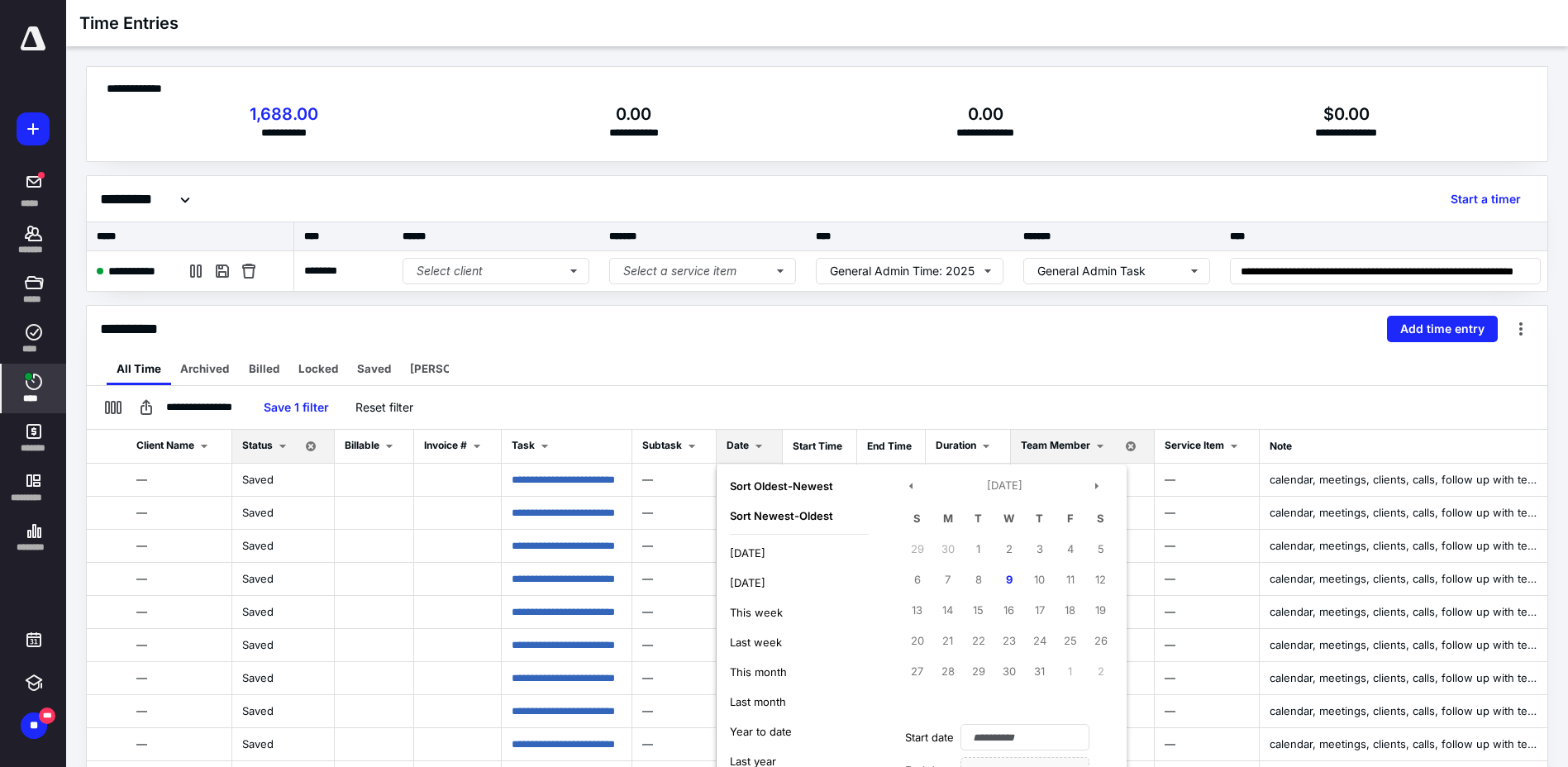 click on "Newest  -  Oldest" at bounding box center (792, 516) 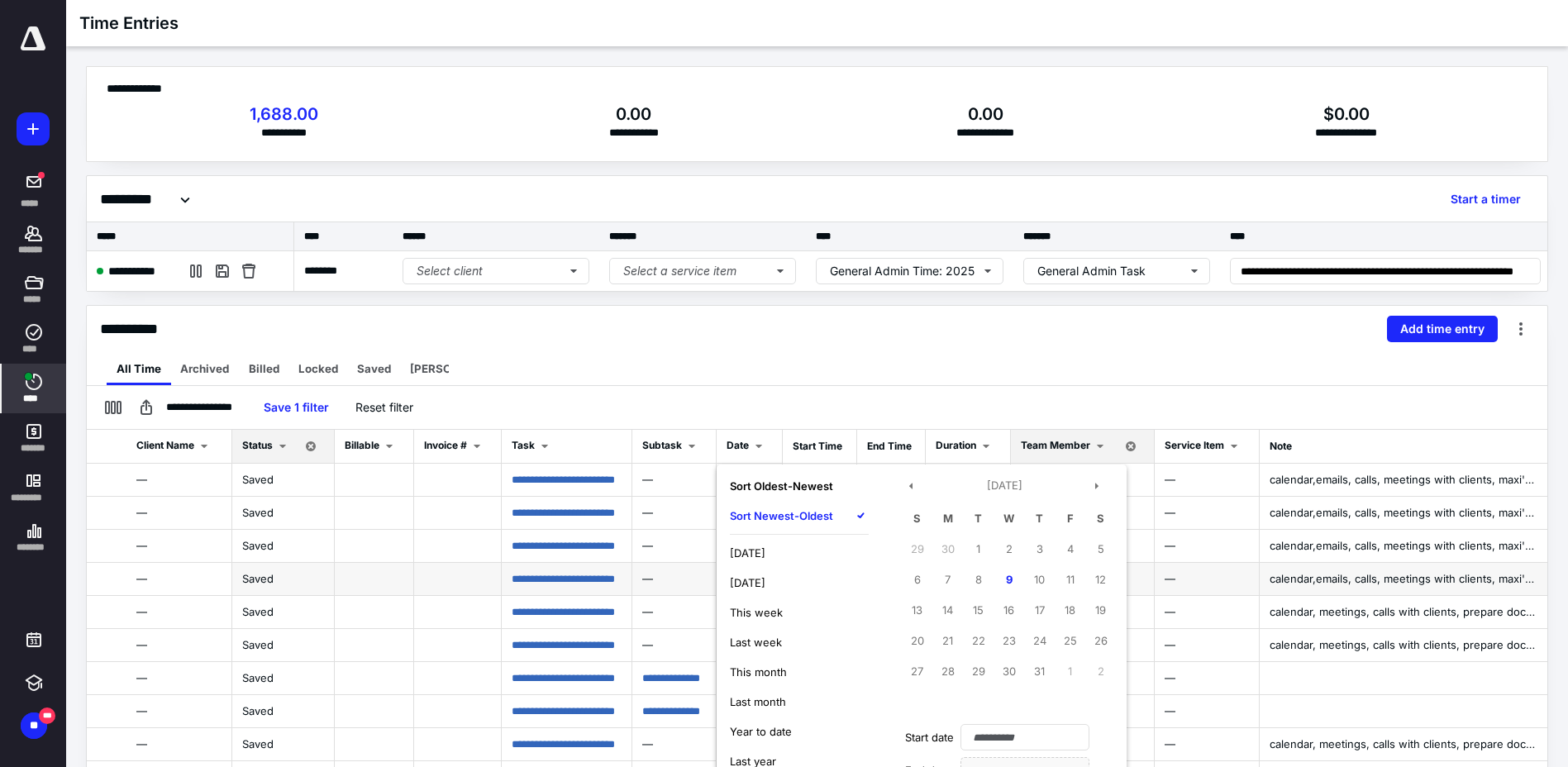scroll, scrollTop: 1139, scrollLeft: 0, axis: vertical 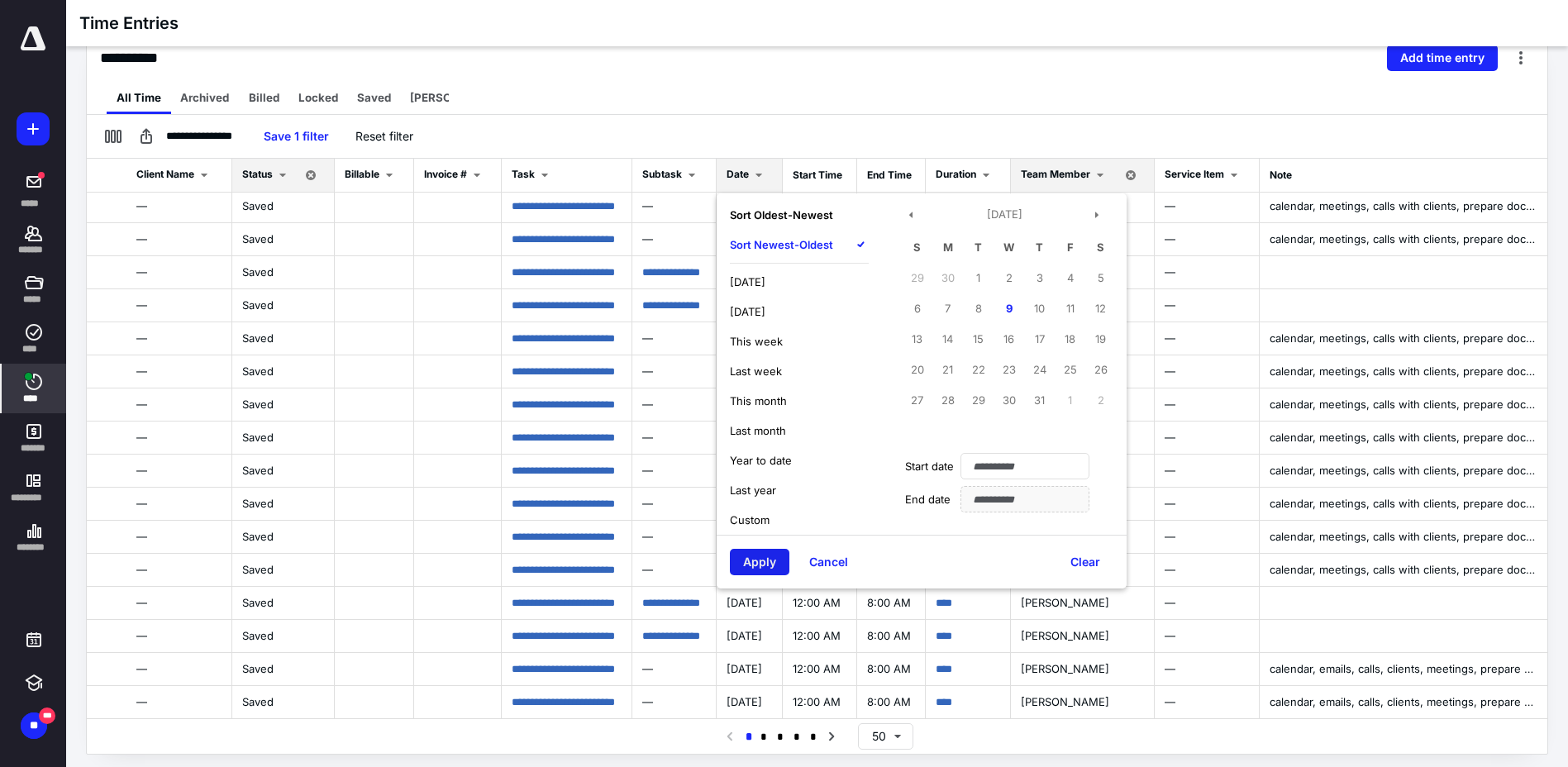click on "Apply" at bounding box center [760, 562] 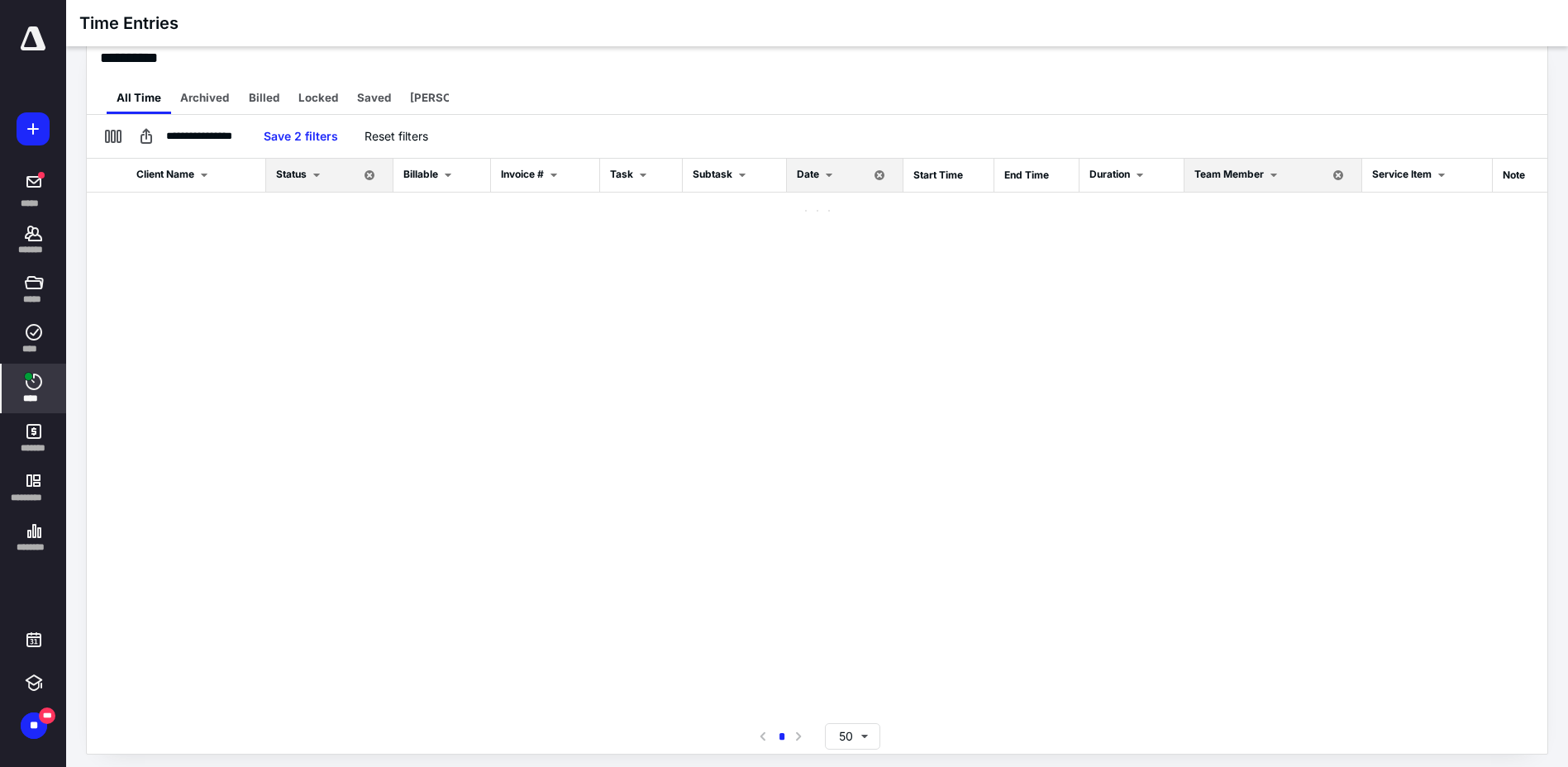 scroll, scrollTop: 0, scrollLeft: 0, axis: both 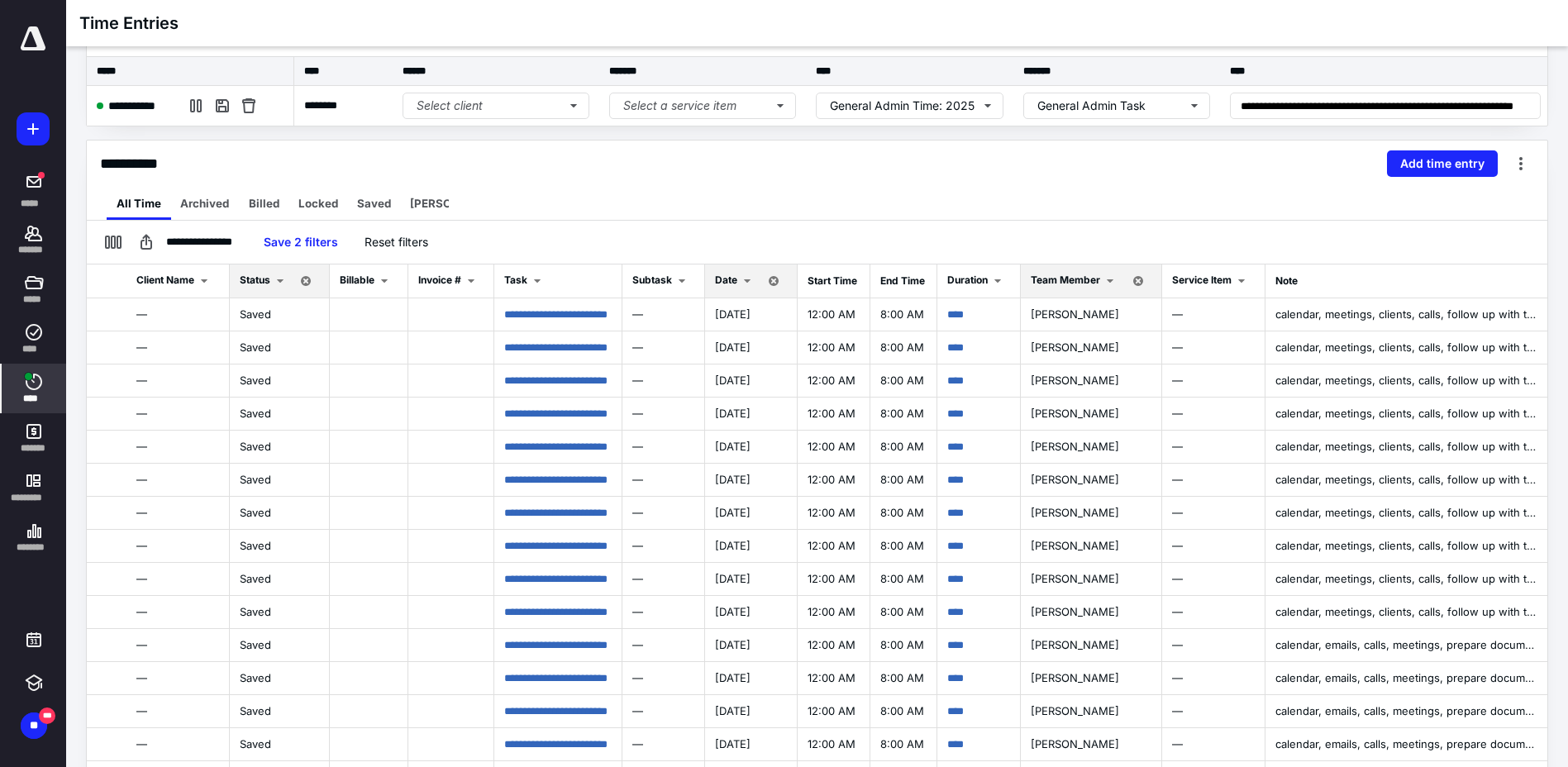click on "Date" at bounding box center [736, 281] 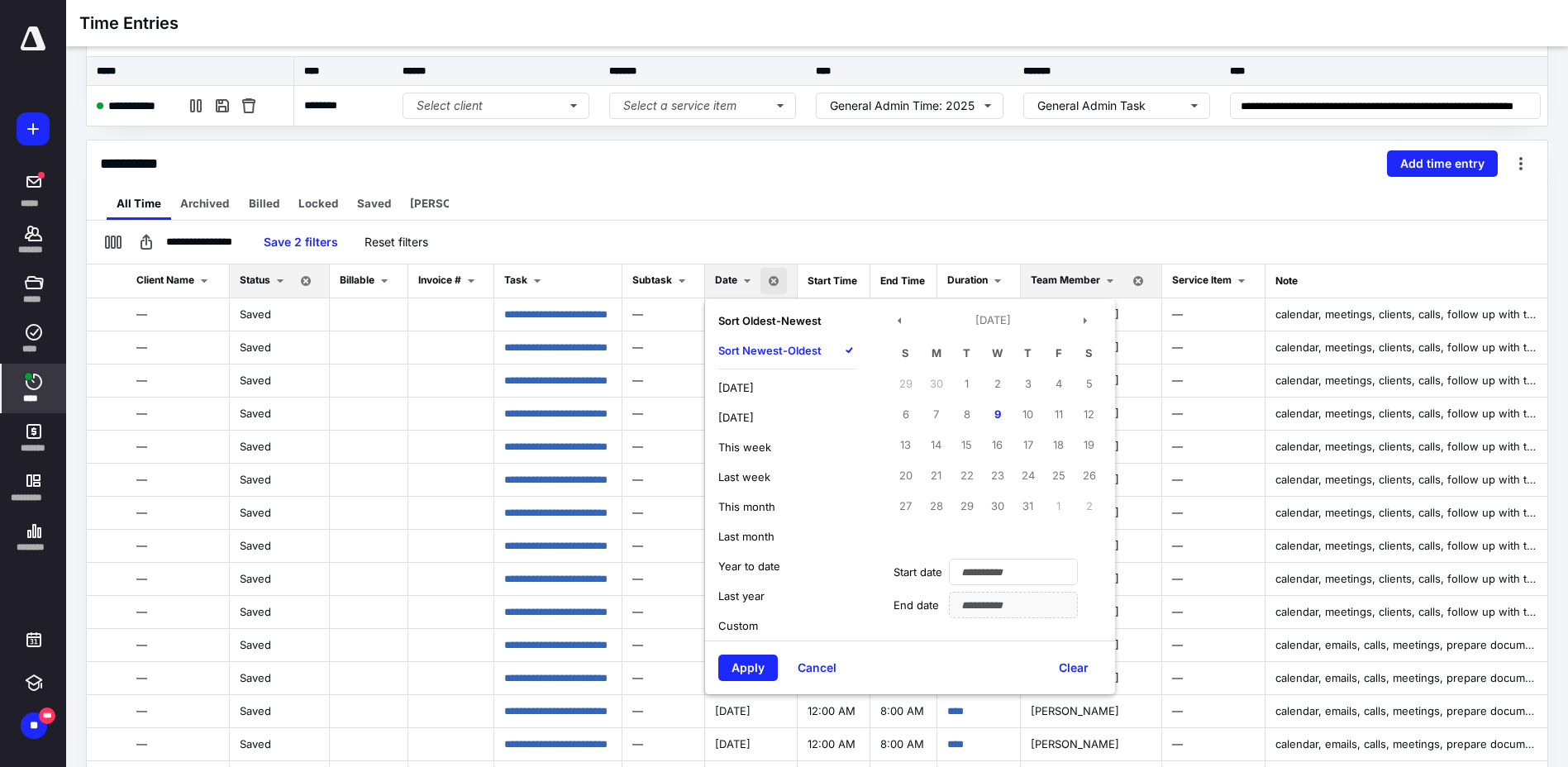 click on "Newest  -  Oldest" at bounding box center (780, 350) 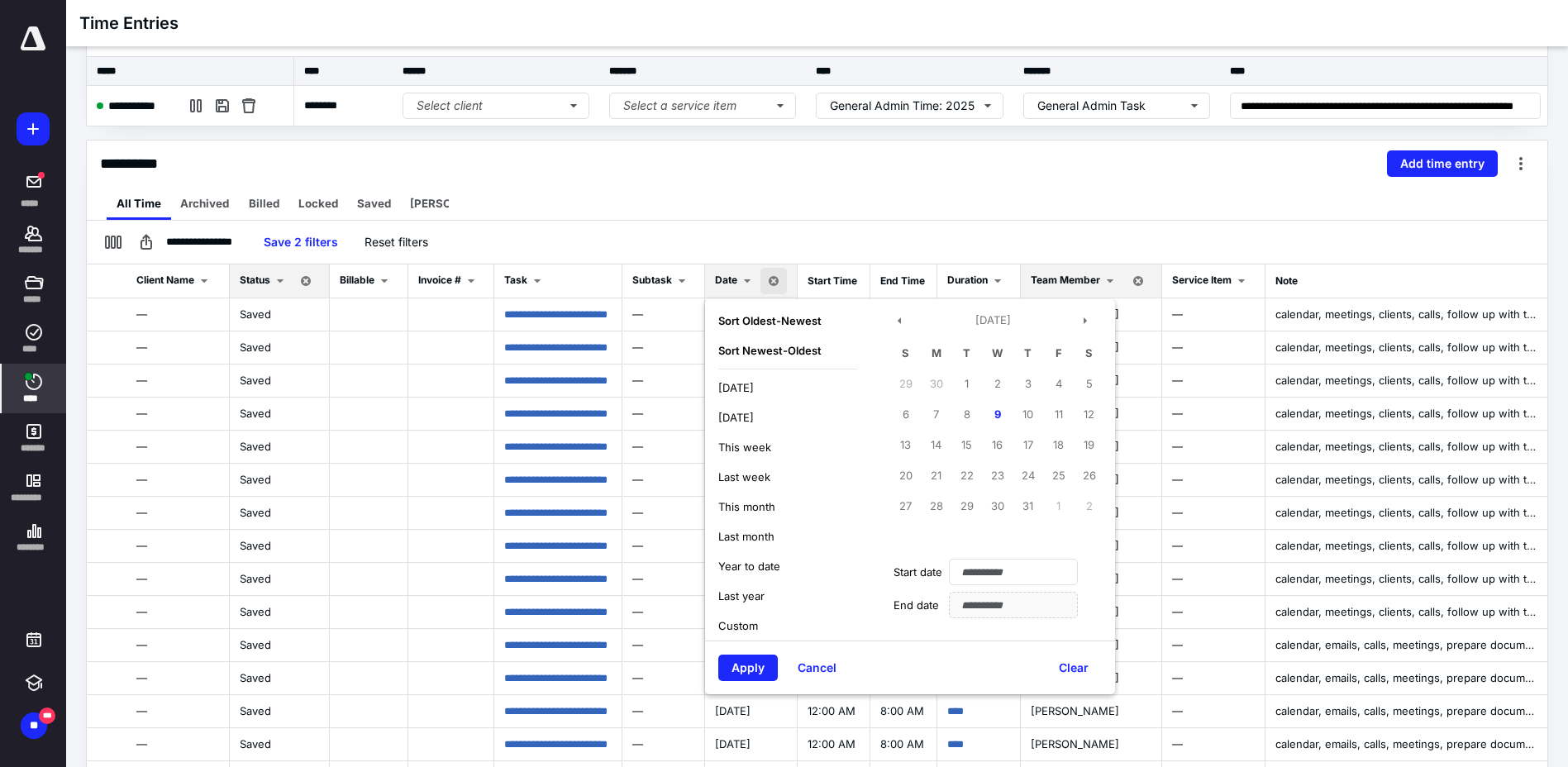 click on "Newest  -  Oldest" at bounding box center [780, 350] 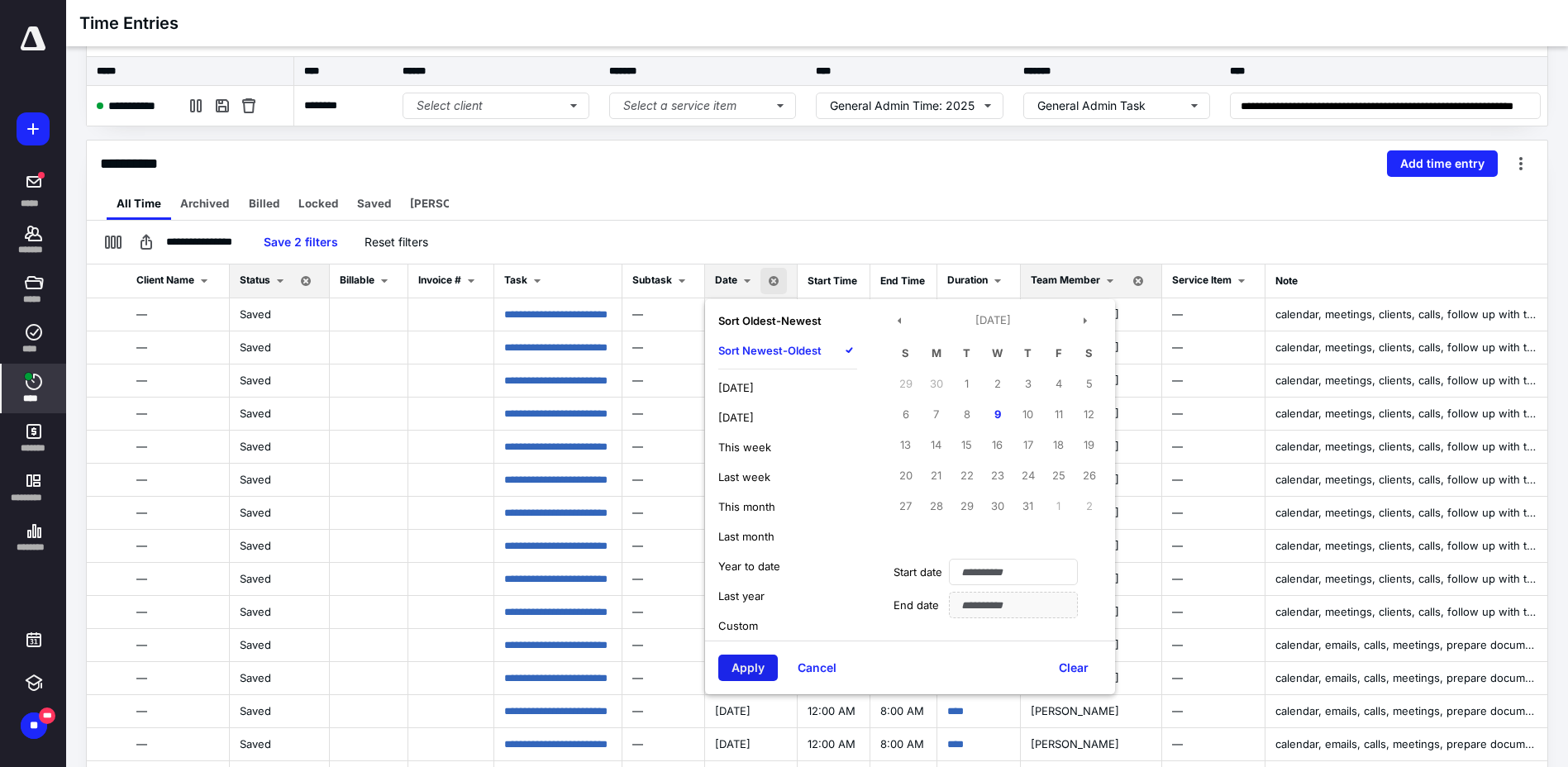 click on "Apply" at bounding box center [748, 668] 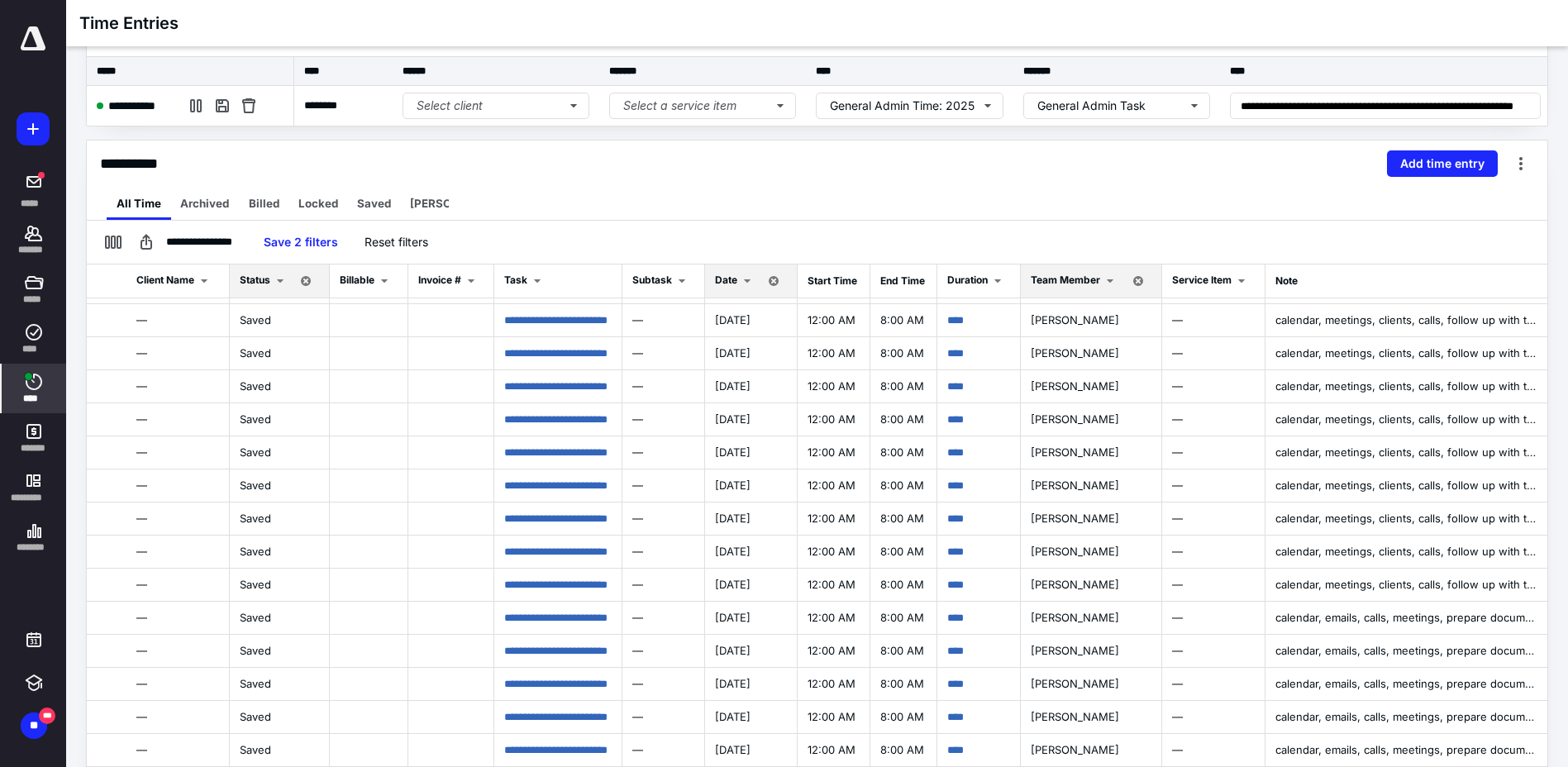 scroll, scrollTop: 0, scrollLeft: 0, axis: both 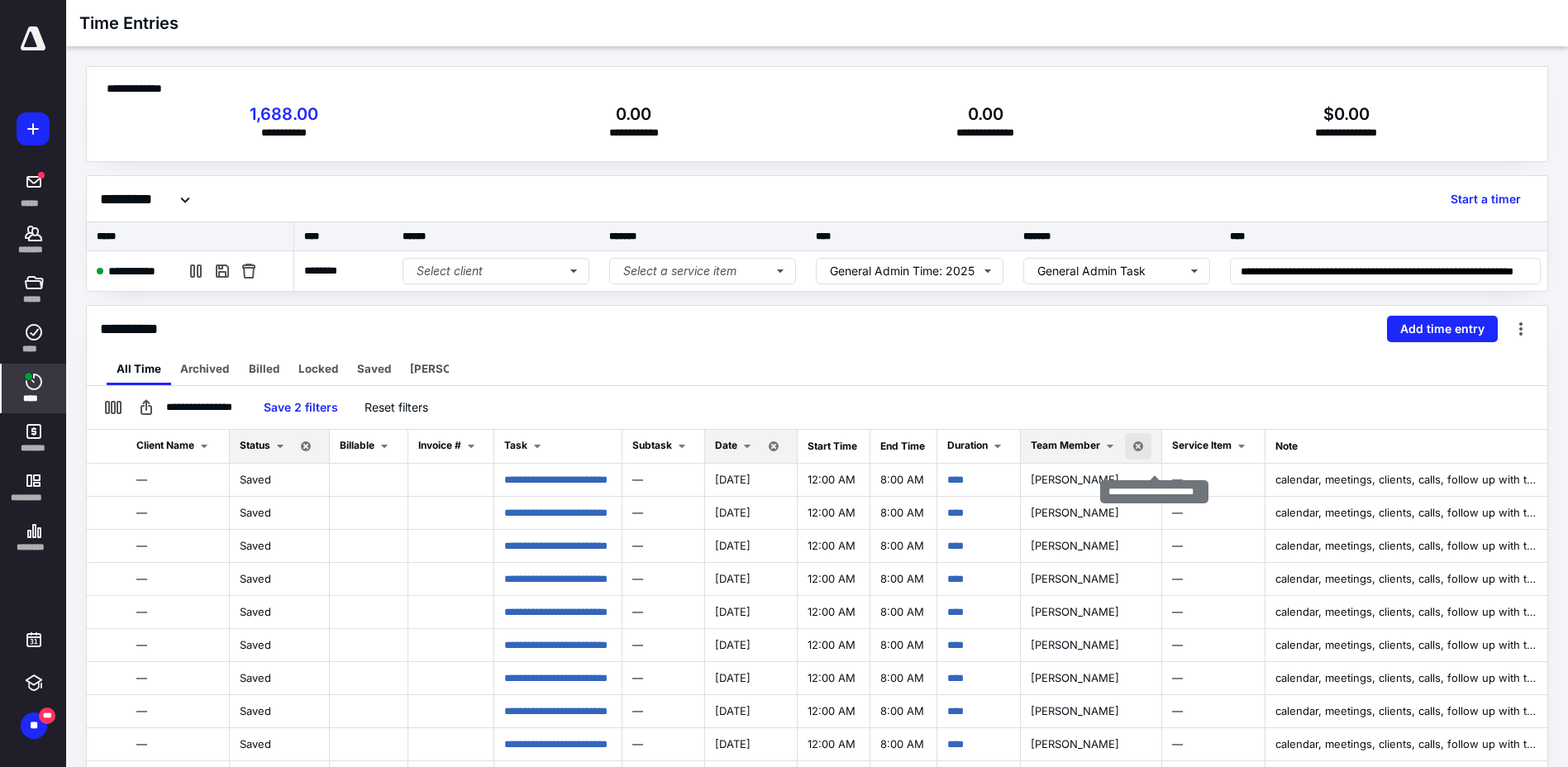 click at bounding box center [1138, 446] 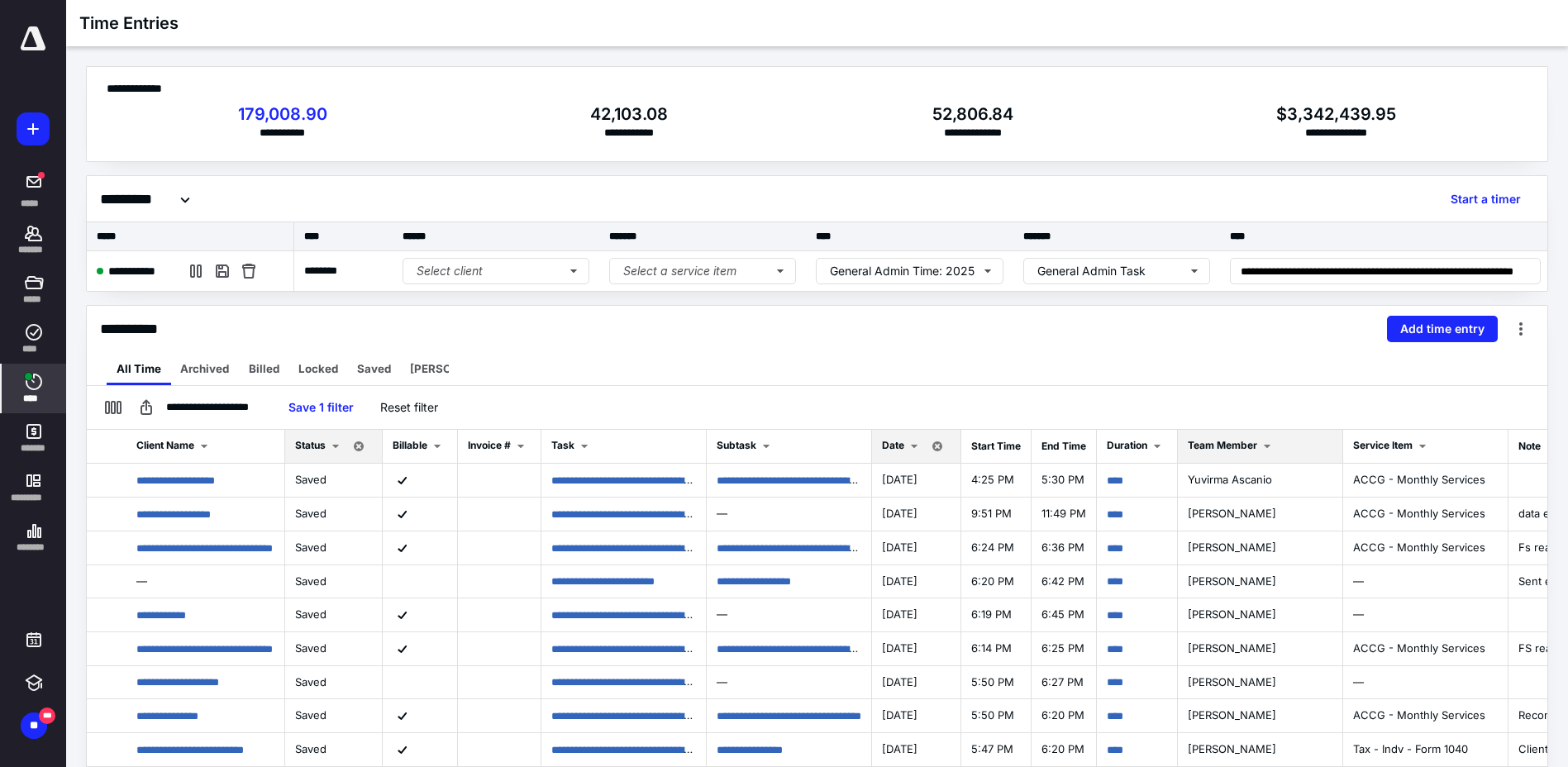 click at bounding box center (914, 446) 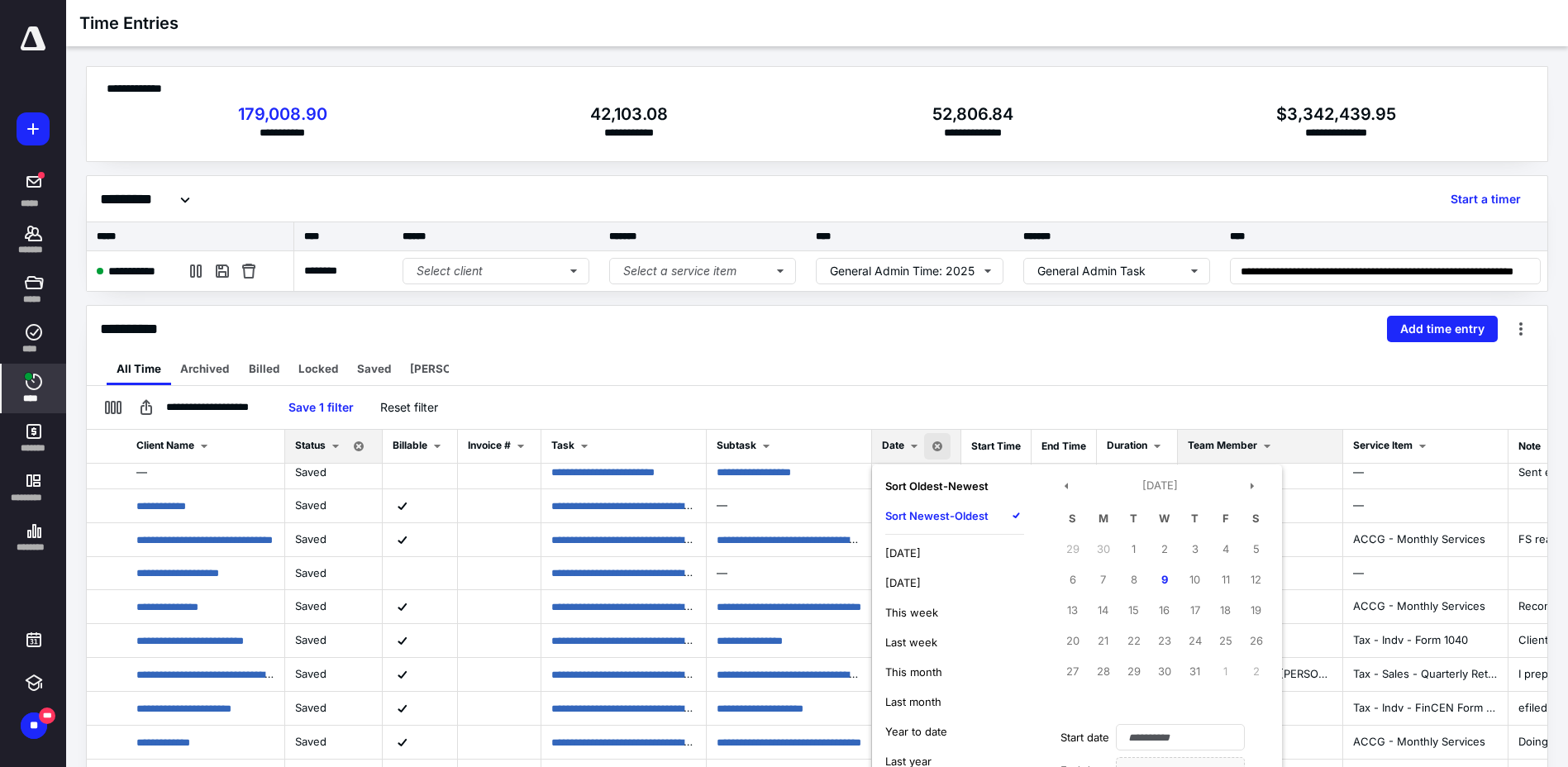 scroll, scrollTop: 331, scrollLeft: 0, axis: vertical 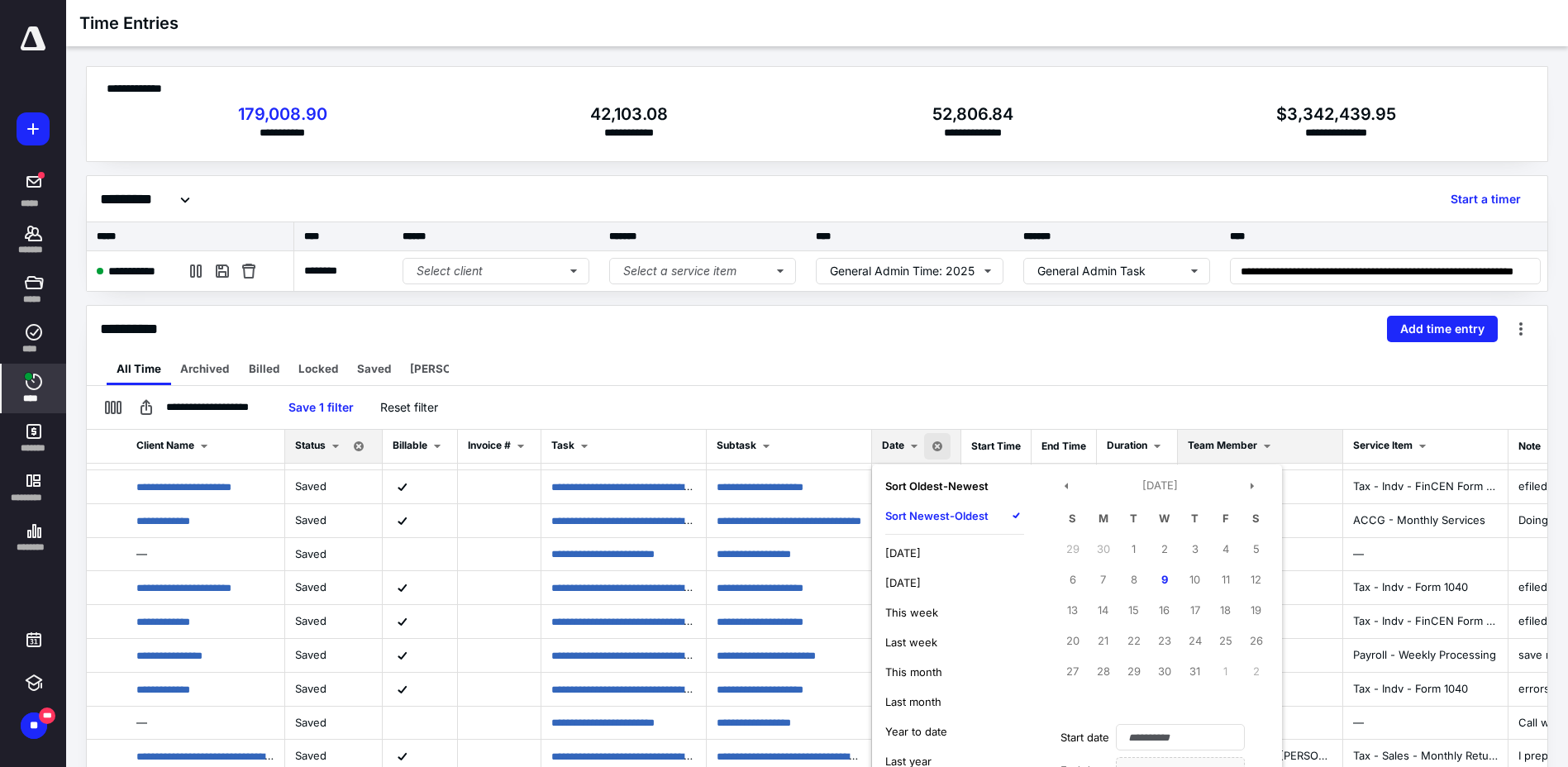 click on "All Time Archived Billed Locked Saved Rivas" at bounding box center (817, 369) 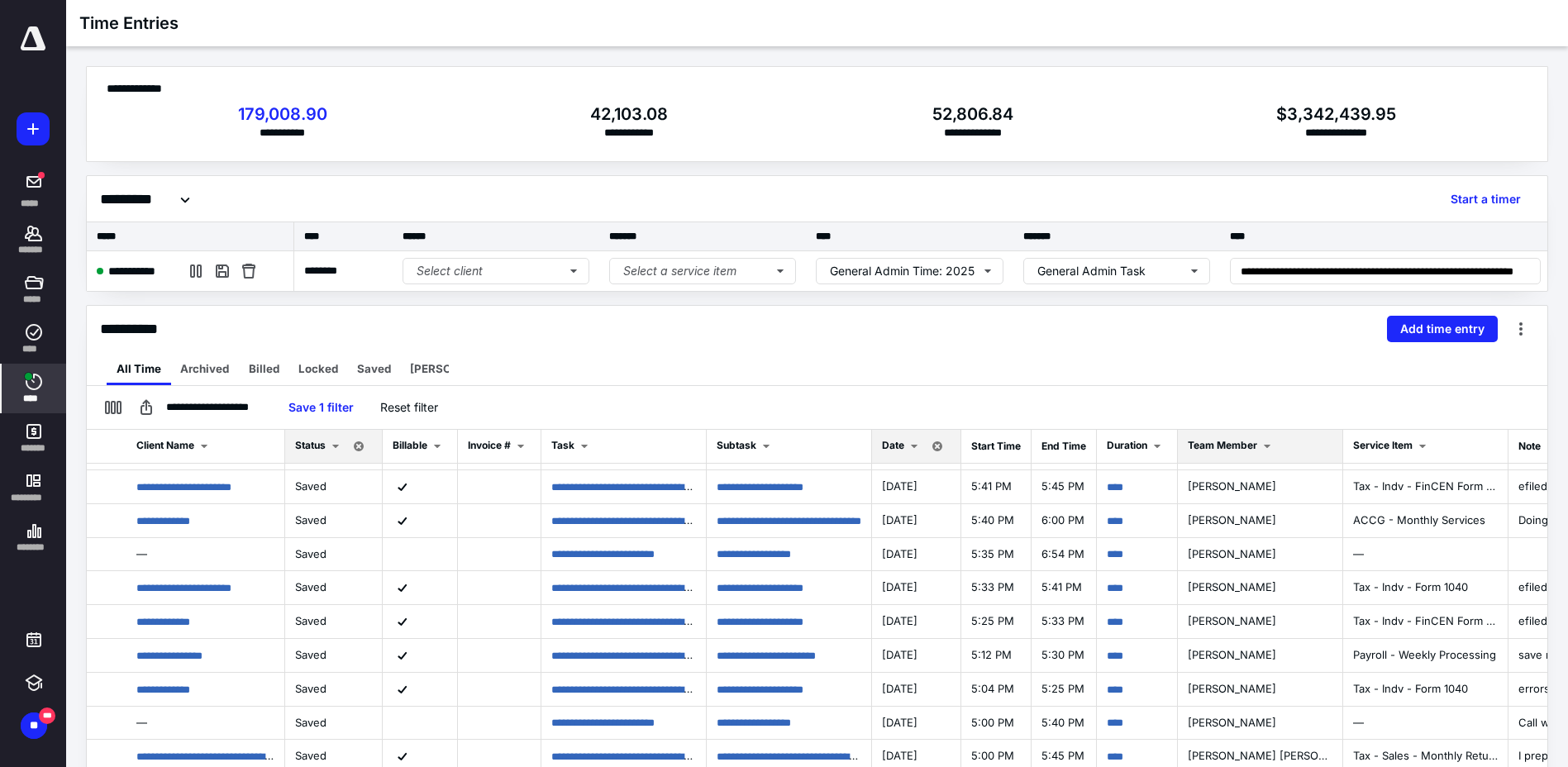 click on "Team Member" at bounding box center (1222, 445) 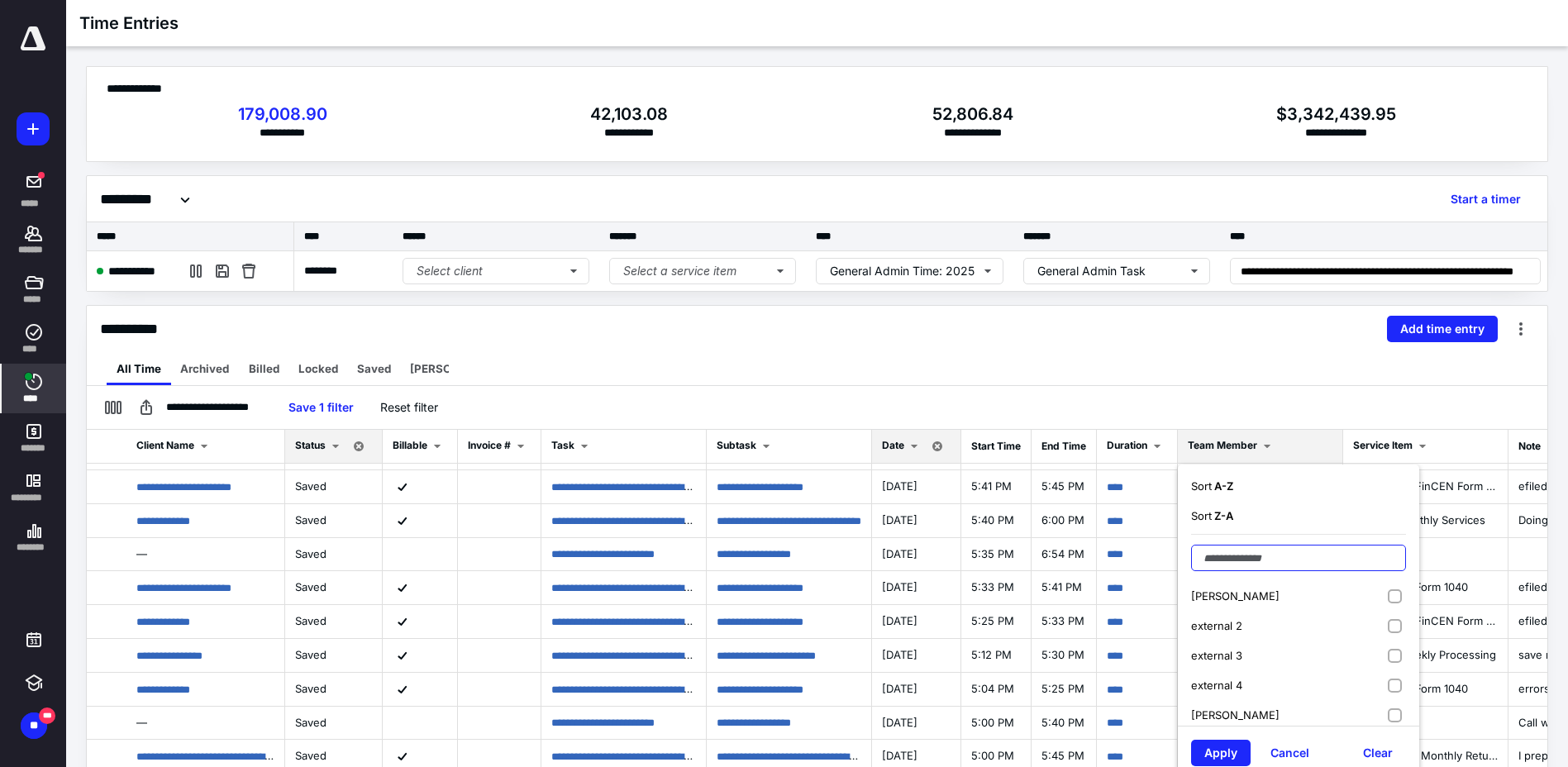 click at bounding box center (1299, 558) 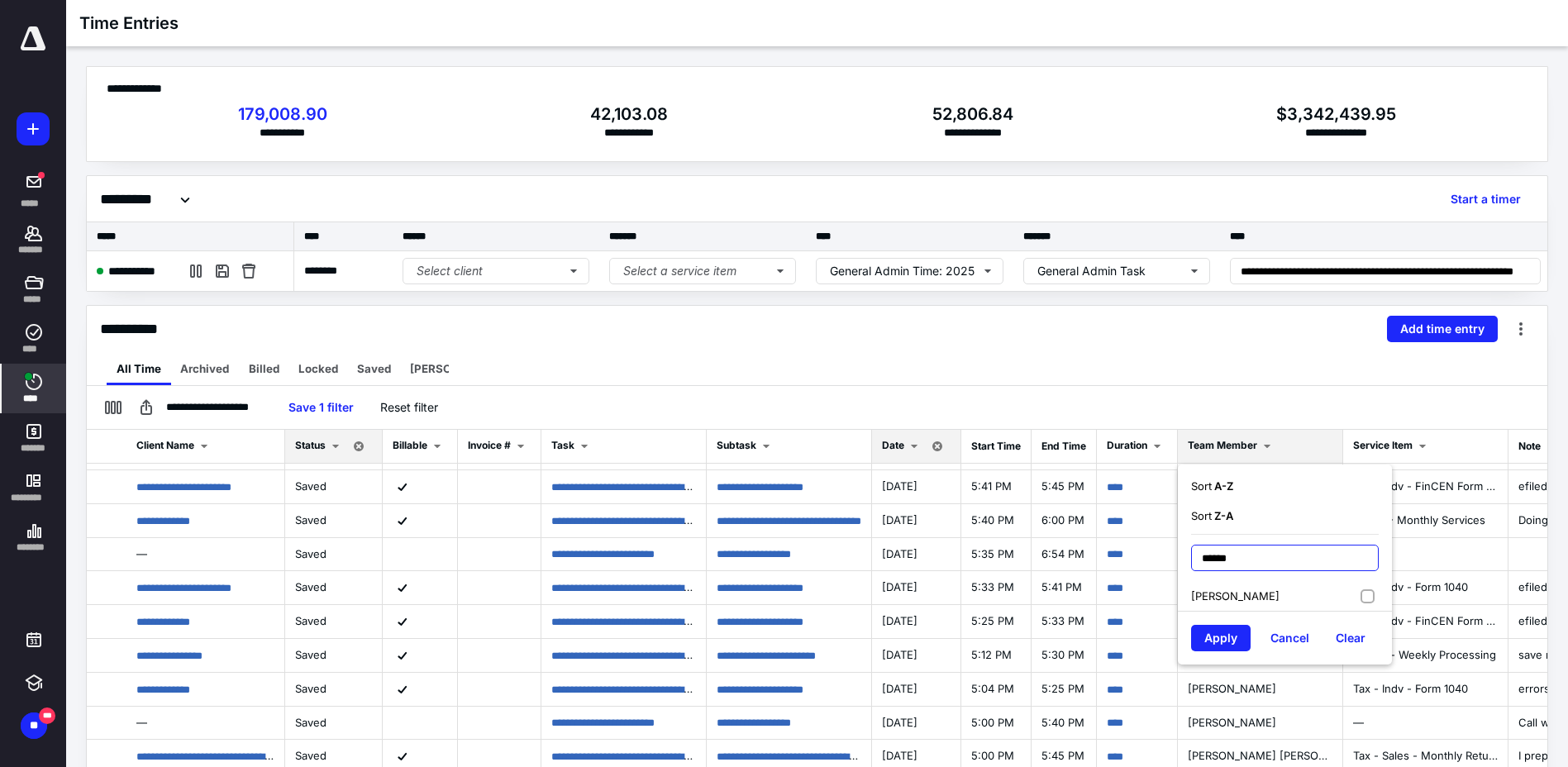 type on "******" 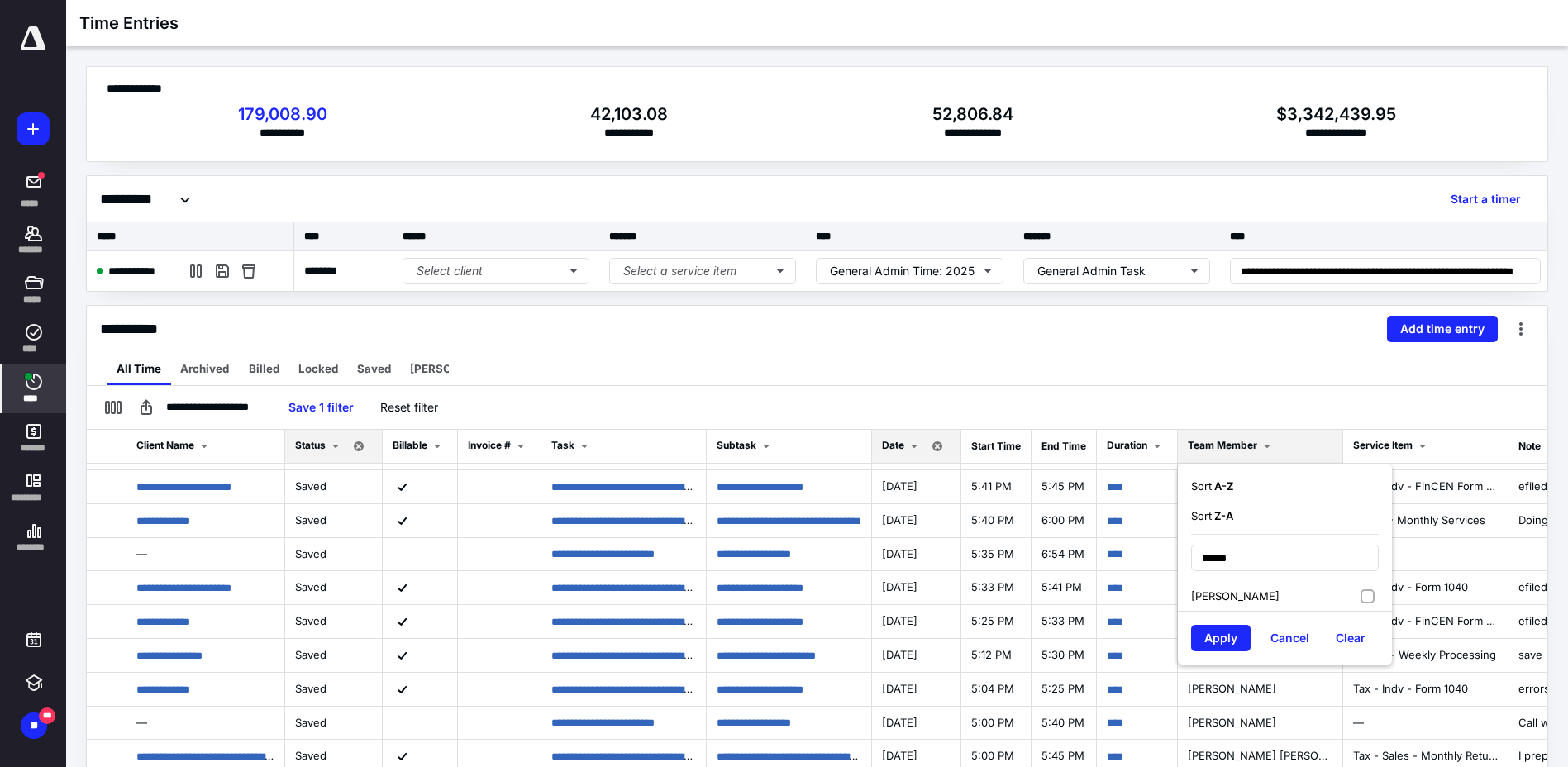 click on "TATIANA WIGGINTON" at bounding box center (1235, 596) 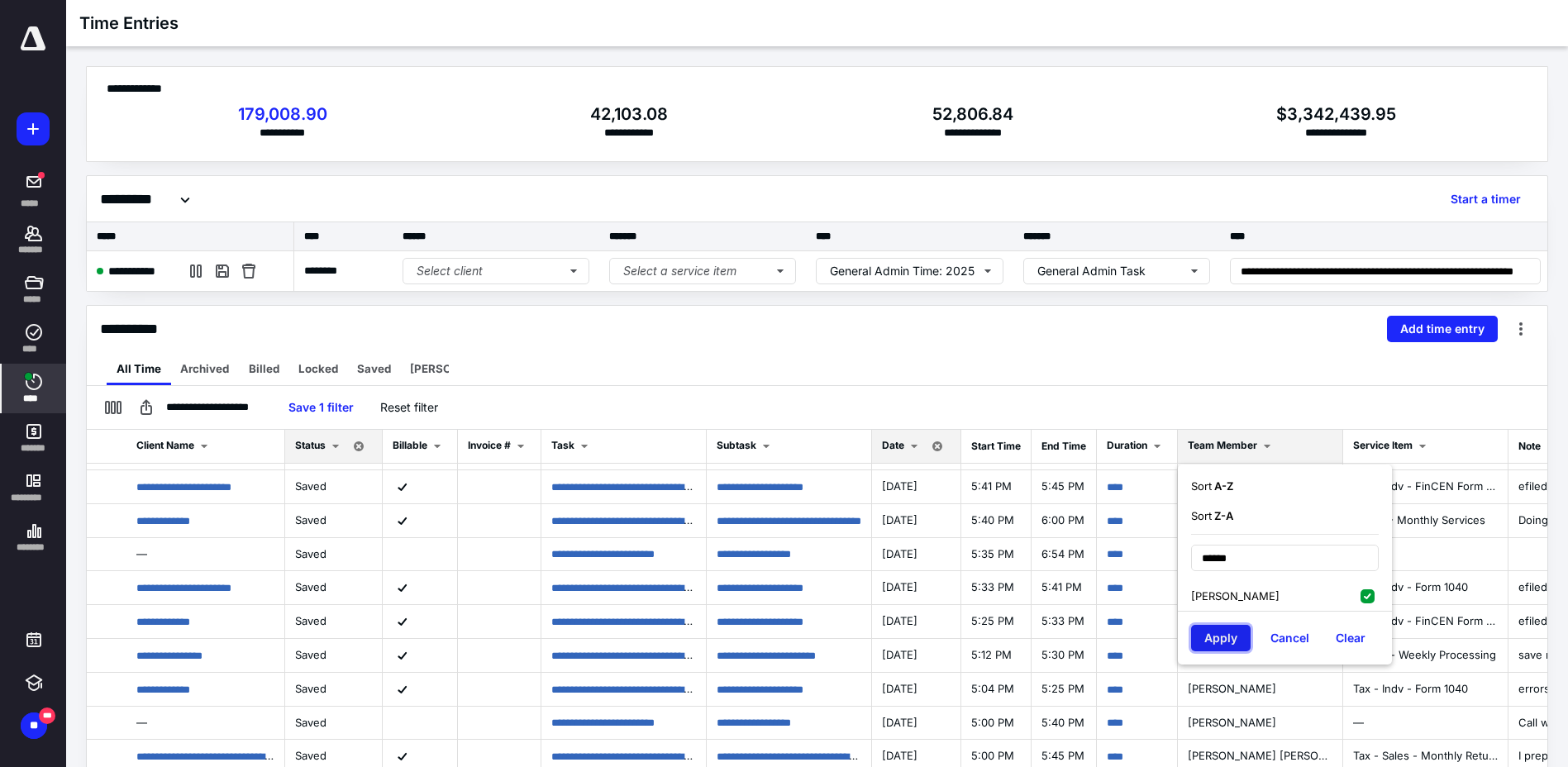 click on "Apply" at bounding box center (1221, 638) 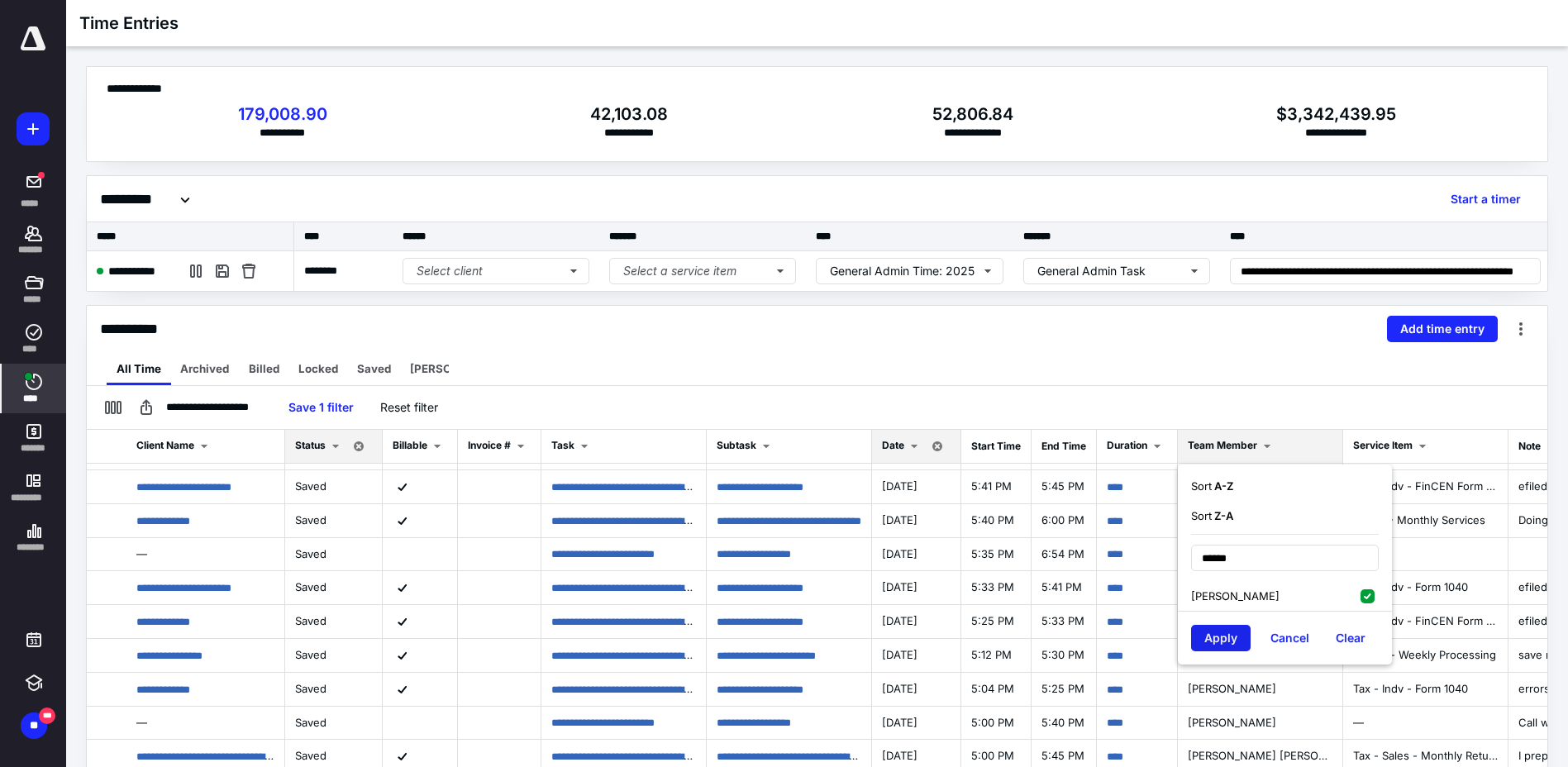 scroll, scrollTop: 0, scrollLeft: 0, axis: both 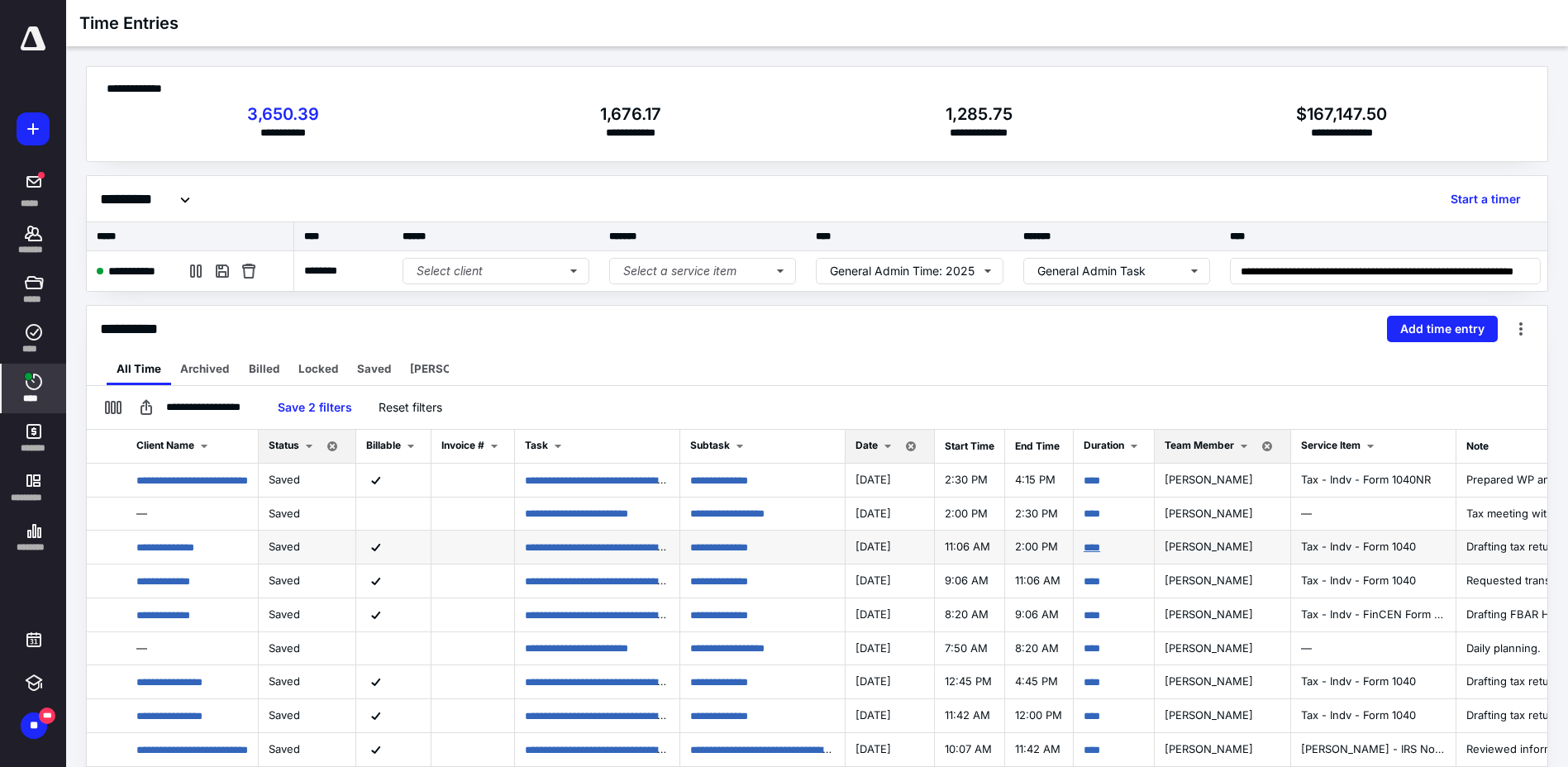click on "****" at bounding box center (1092, 547) 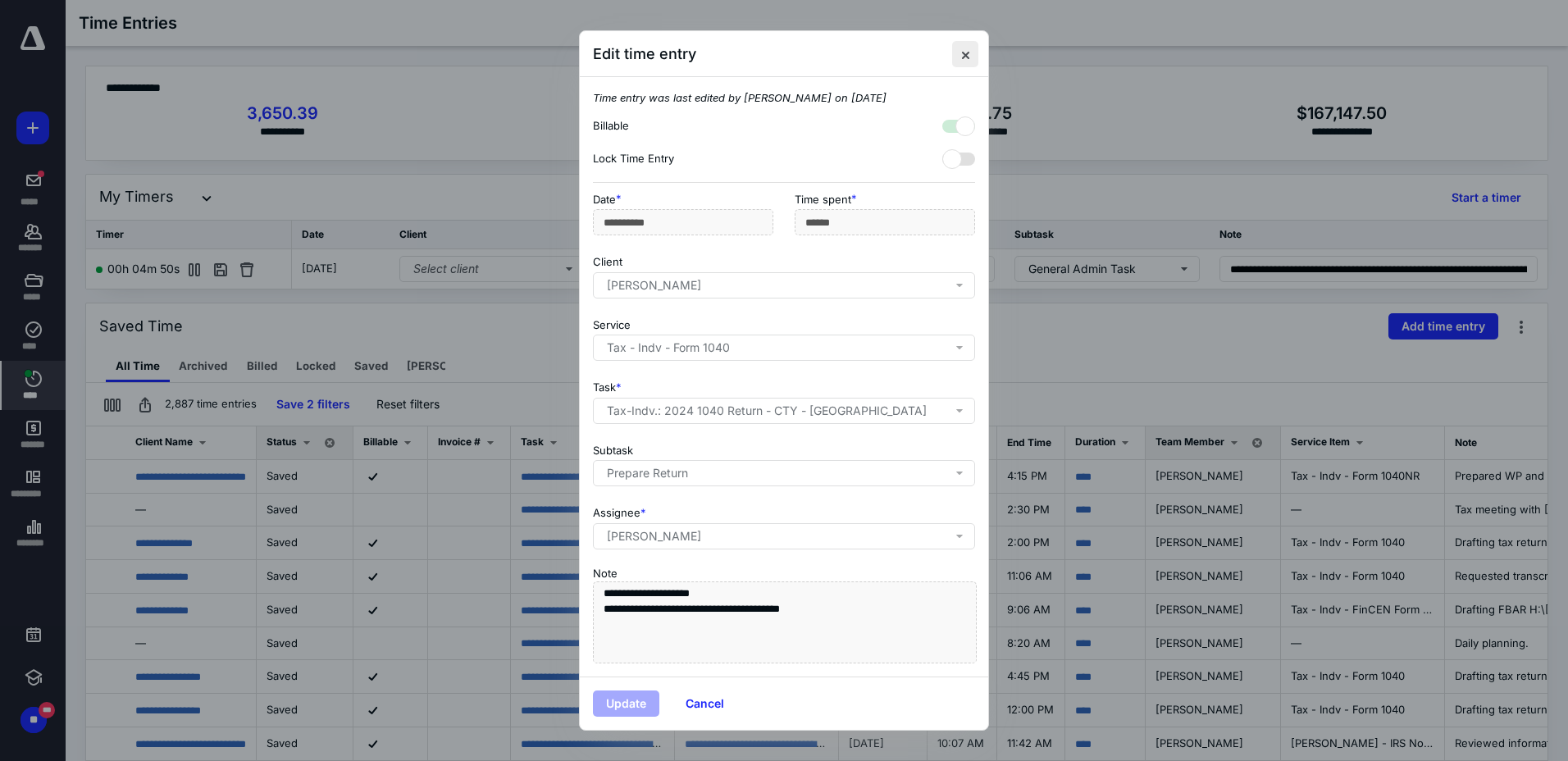 click at bounding box center (965, 54) 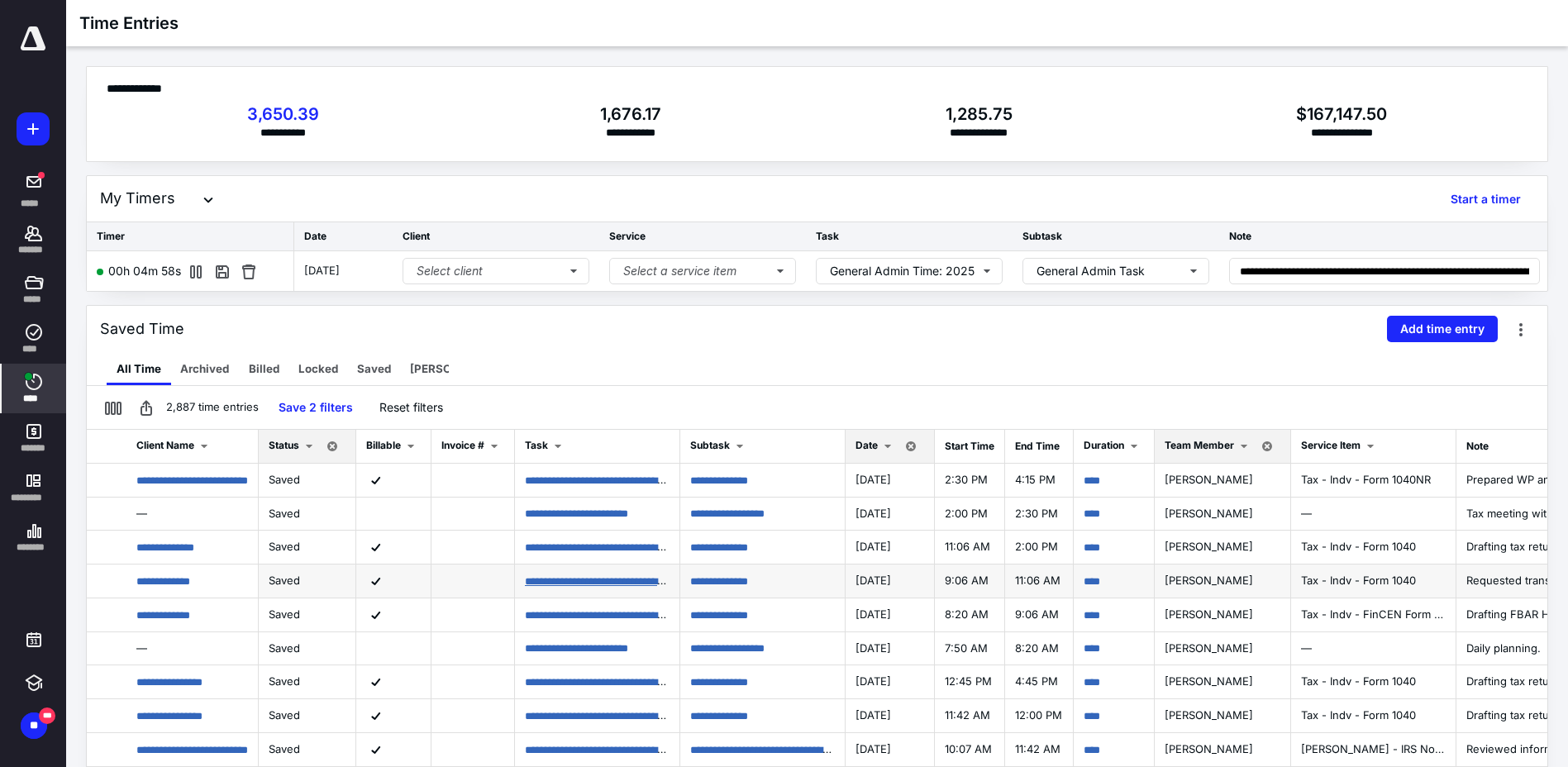 click on "**********" at bounding box center (603, 580) 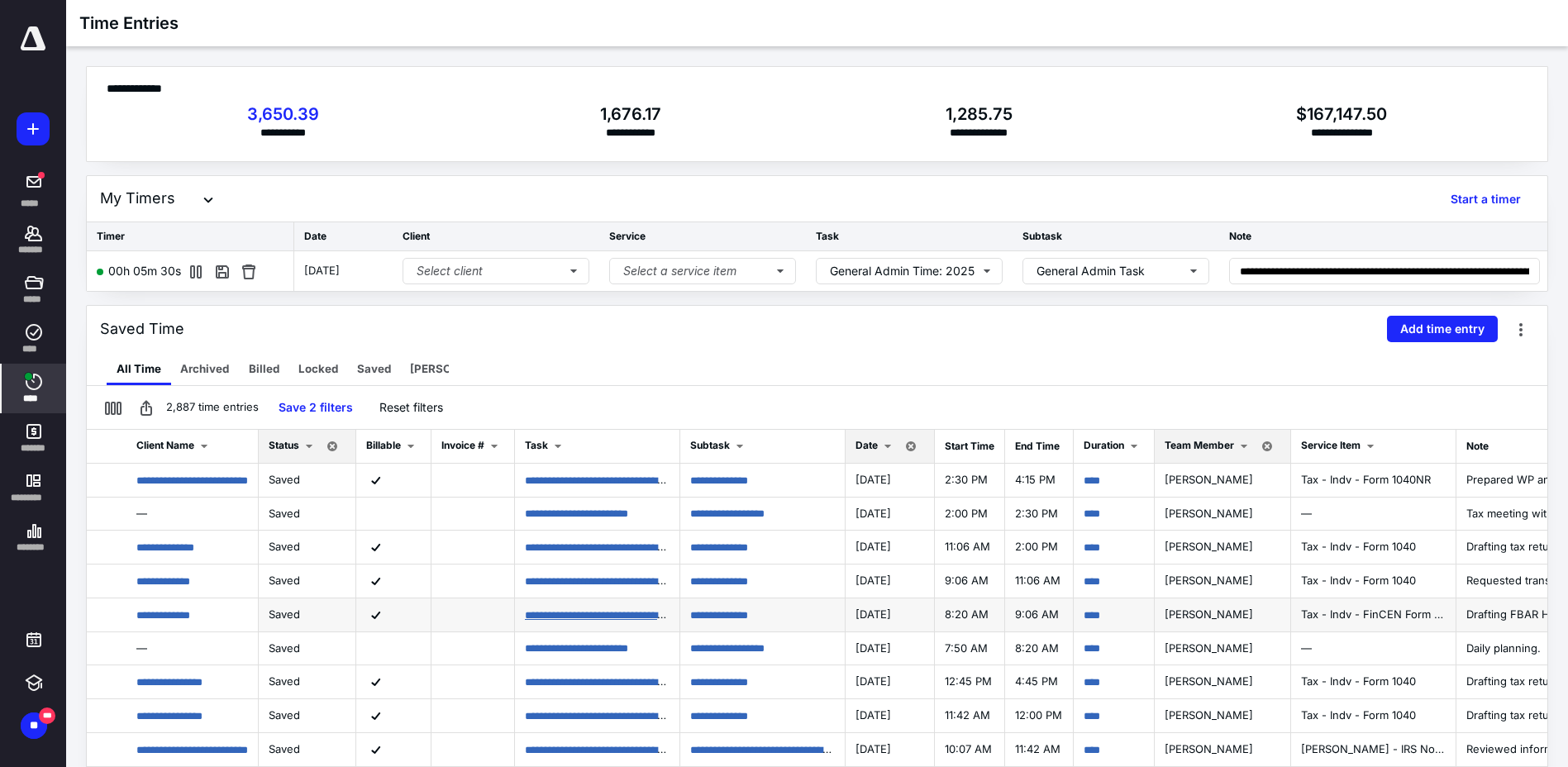 click on "**********" at bounding box center (612, 614) 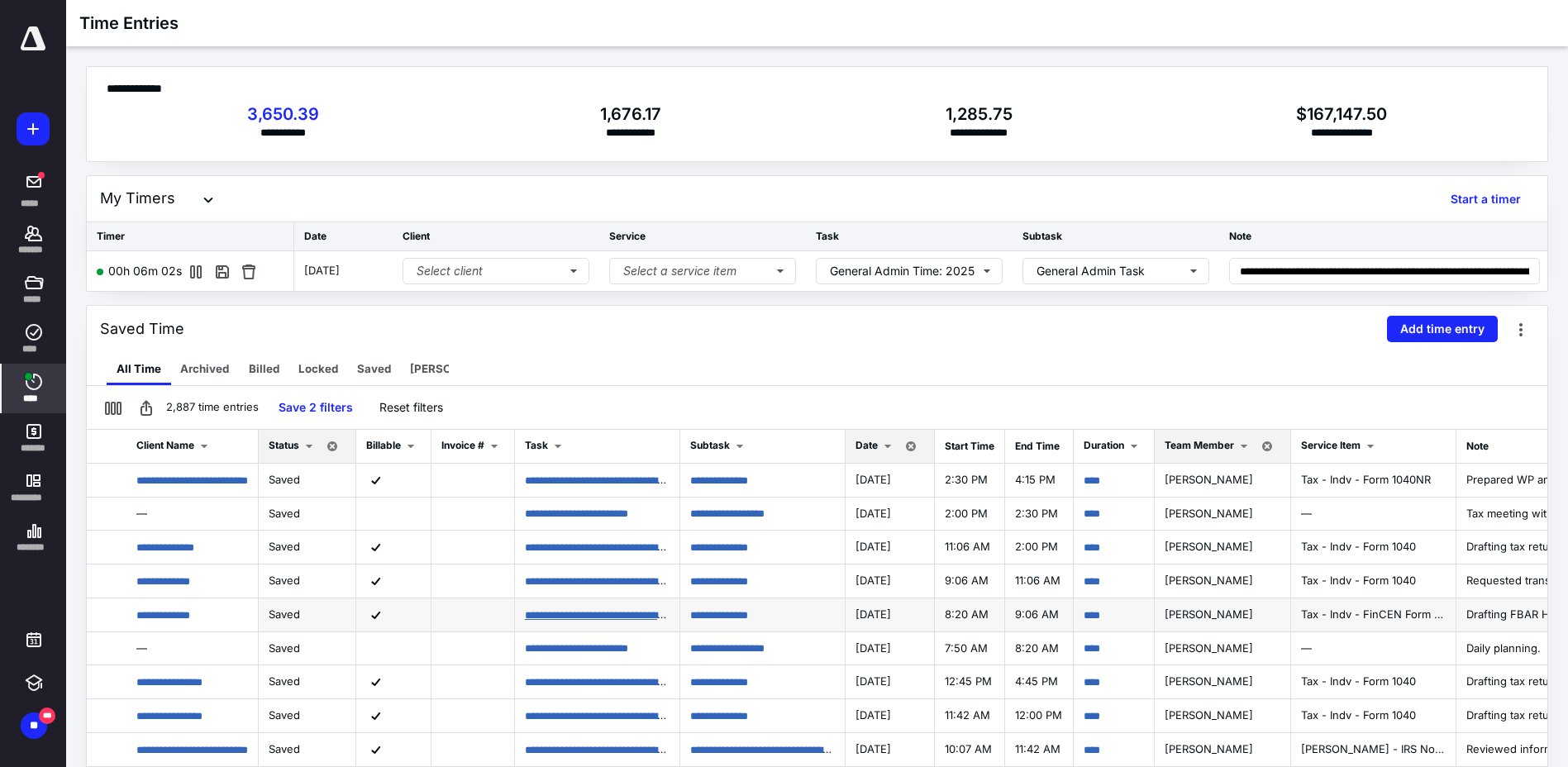 type on "**********" 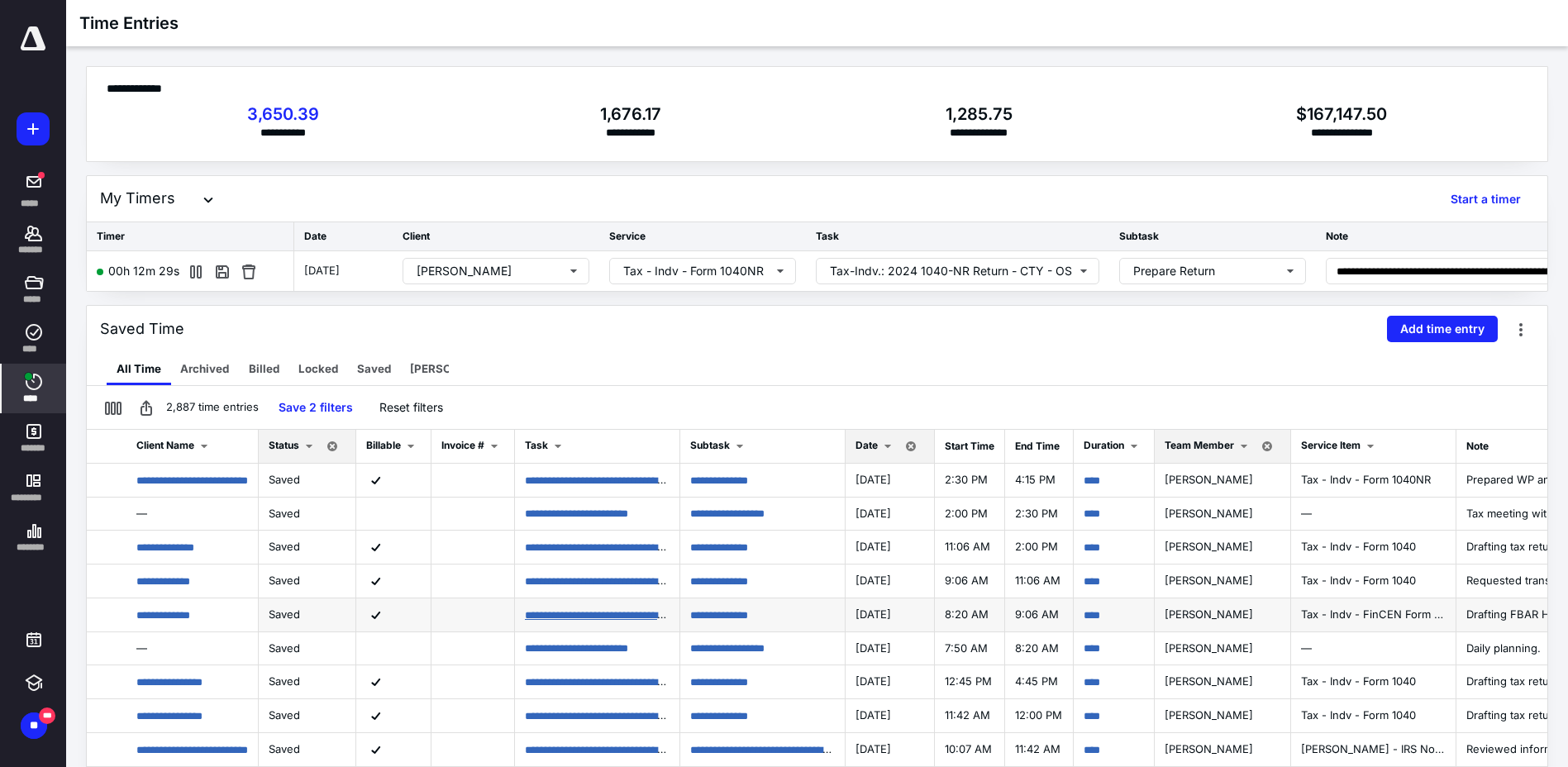 type on "**********" 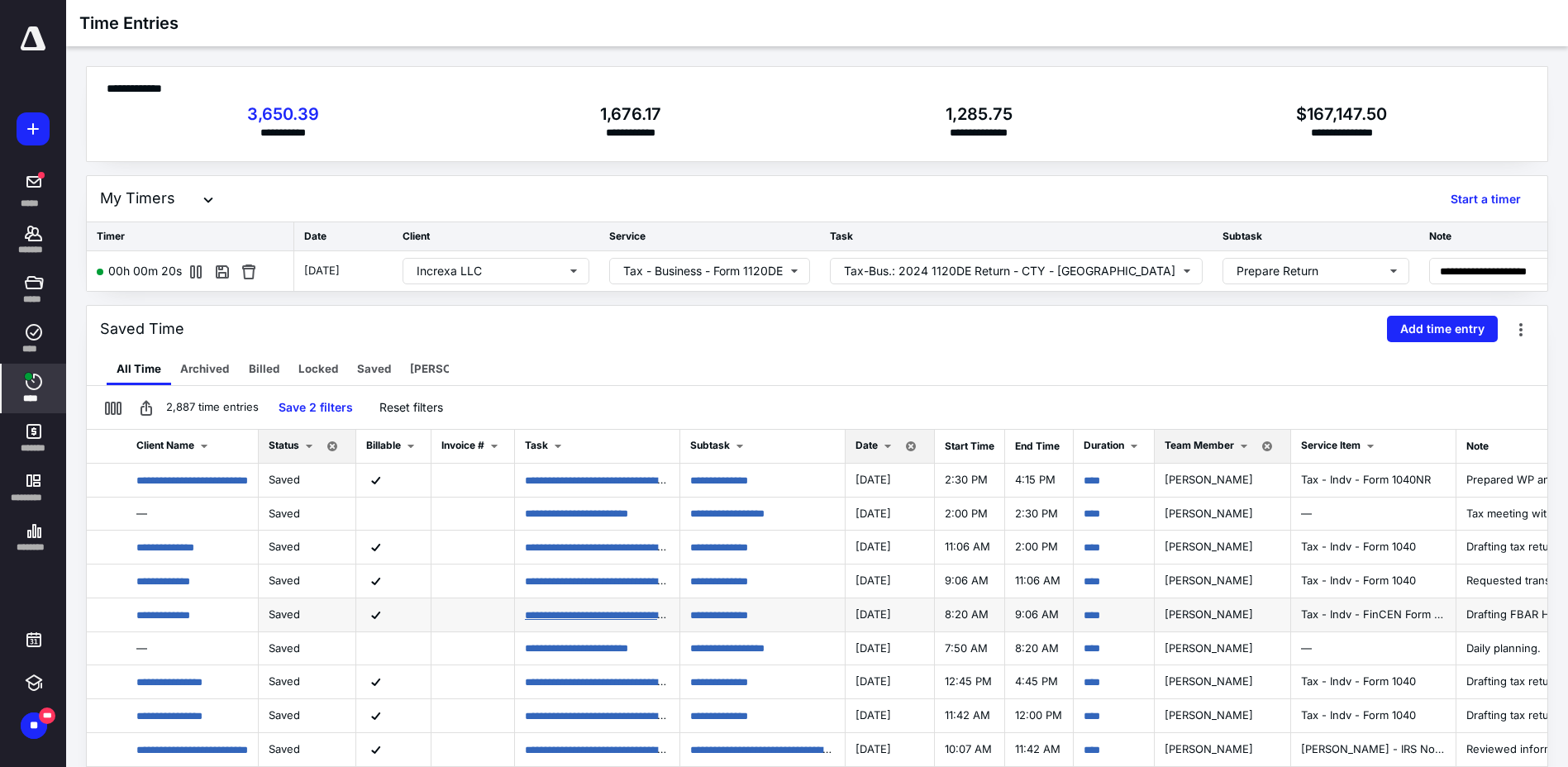 type on "**********" 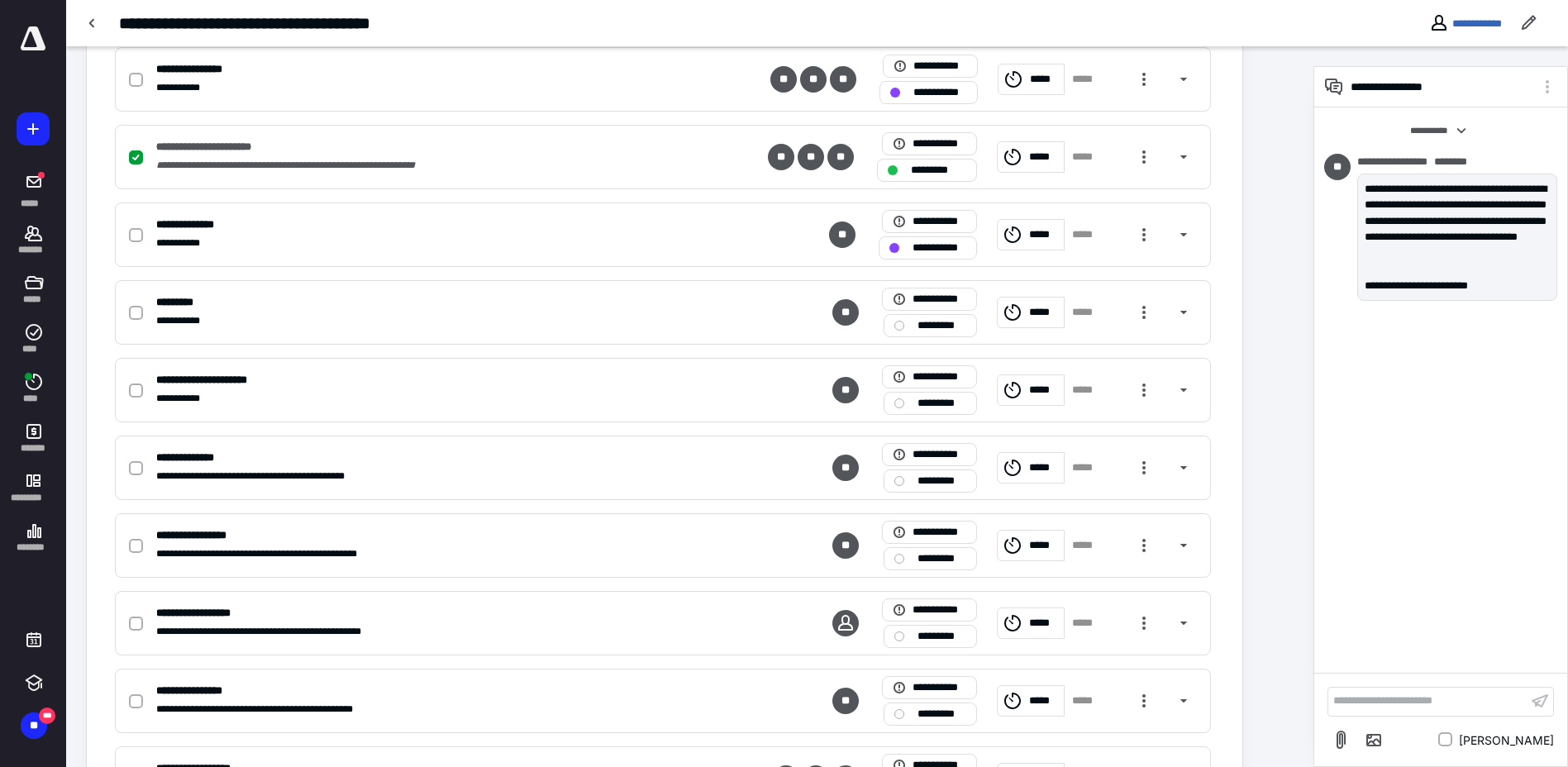 scroll, scrollTop: 496, scrollLeft: 0, axis: vertical 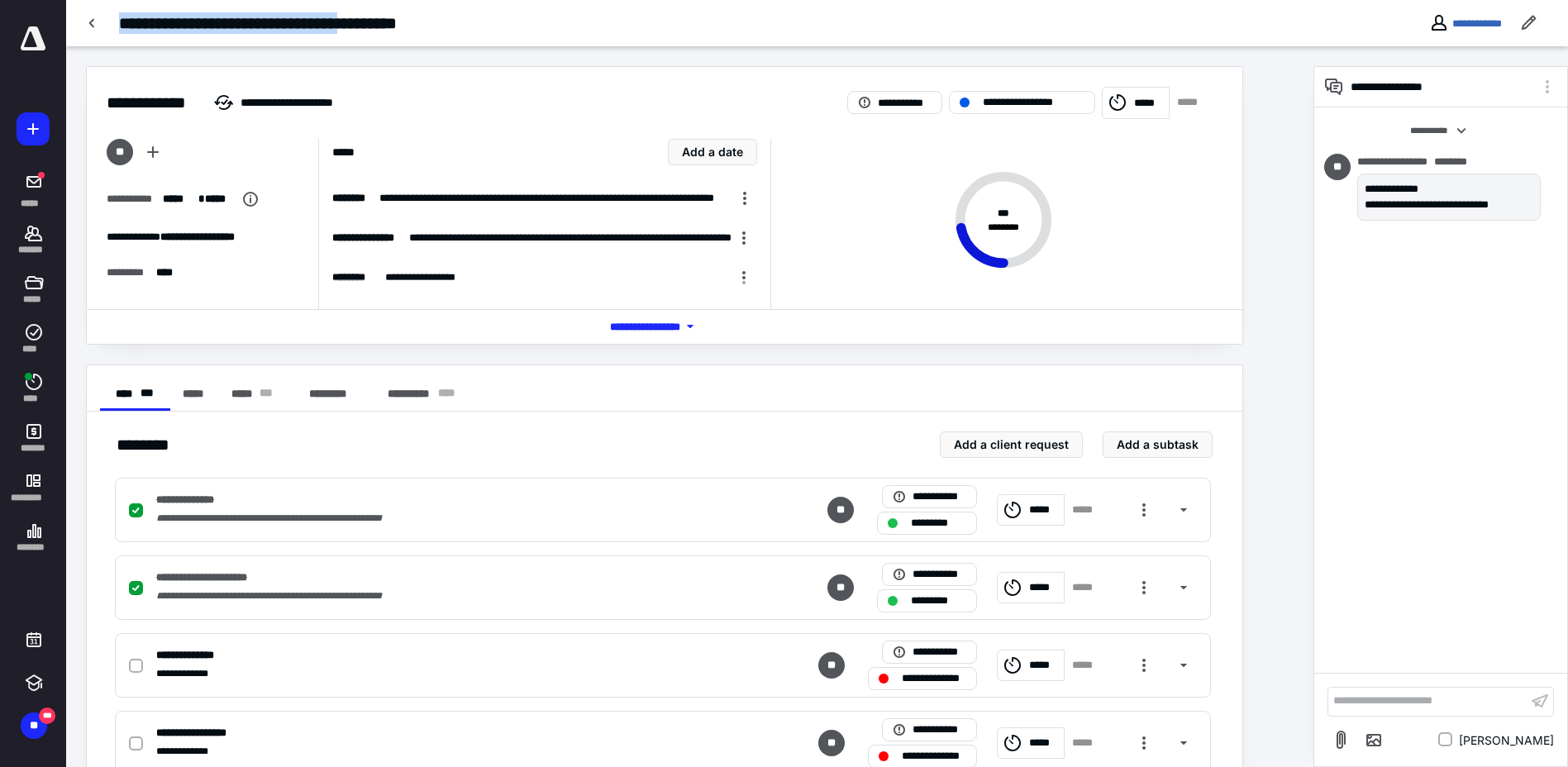 drag, startPoint x: 391, startPoint y: 23, endPoint x: 122, endPoint y: 21, distance: 269.00743 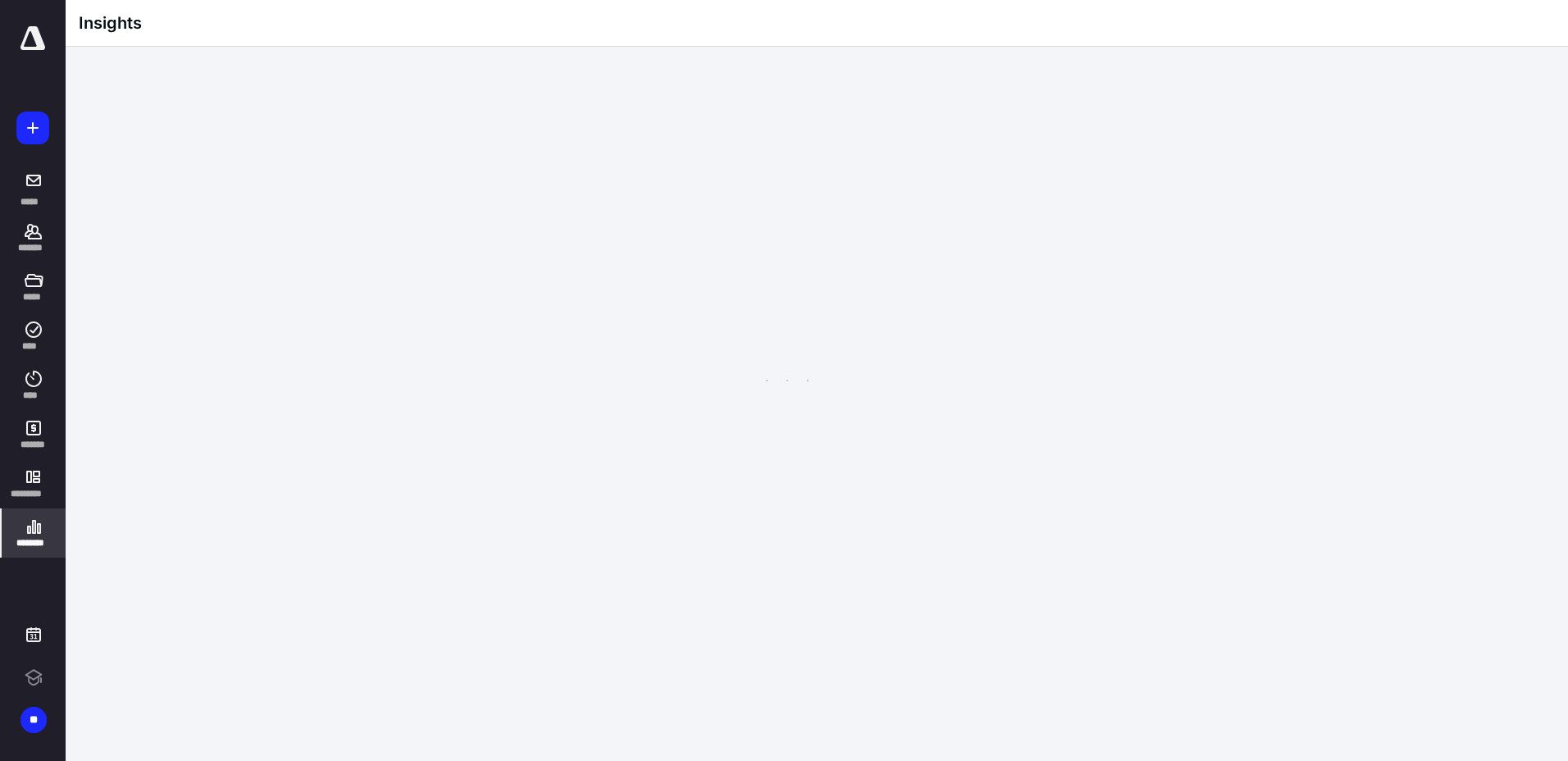 scroll, scrollTop: 0, scrollLeft: 0, axis: both 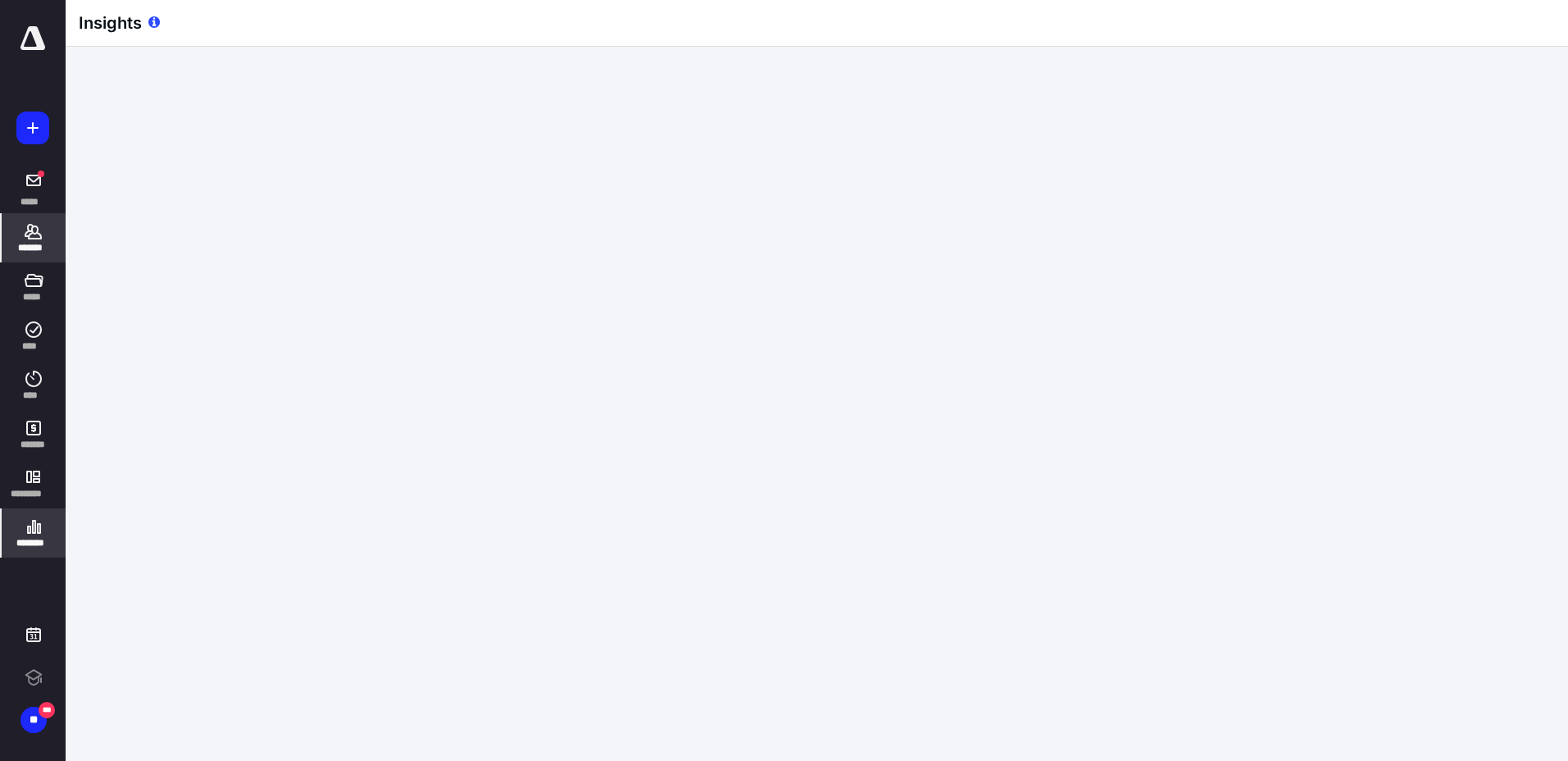 click on "*******" at bounding box center [34, 248] 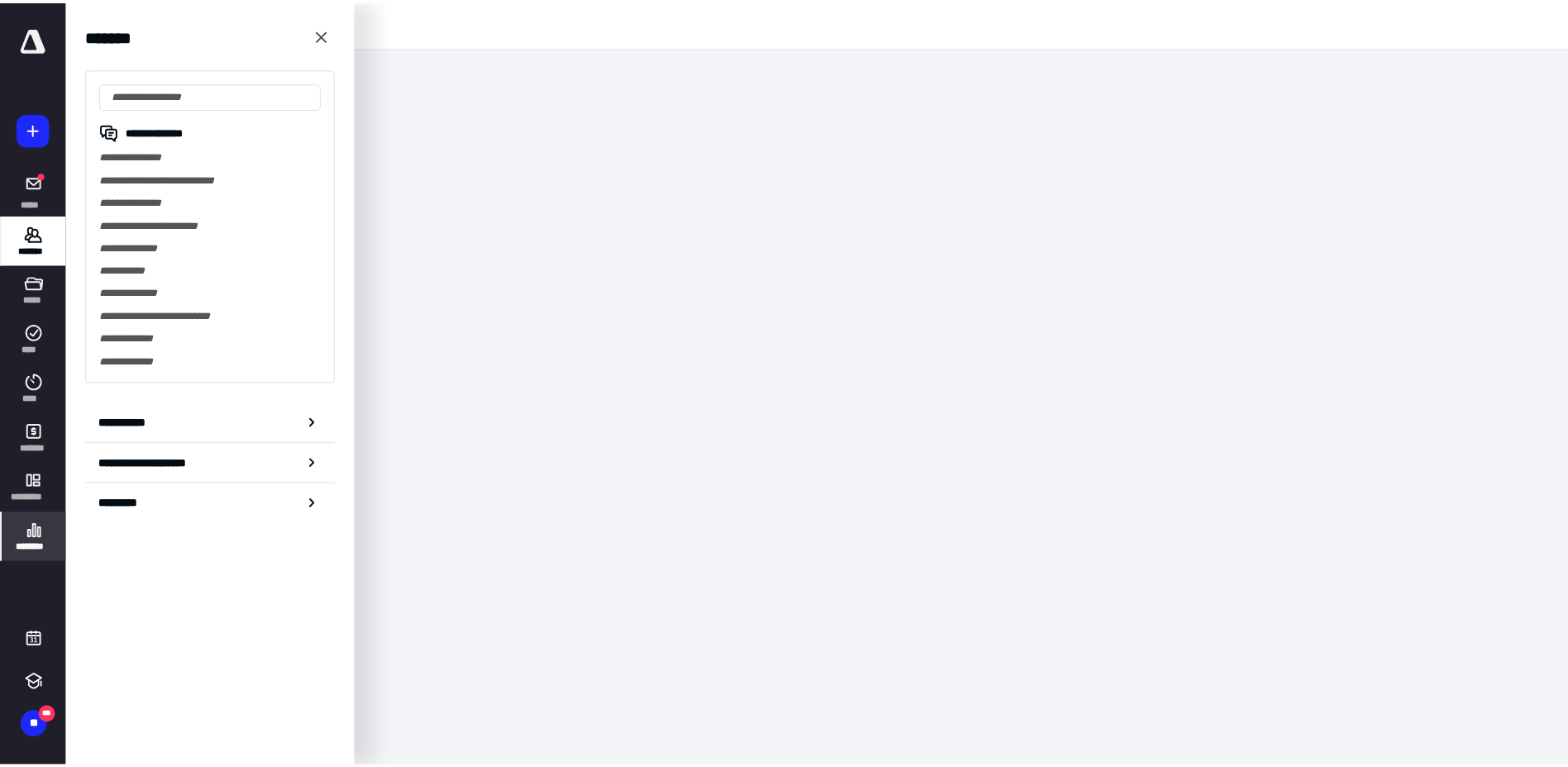 scroll, scrollTop: 0, scrollLeft: 0, axis: both 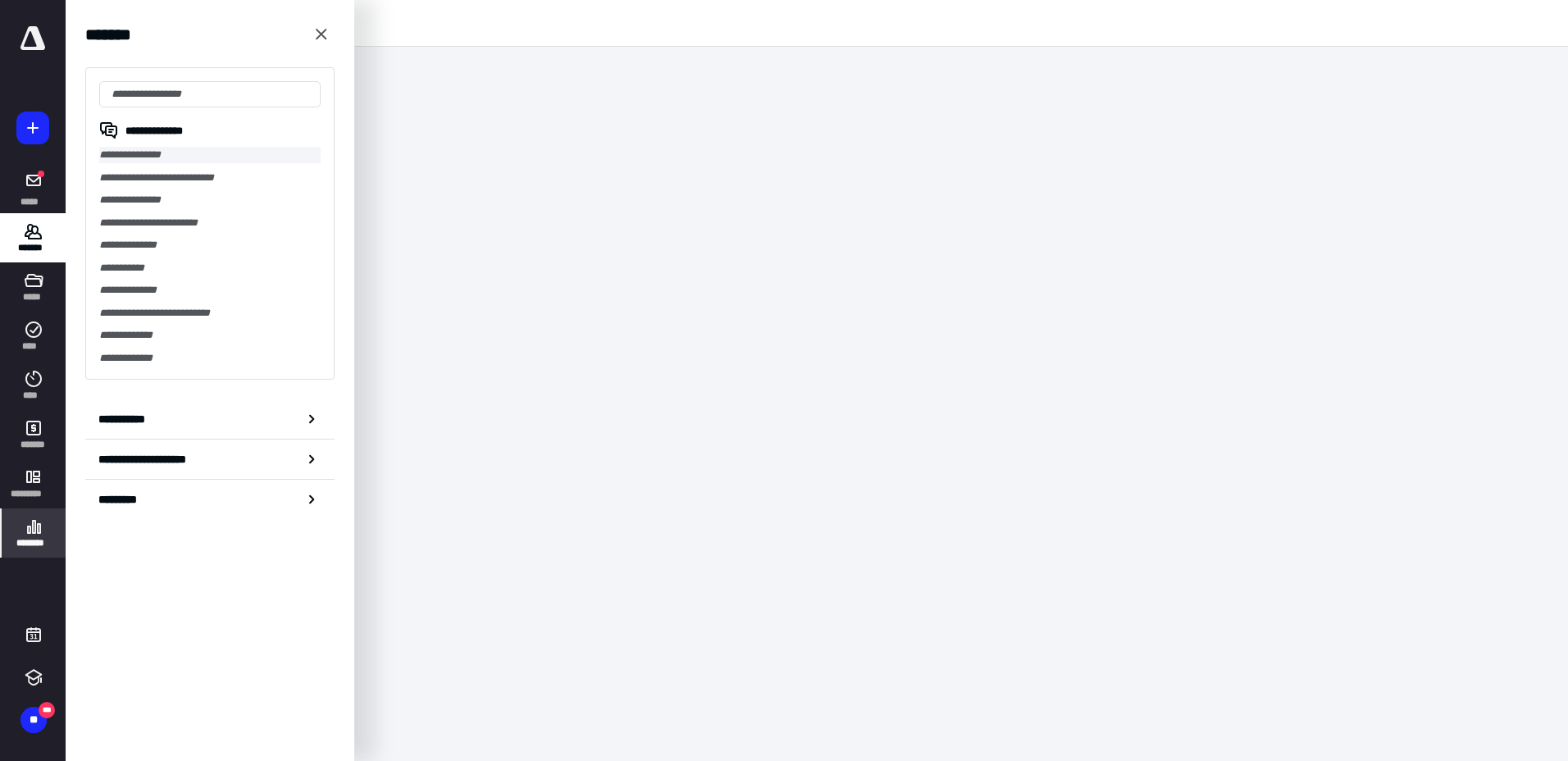click on "**********" at bounding box center [210, 155] 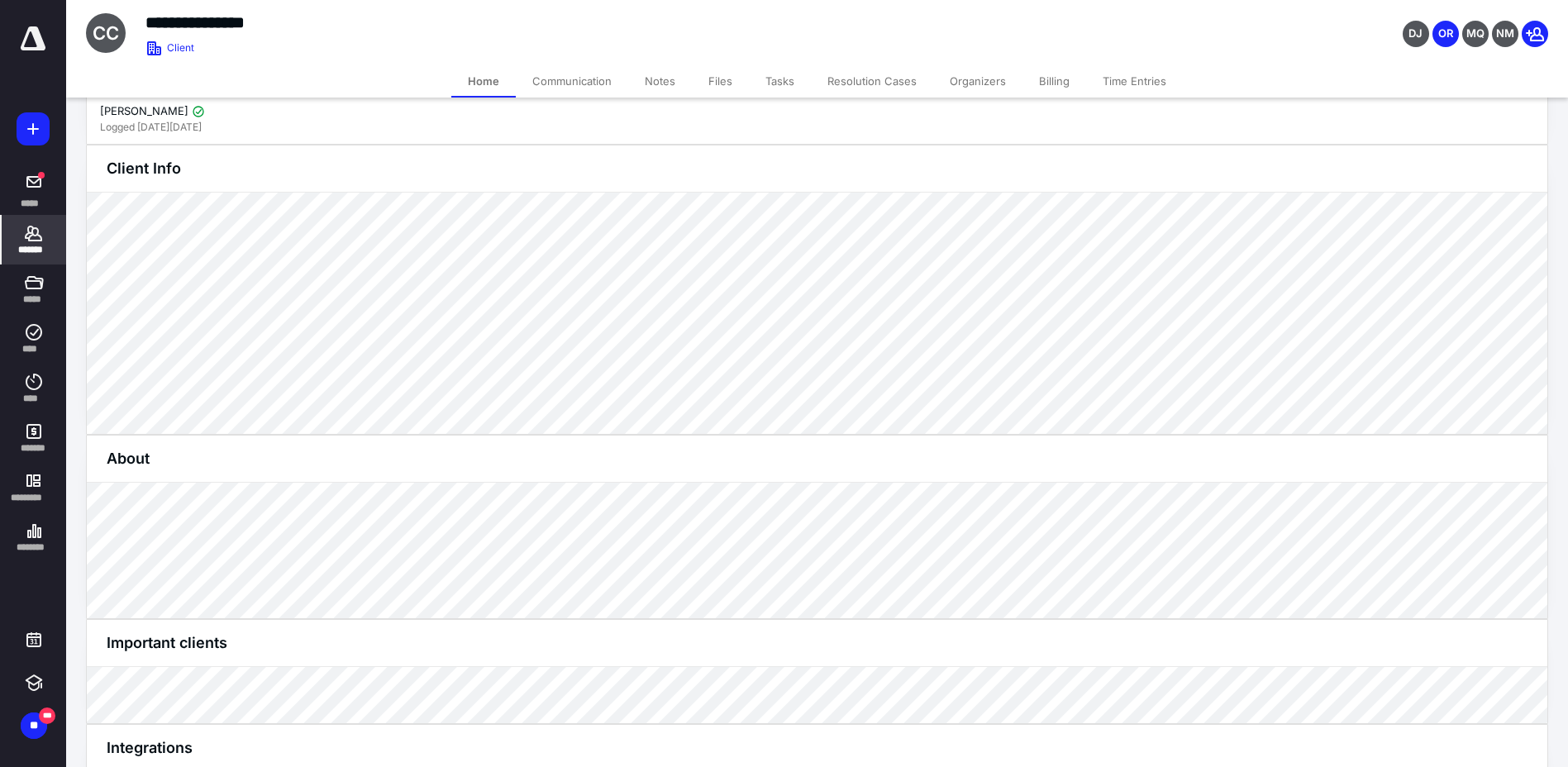 click on "Tasks" at bounding box center [779, 81] 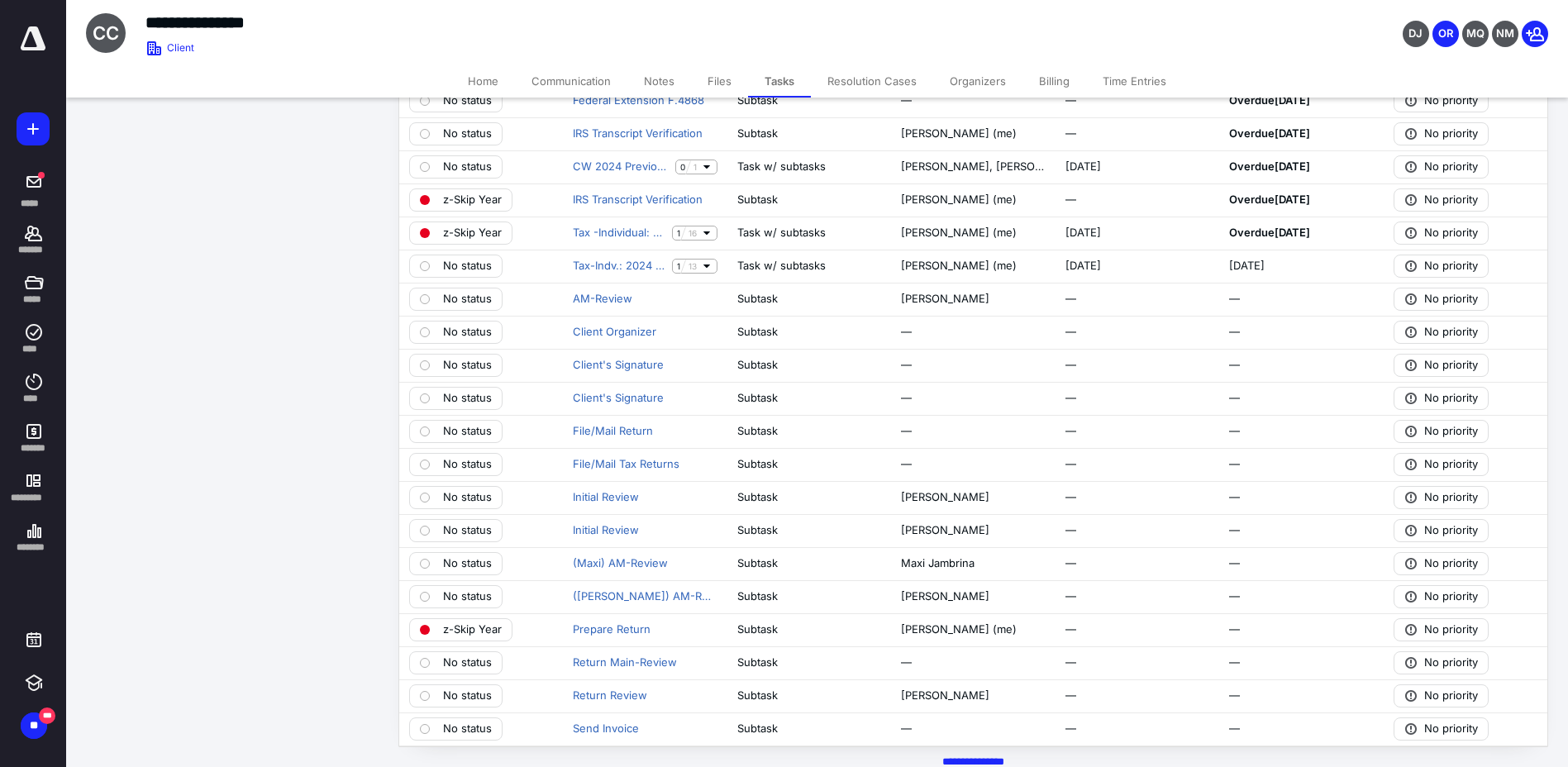 scroll, scrollTop: 248, scrollLeft: 0, axis: vertical 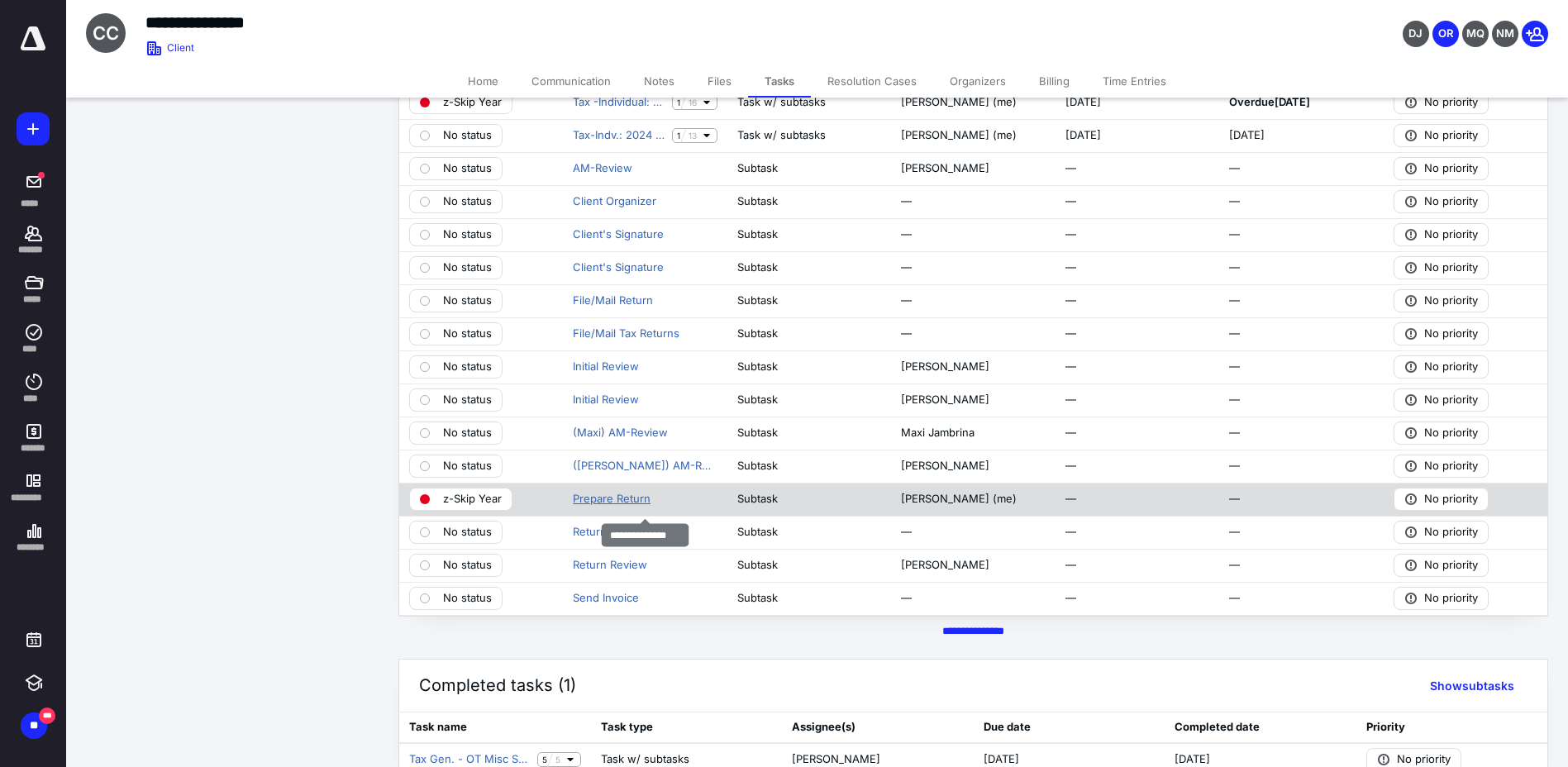click on "Prepare Return" at bounding box center (612, 499) 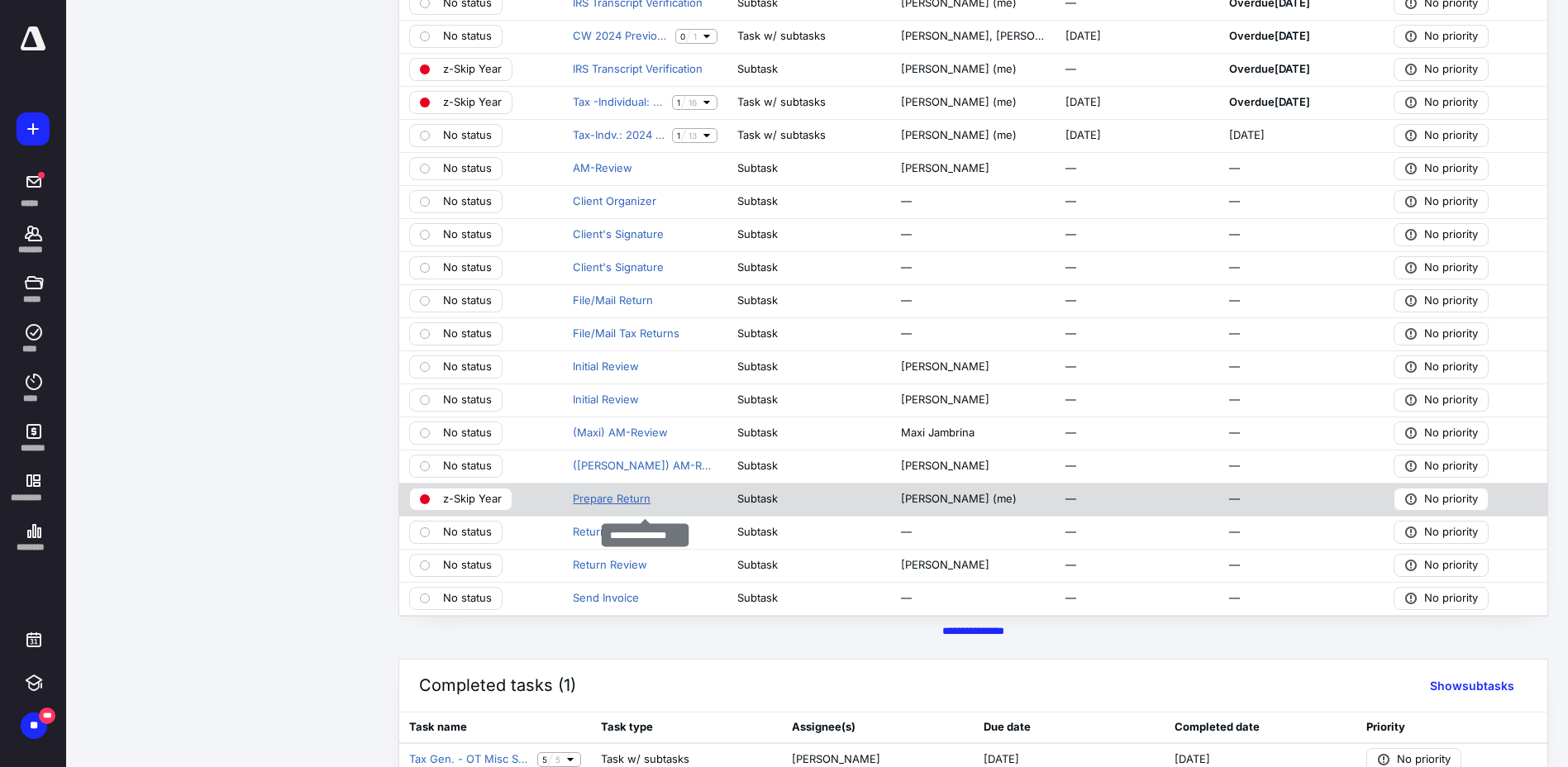 scroll, scrollTop: 0, scrollLeft: 0, axis: both 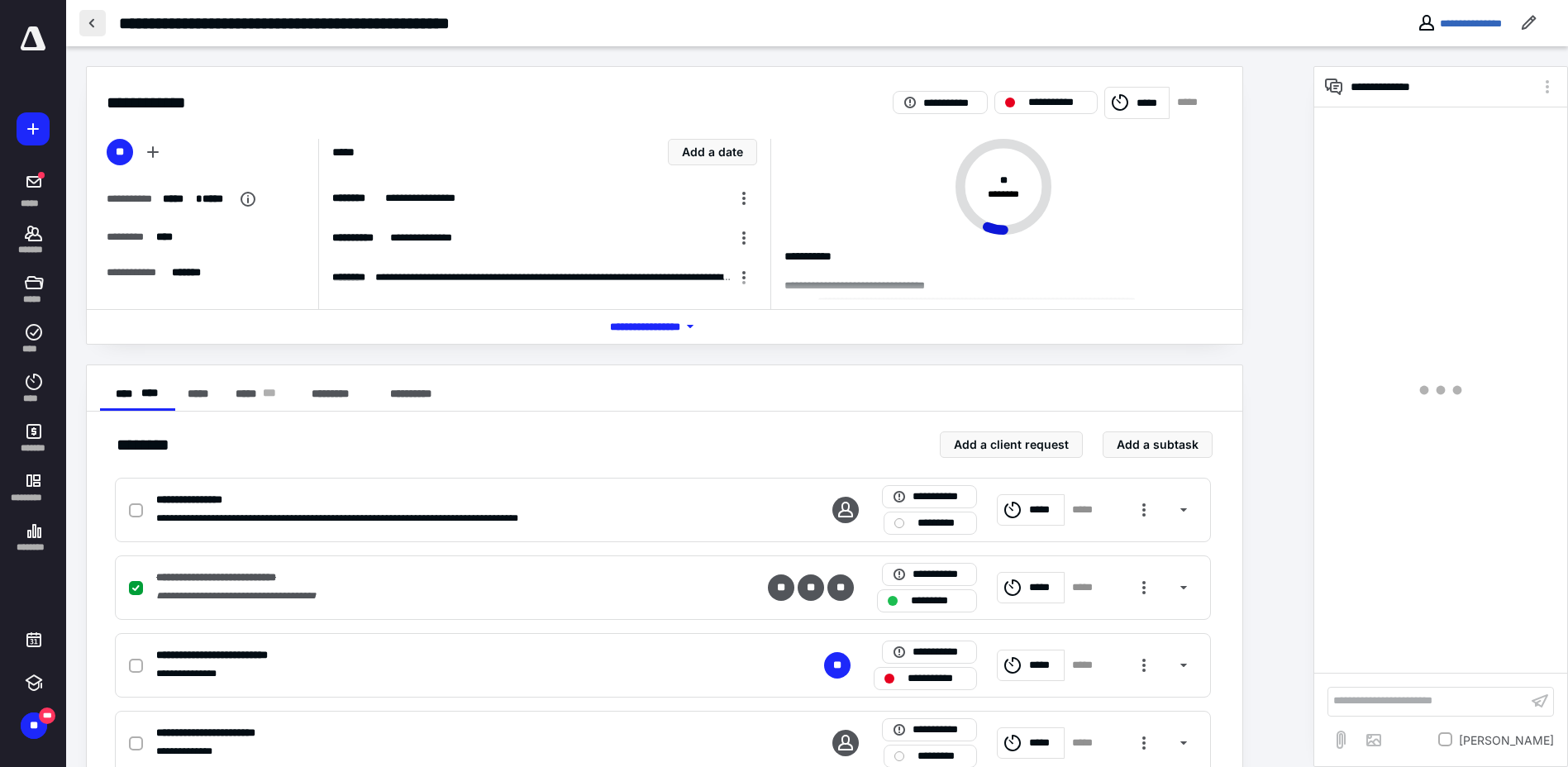 click at bounding box center (93, 23) 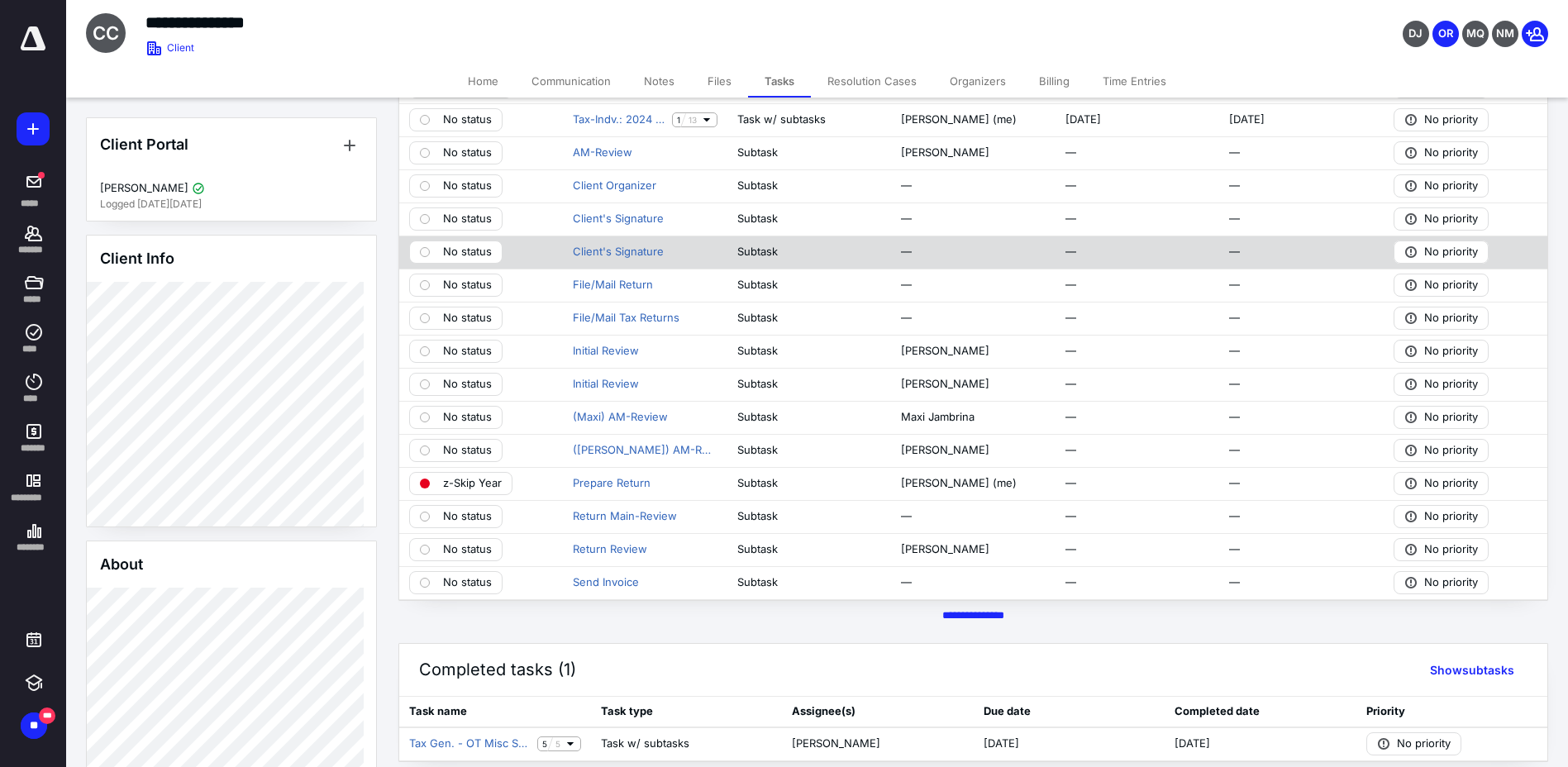scroll, scrollTop: 278, scrollLeft: 0, axis: vertical 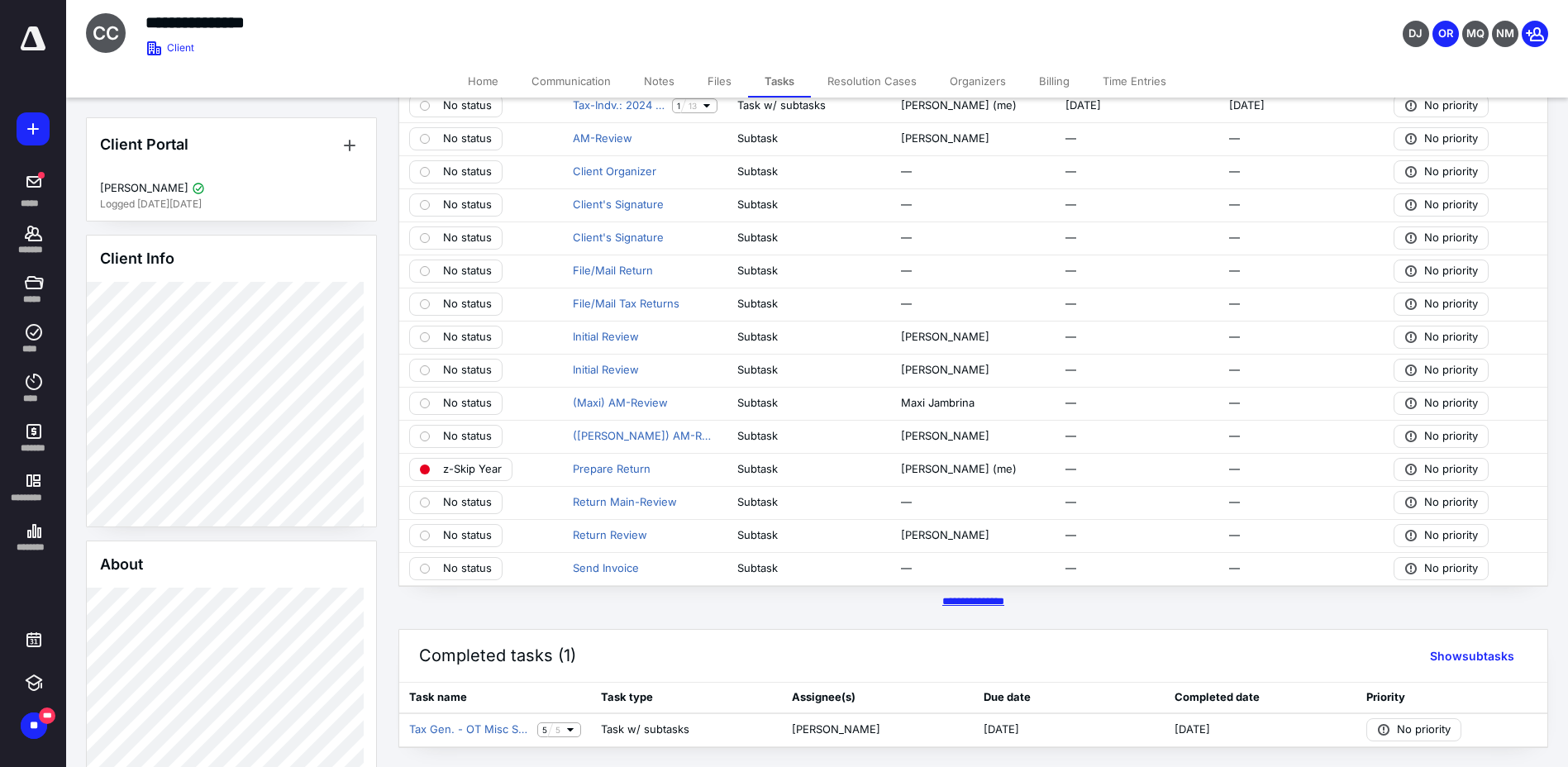 click on "********* *****" at bounding box center [973, 601] 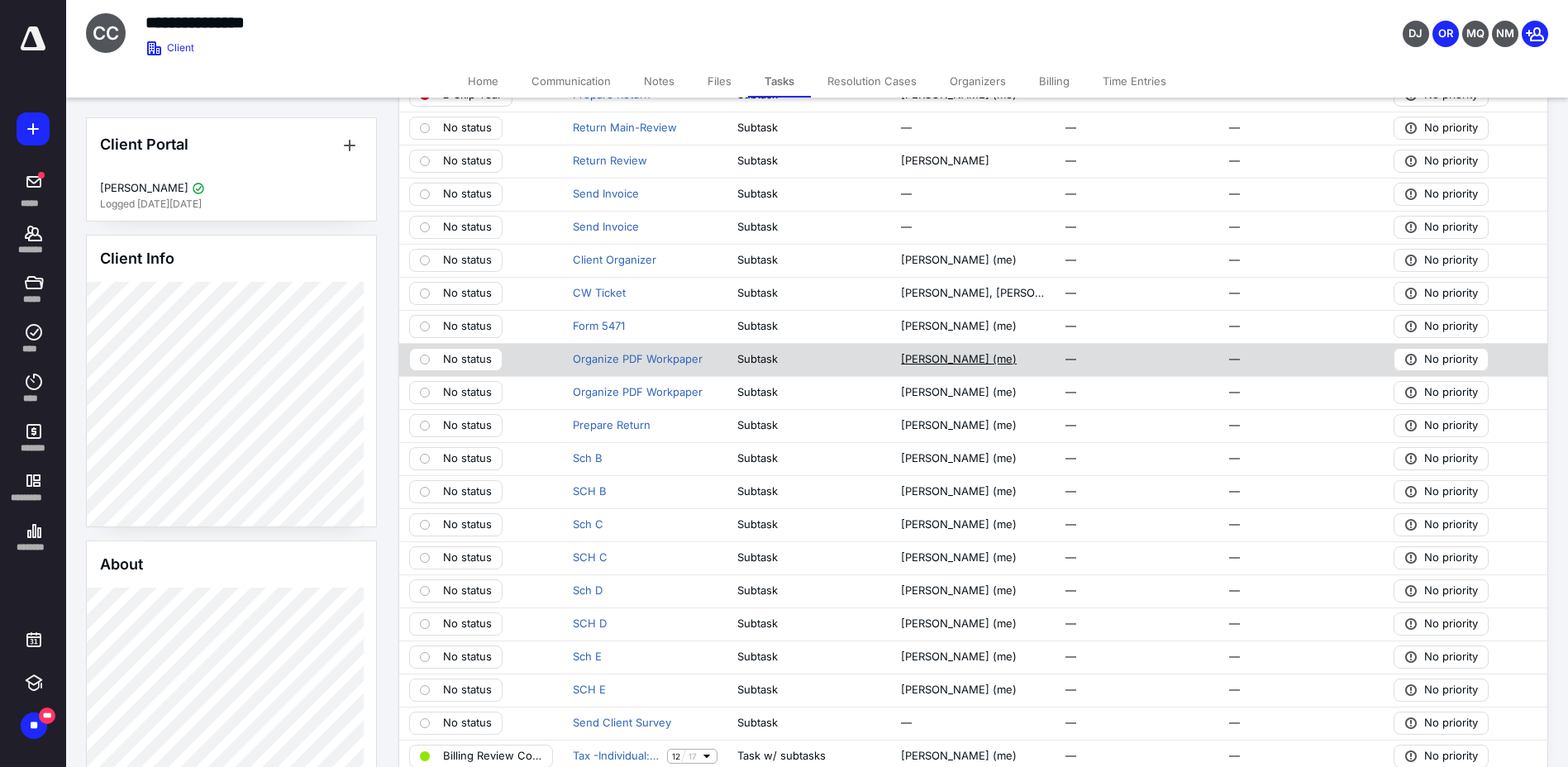 scroll, scrollTop: 817, scrollLeft: 0, axis: vertical 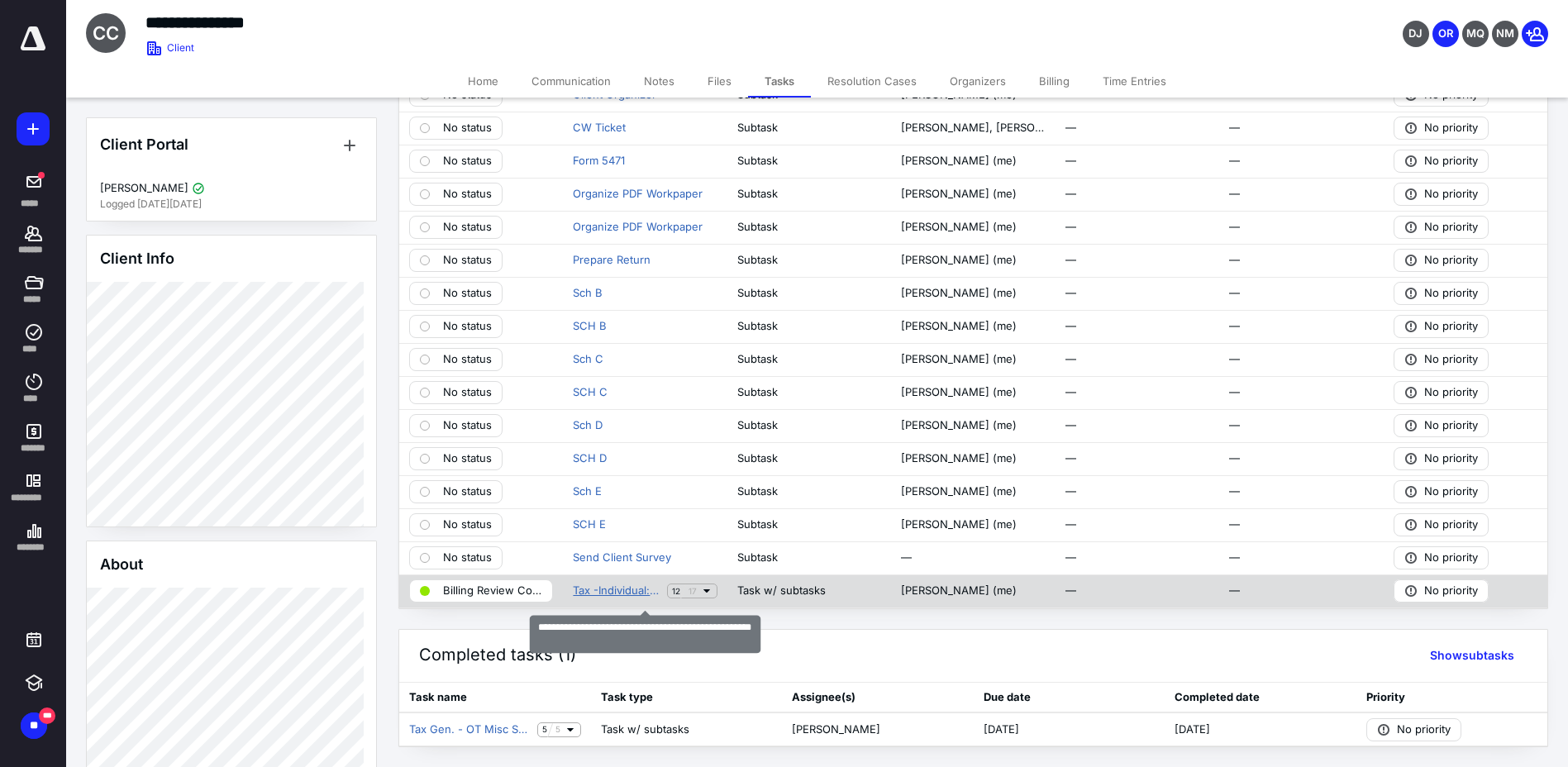 click on "Tax -Individual: OT TY [2022] 1040-NR Return* W/AUTO" at bounding box center (616, 591) 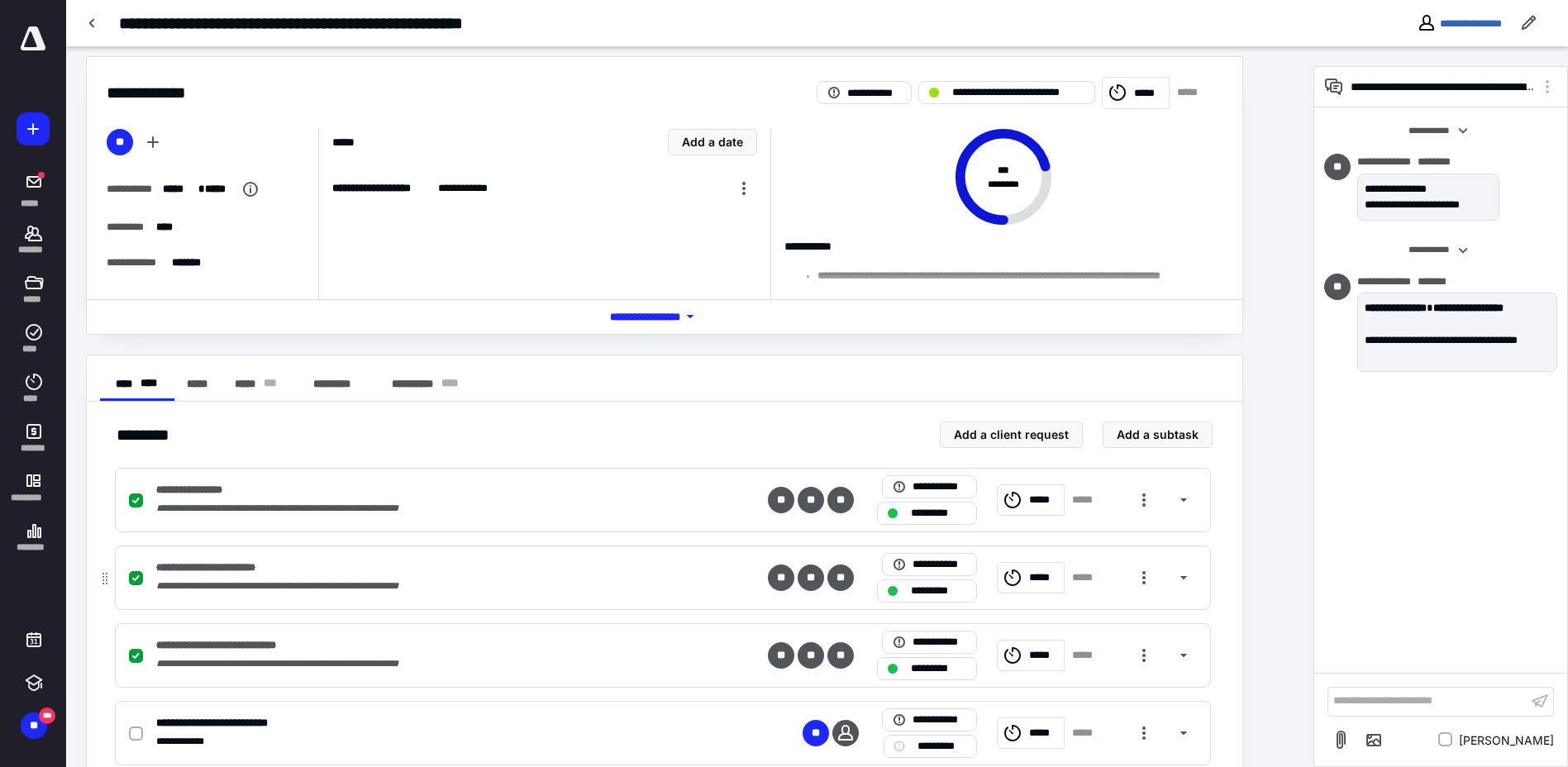 scroll, scrollTop: 0, scrollLeft: 0, axis: both 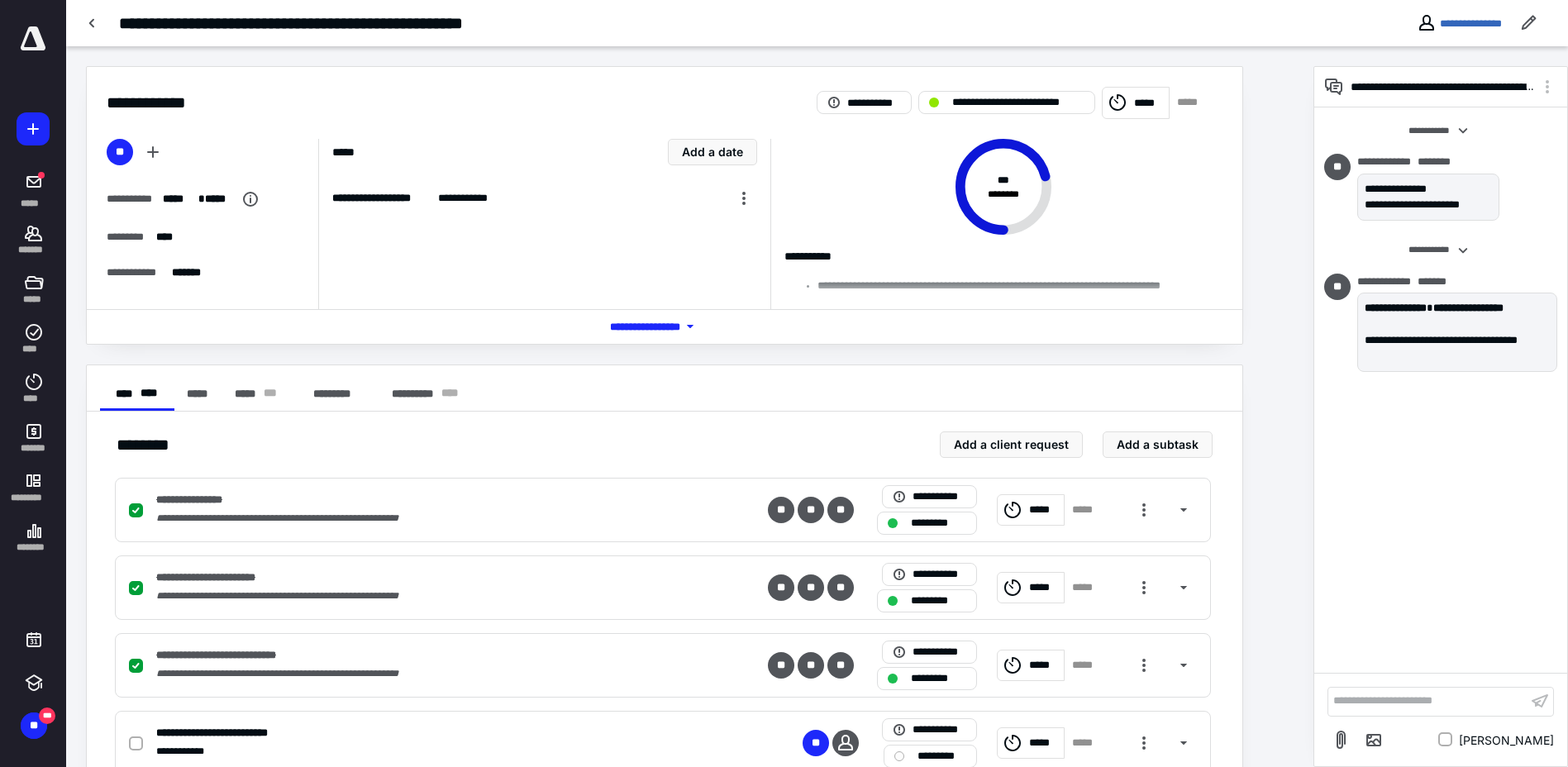 click 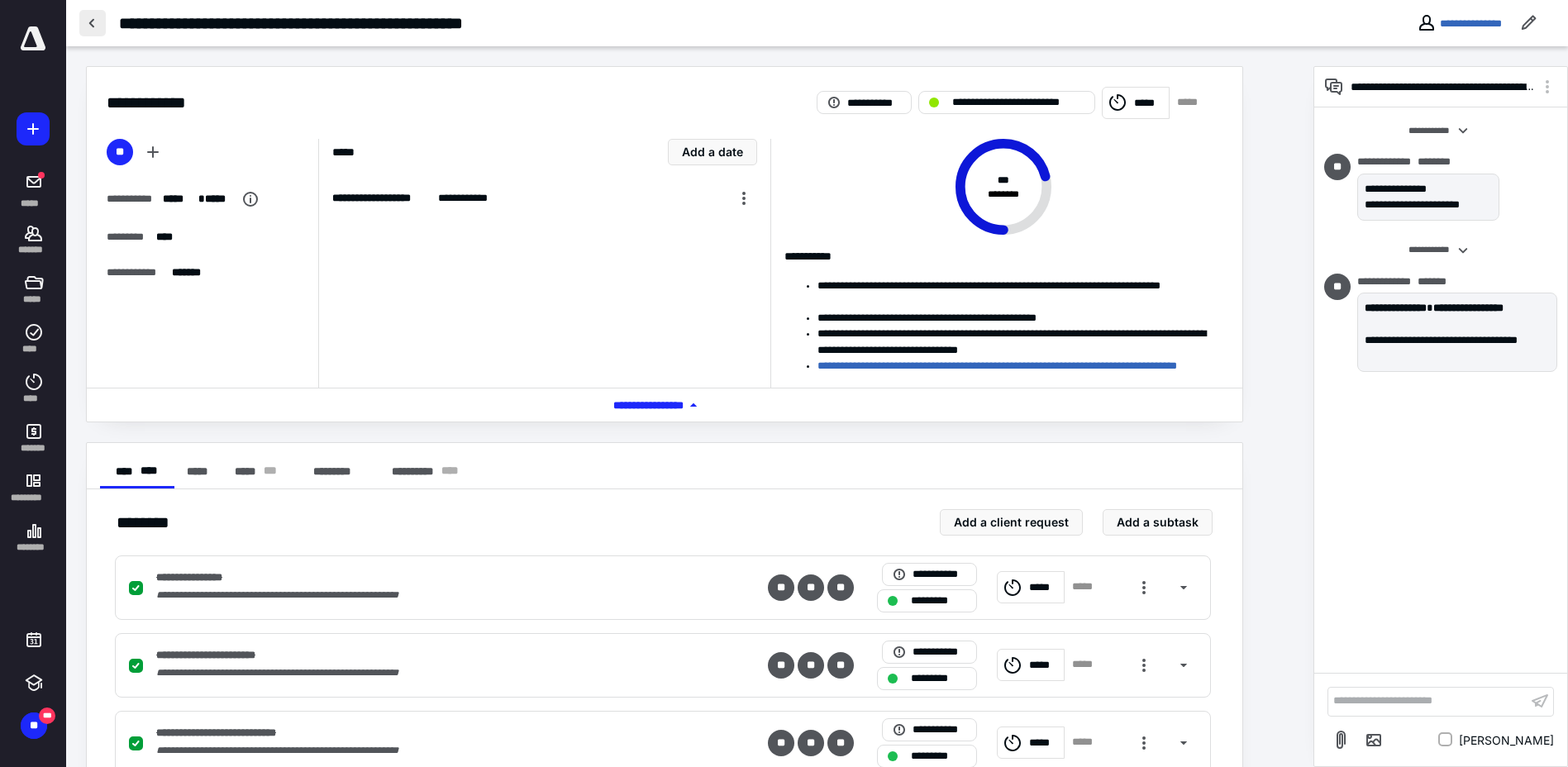 click at bounding box center (93, 23) 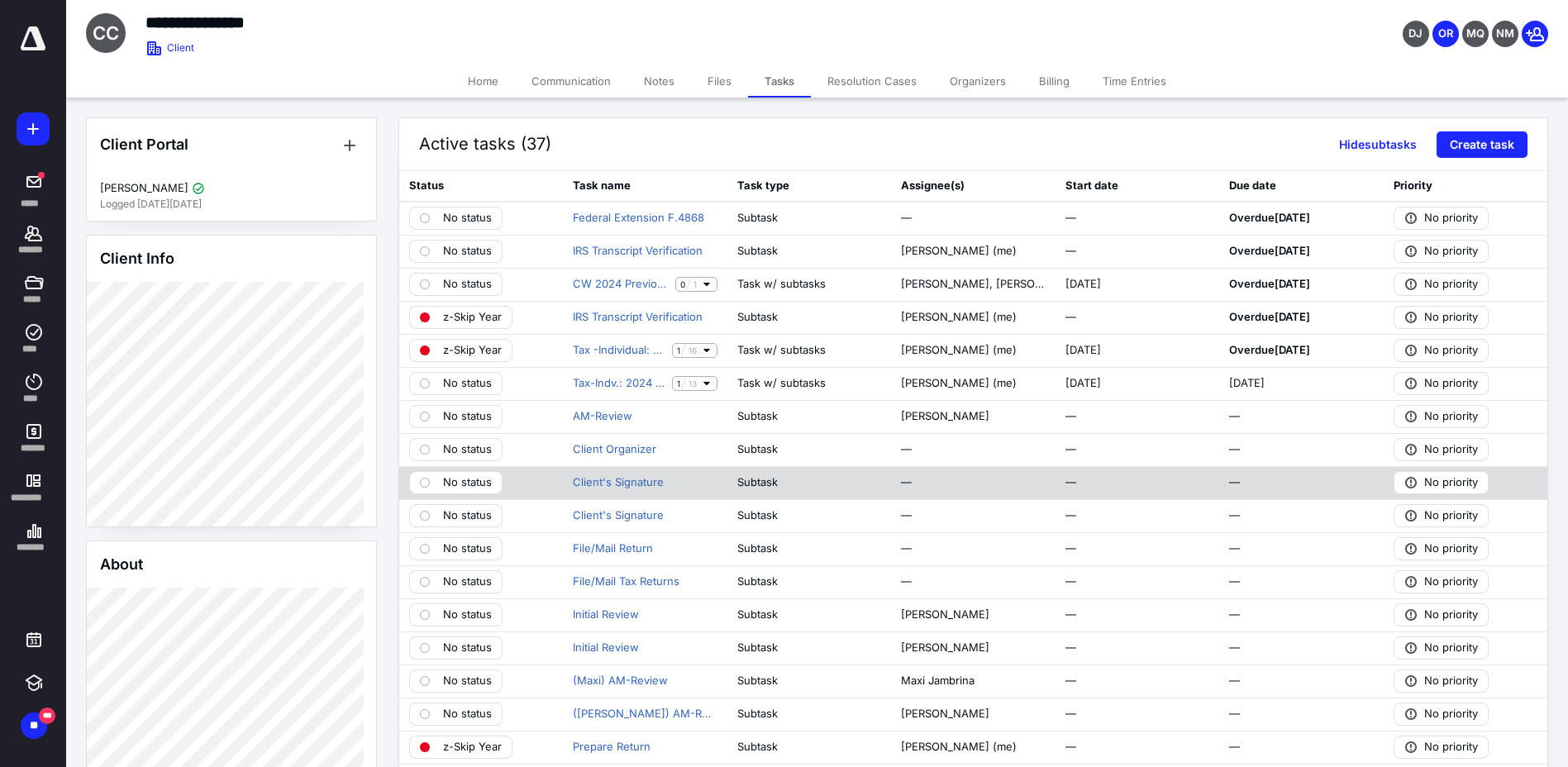scroll, scrollTop: 278, scrollLeft: 0, axis: vertical 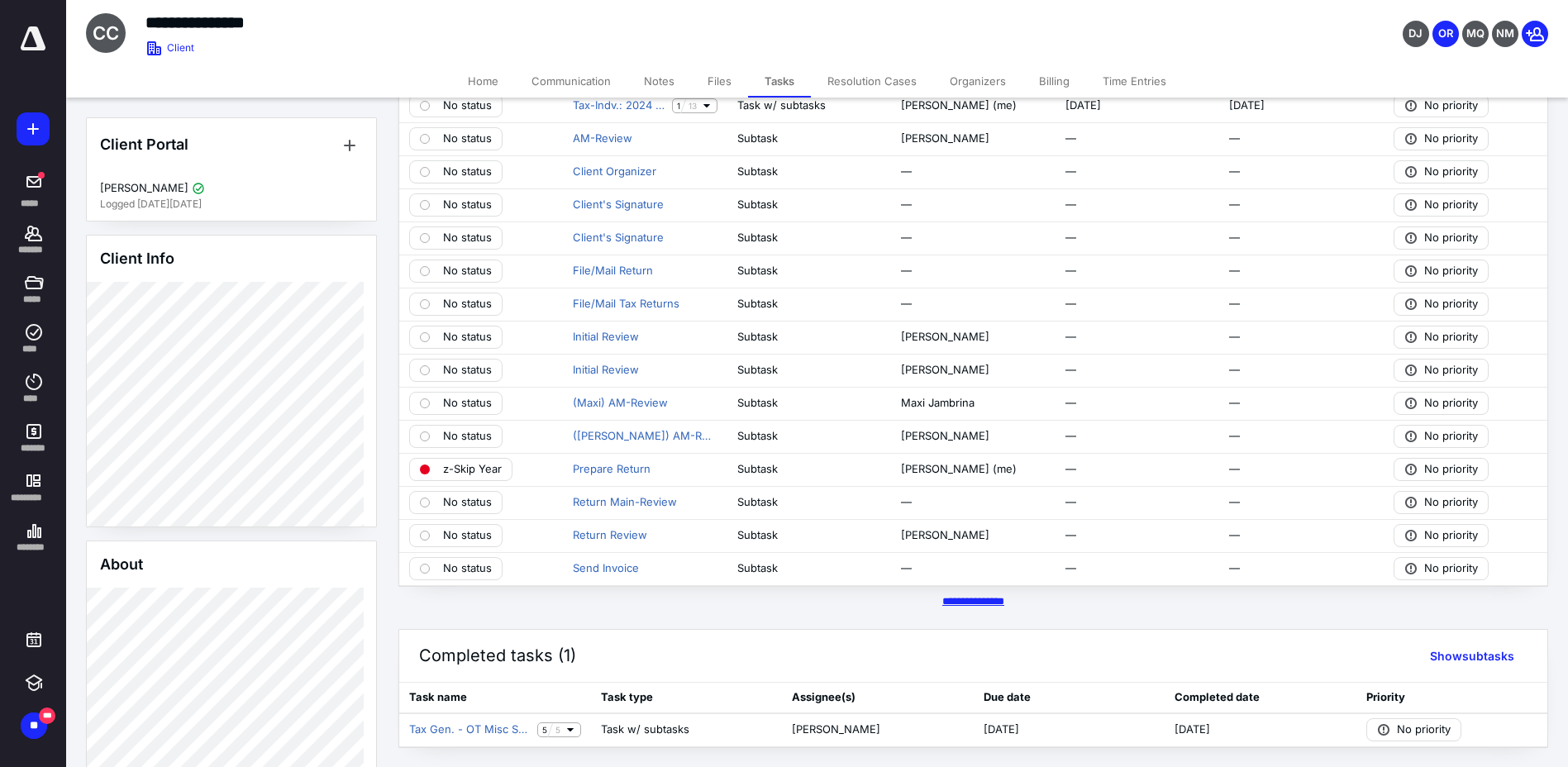 click on "********* *****" at bounding box center (973, 601) 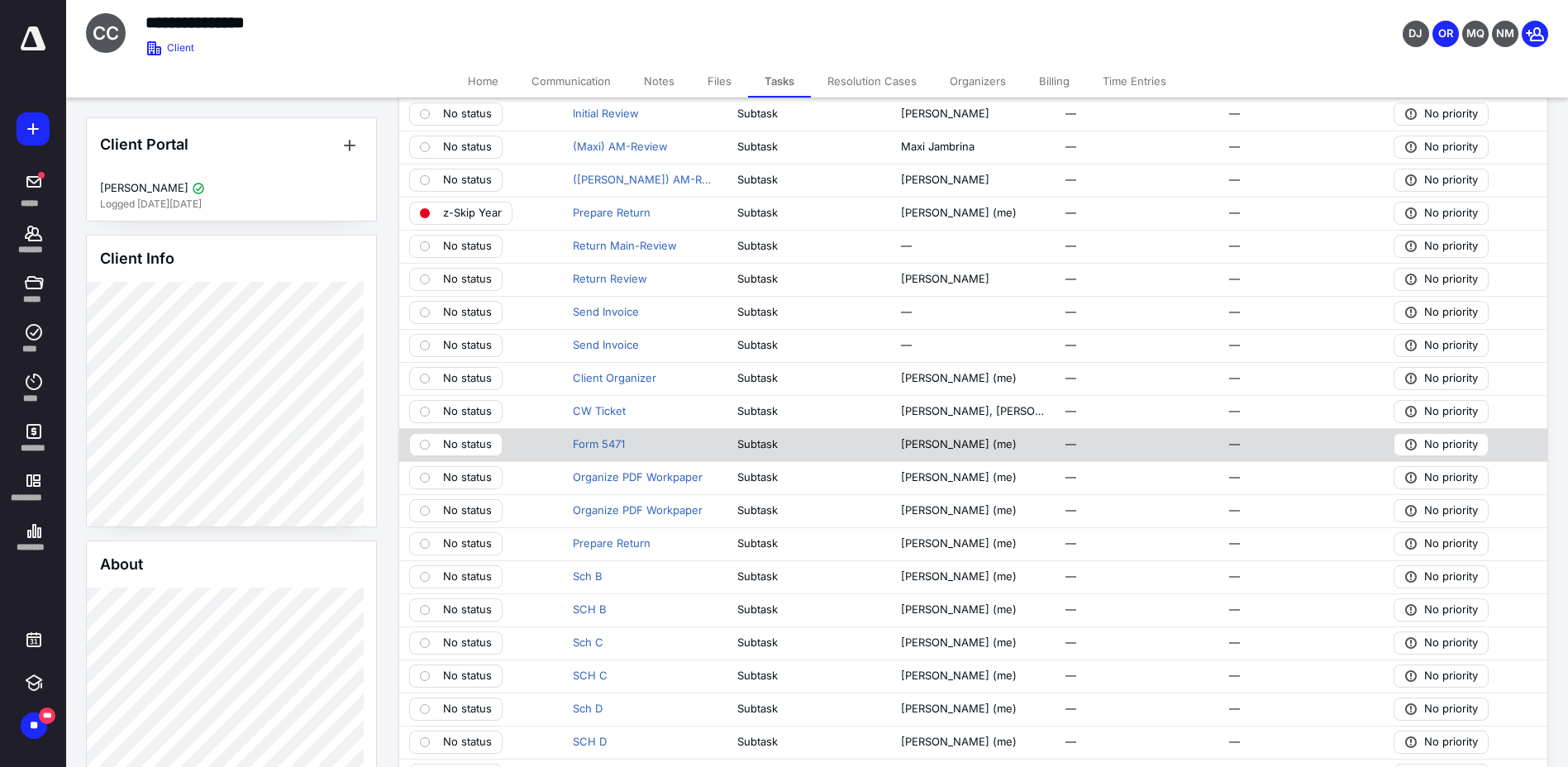 scroll, scrollTop: 278, scrollLeft: 0, axis: vertical 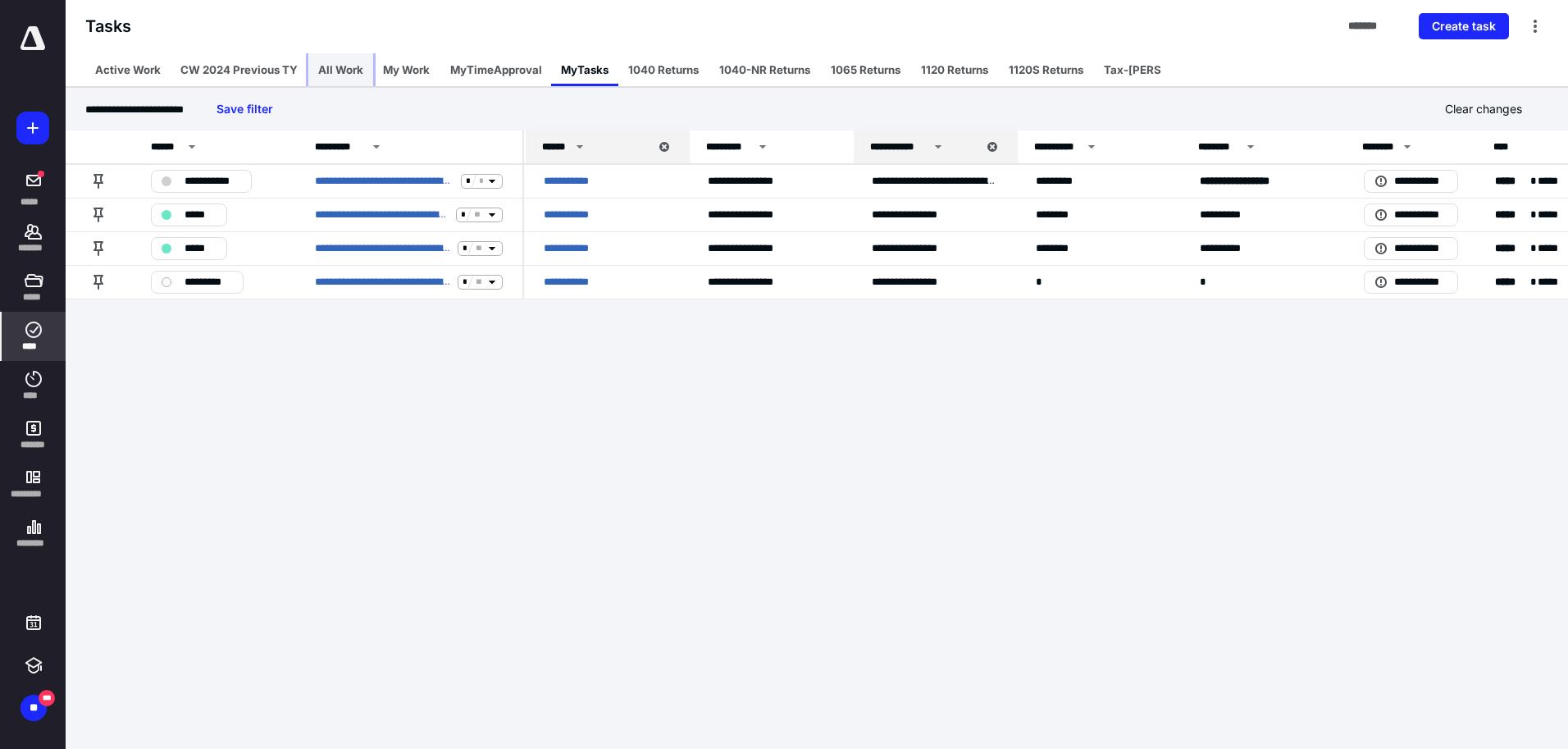 click on "All Work" at bounding box center [340, 70] 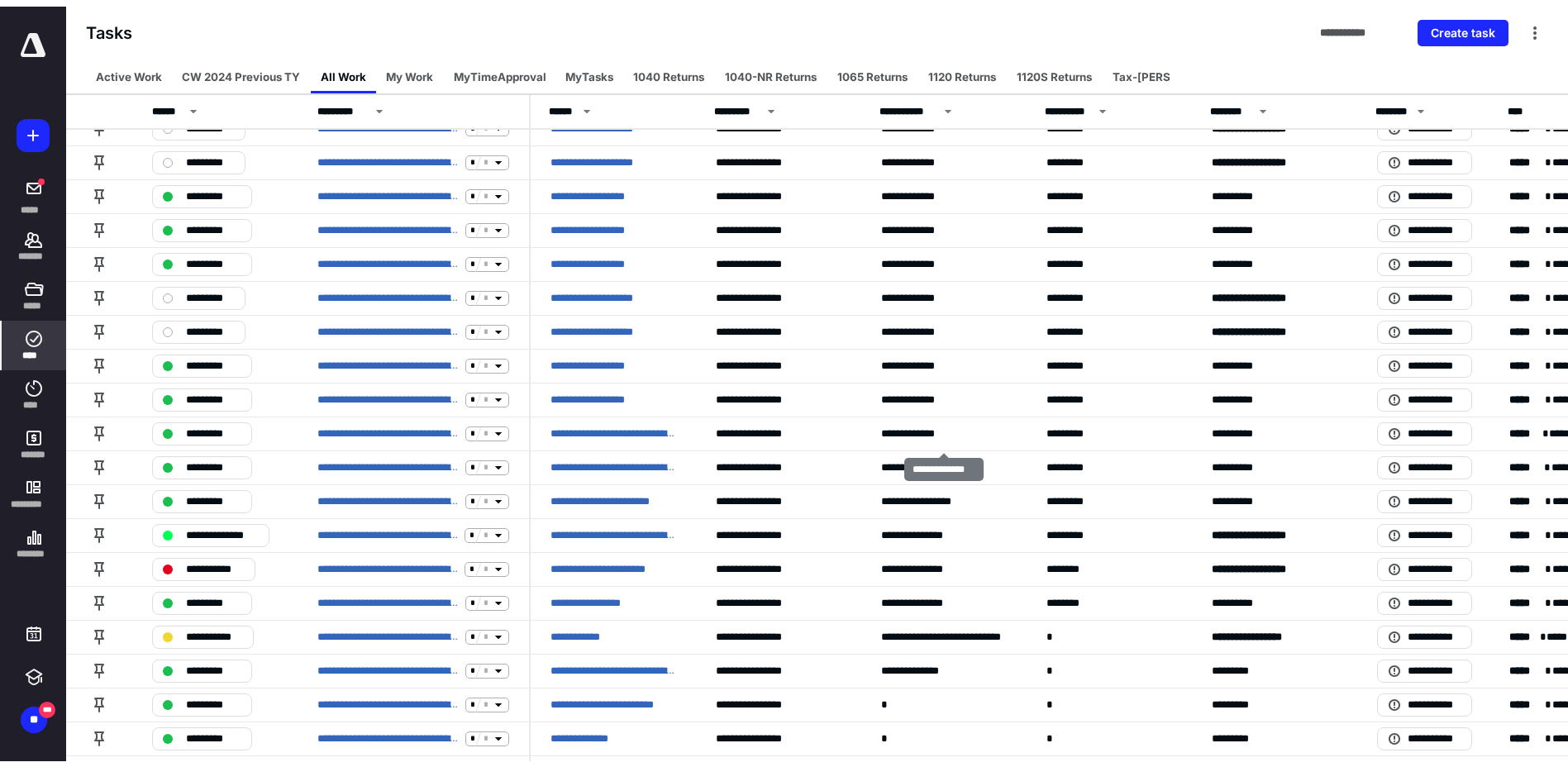 scroll, scrollTop: 0, scrollLeft: 0, axis: both 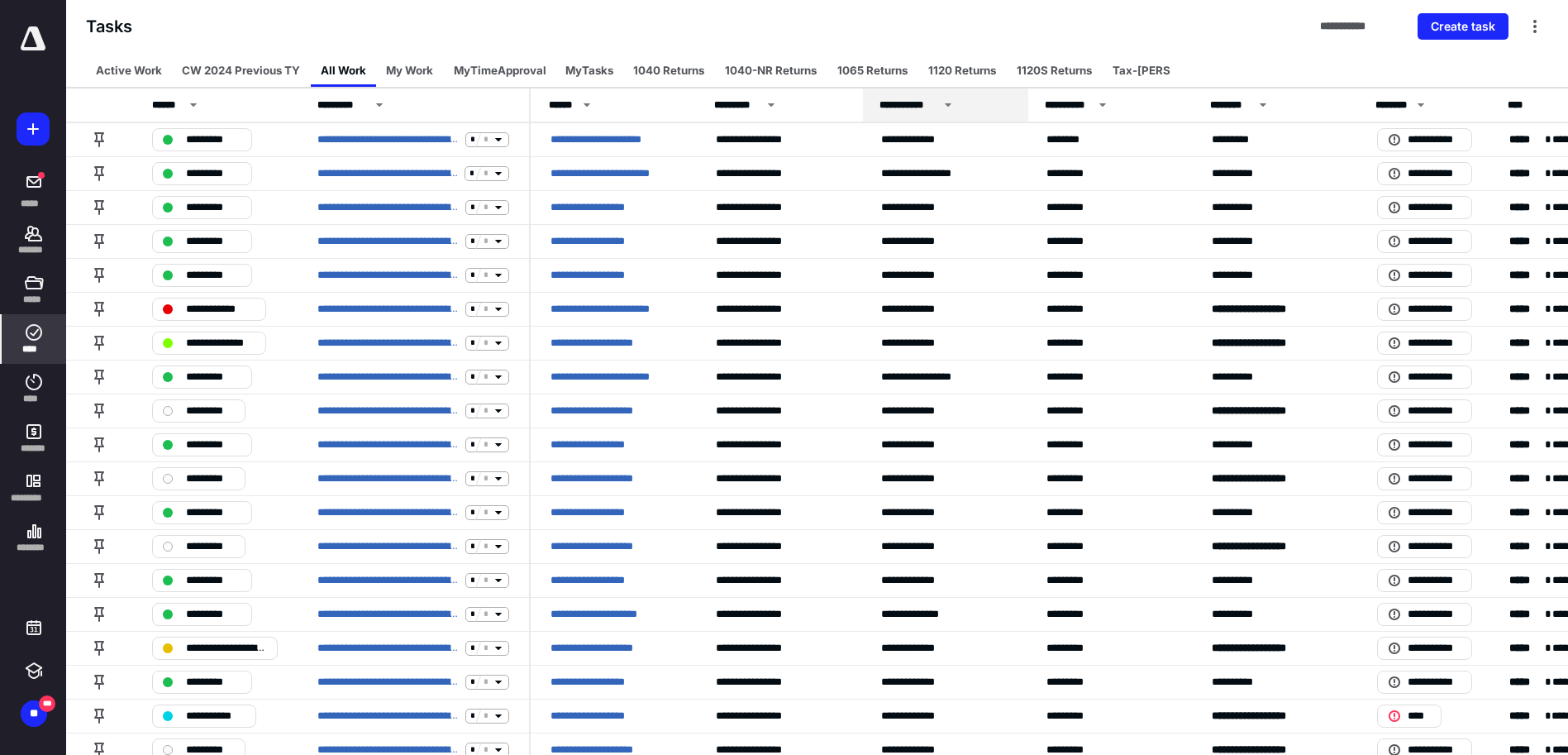 click 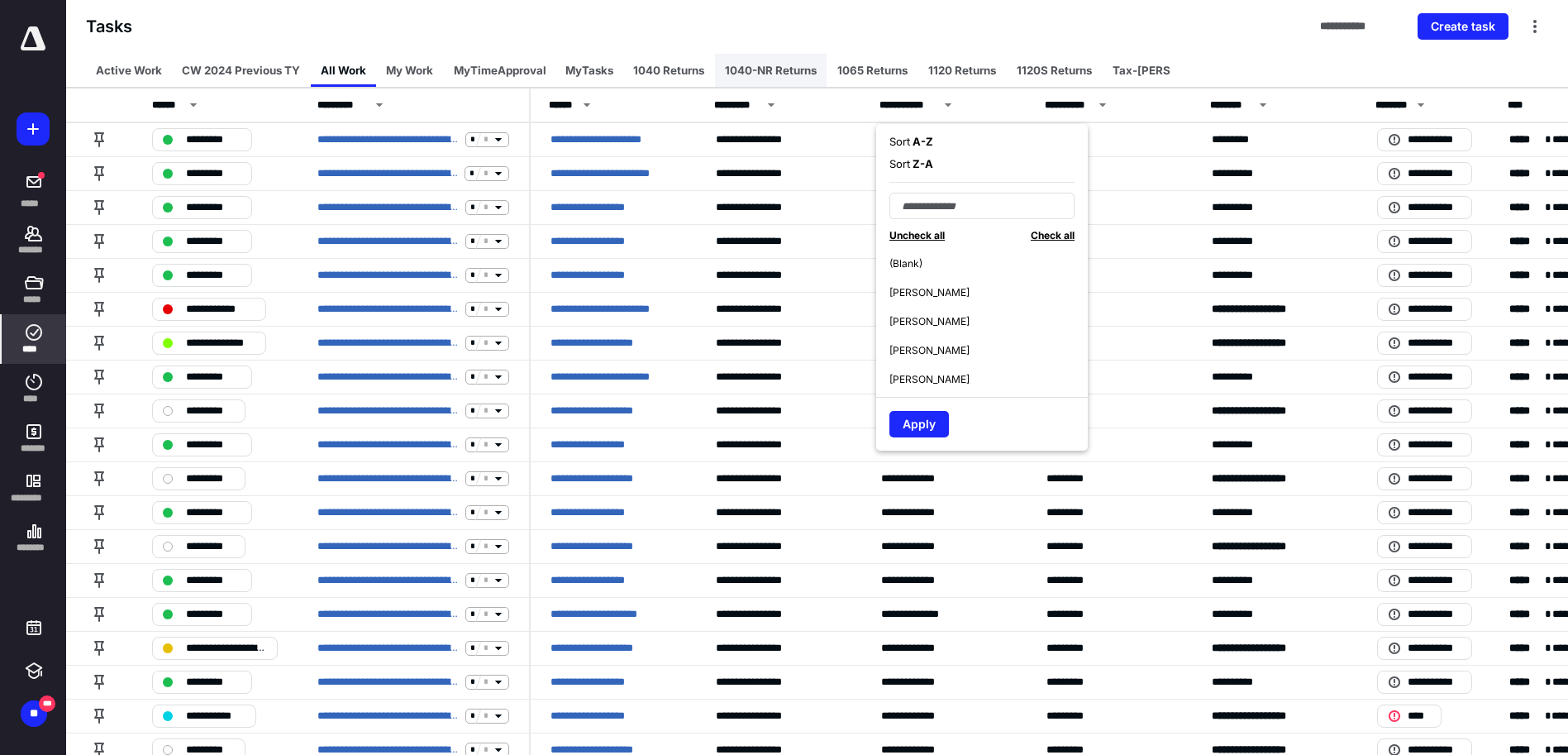 click on "1040-NR Returns" at bounding box center (770, 70) 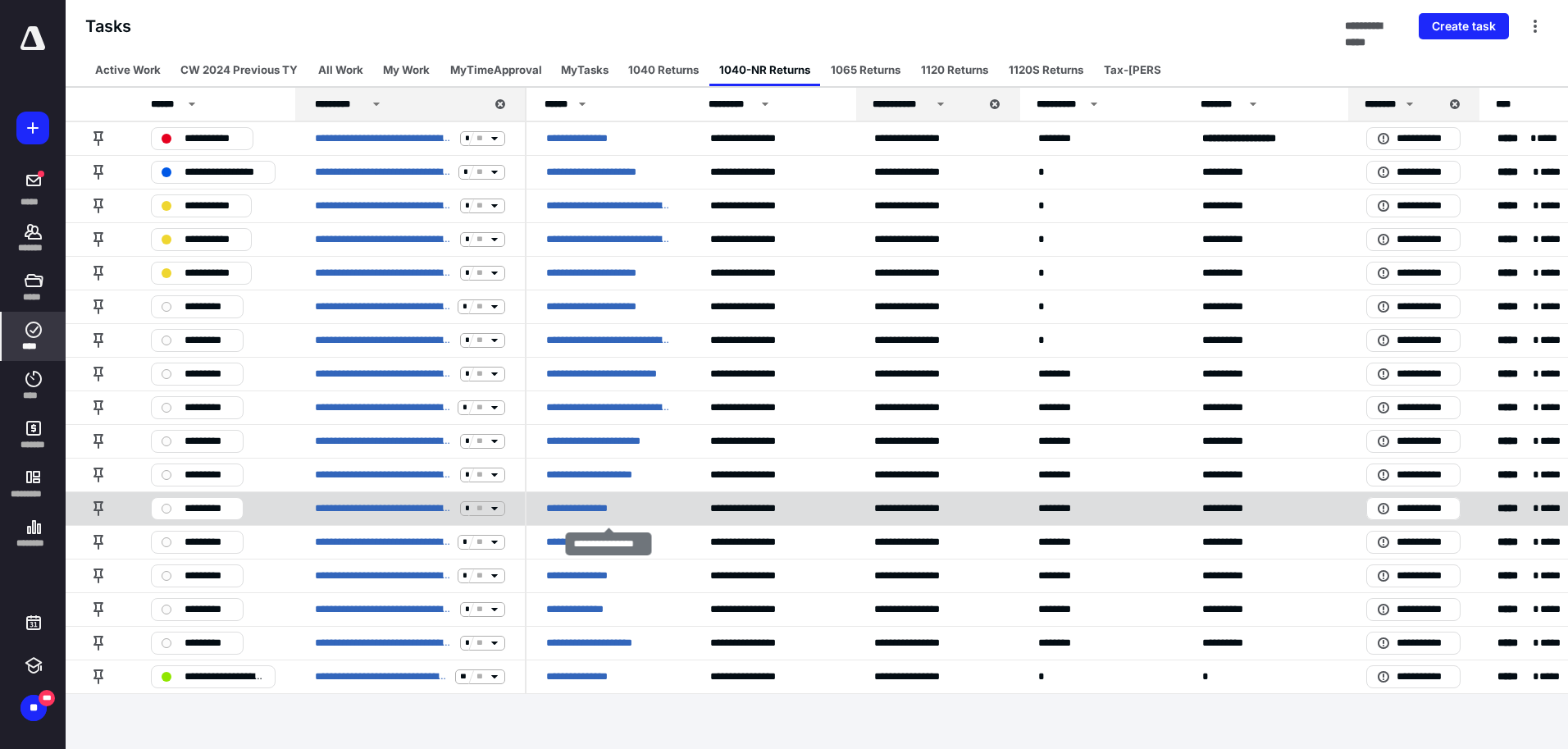 click on "**********" at bounding box center (609, 508) 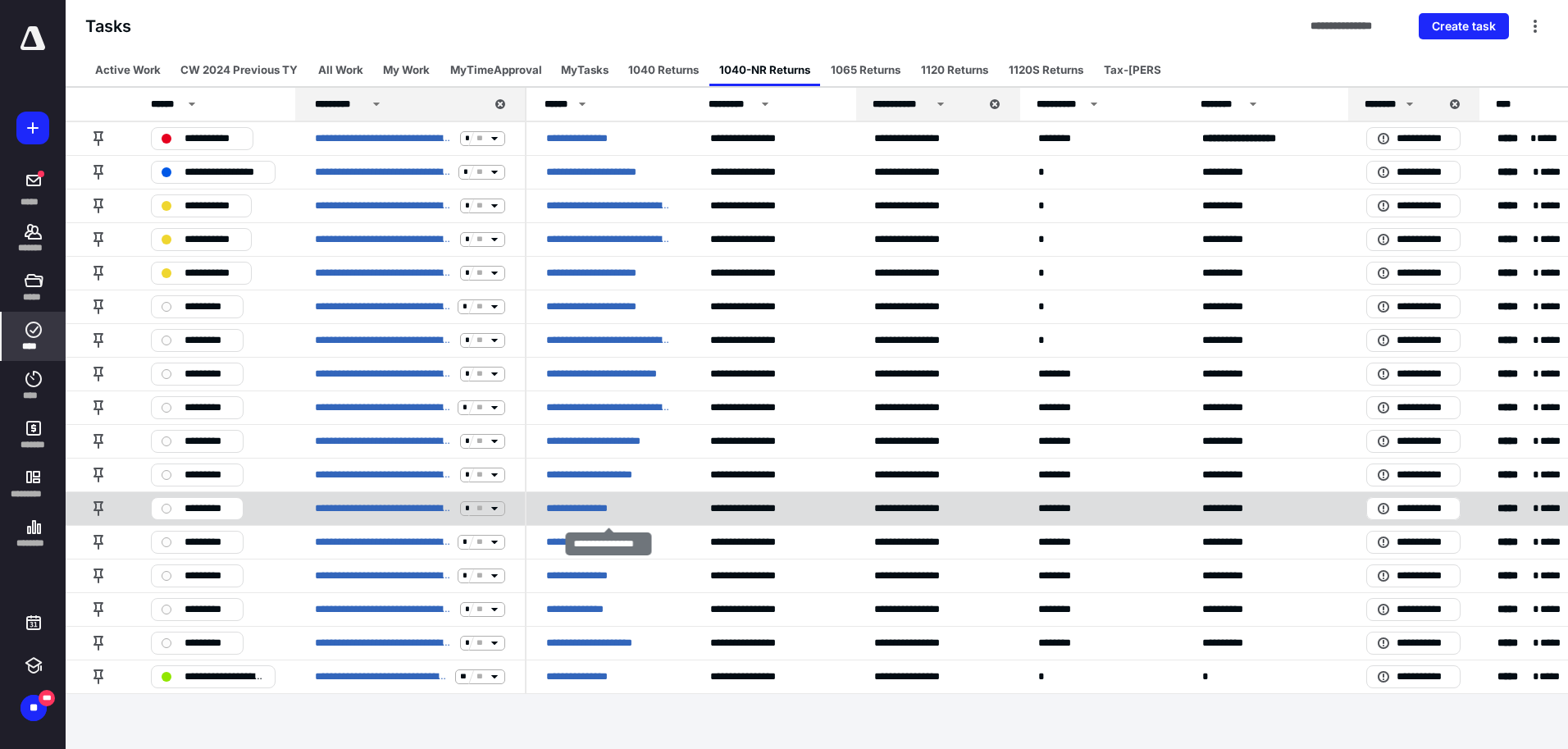 click on "**********" at bounding box center [583, 509] 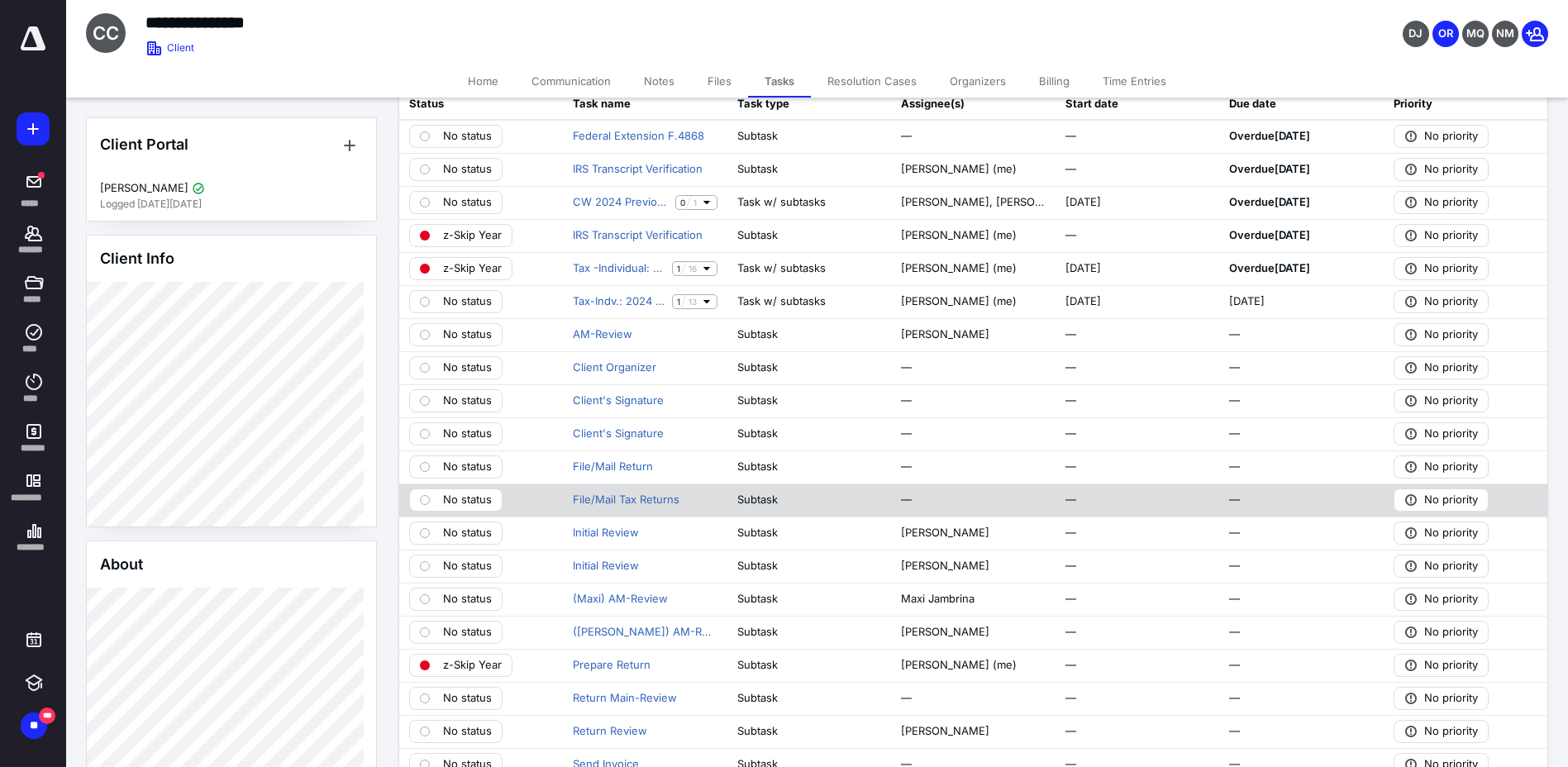 scroll, scrollTop: 83, scrollLeft: 0, axis: vertical 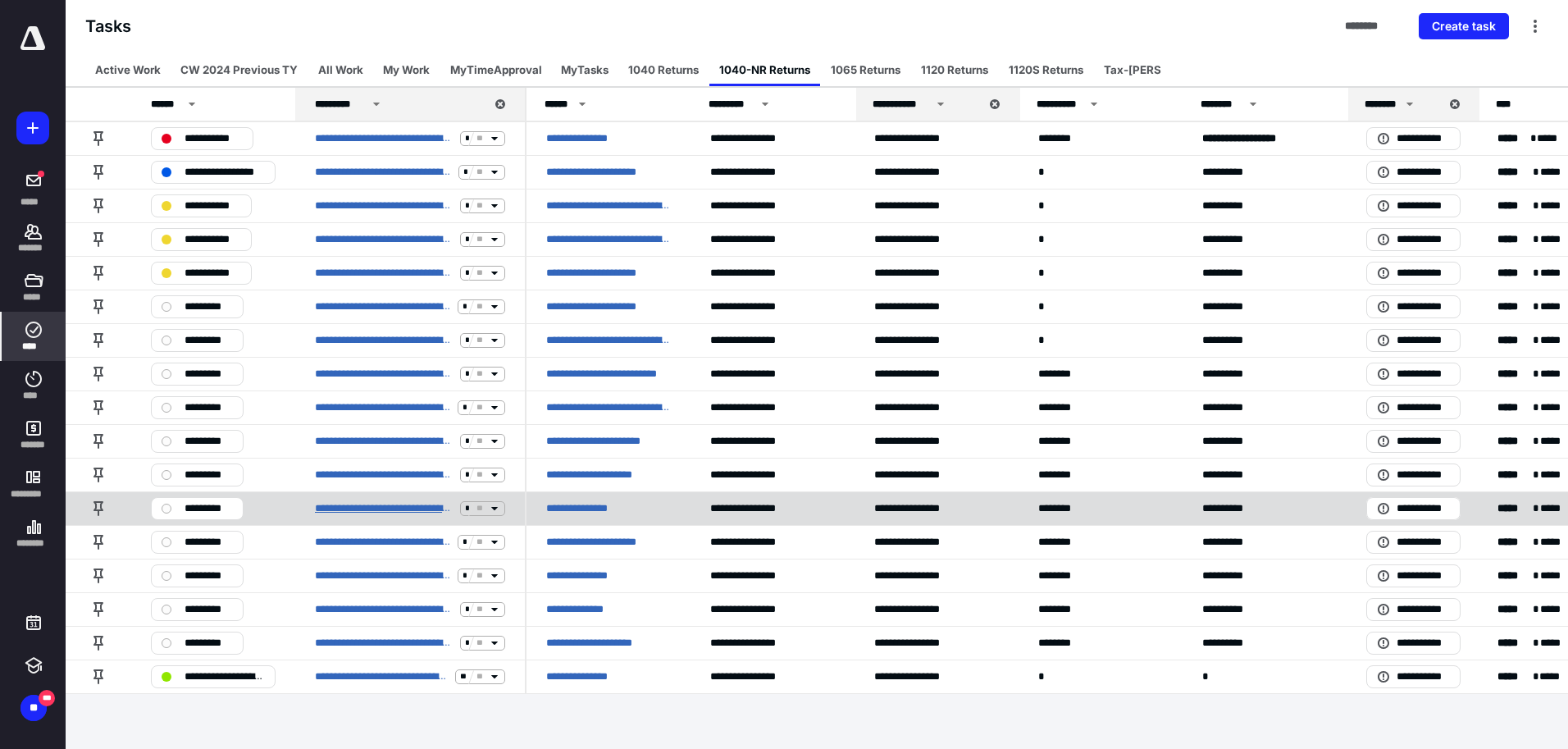 click on "**********" at bounding box center (384, 509) 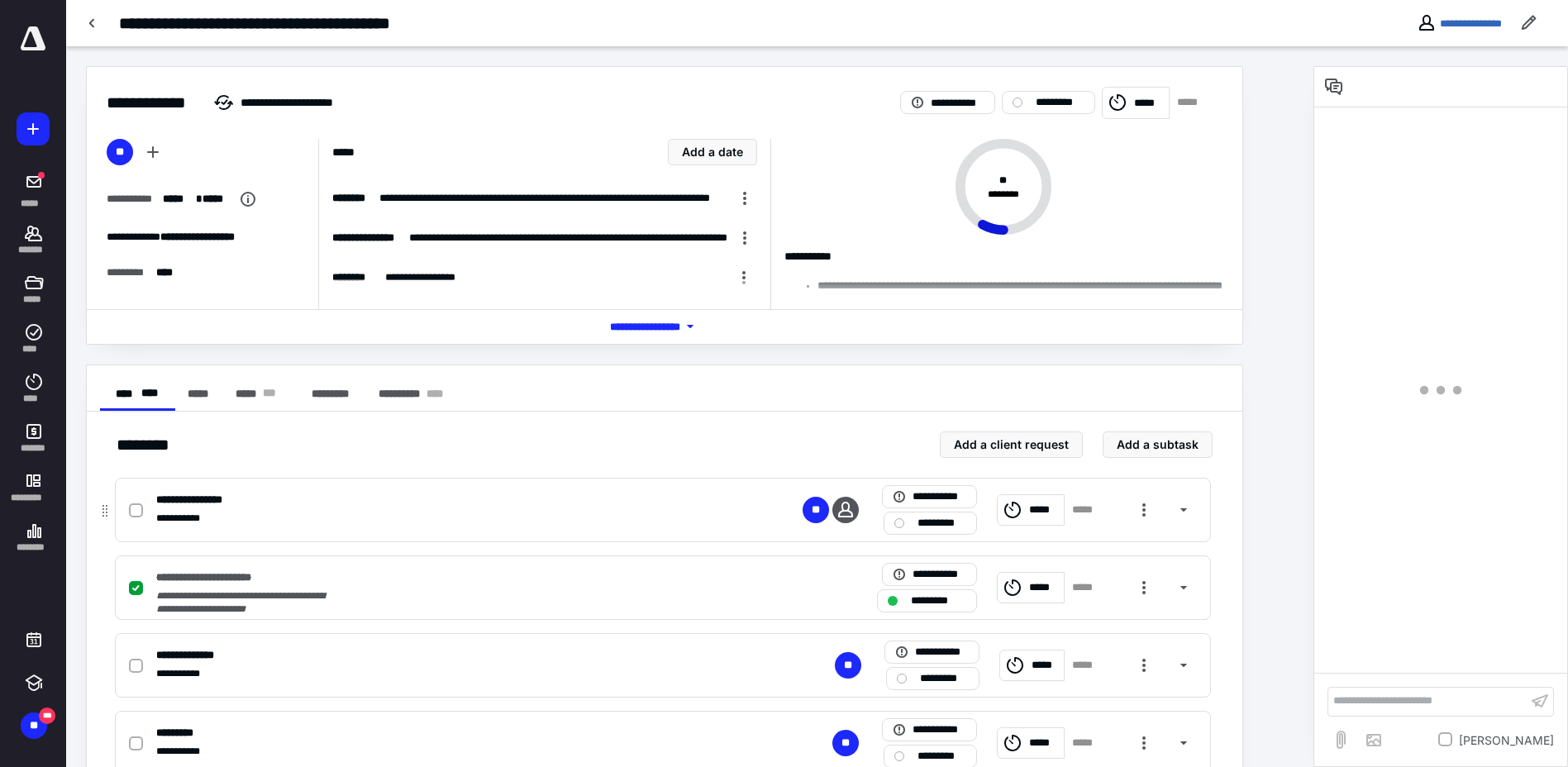 scroll, scrollTop: 165, scrollLeft: 0, axis: vertical 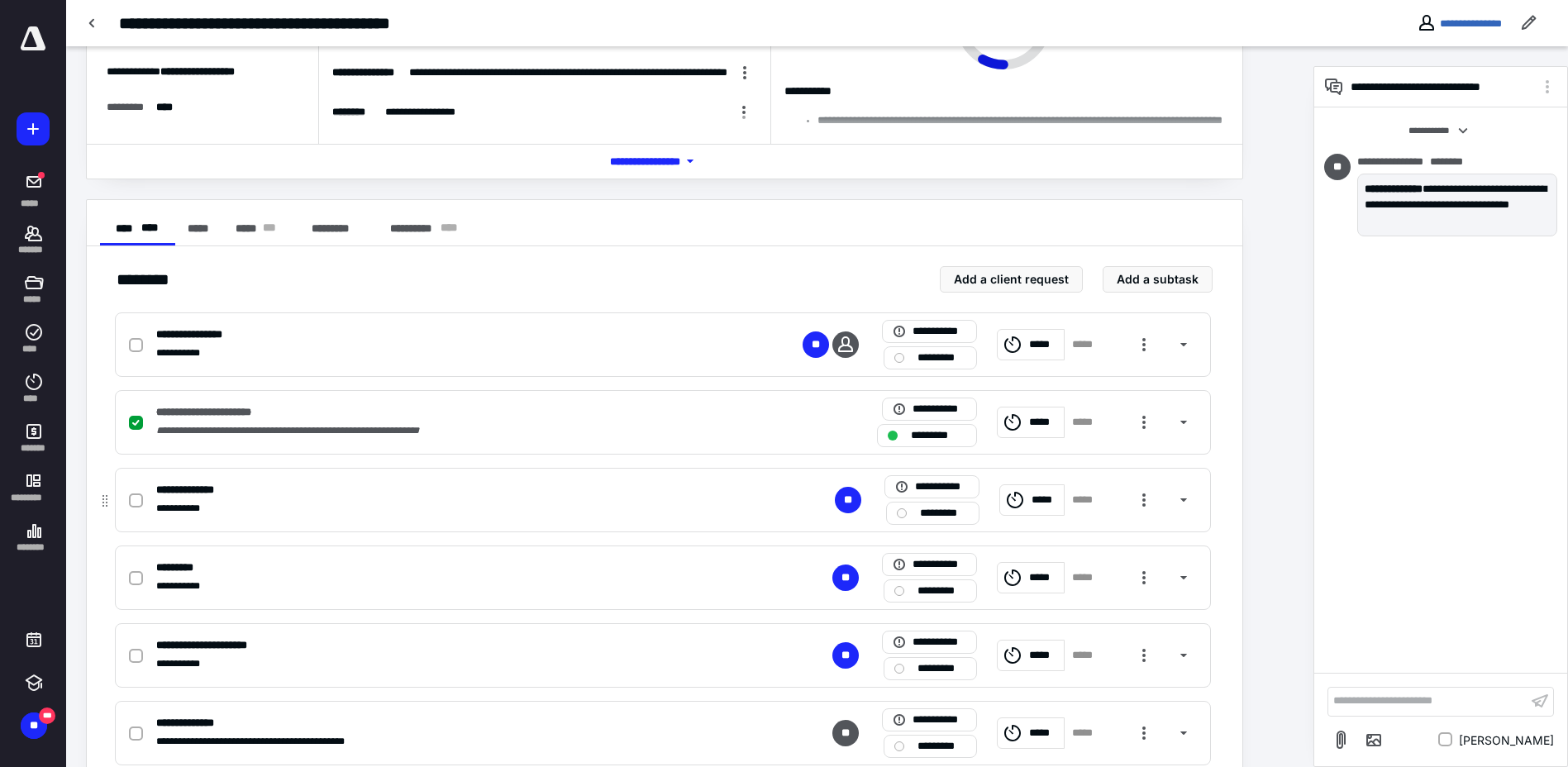 click on "*****" at bounding box center (1046, 500) 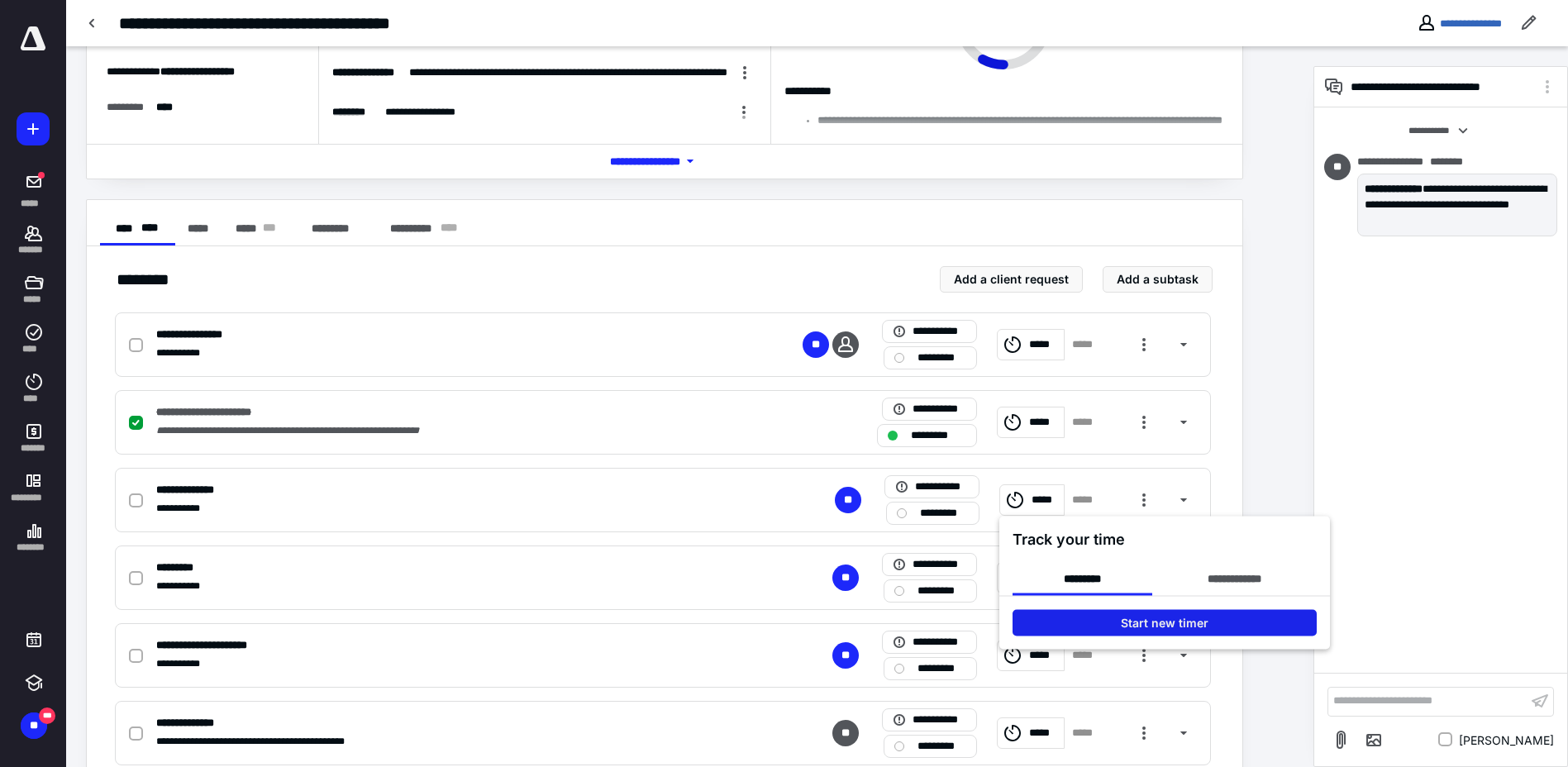 click on "Start new timer" at bounding box center [1165, 623] 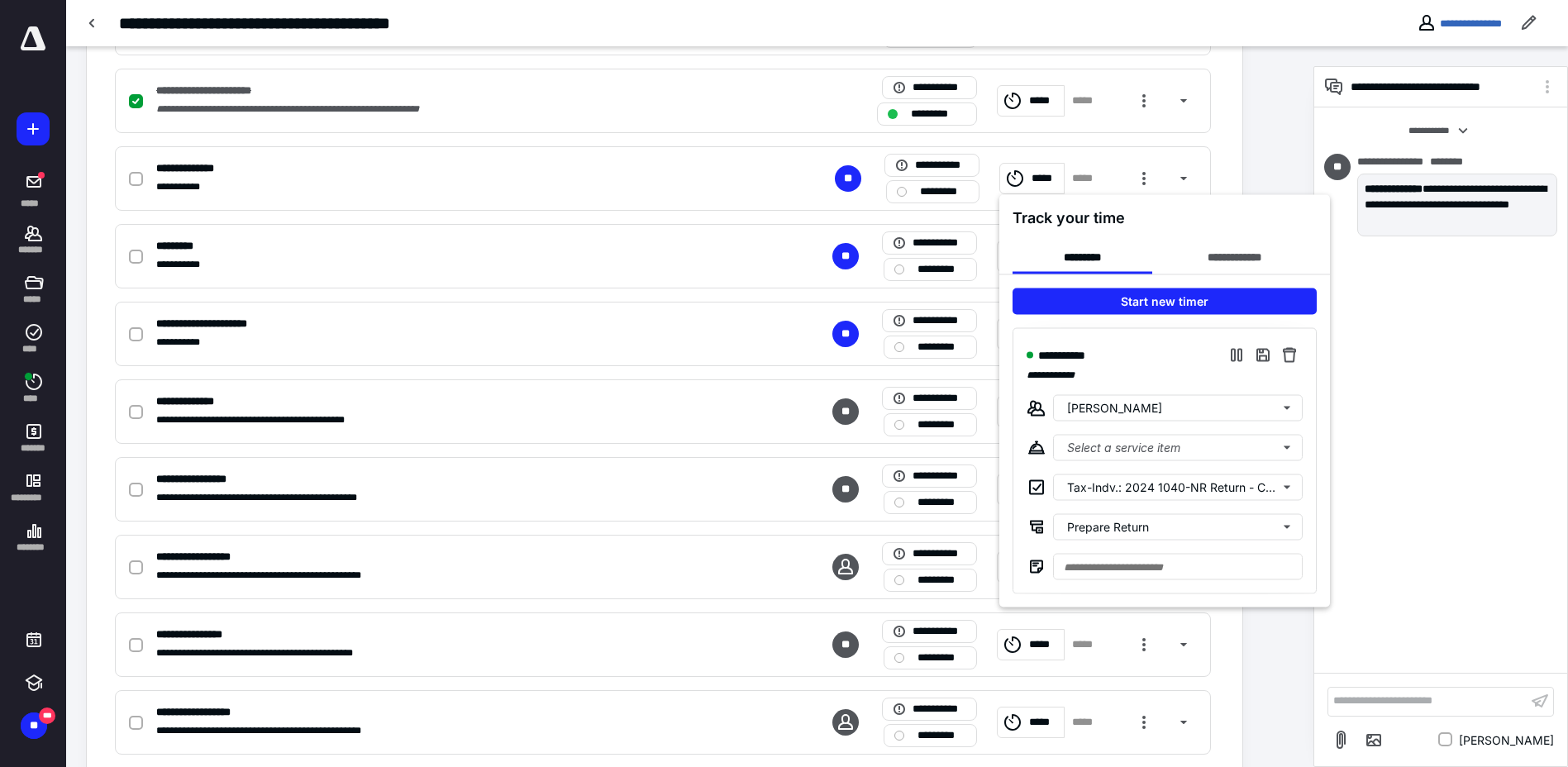 scroll, scrollTop: 496, scrollLeft: 0, axis: vertical 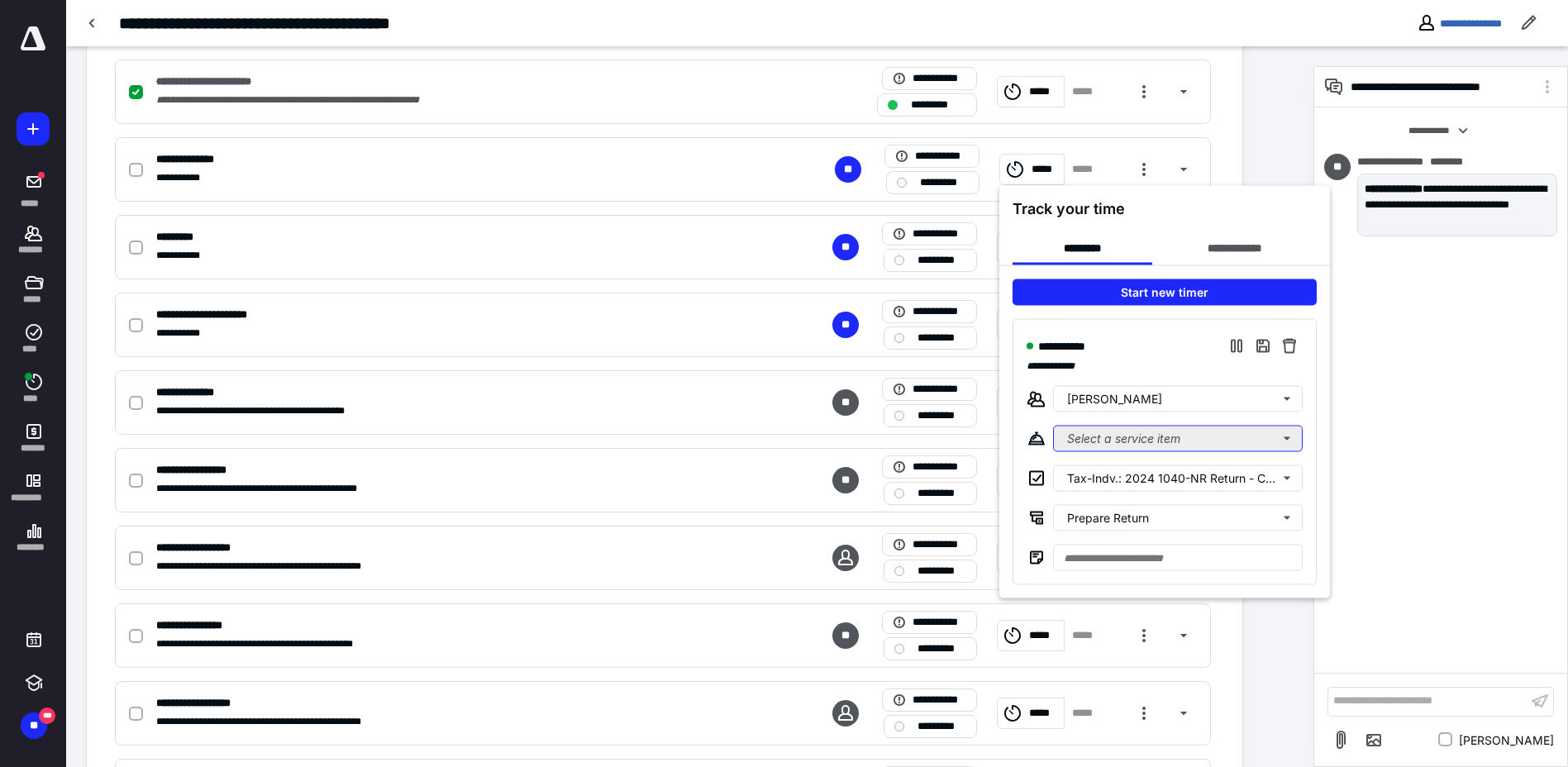 click on "Select a service item" at bounding box center (1178, 439) 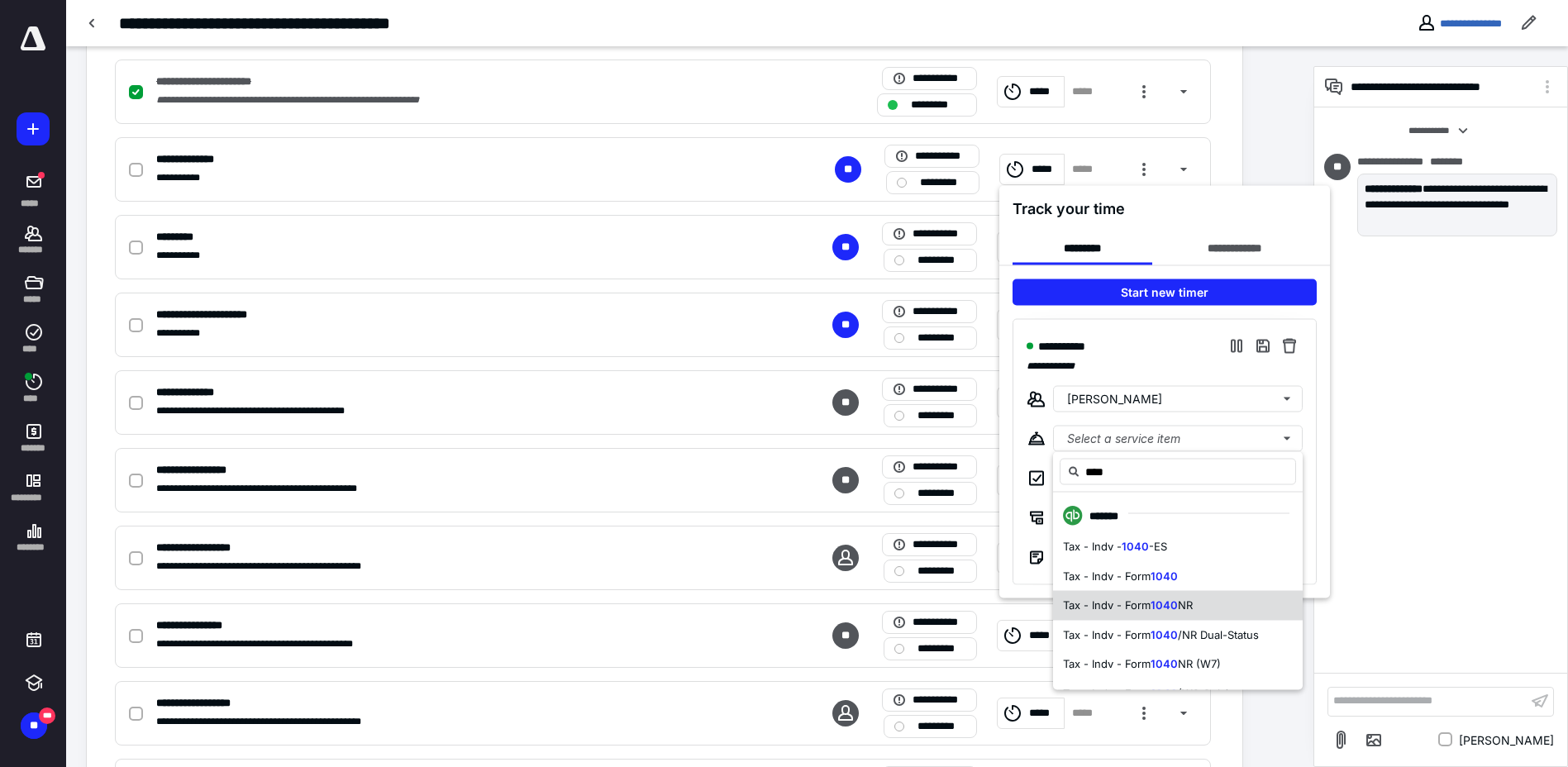 click on "NR" at bounding box center (1185, 605) 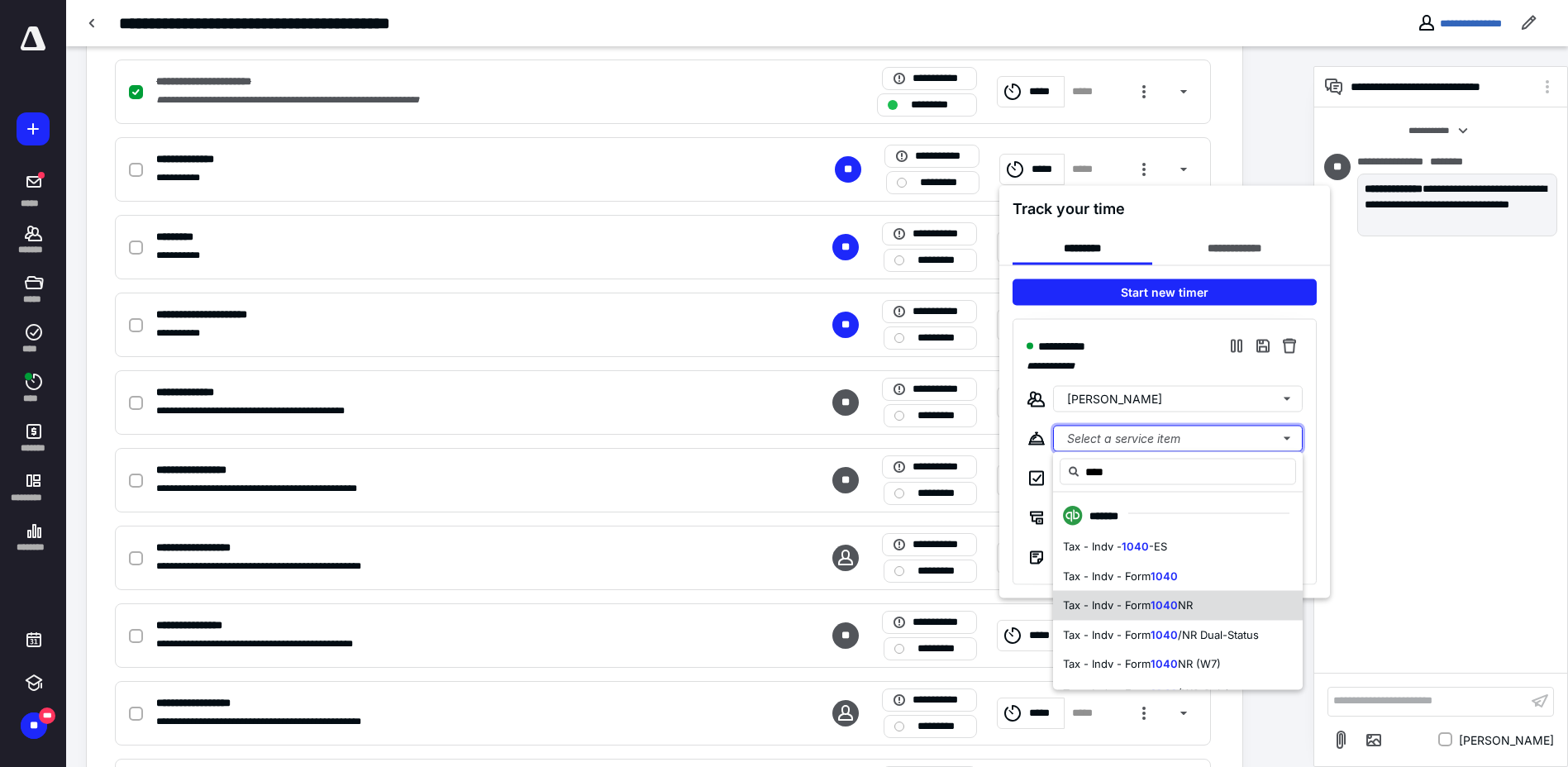 type 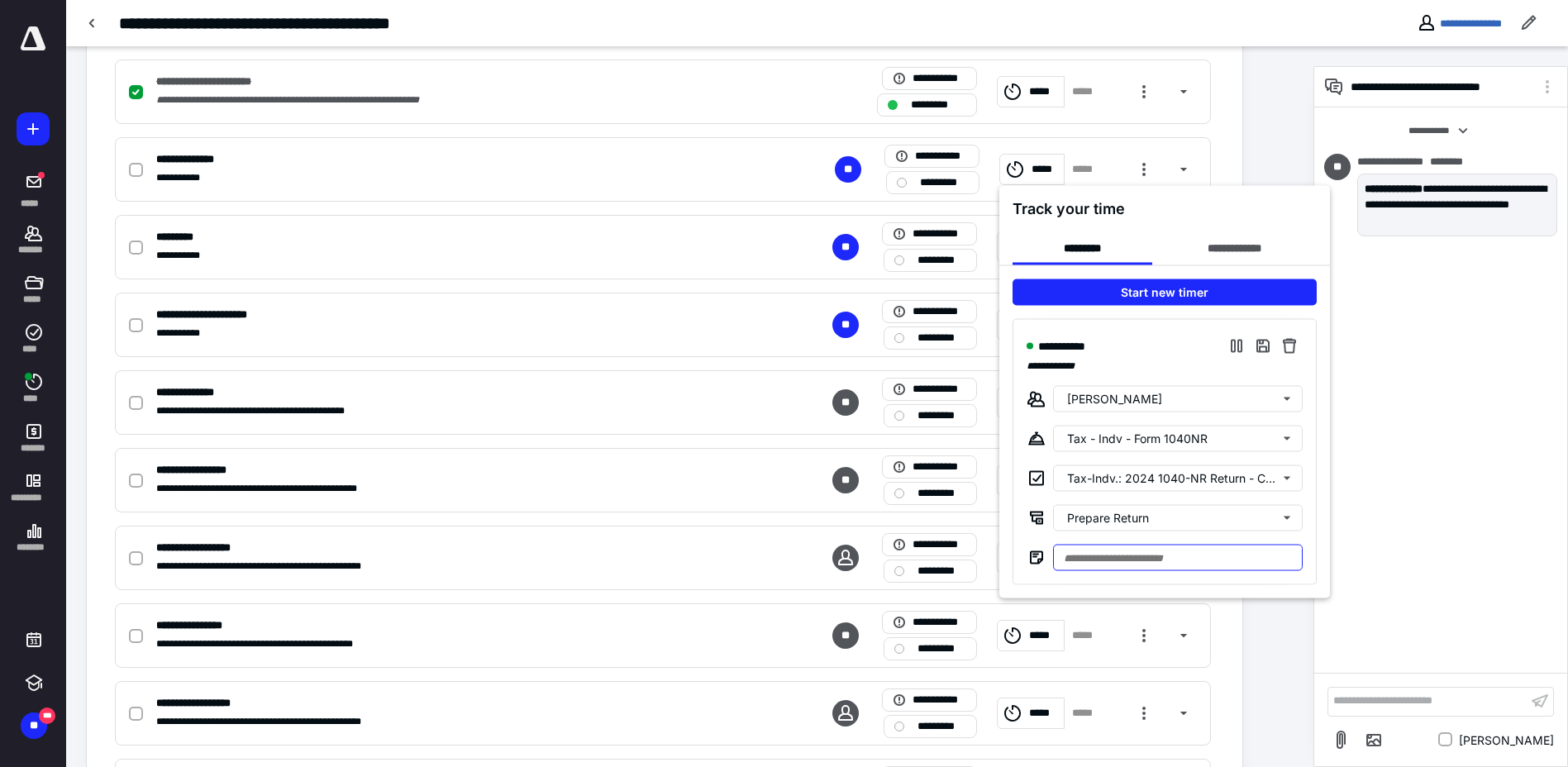 click at bounding box center [1178, 558] 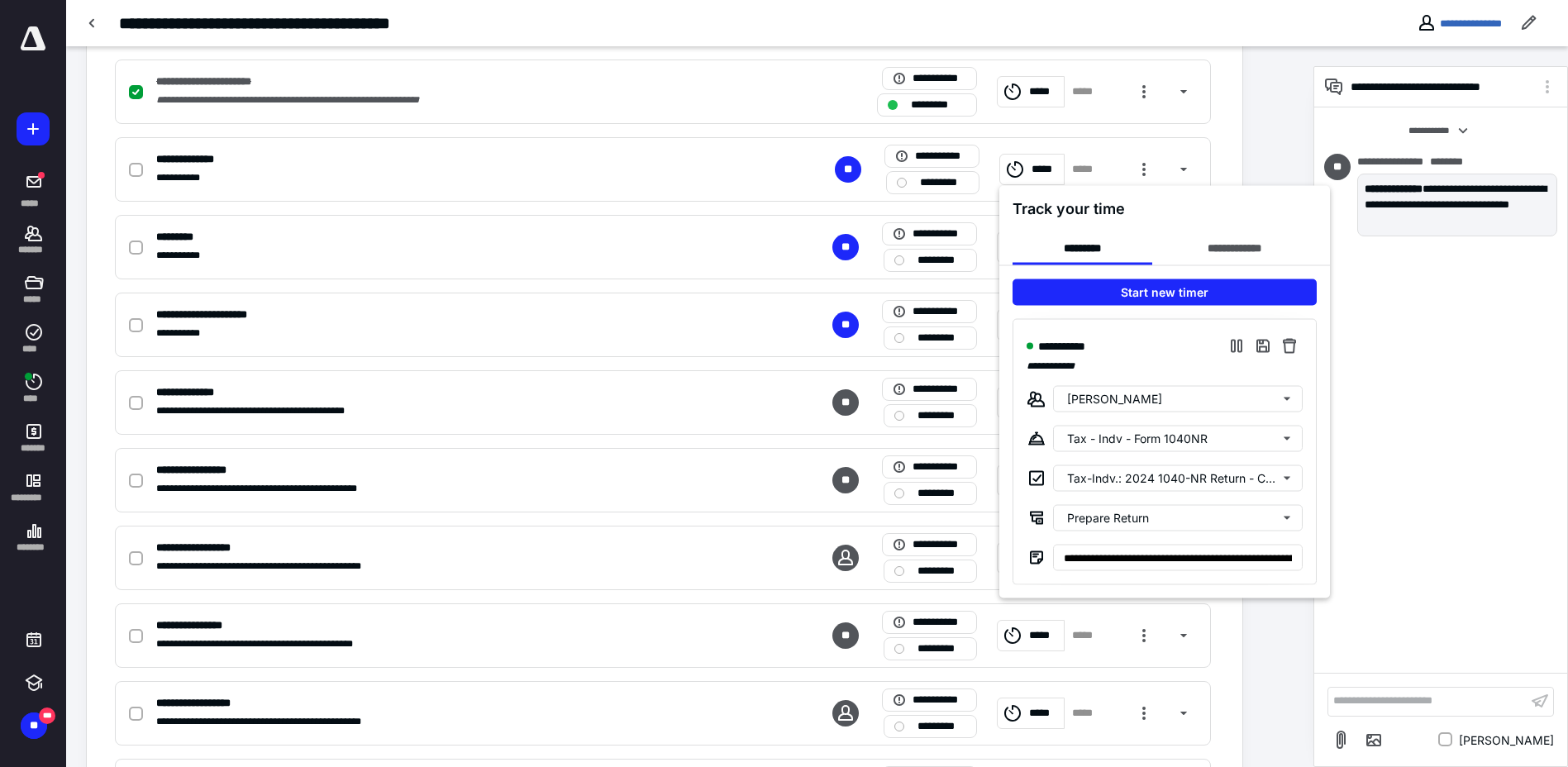 type on "**********" 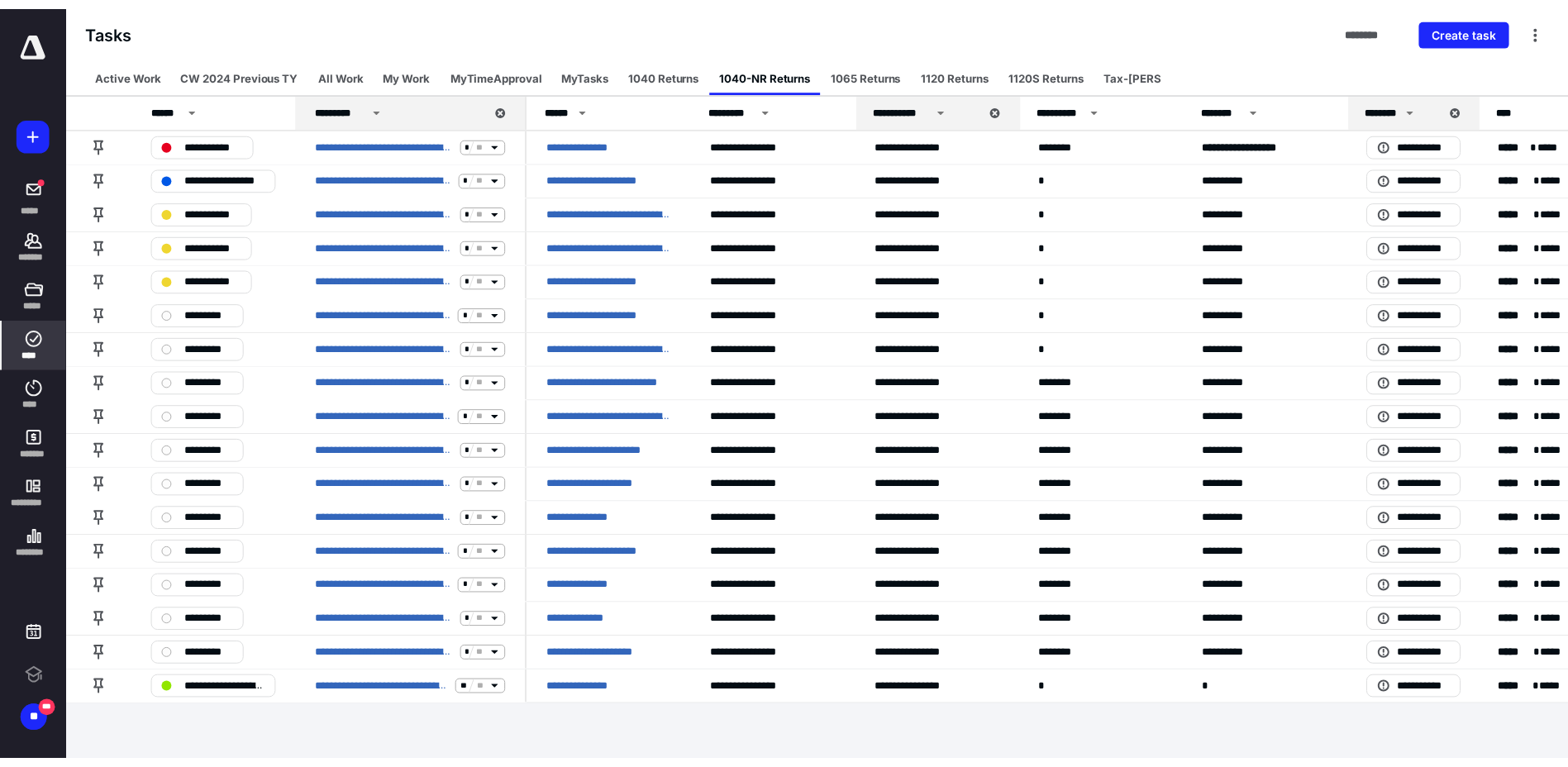 scroll, scrollTop: 0, scrollLeft: 0, axis: both 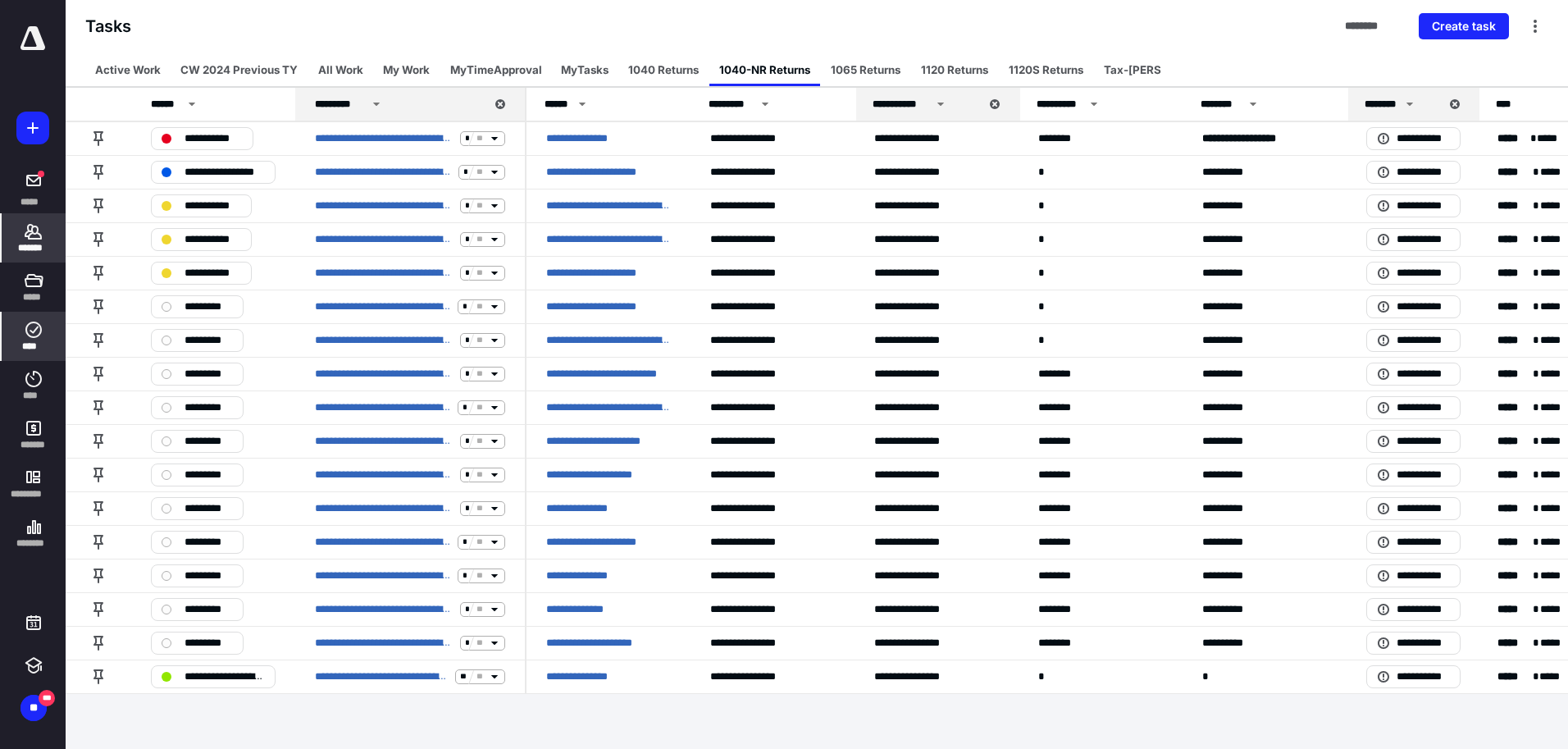 click on "*******" at bounding box center [34, 238] 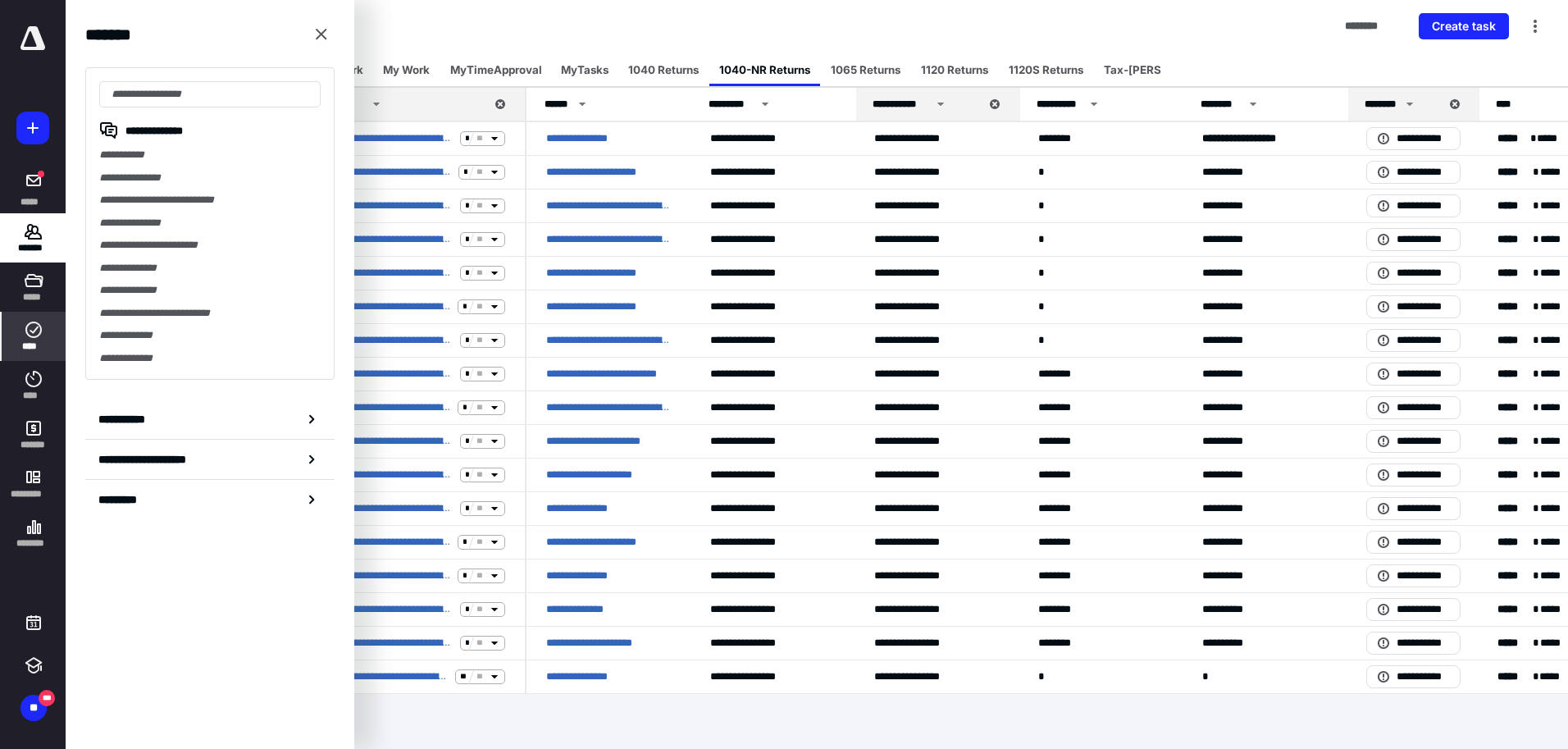click on "Tasks ******** Create task" at bounding box center (817, 26) 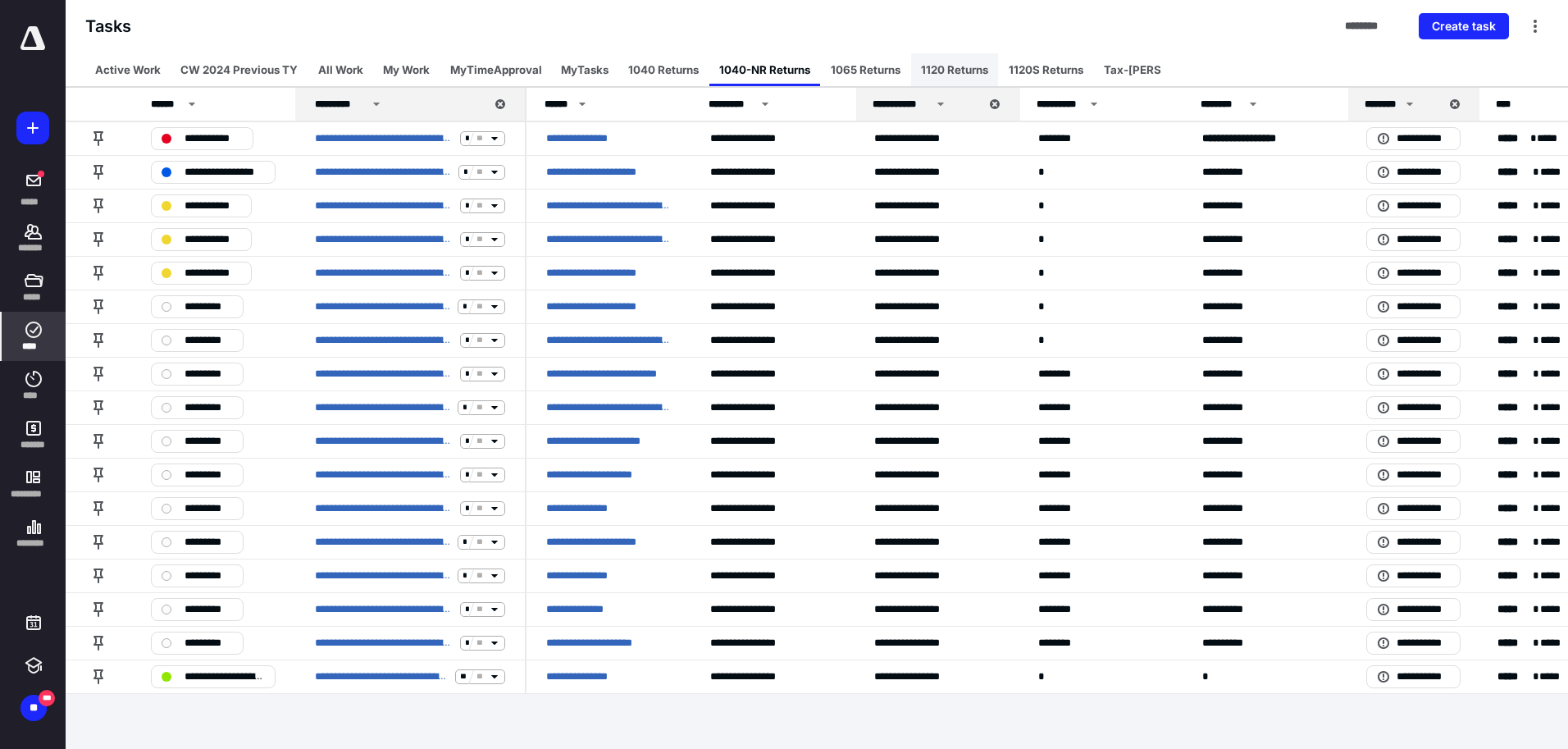 click on "1120 Returns" at bounding box center [955, 70] 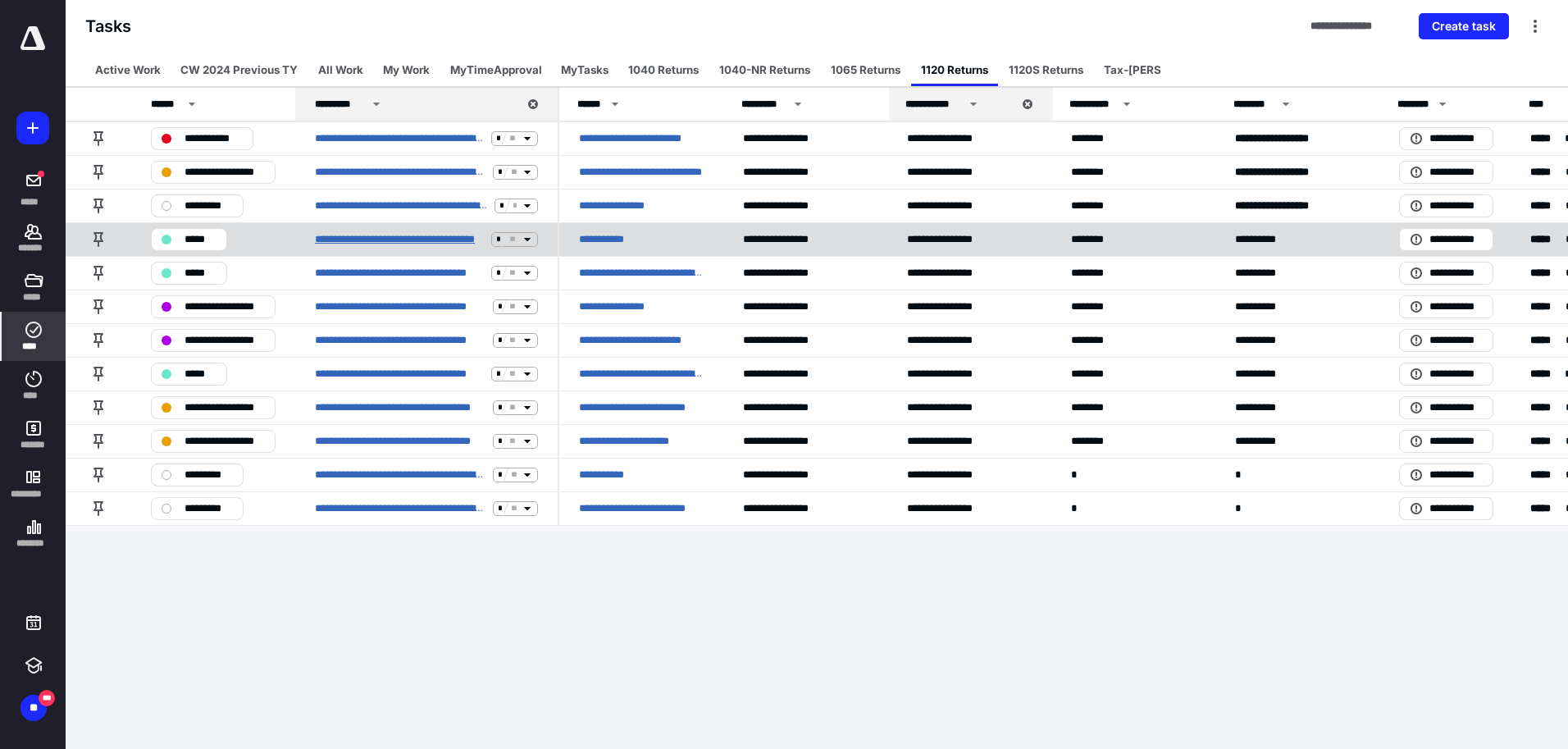 click on "**********" at bounding box center [399, 240] 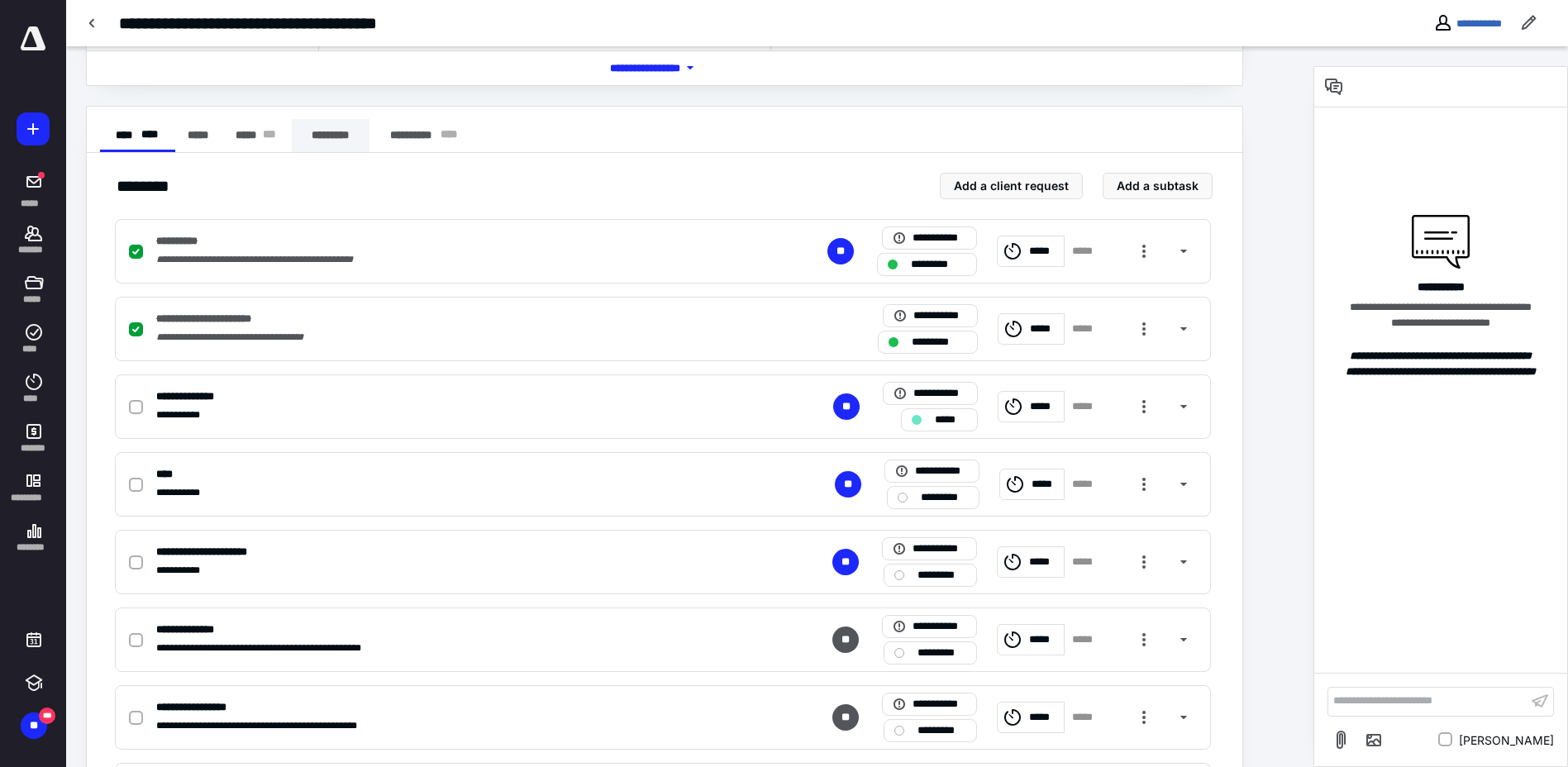 scroll, scrollTop: 331, scrollLeft: 0, axis: vertical 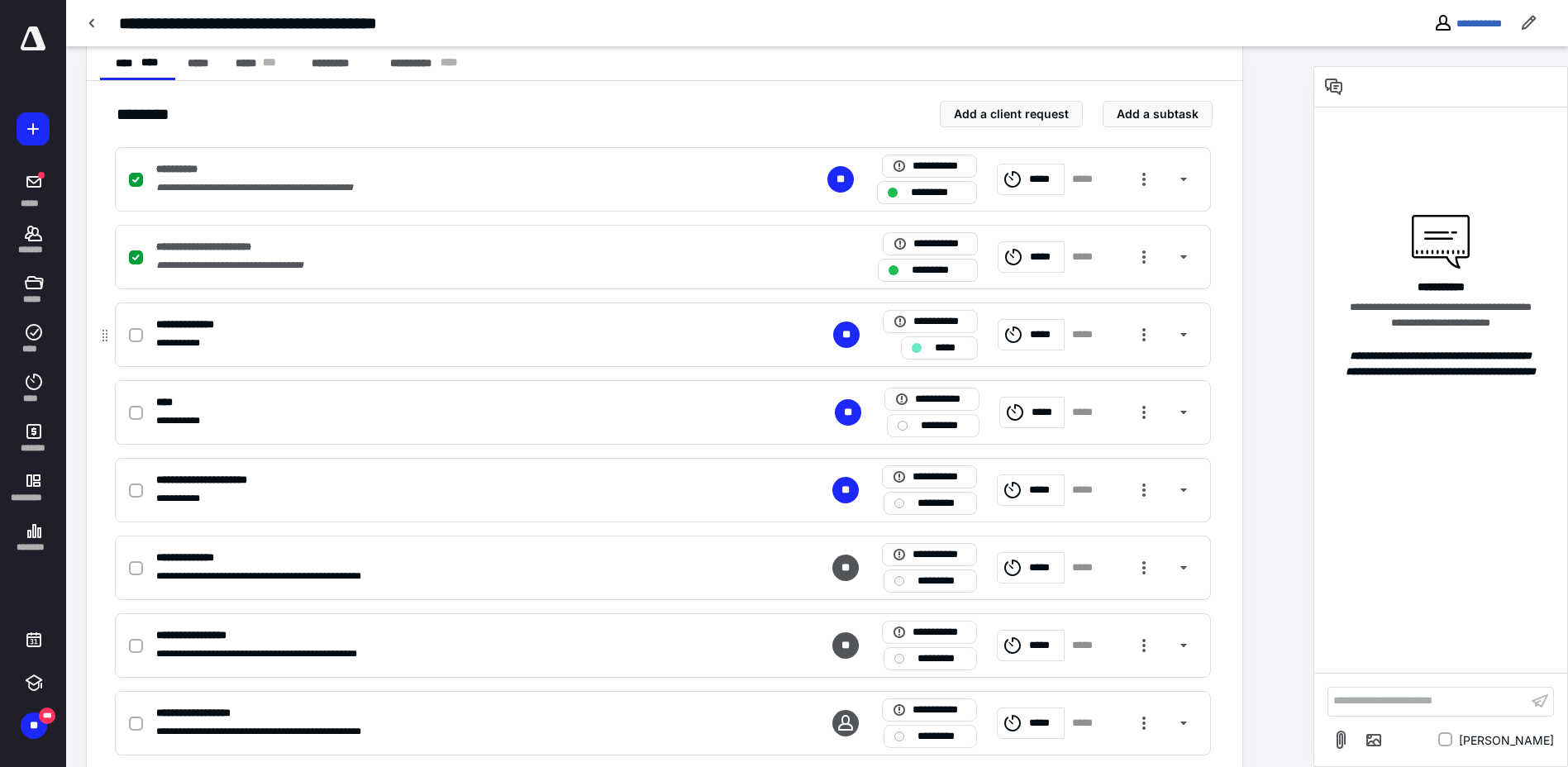 click on "*****" at bounding box center (951, 348) 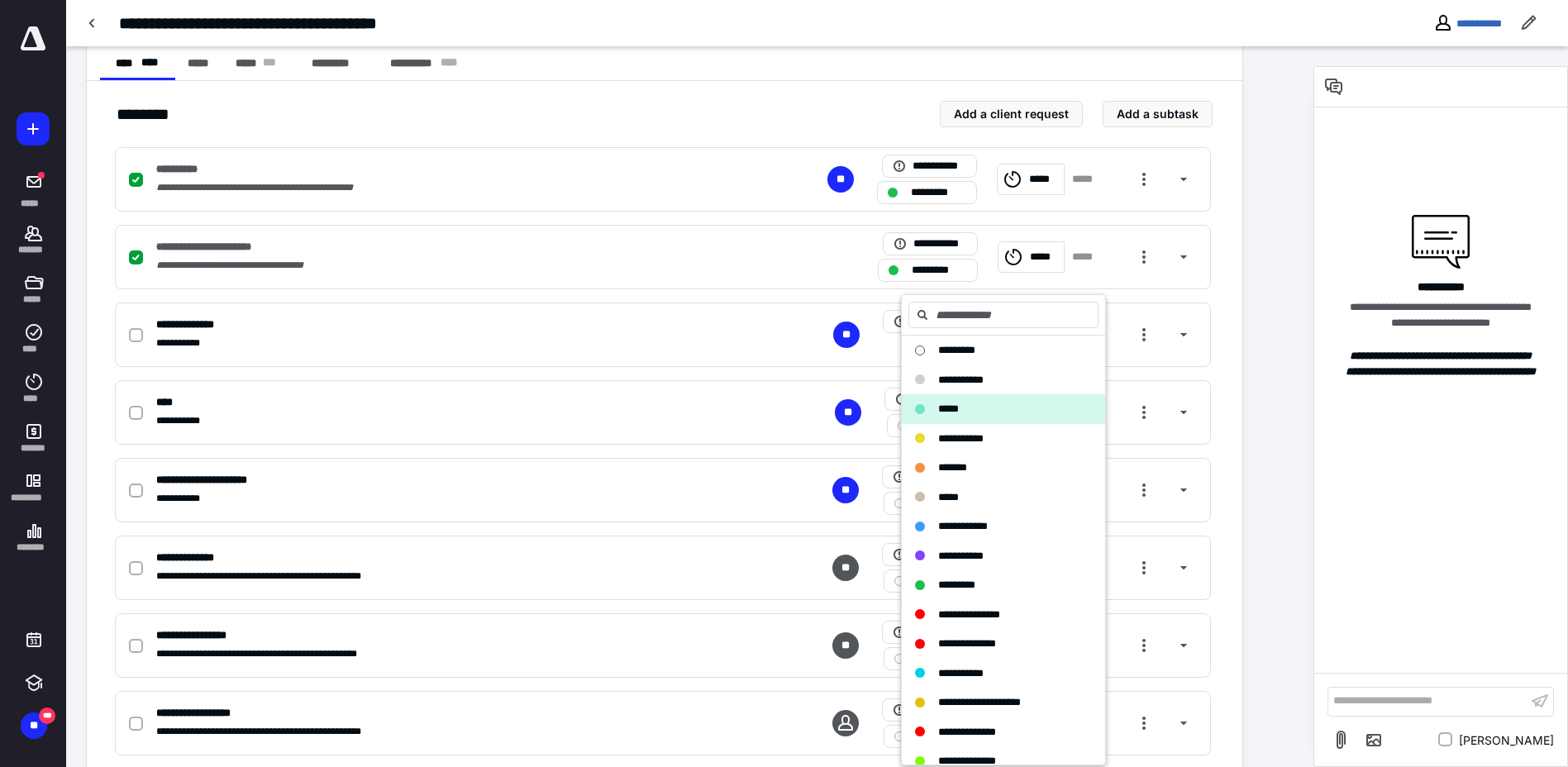 click on "******** Add a client request Add a subtask" at bounding box center (665, 114) 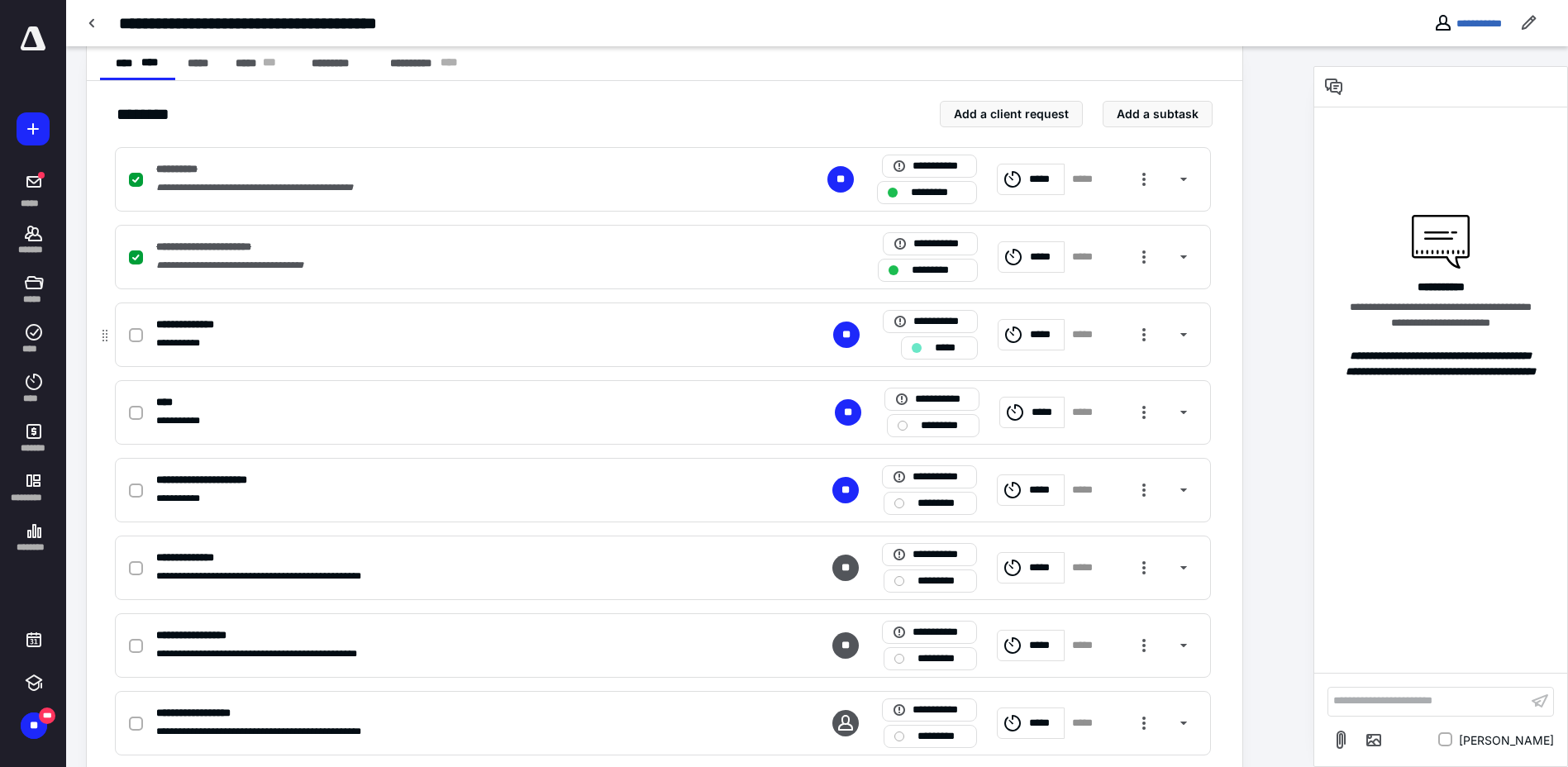 click on "*****" at bounding box center [1032, 335] 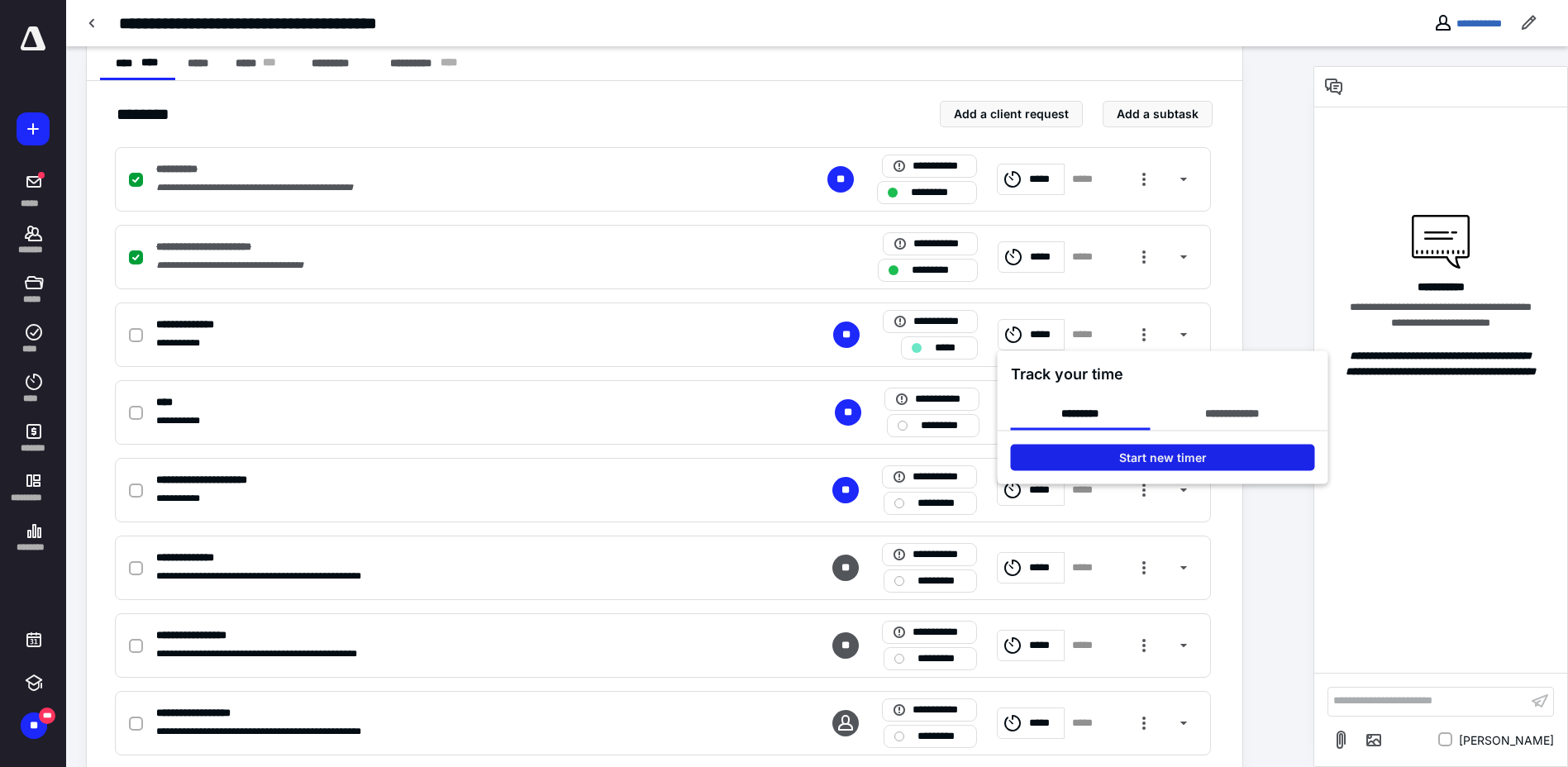 click on "Start new timer" at bounding box center (1163, 458) 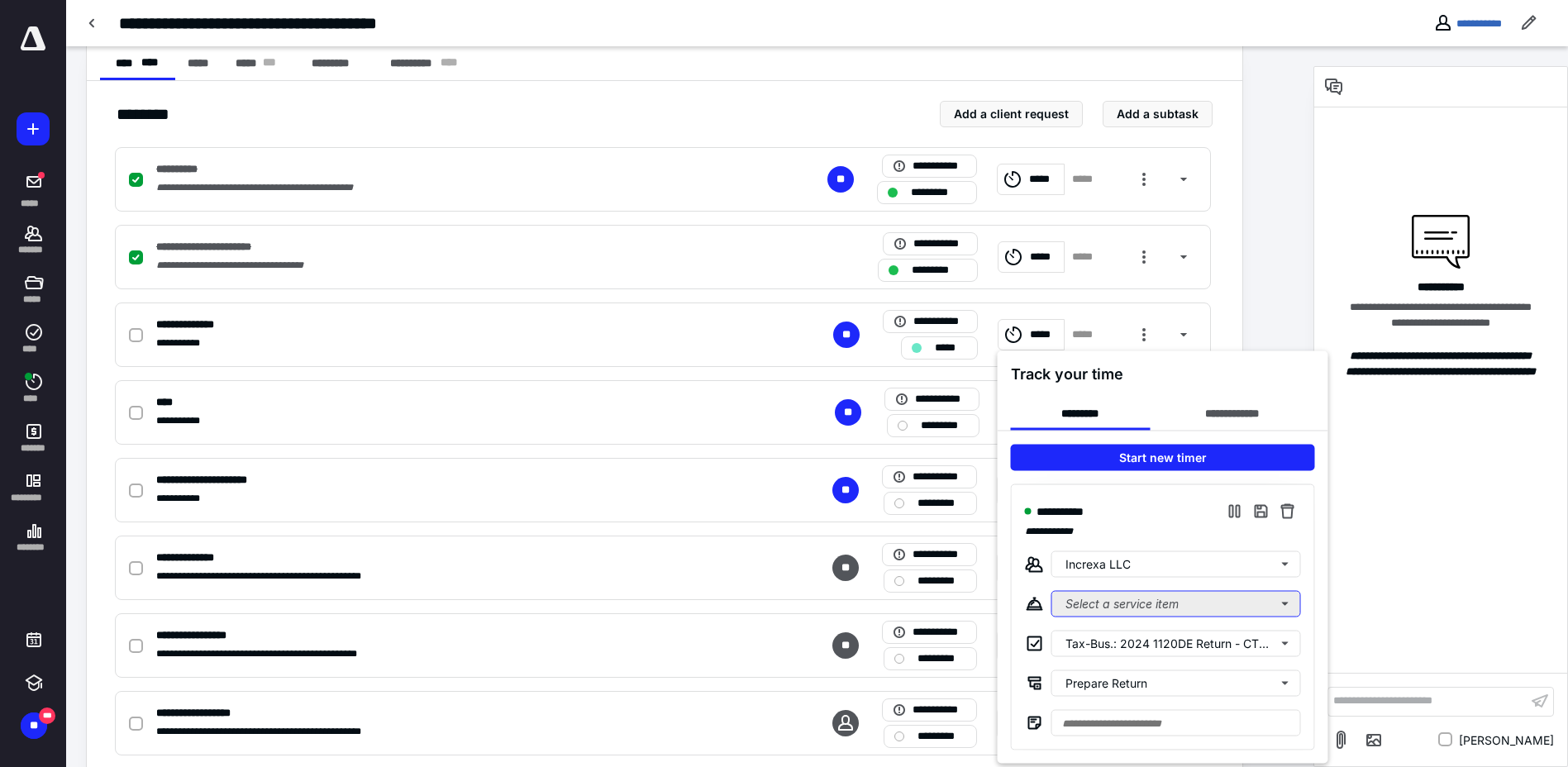 click on "Select a service item" at bounding box center [1176, 604] 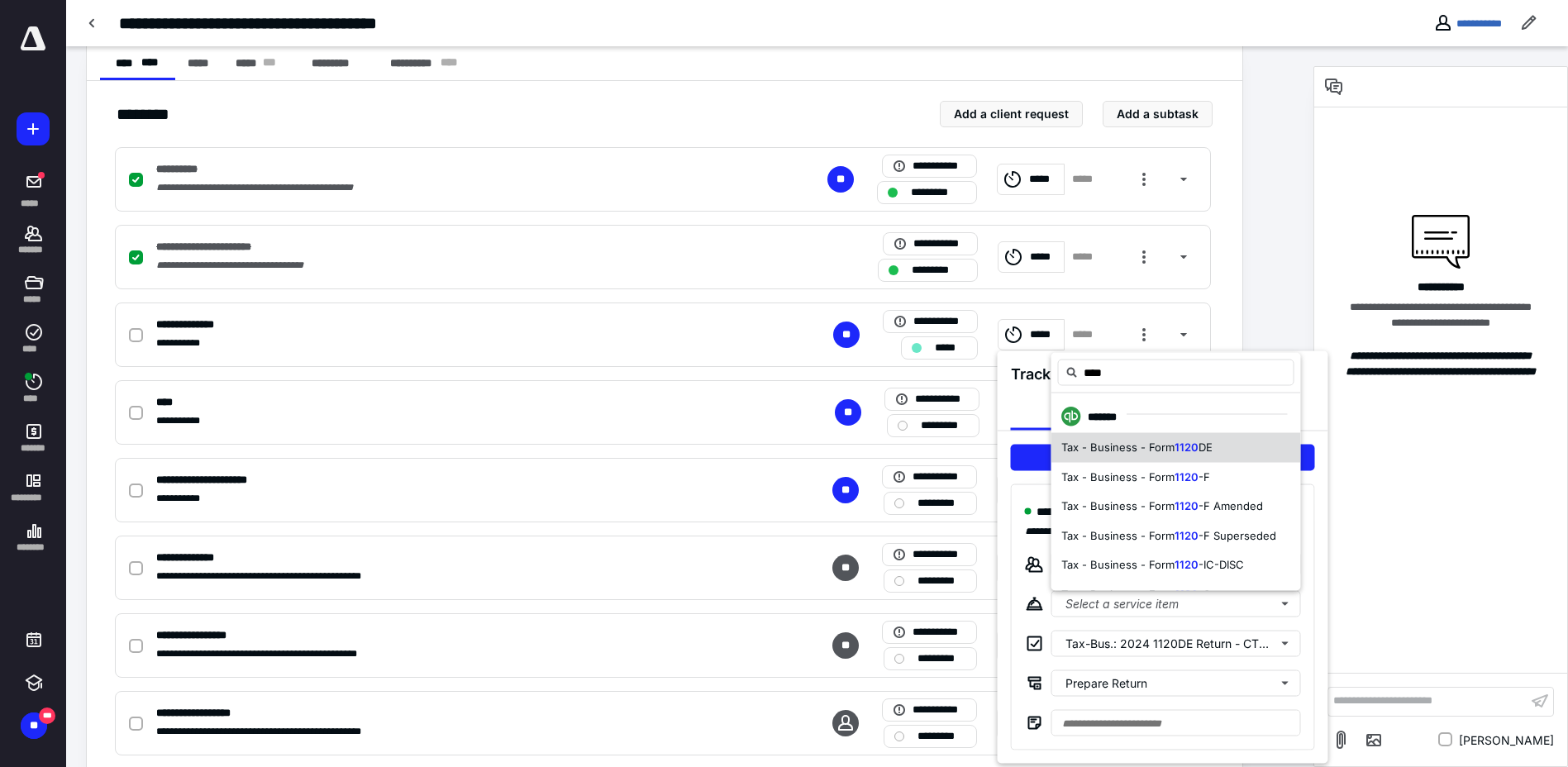 click on "Tax - Business - Form" at bounding box center (1118, 447) 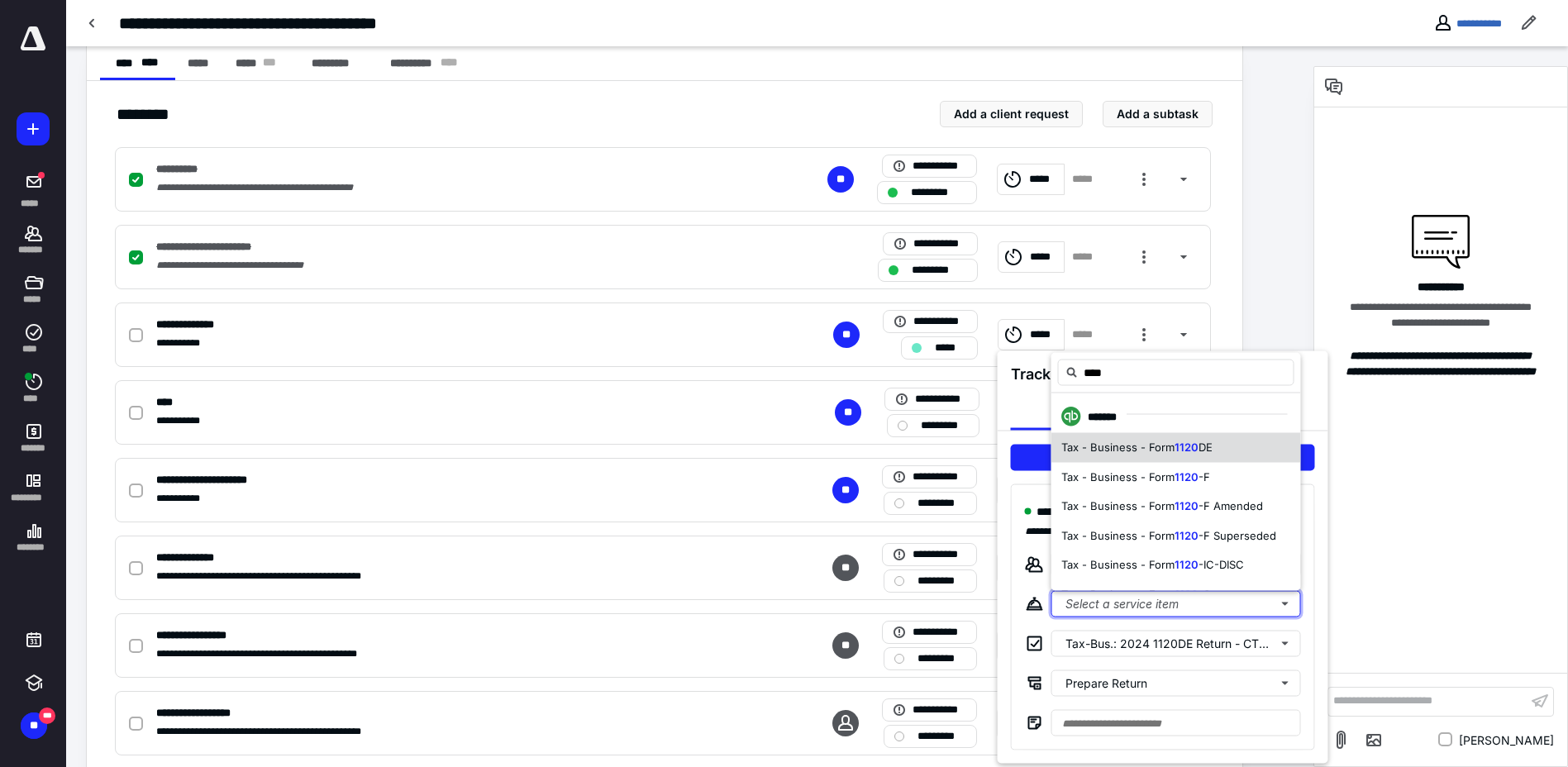 type 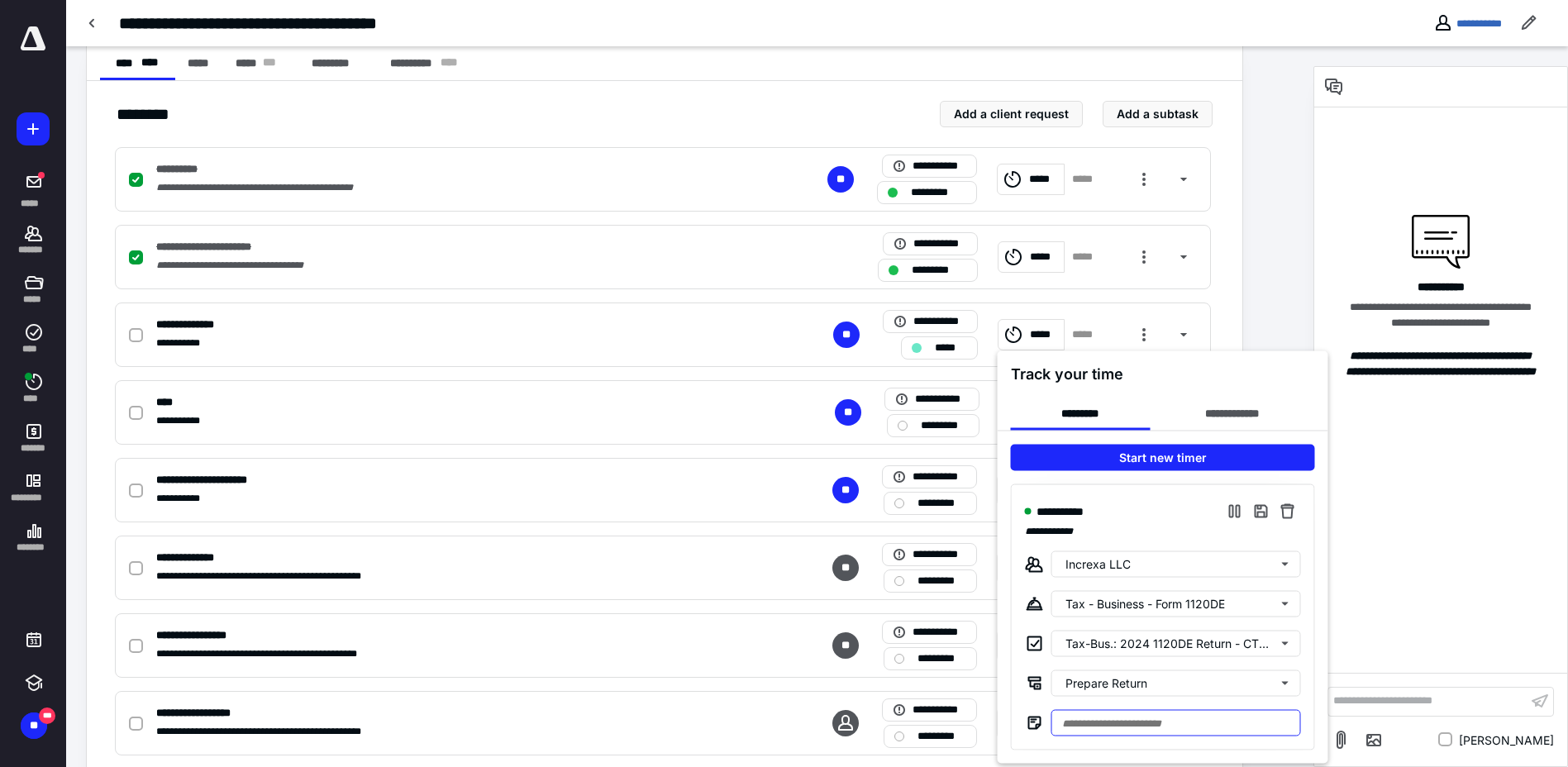 click at bounding box center (1176, 723) 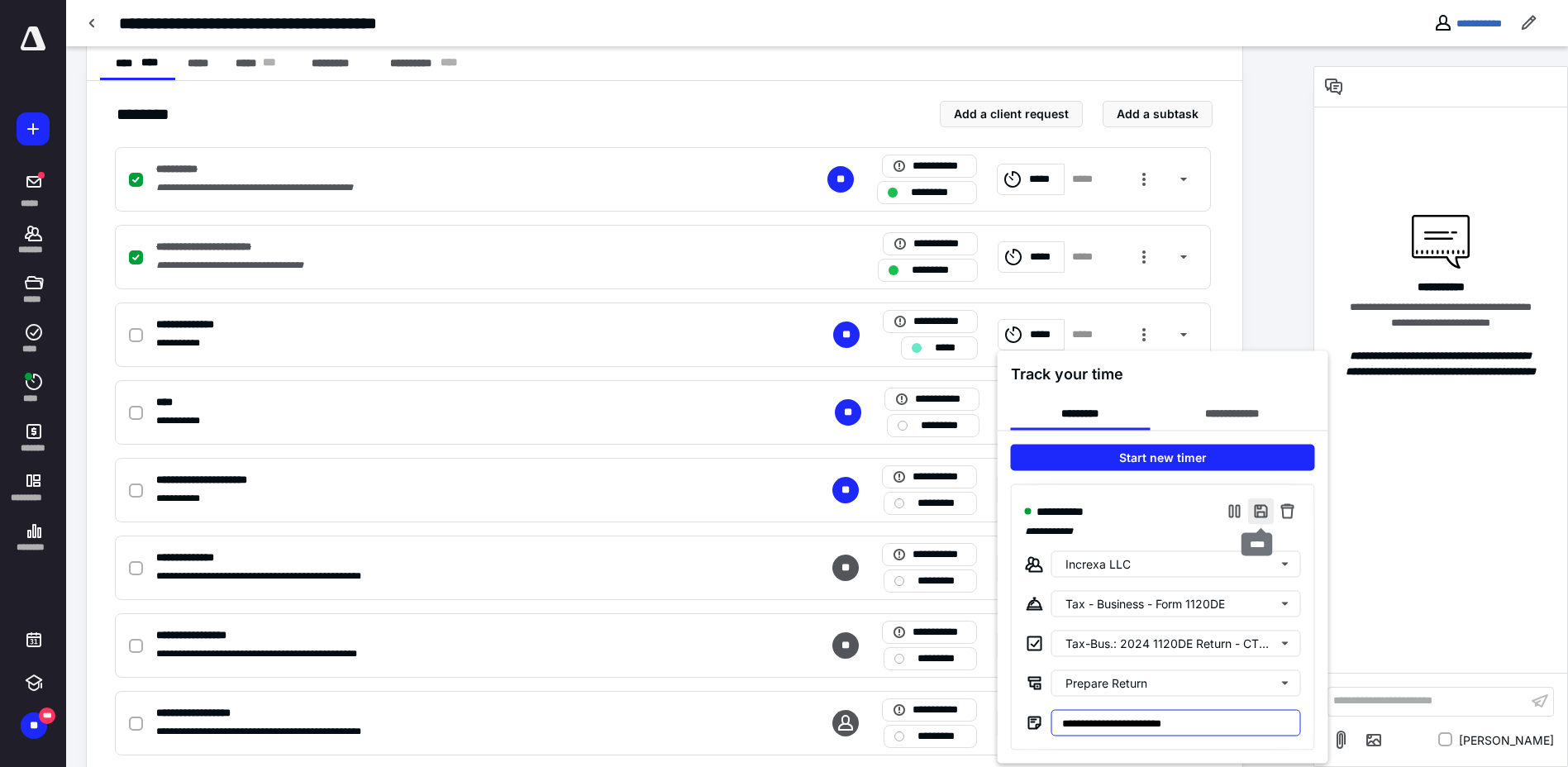 type on "**********" 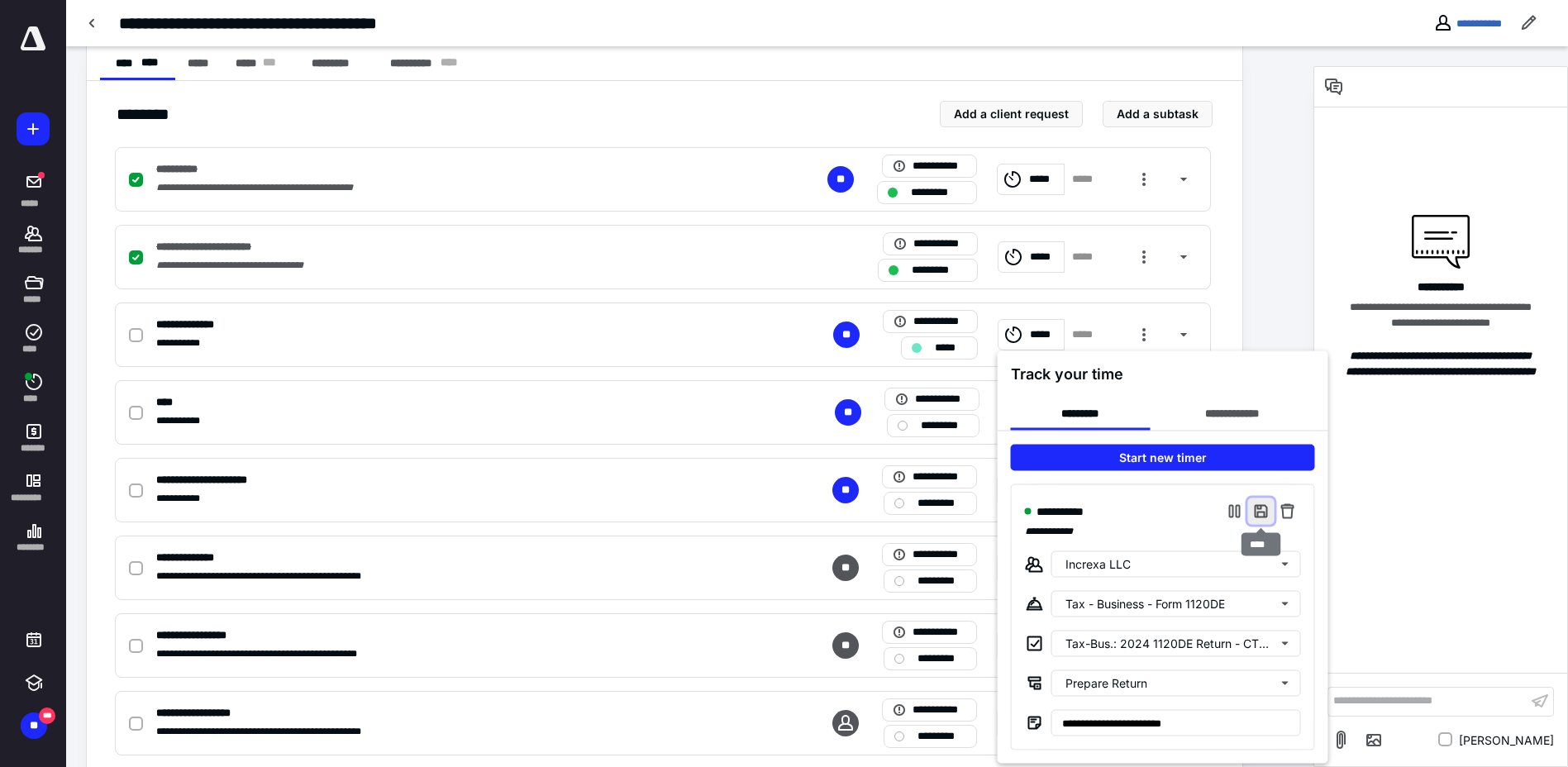 click at bounding box center (1261, 512) 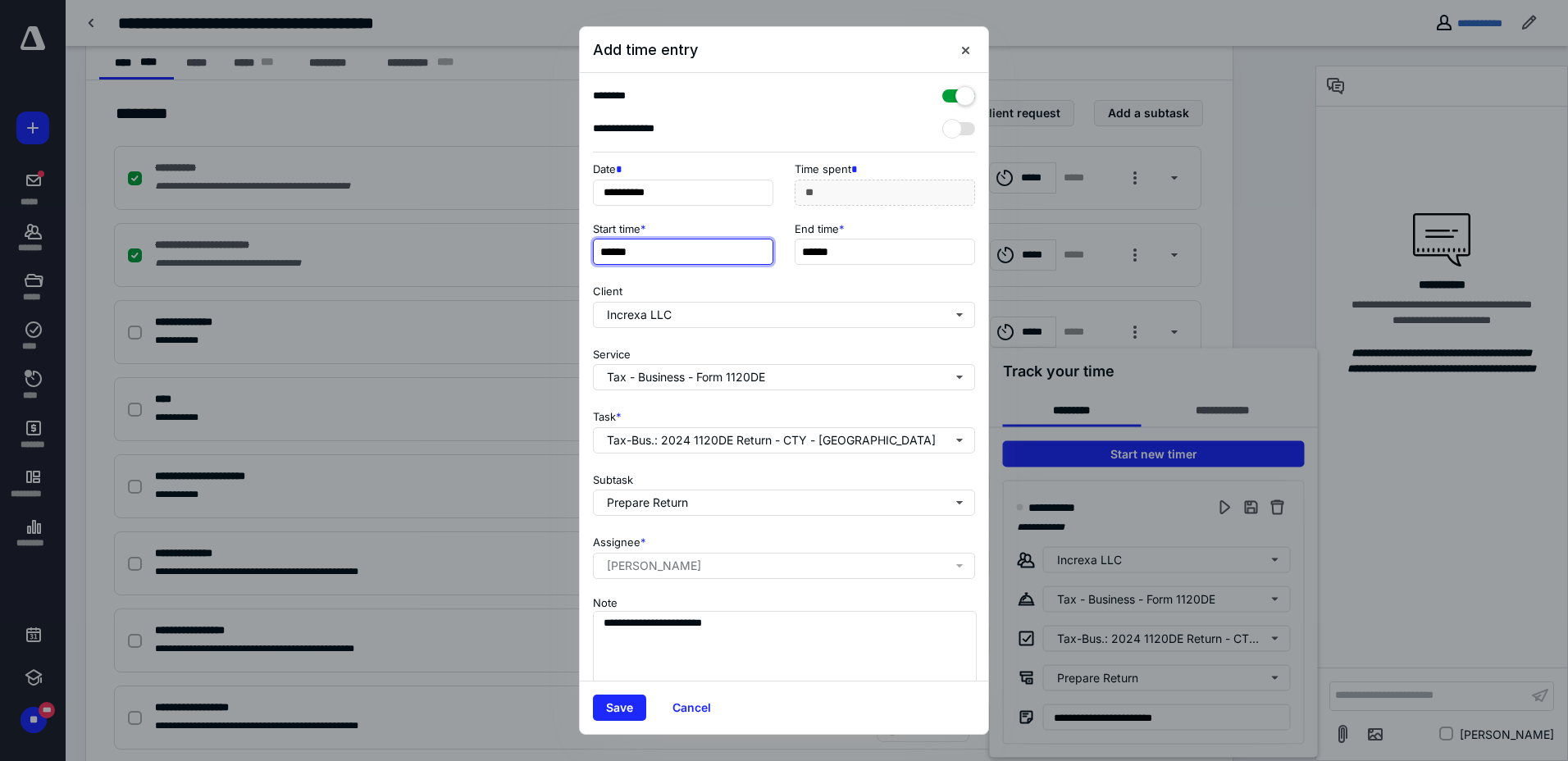 click on "******" at bounding box center (683, 252) 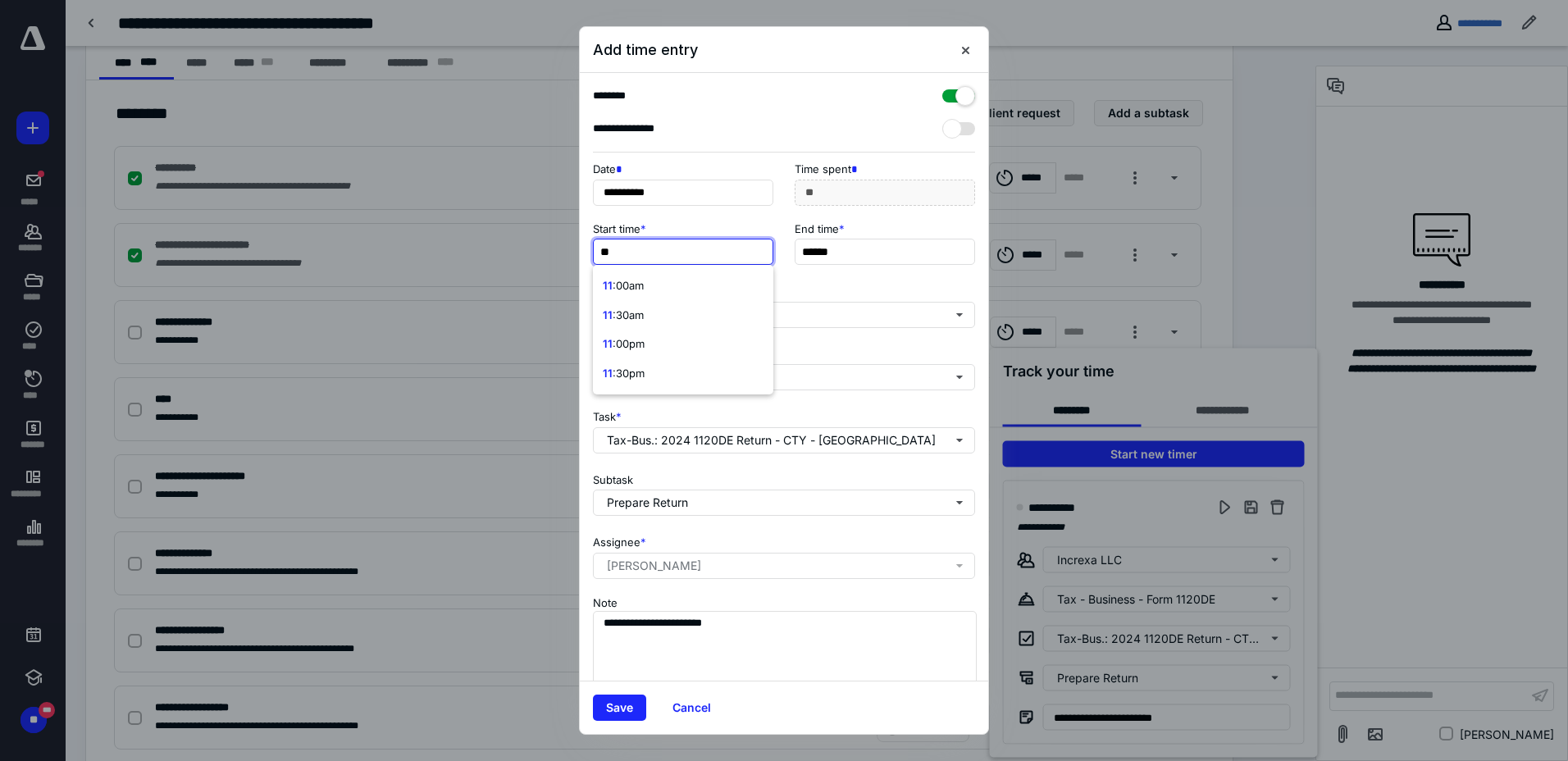 type on "*" 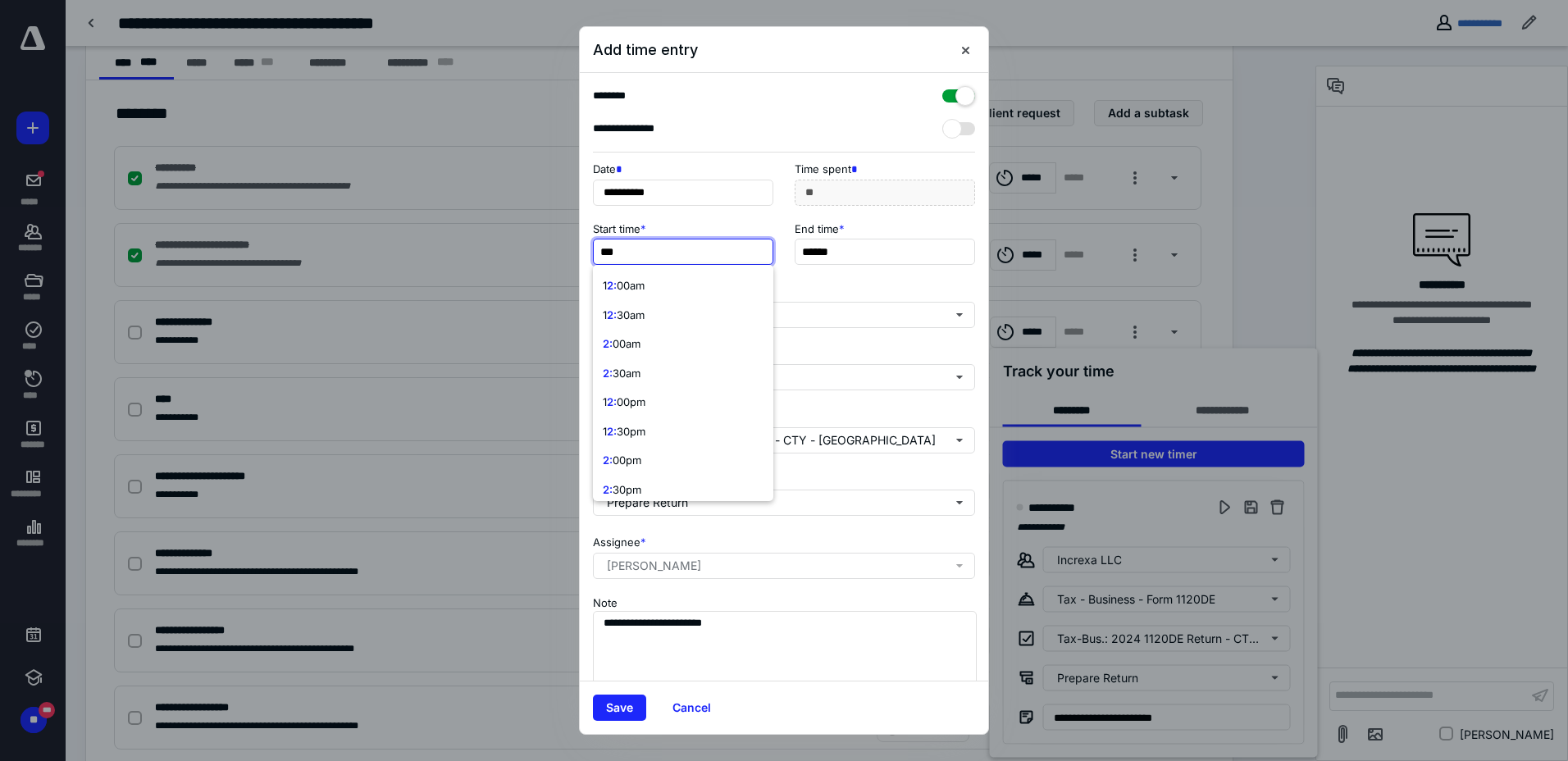 type on "****" 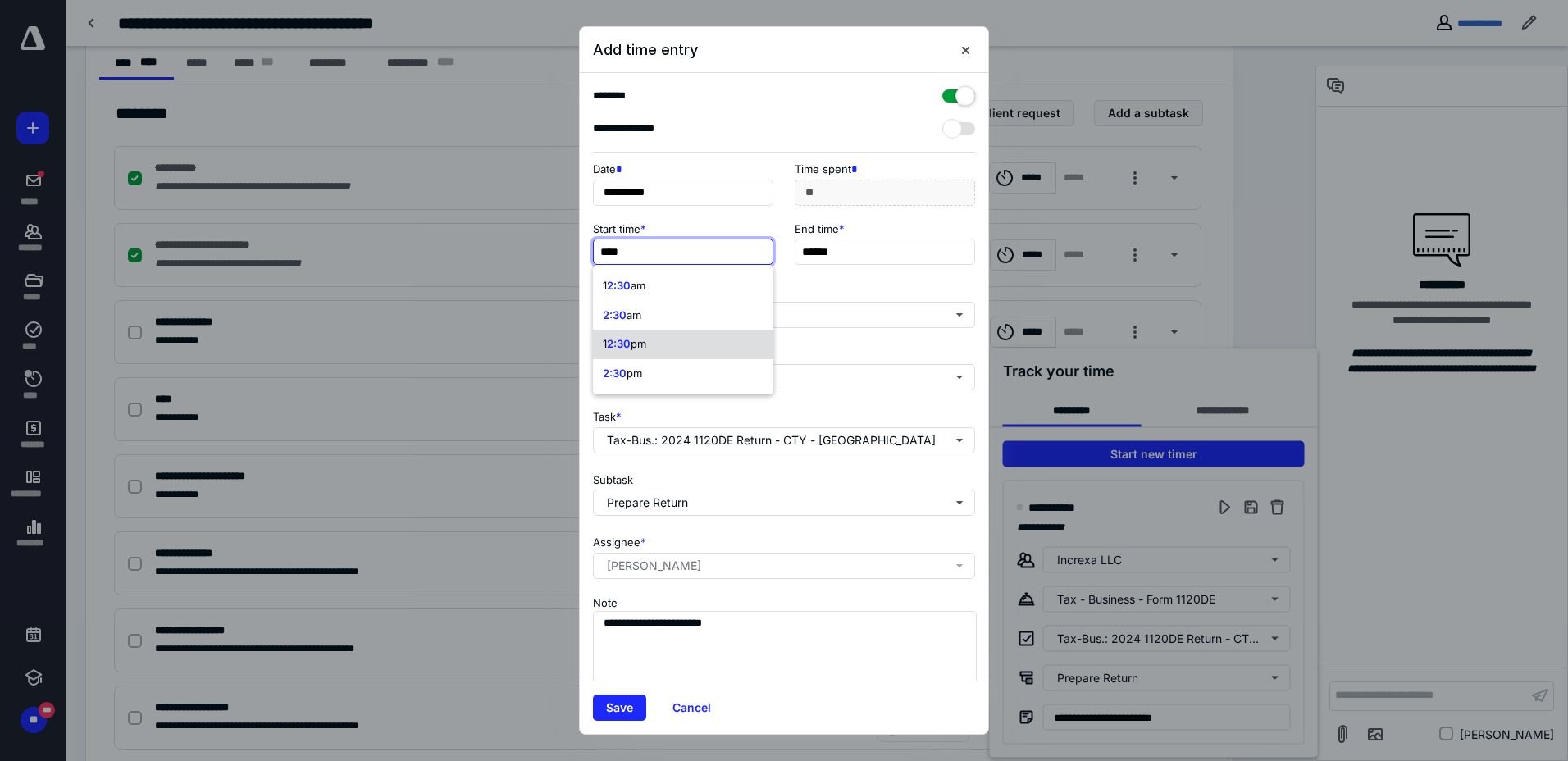 click on "1 2:30 pm" at bounding box center (683, 344) 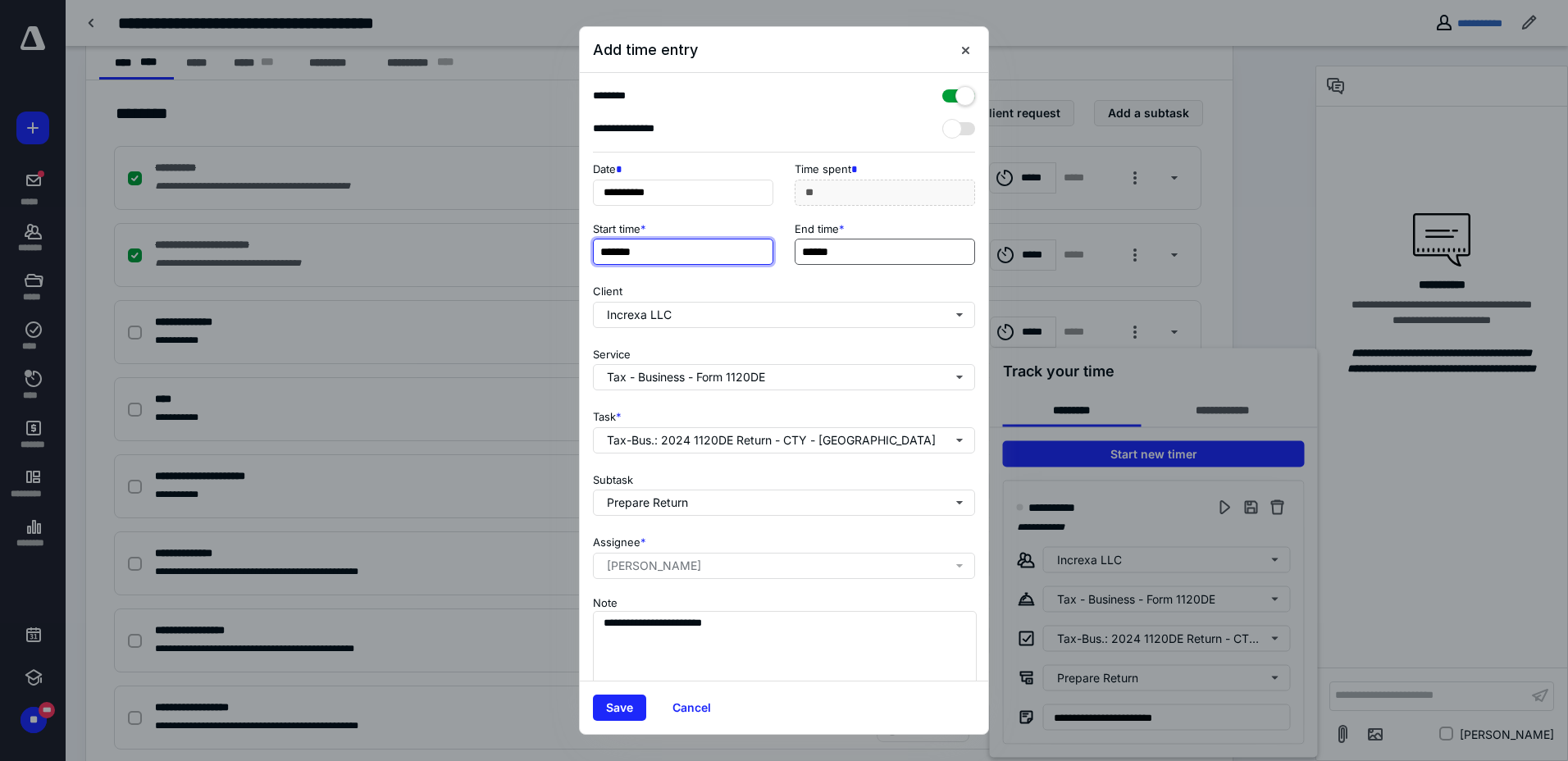 type on "*******" 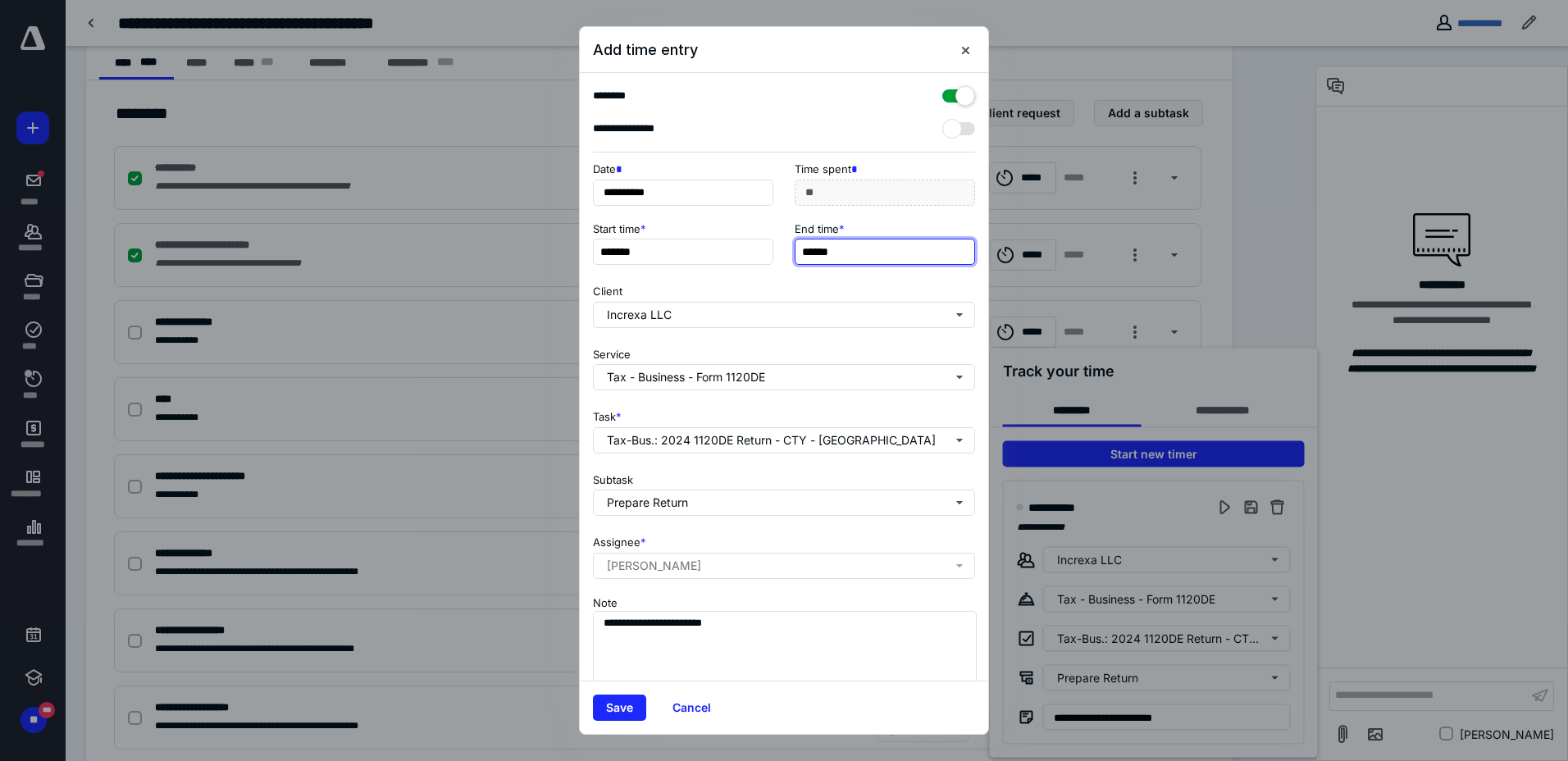 click on "******" at bounding box center [885, 252] 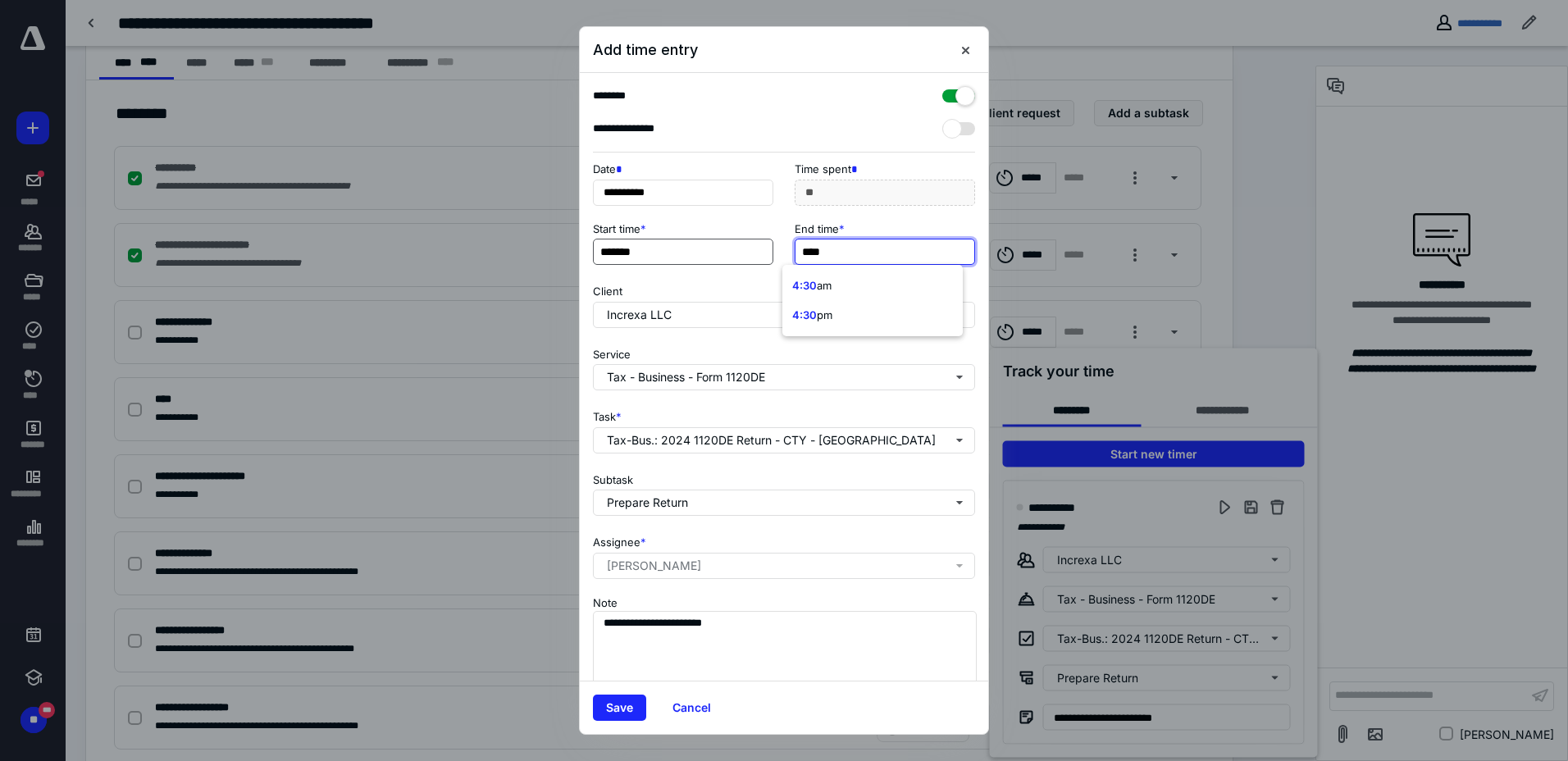 type on "****" 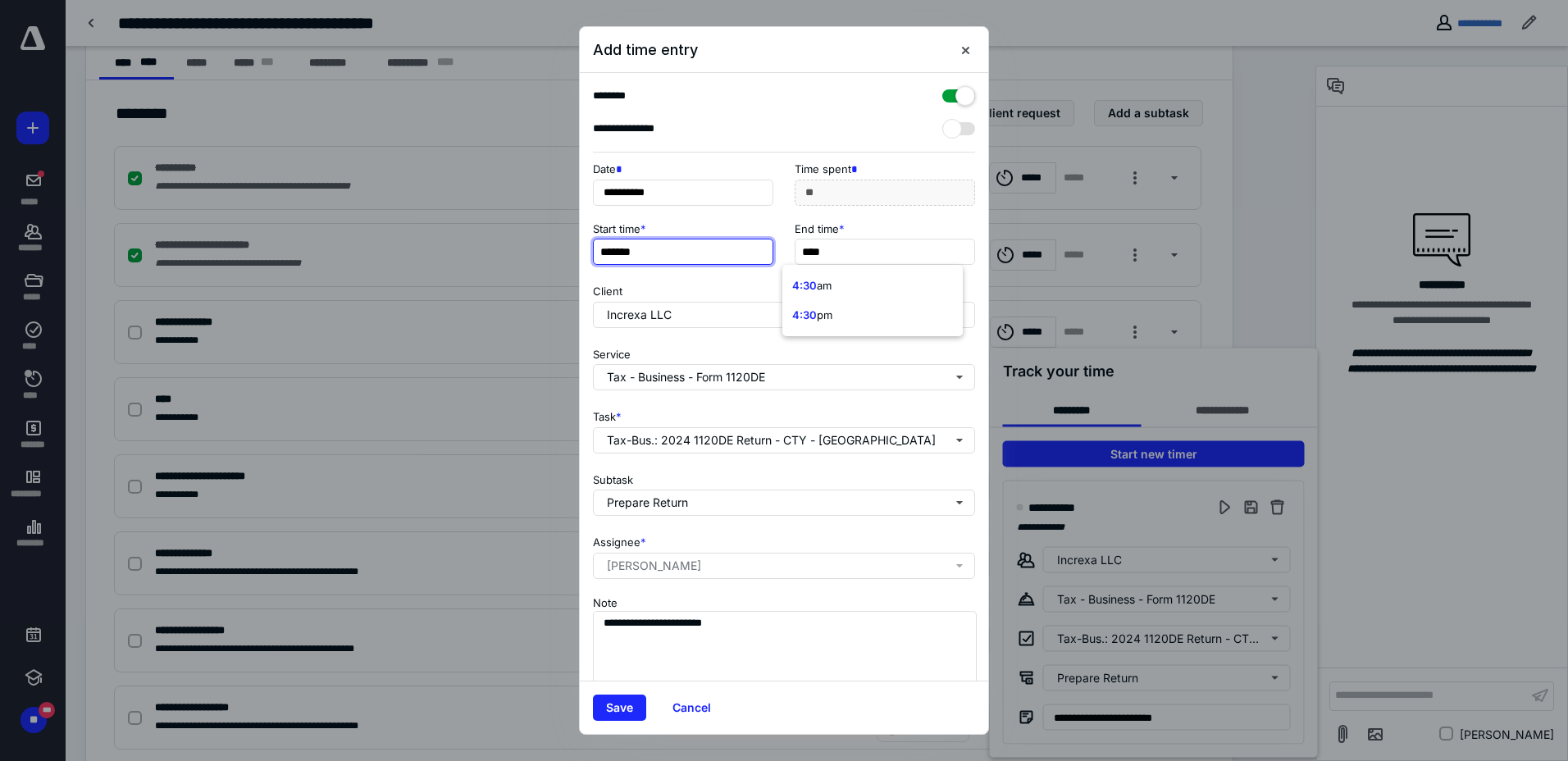 type on "***" 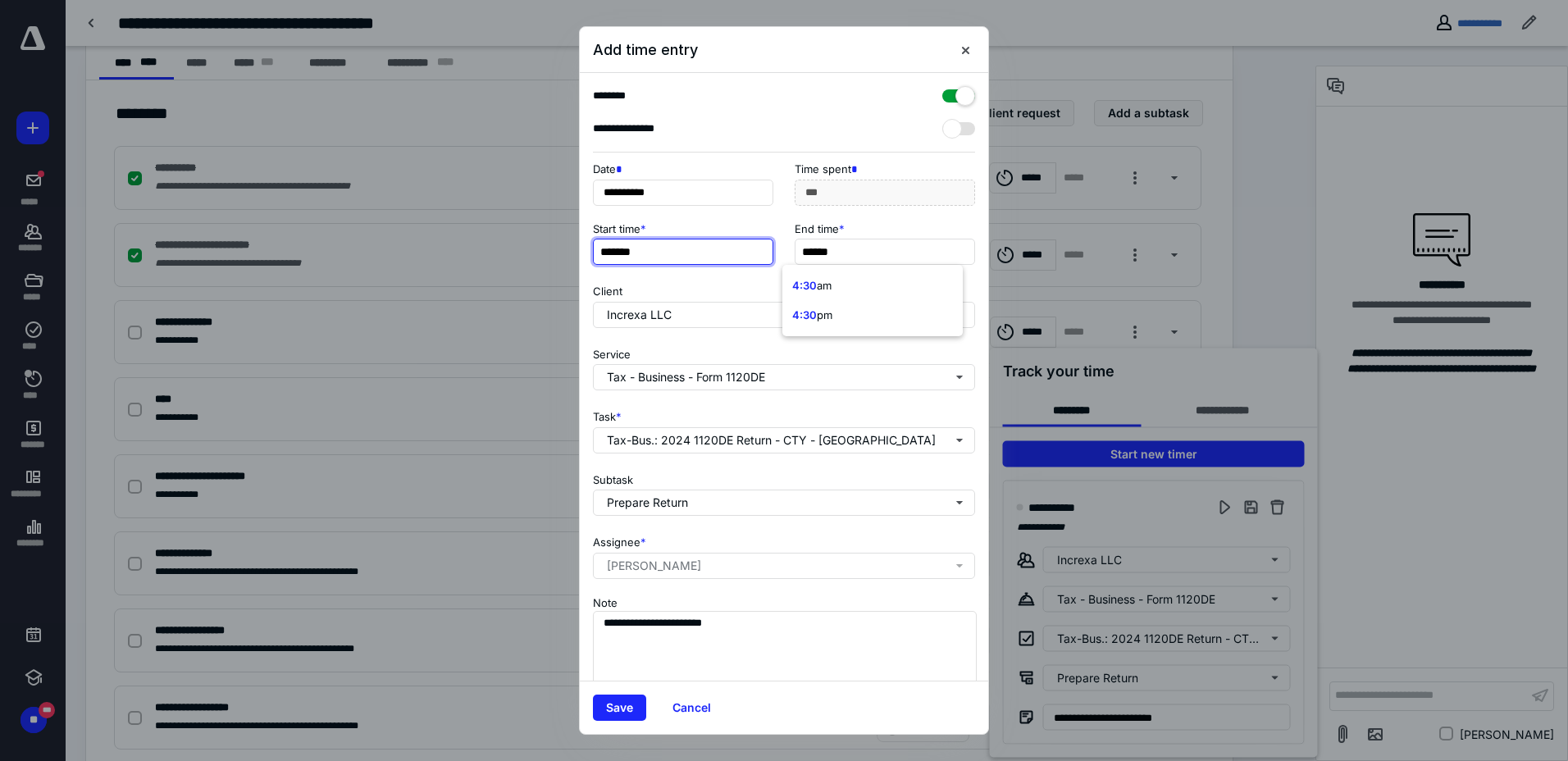 click on "*******" at bounding box center [683, 252] 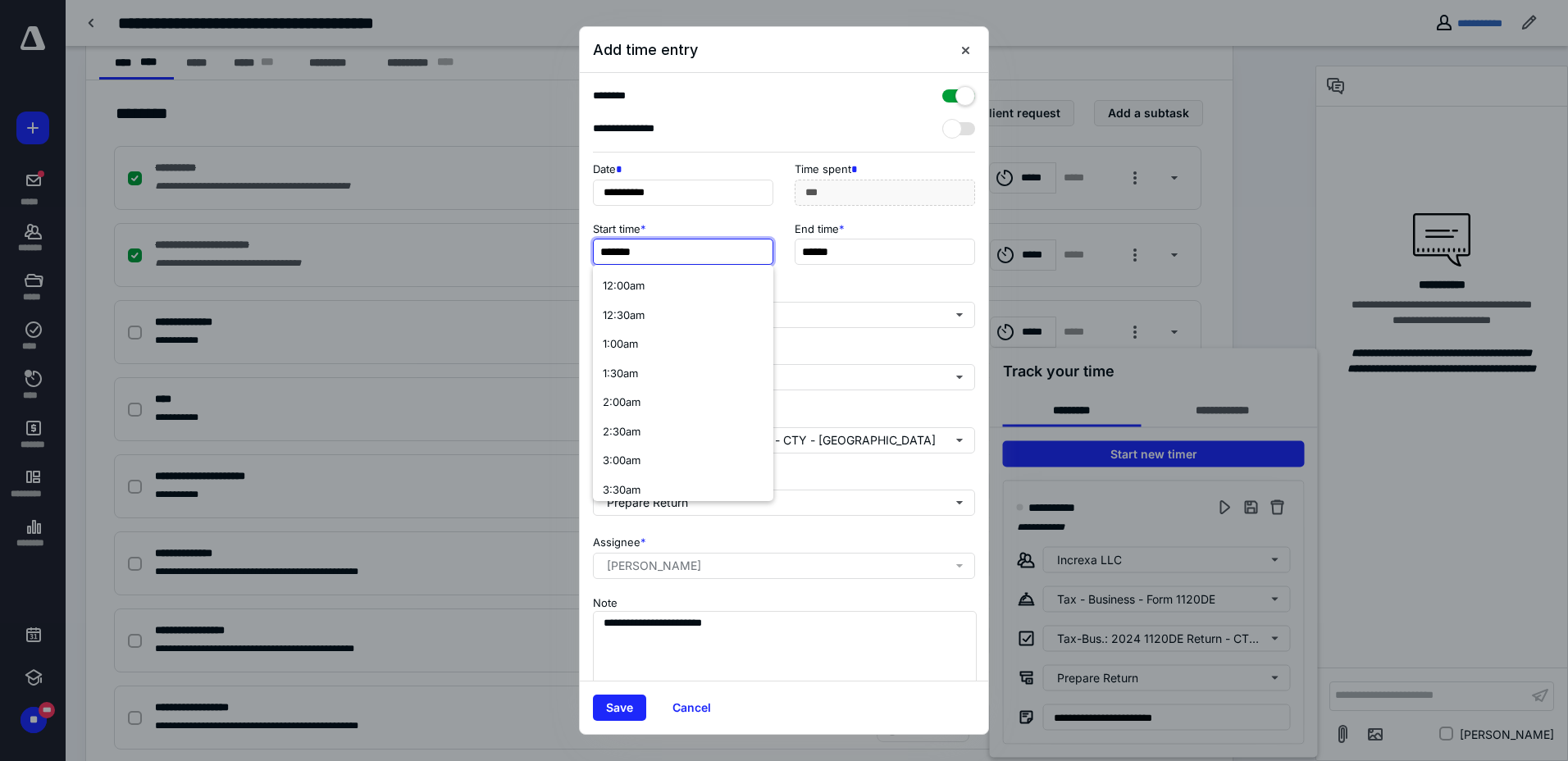 click on "*******" at bounding box center [683, 252] 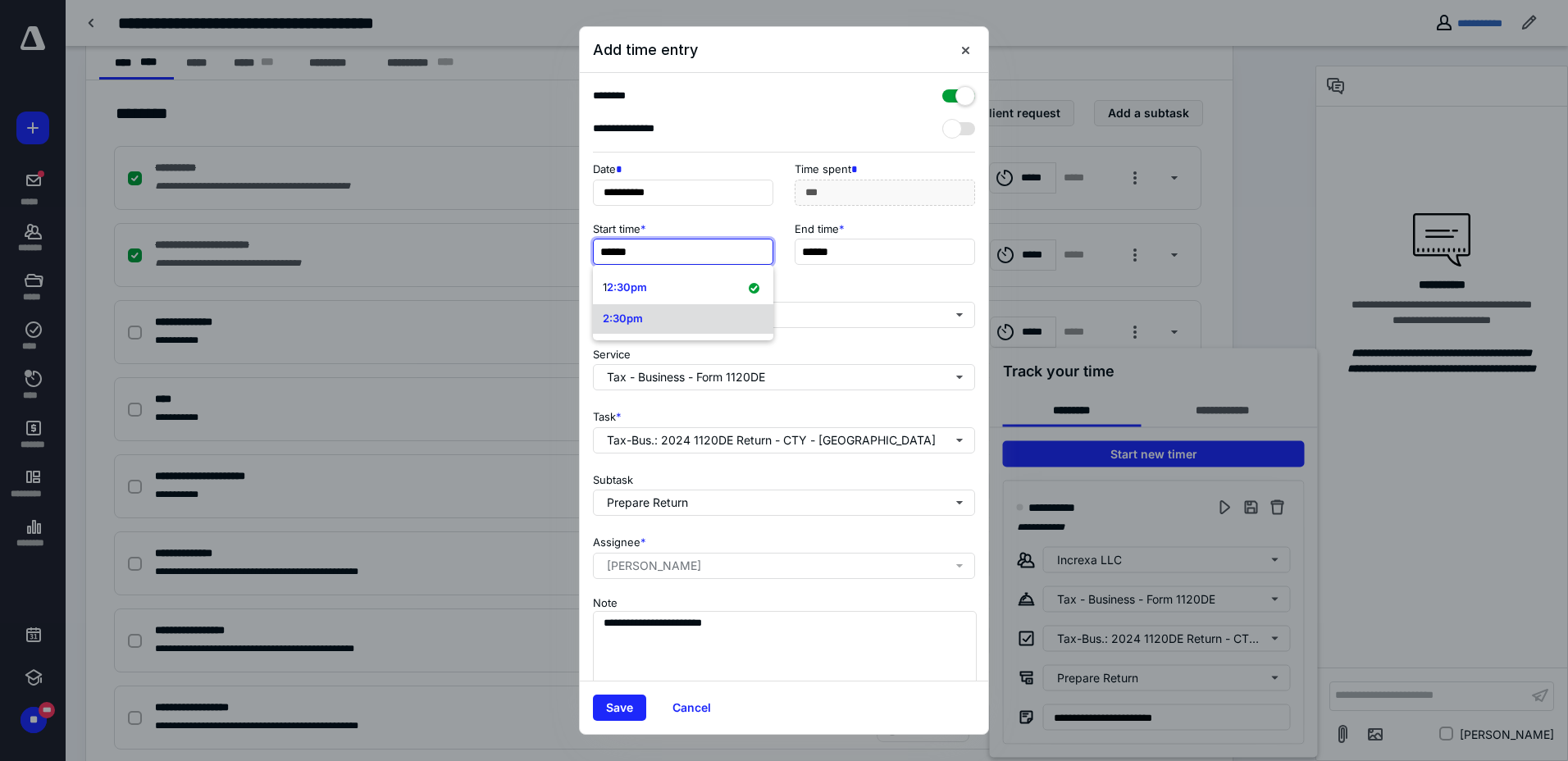 click on "2:30pm" at bounding box center (683, 319) 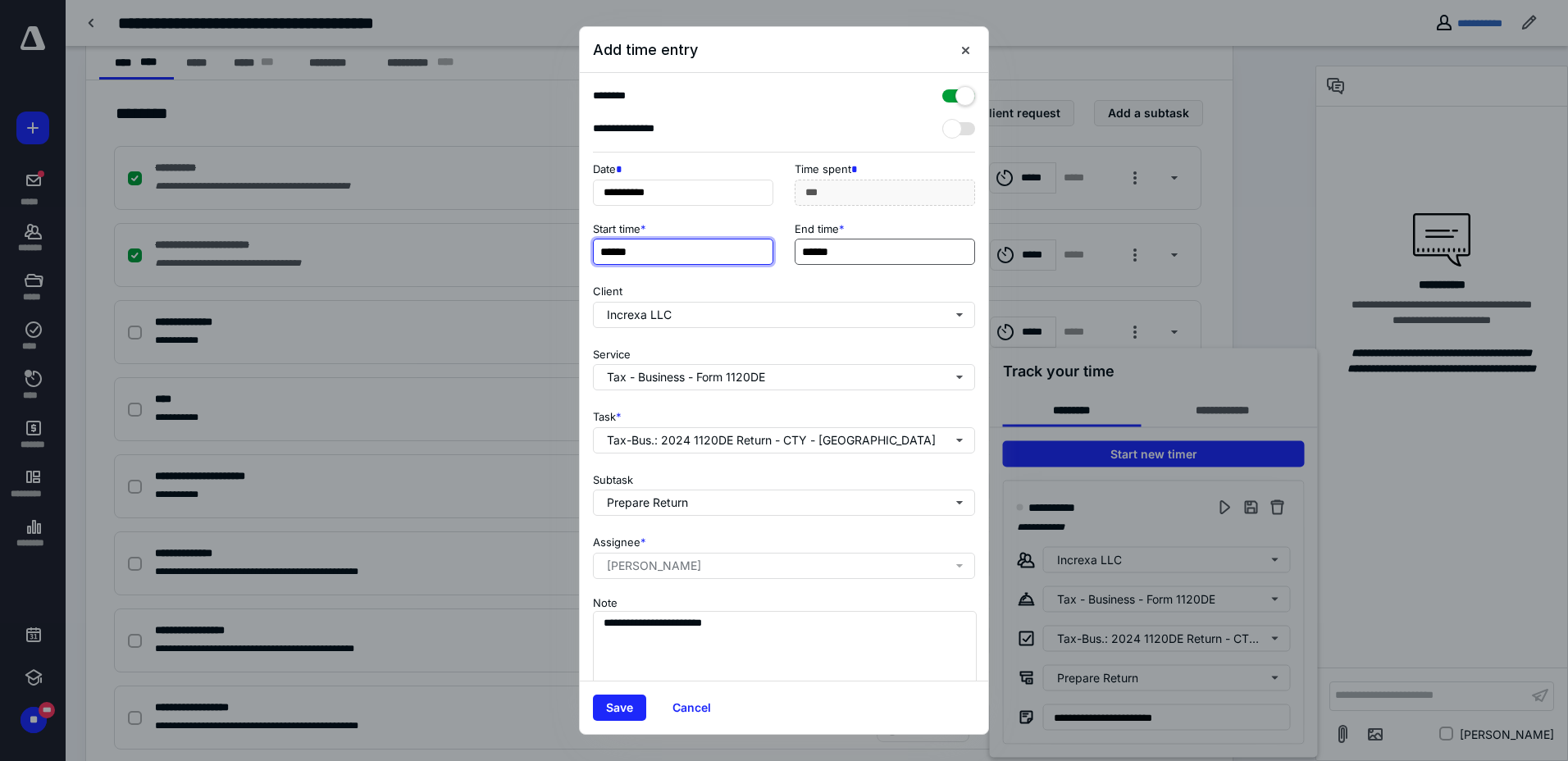 type on "******" 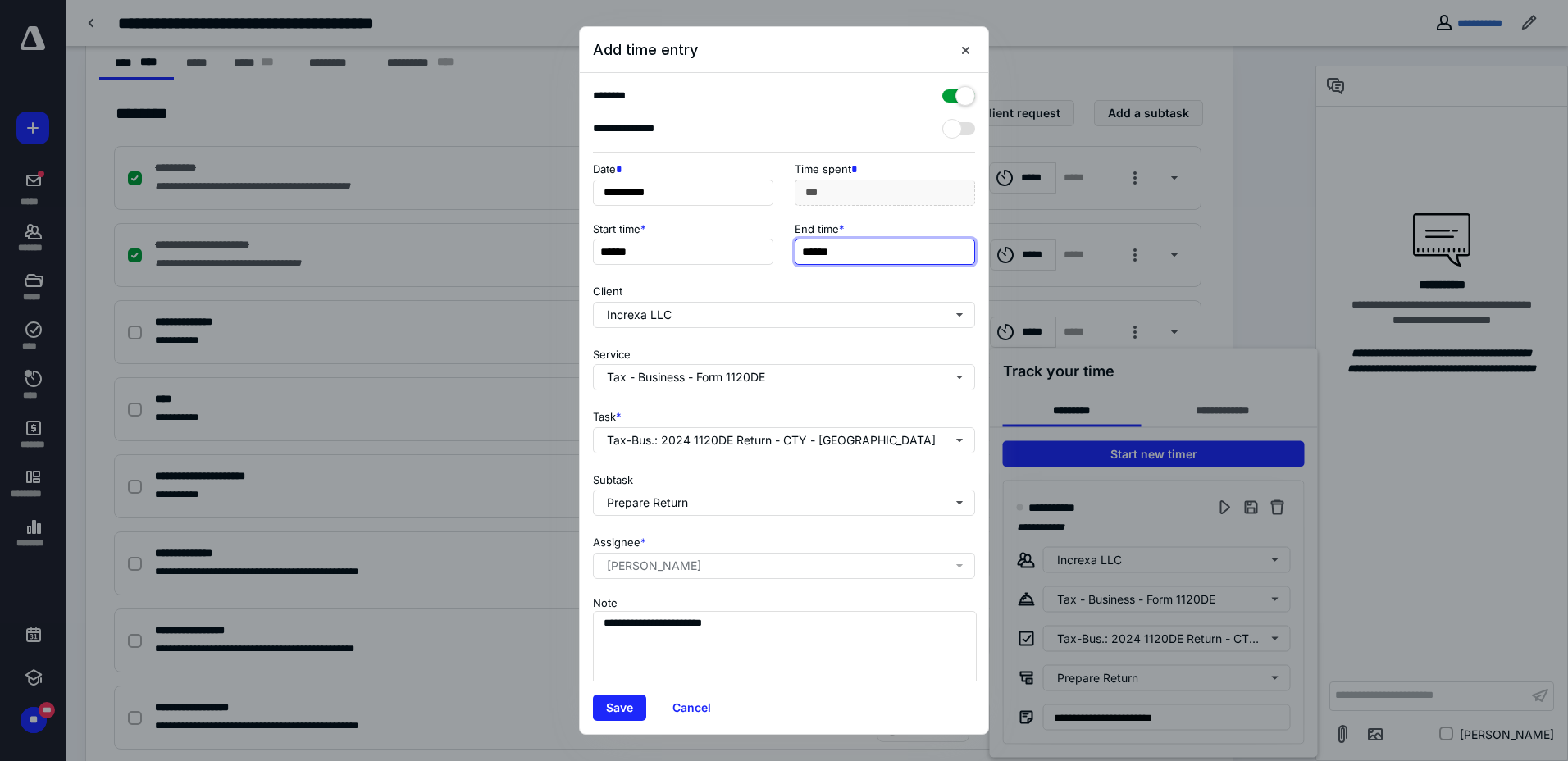 click on "******" at bounding box center [885, 252] 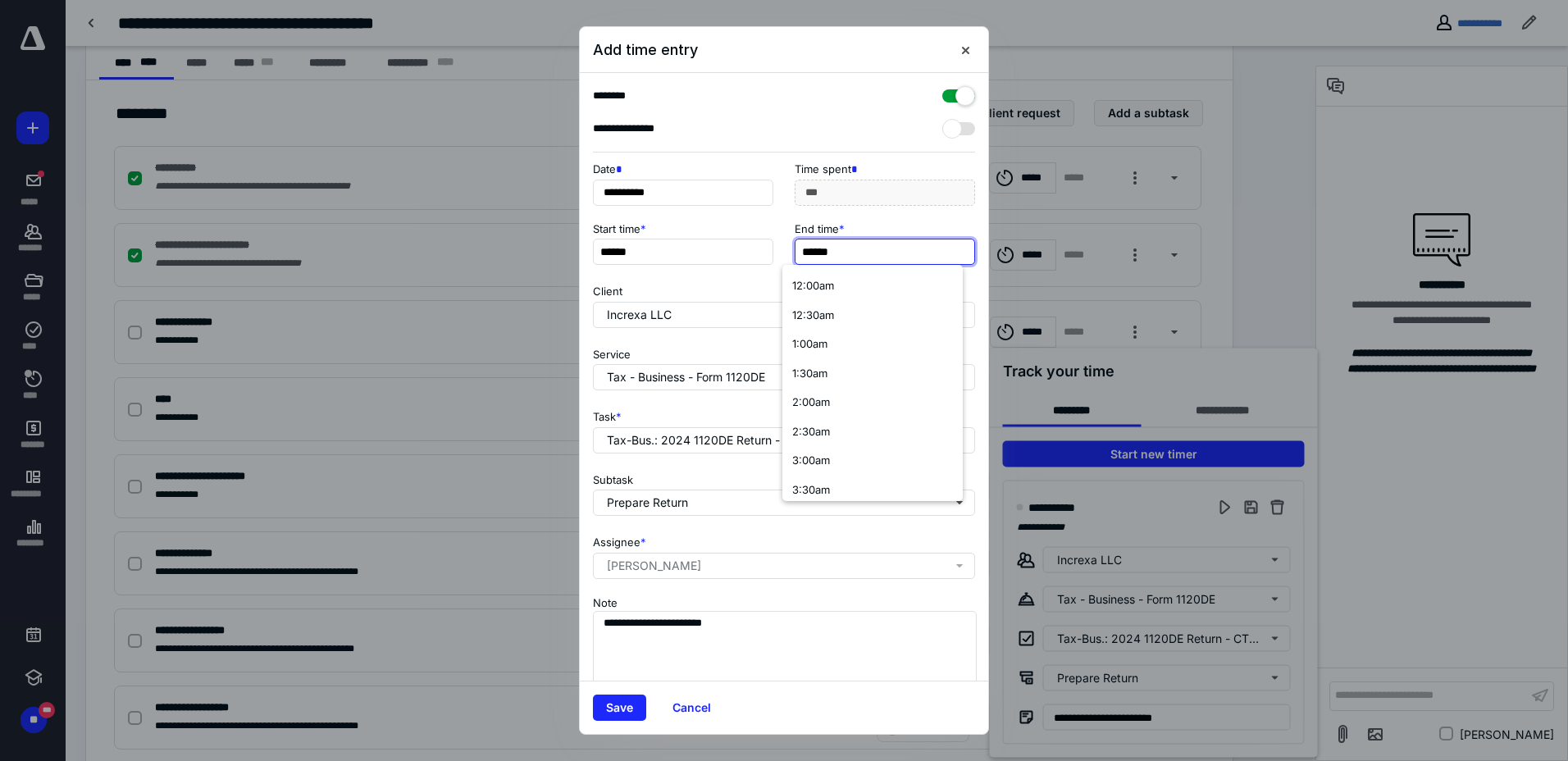 click on "******" at bounding box center (885, 252) 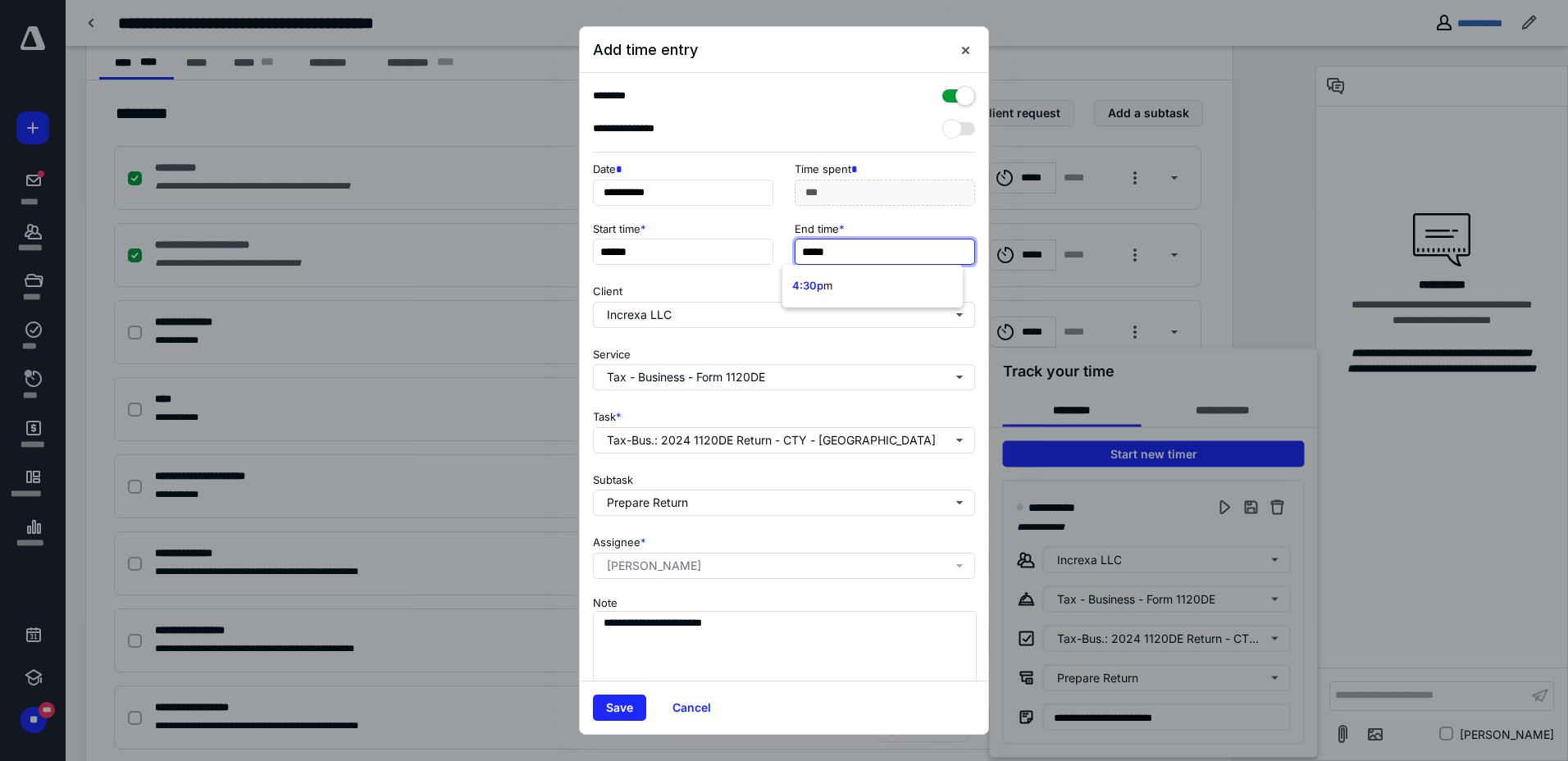type on "******" 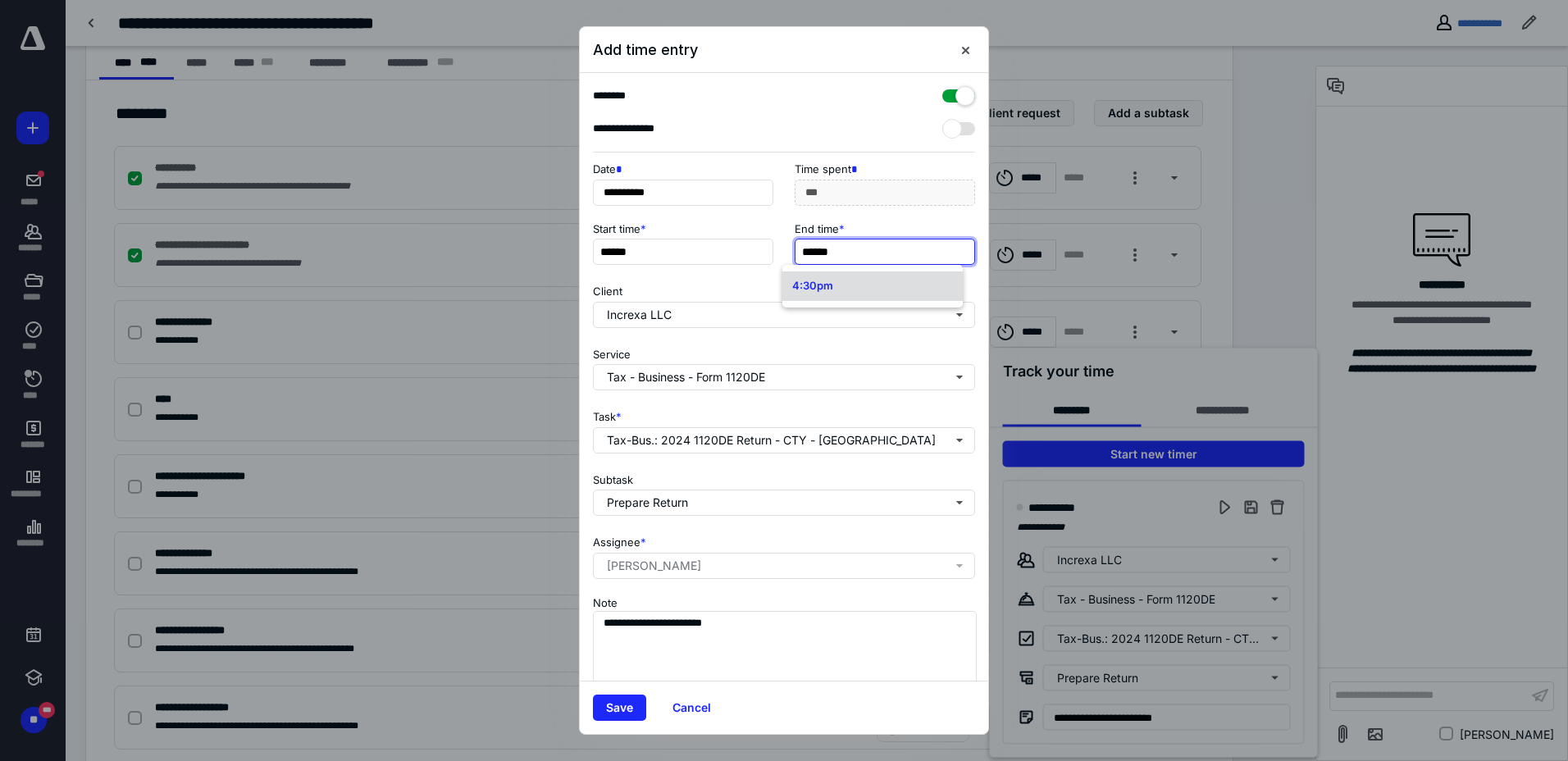 click on "4:30pm" at bounding box center (873, 286) 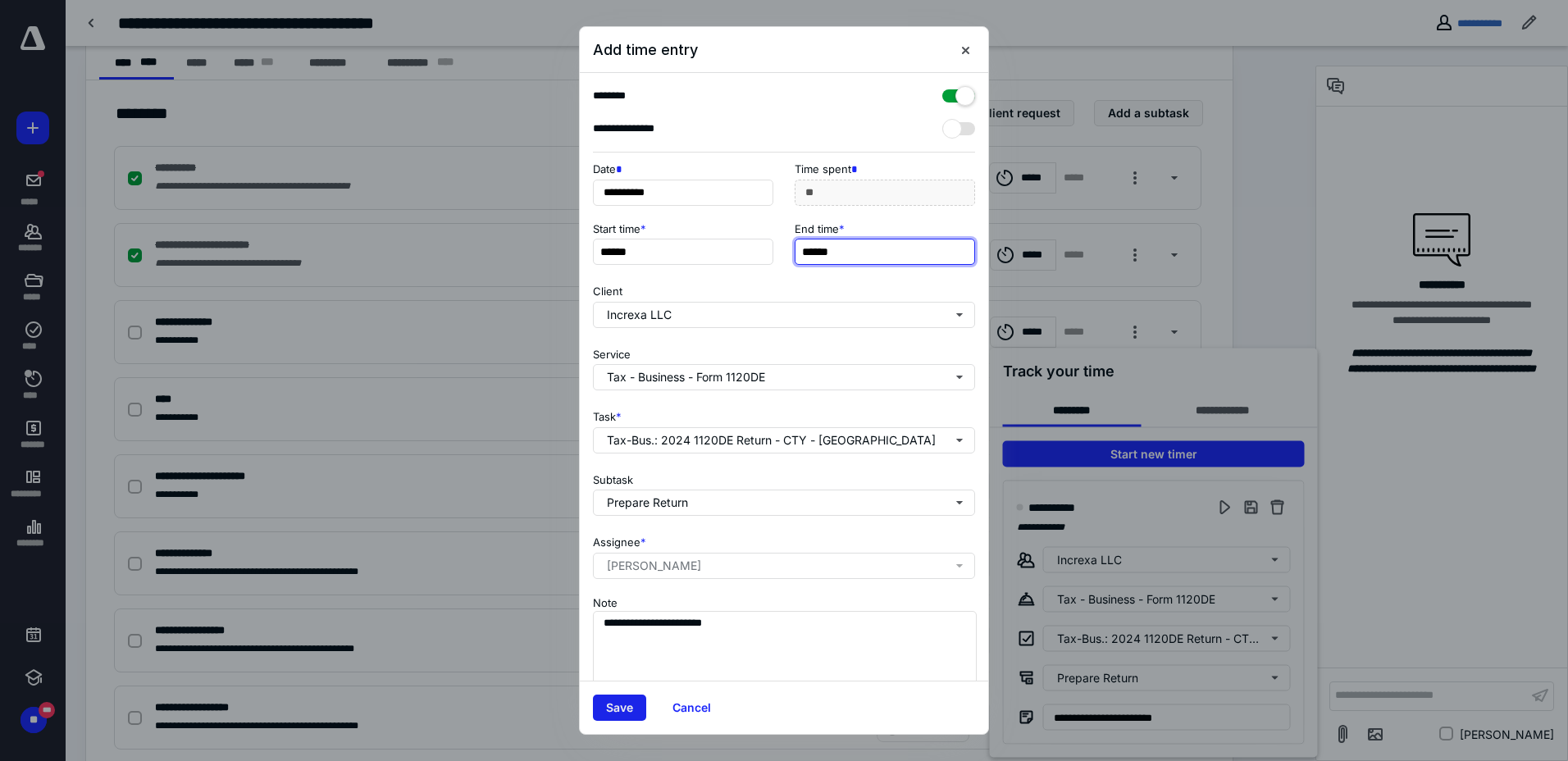 type on "******" 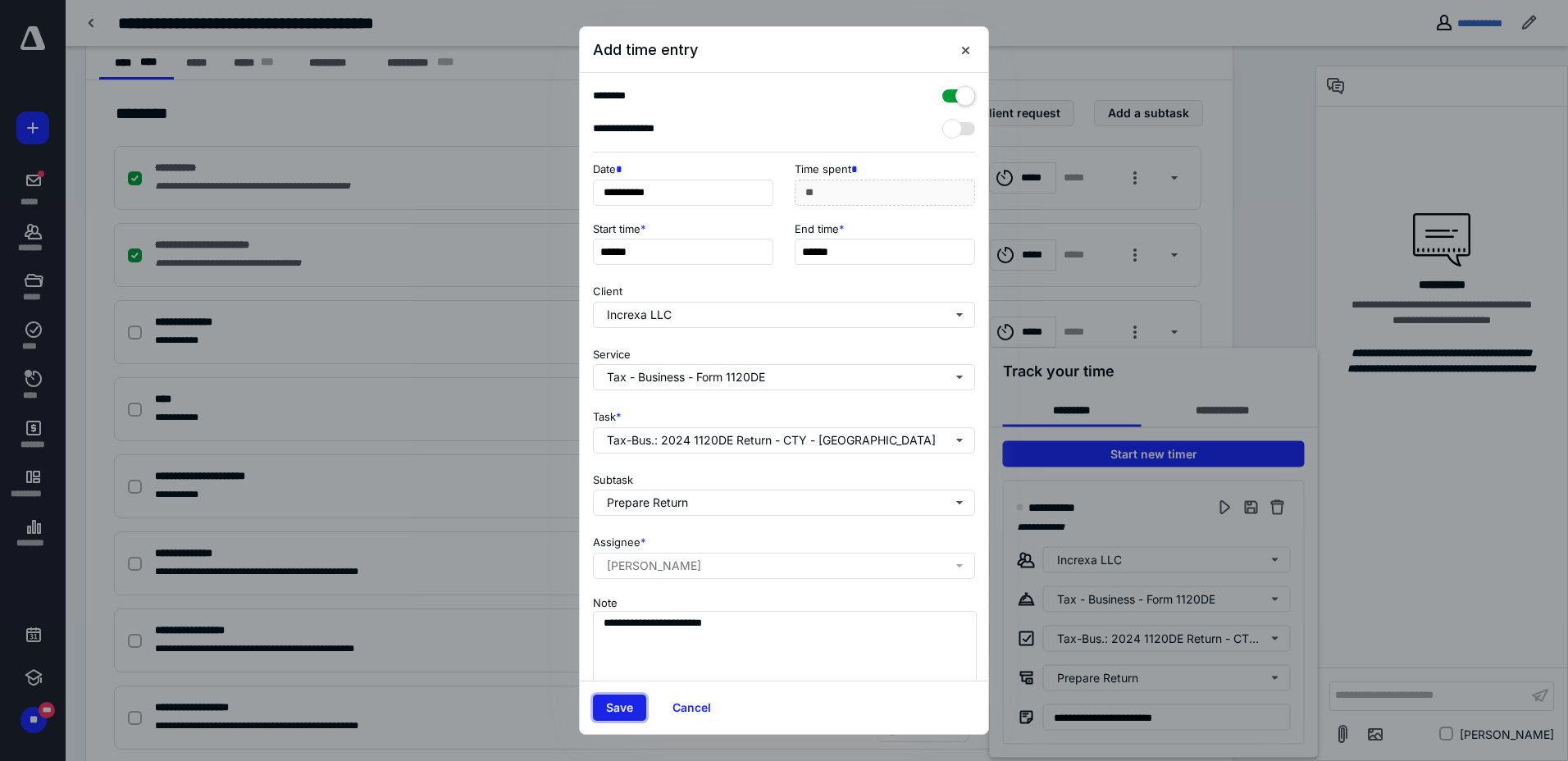 click on "Save" at bounding box center [619, 708] 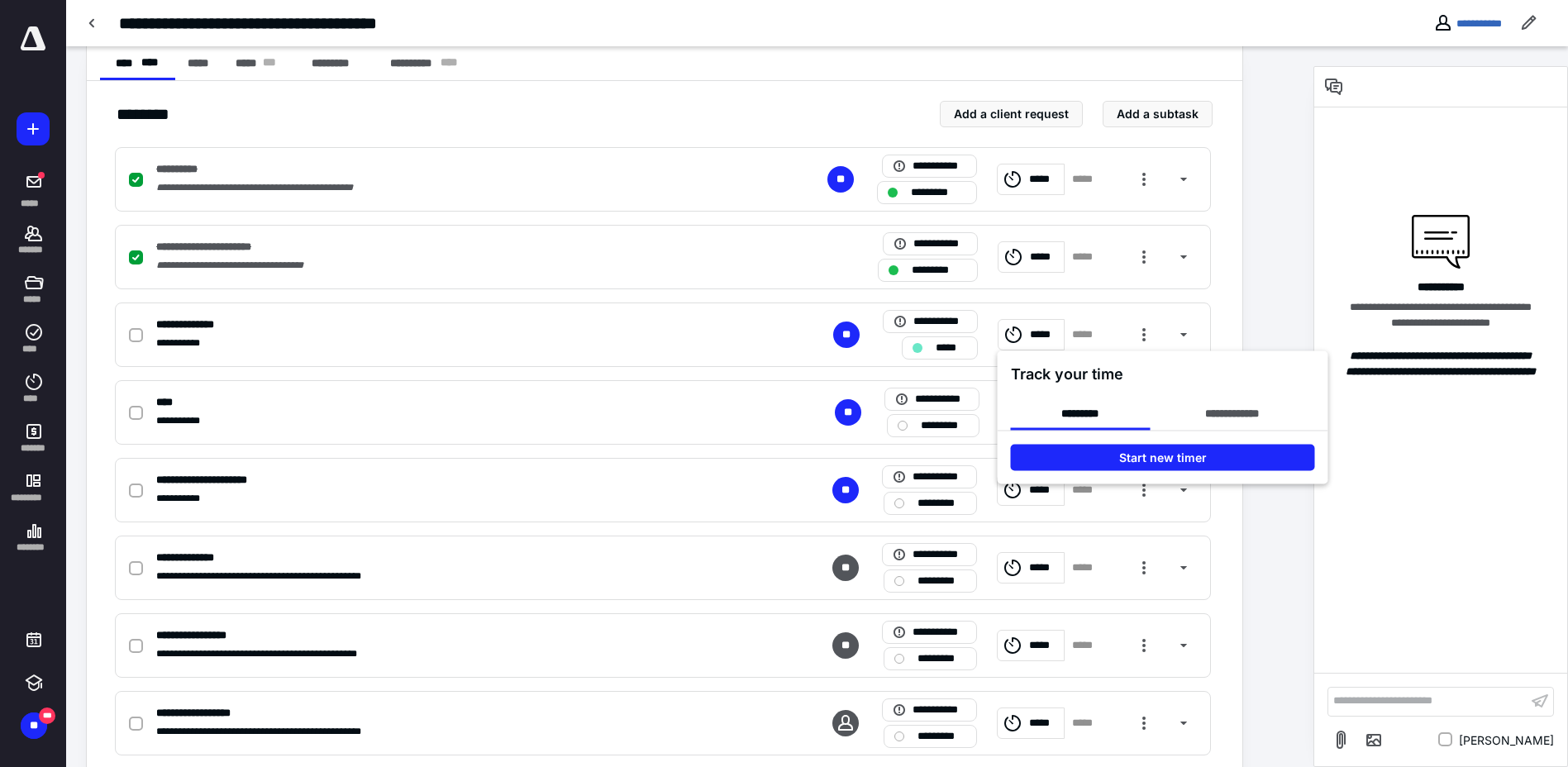 click at bounding box center (784, 384) 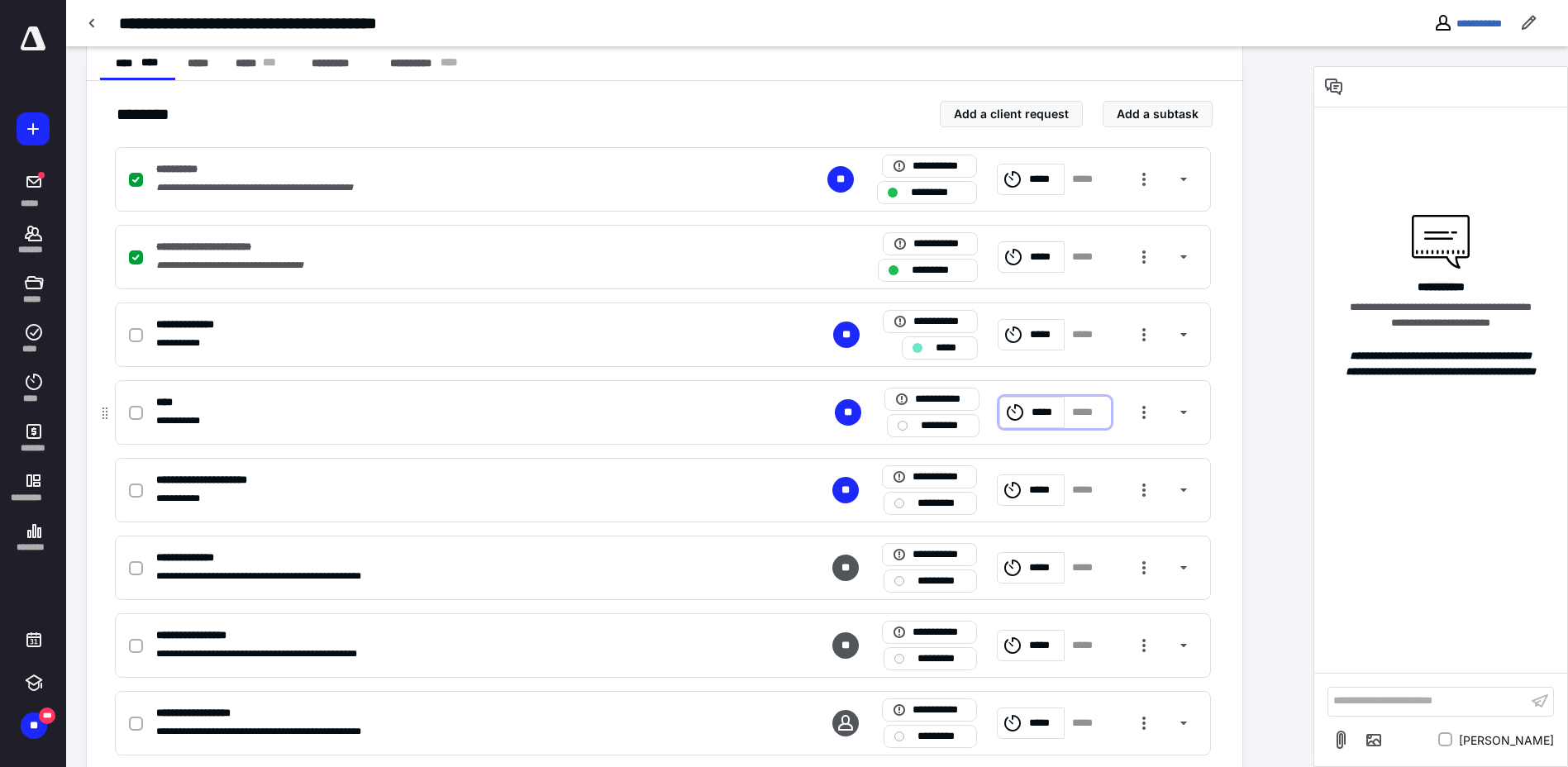 click on "*****" at bounding box center [1032, 412] 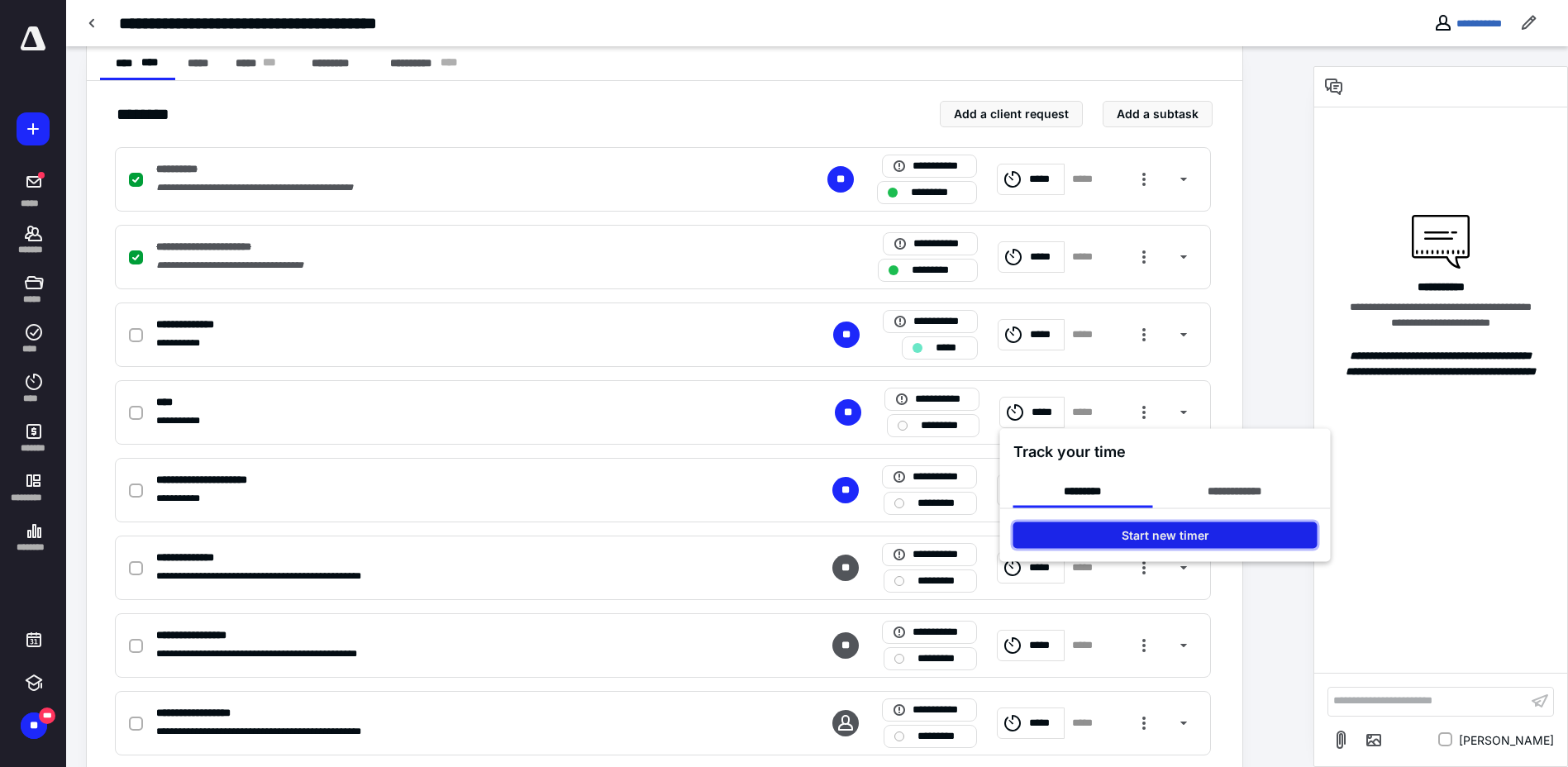 click on "Start new timer" at bounding box center [1165, 536] 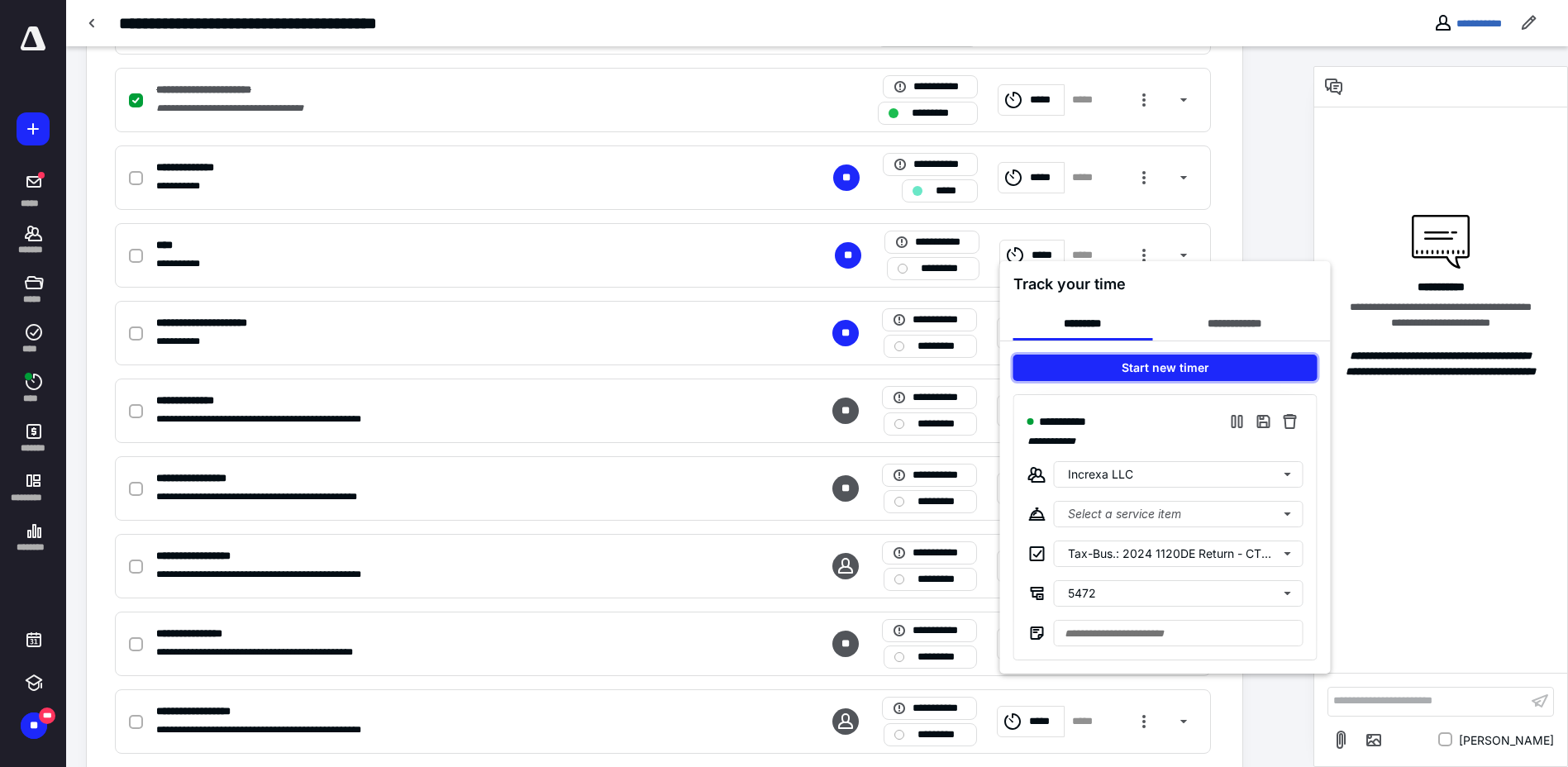 scroll, scrollTop: 496, scrollLeft: 0, axis: vertical 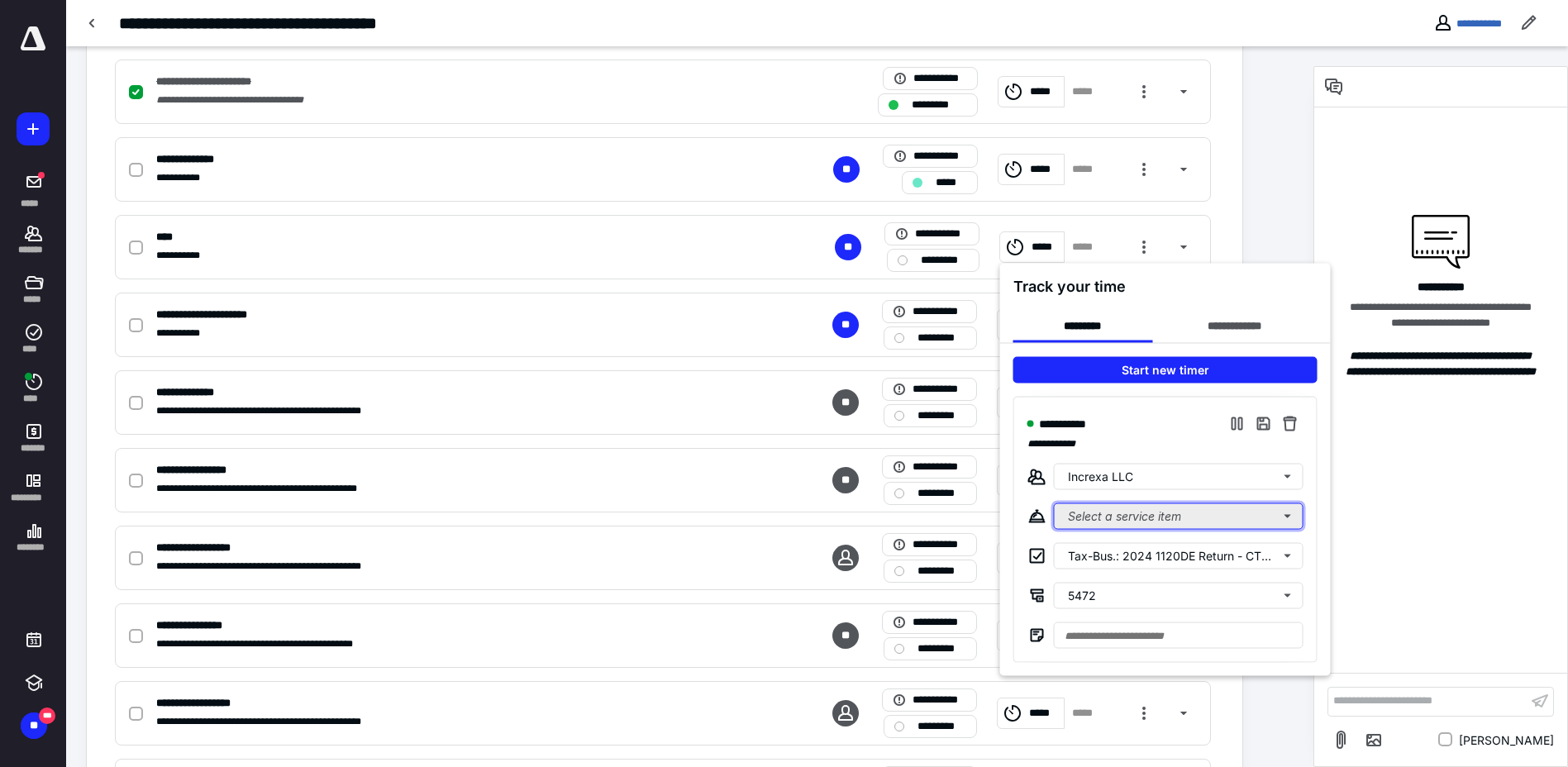 click on "Select a service item" at bounding box center [1179, 517] 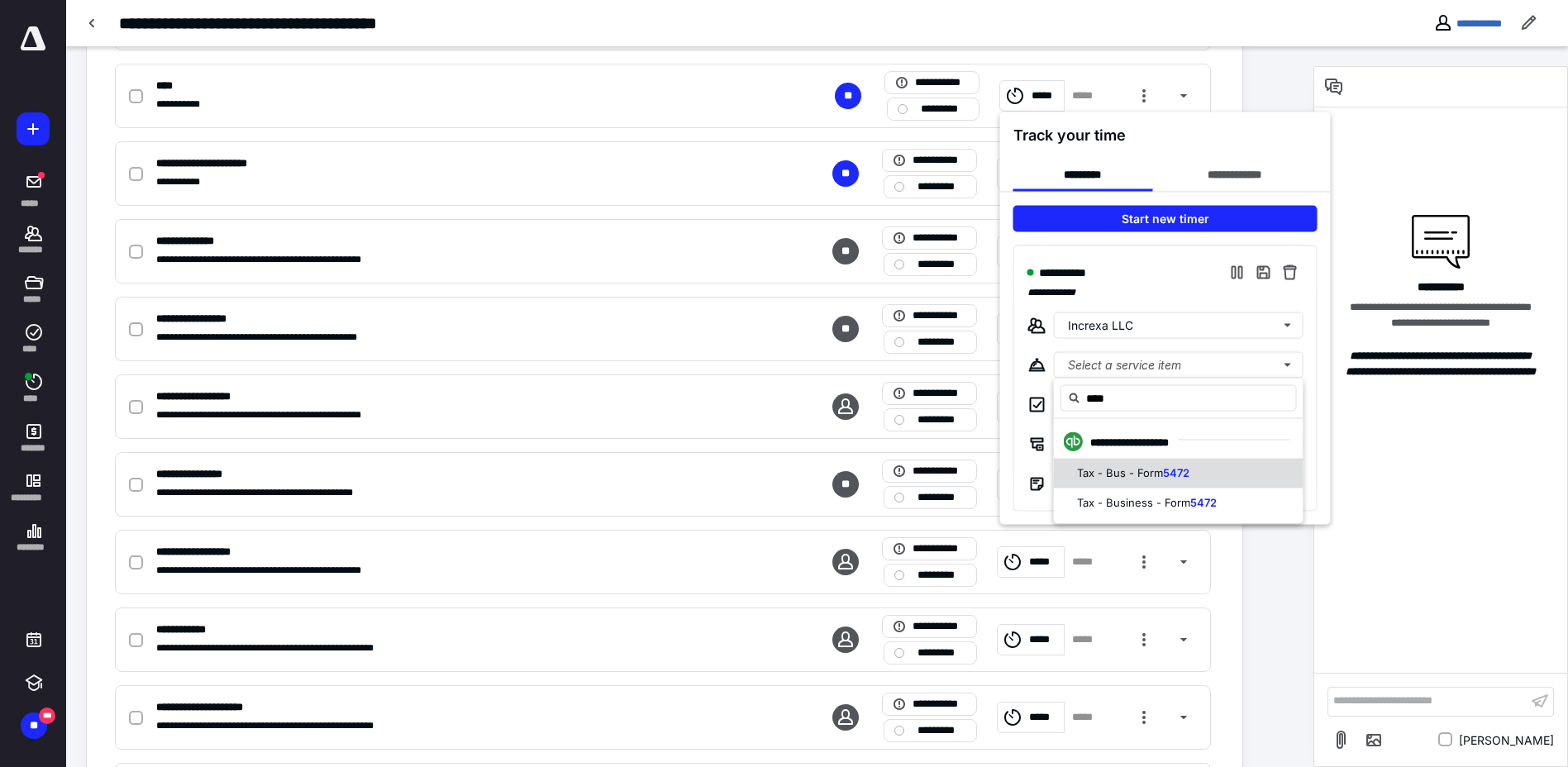 scroll, scrollTop: 661, scrollLeft: 0, axis: vertical 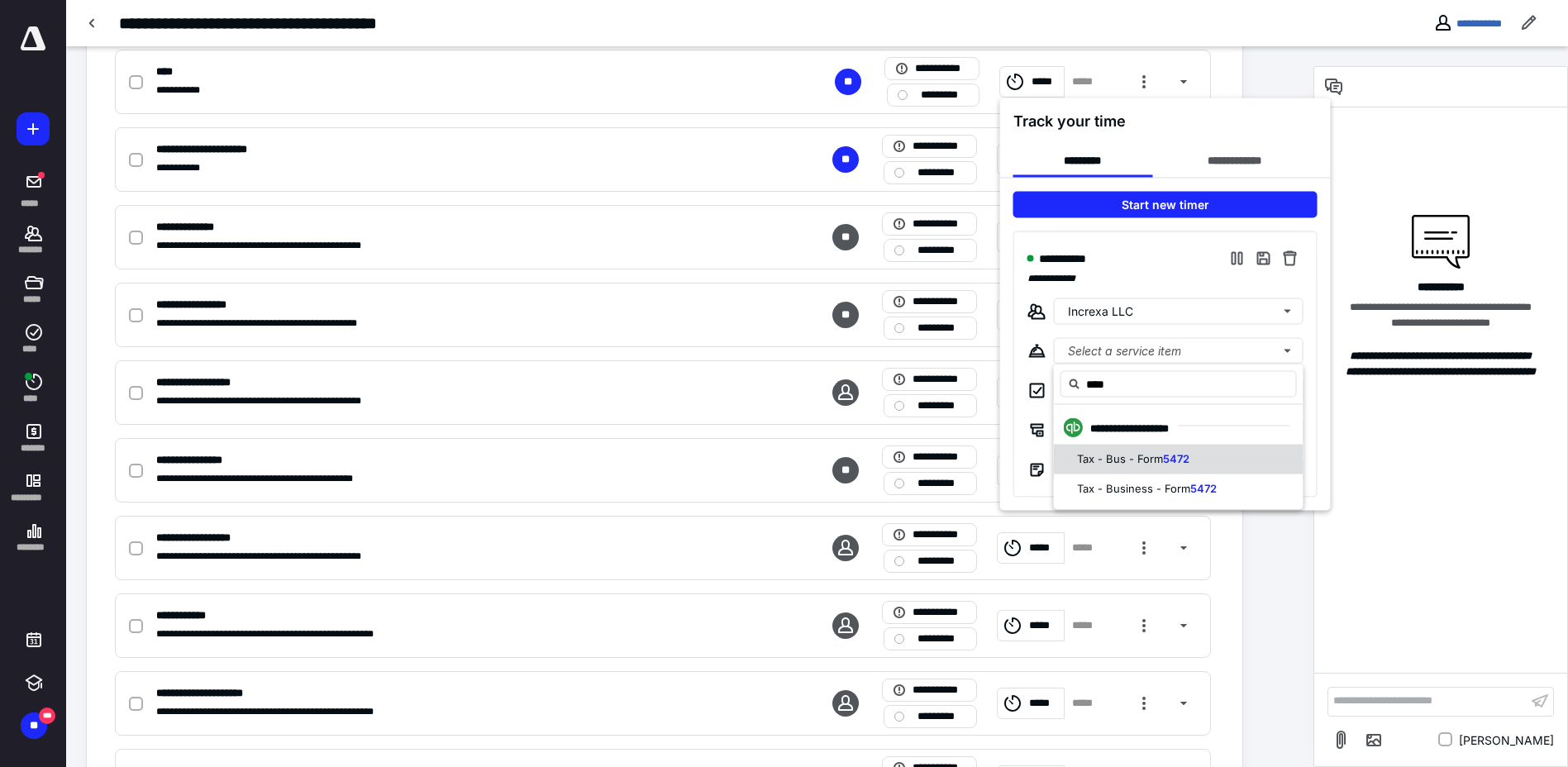 click on "5472" at bounding box center (1176, 459) 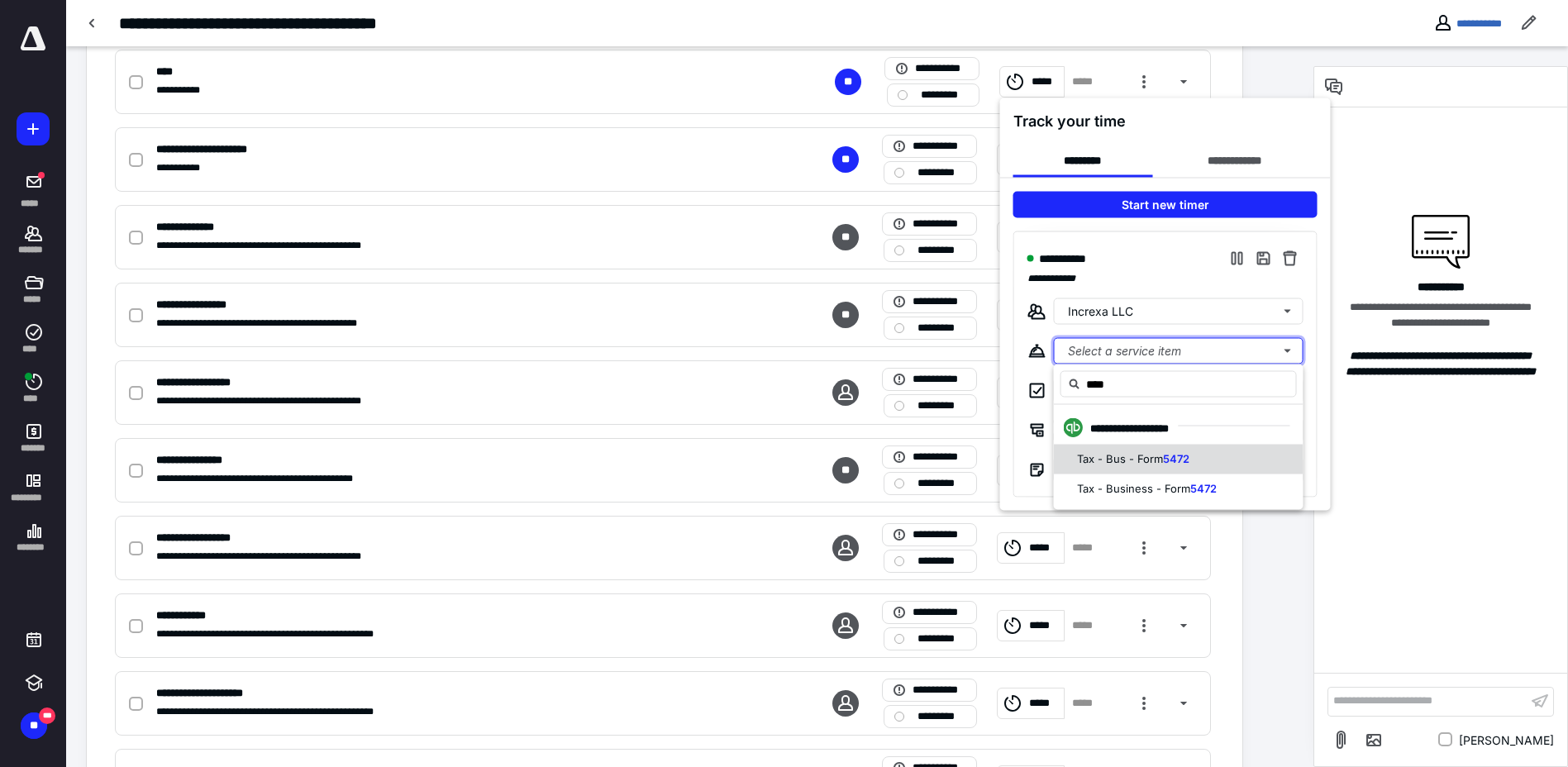 type 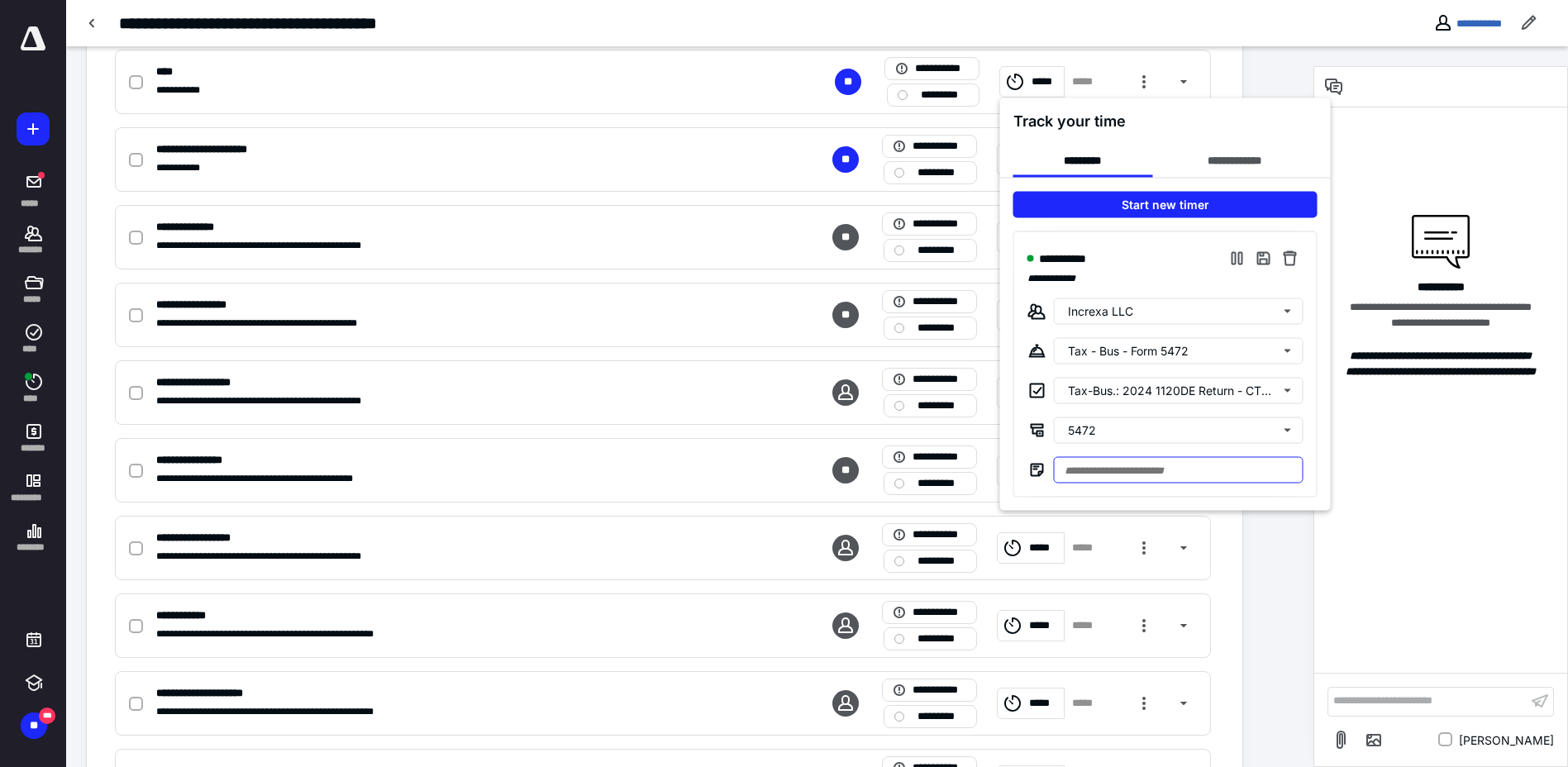 click at bounding box center [1179, 470] 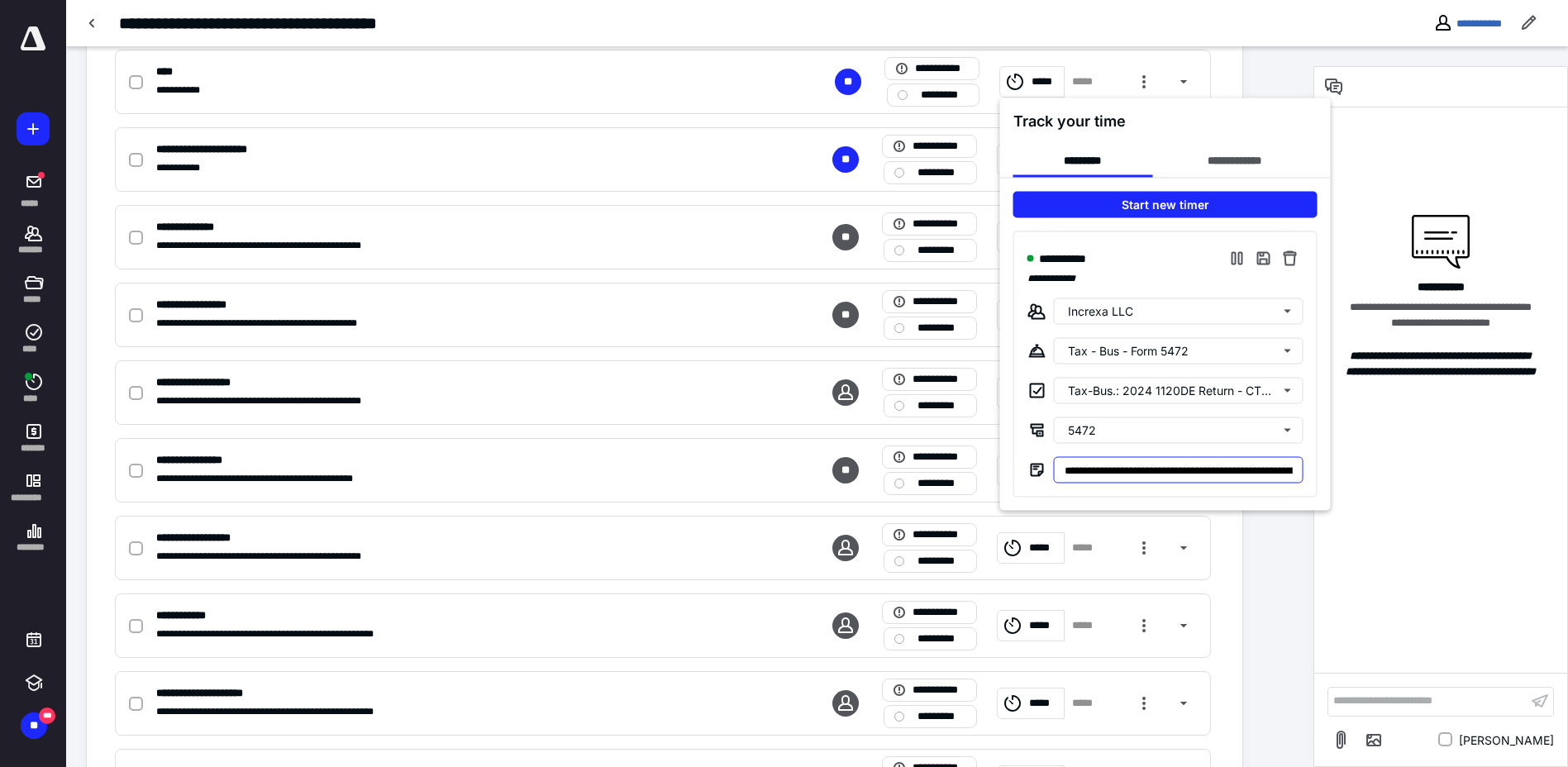 scroll, scrollTop: 0, scrollLeft: 265, axis: horizontal 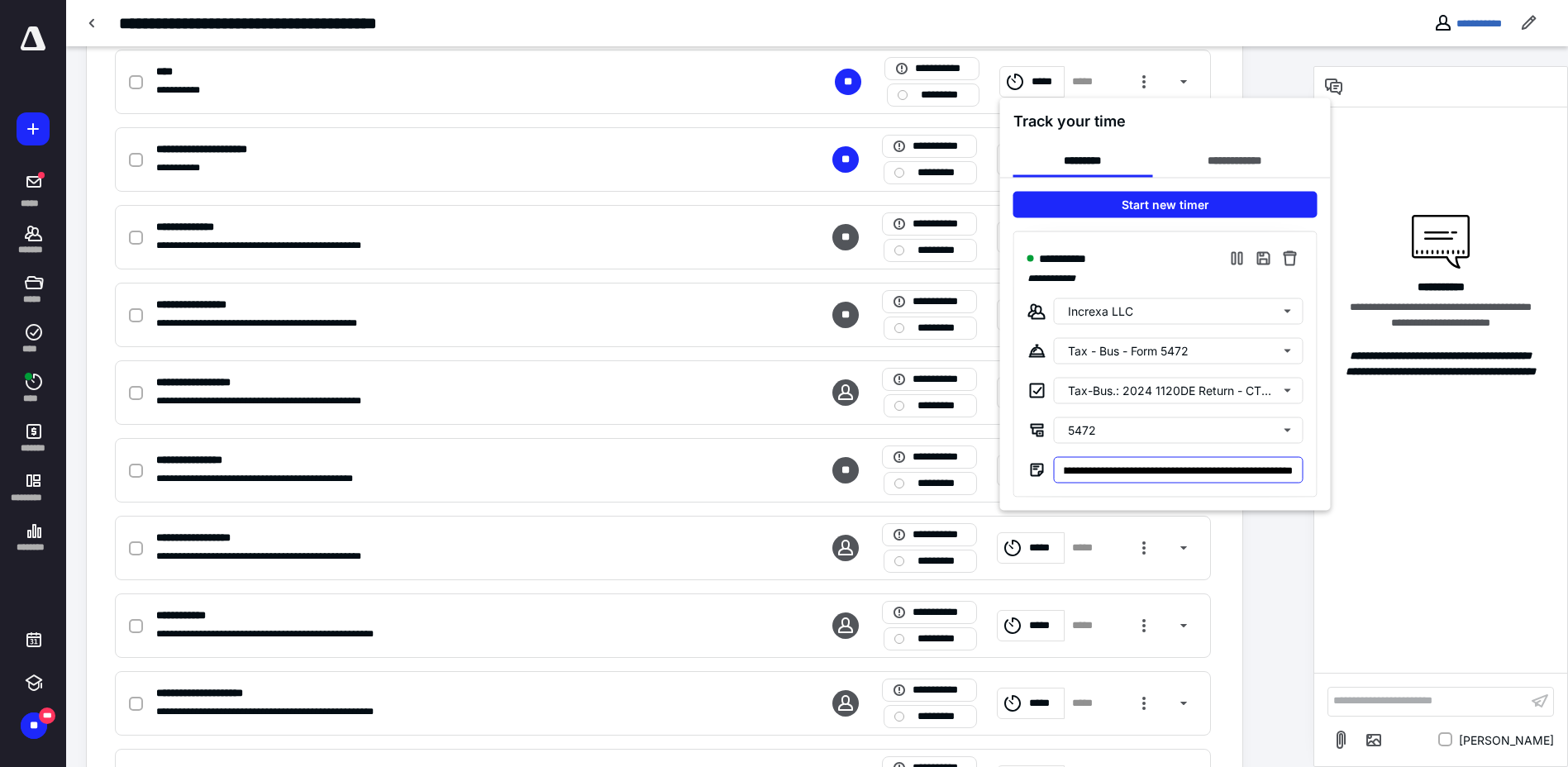 click on "**********" at bounding box center [1179, 470] 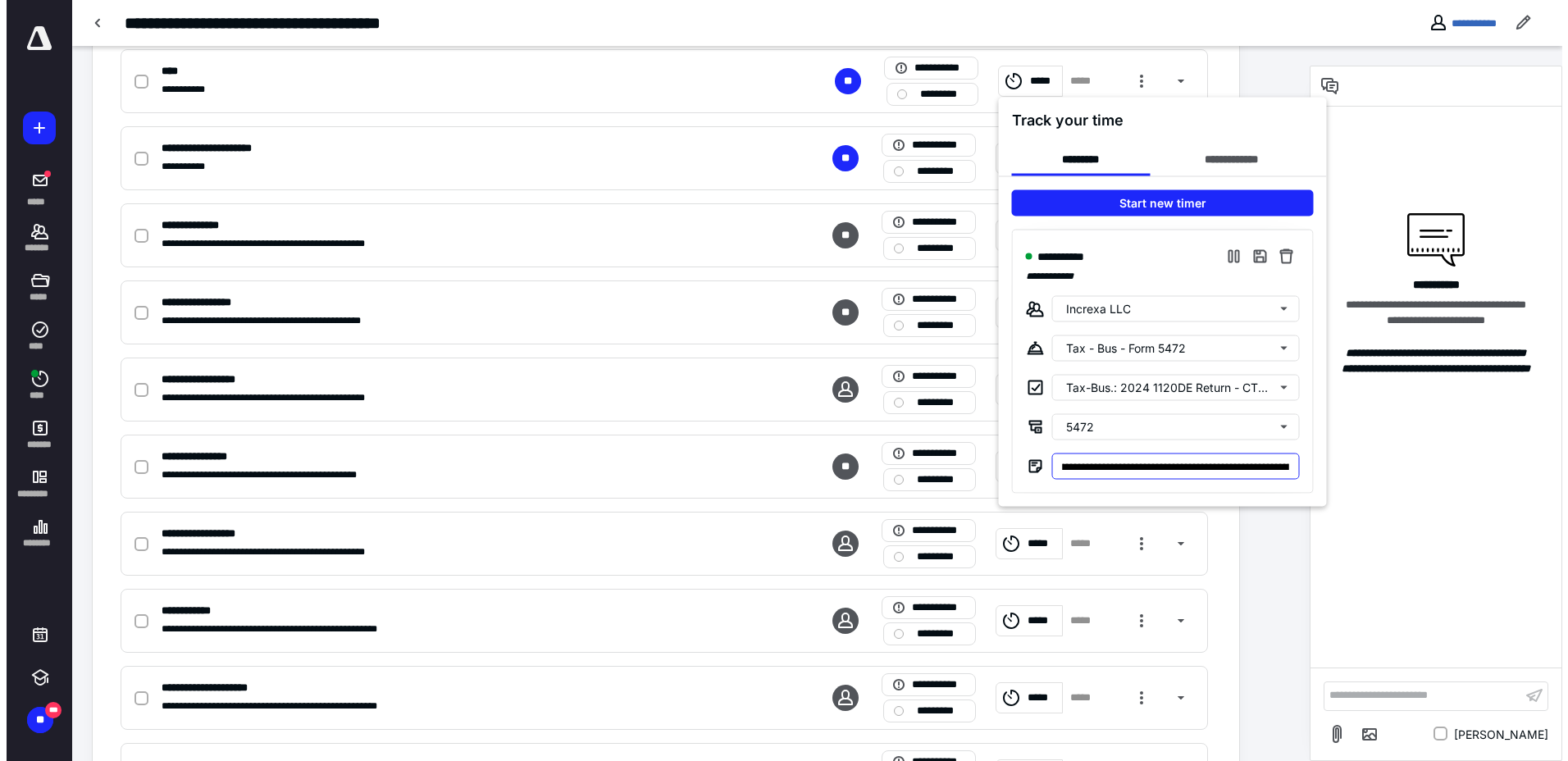 scroll, scrollTop: 0, scrollLeft: 98, axis: horizontal 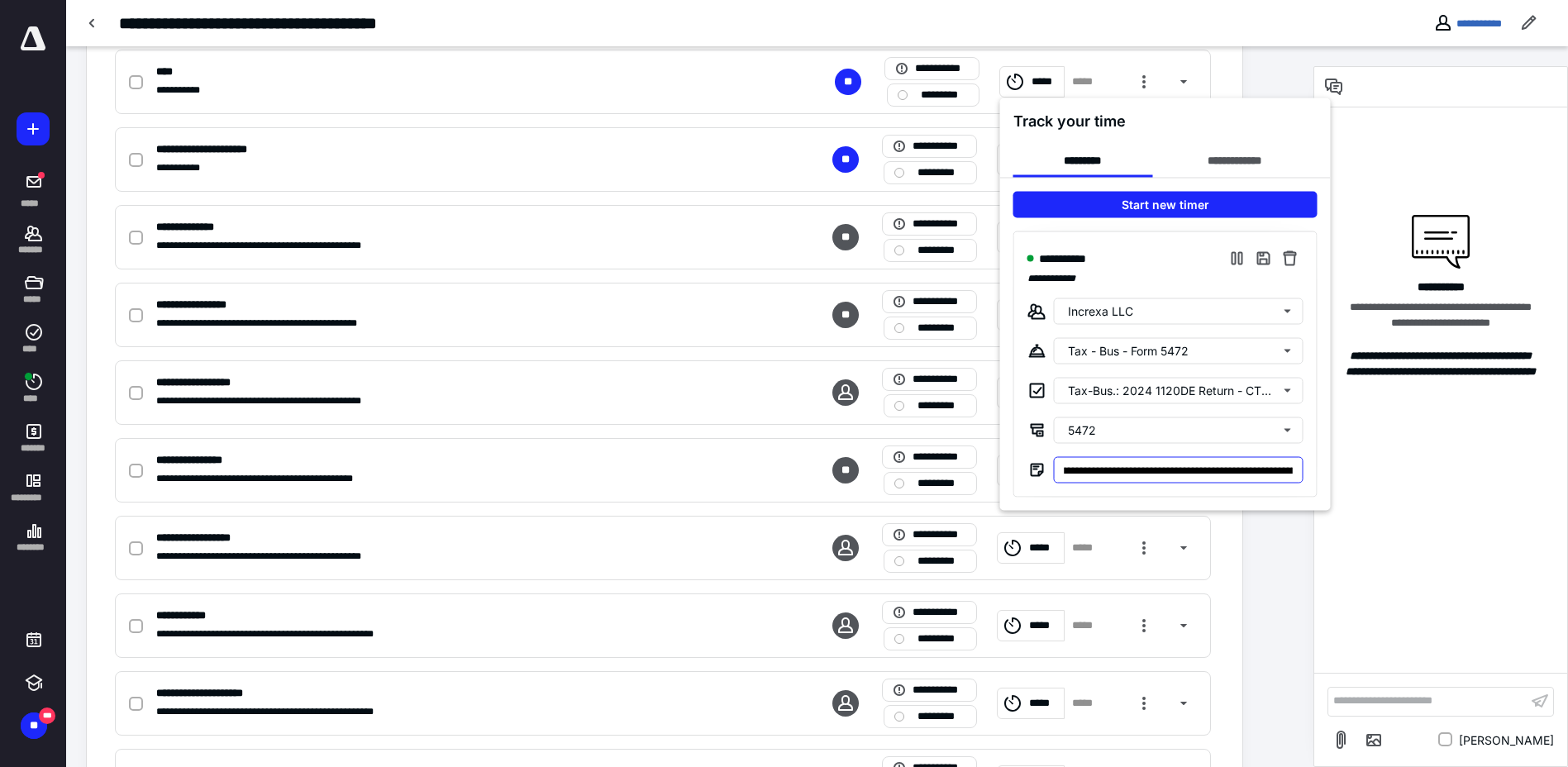 click on "**********" at bounding box center (1179, 470) 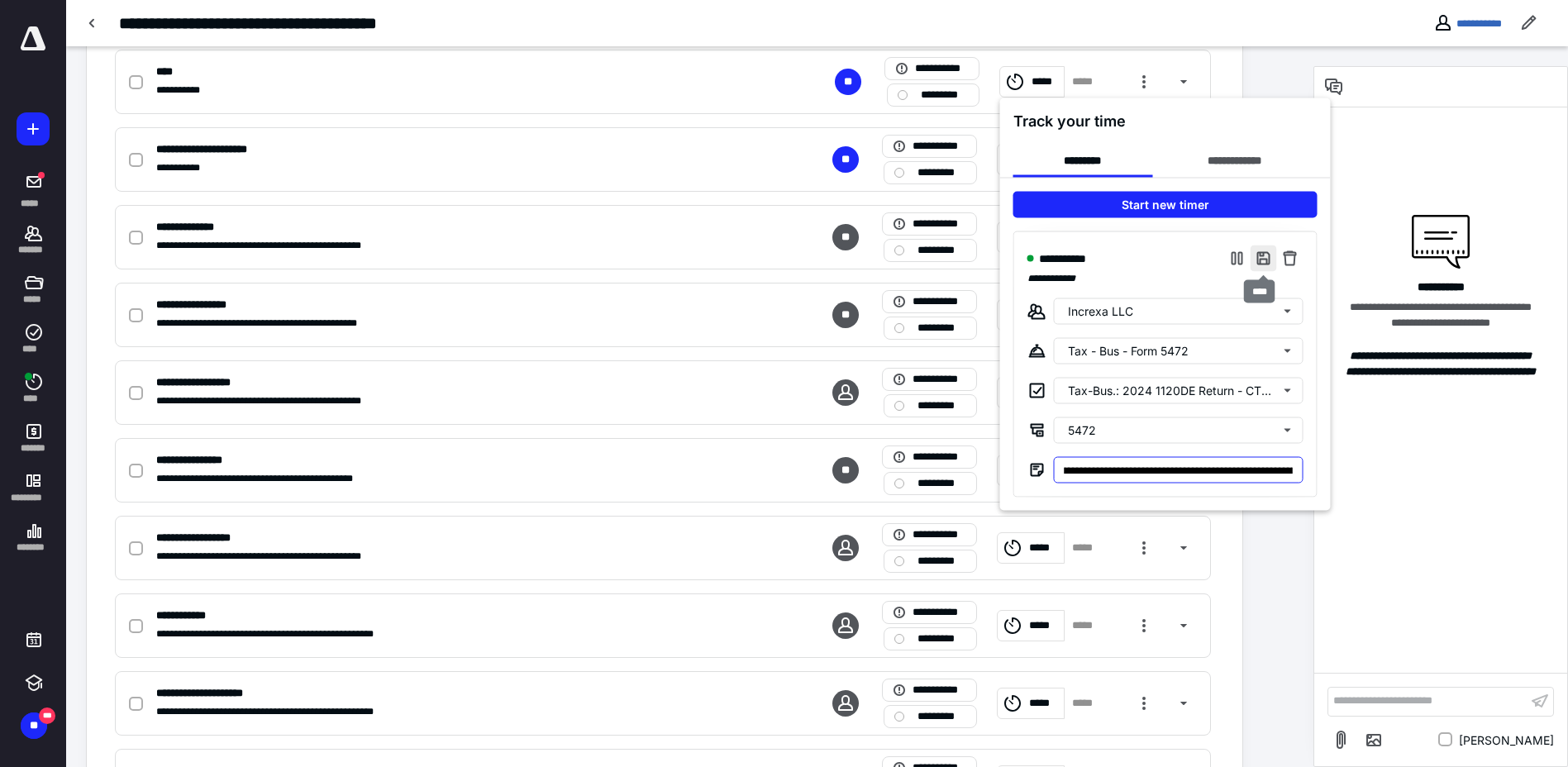 type on "**********" 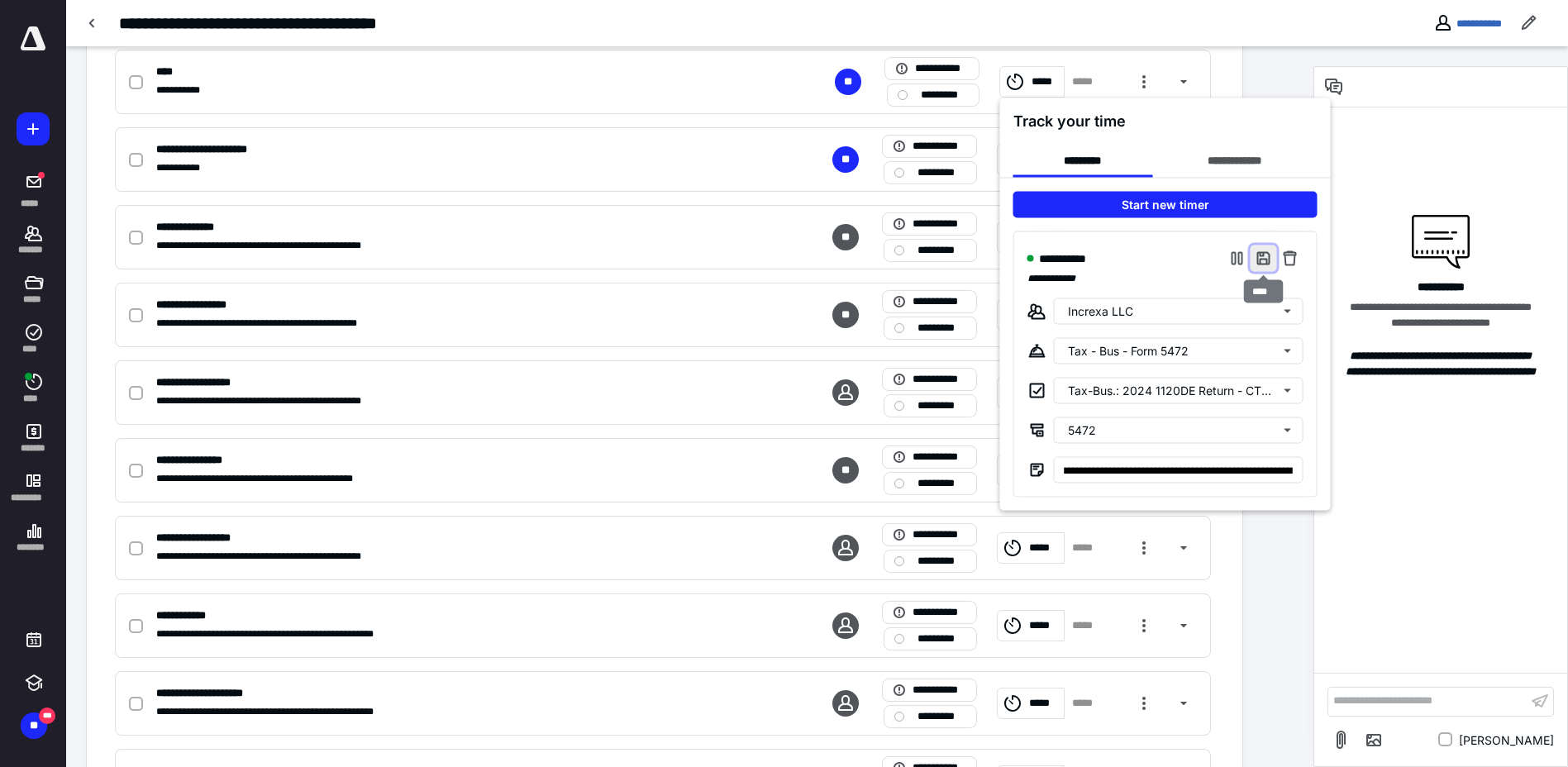 click at bounding box center (1264, 259) 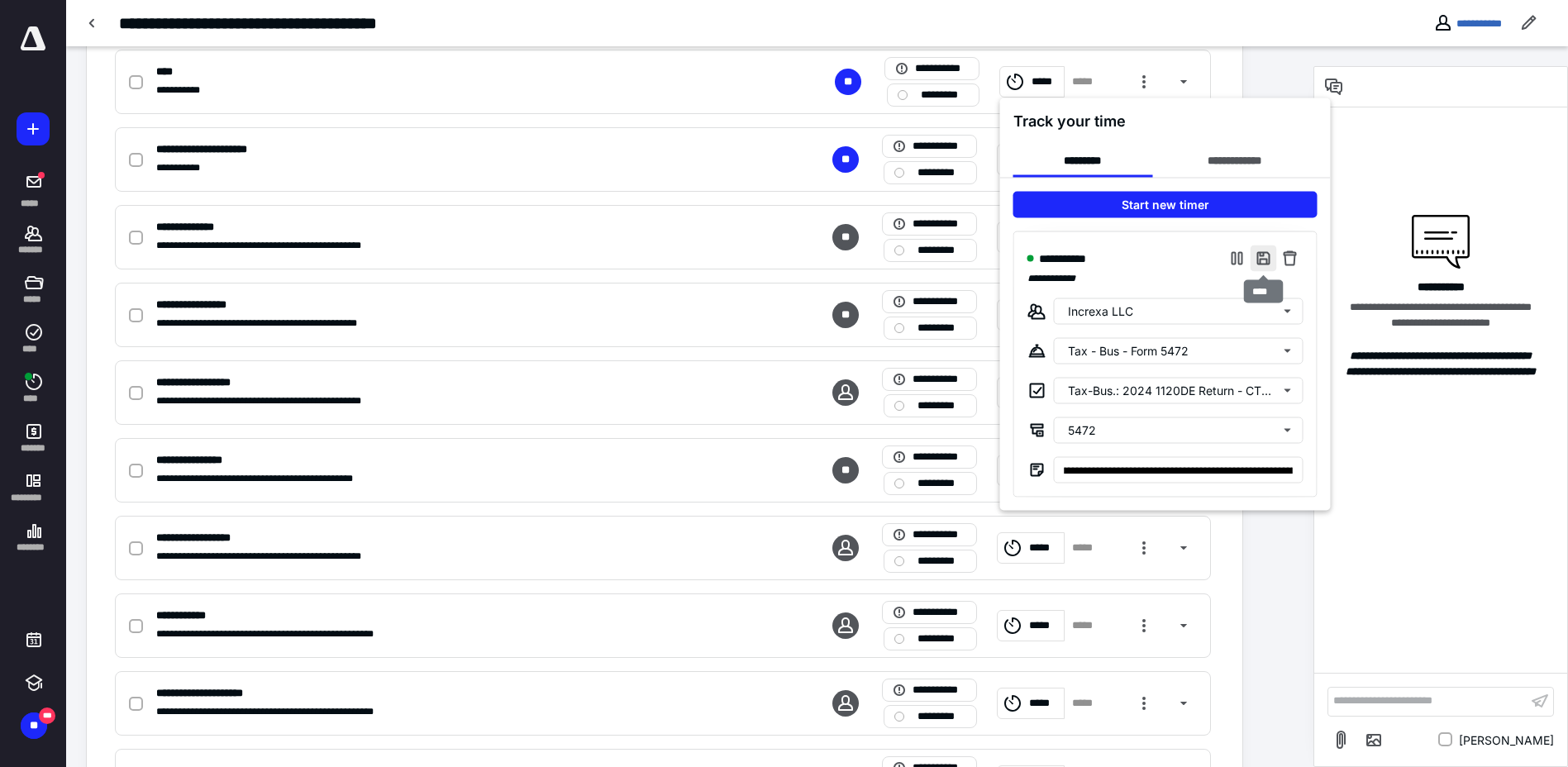 scroll, scrollTop: 0, scrollLeft: 0, axis: both 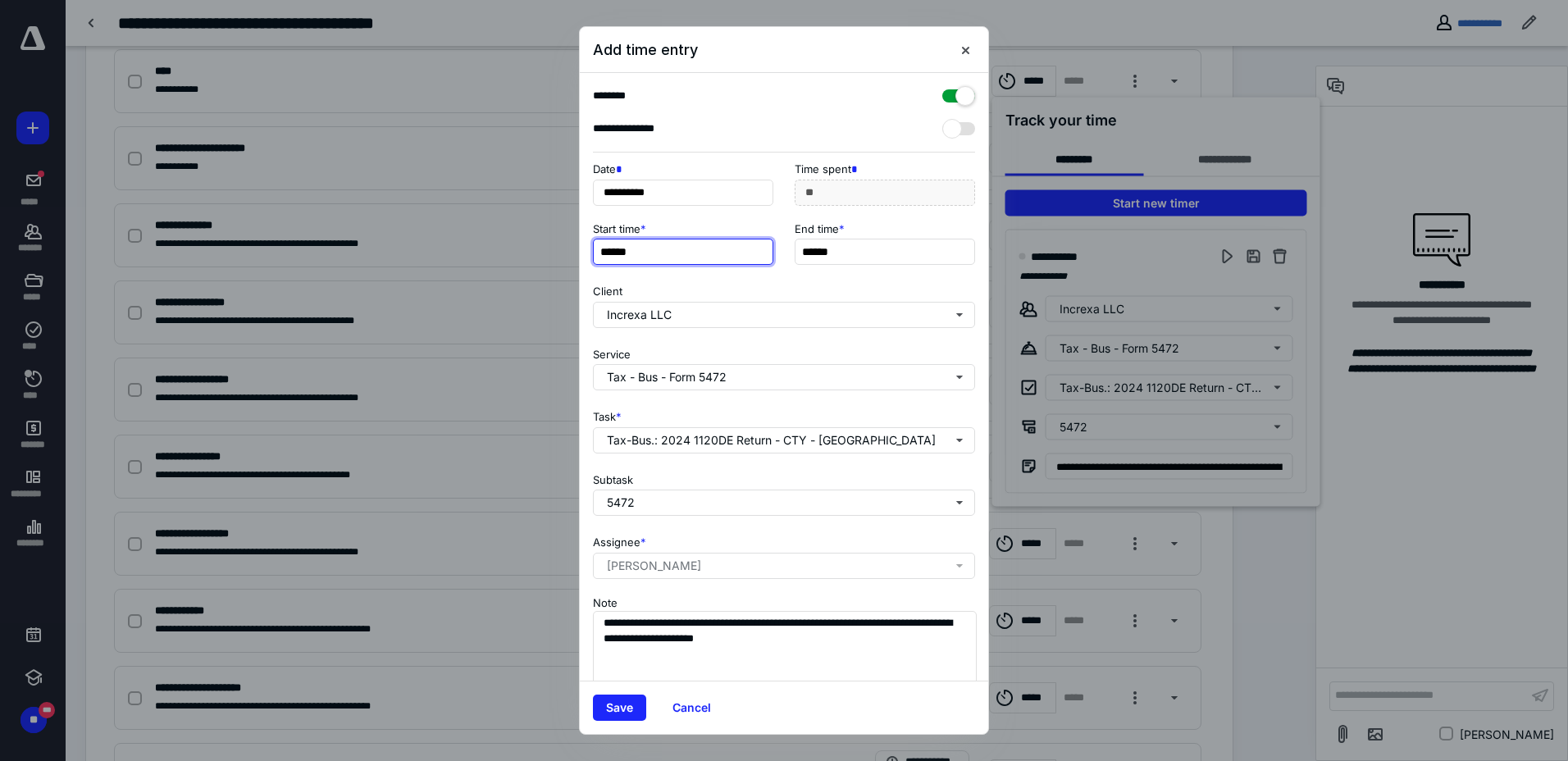 click on "******" at bounding box center [683, 252] 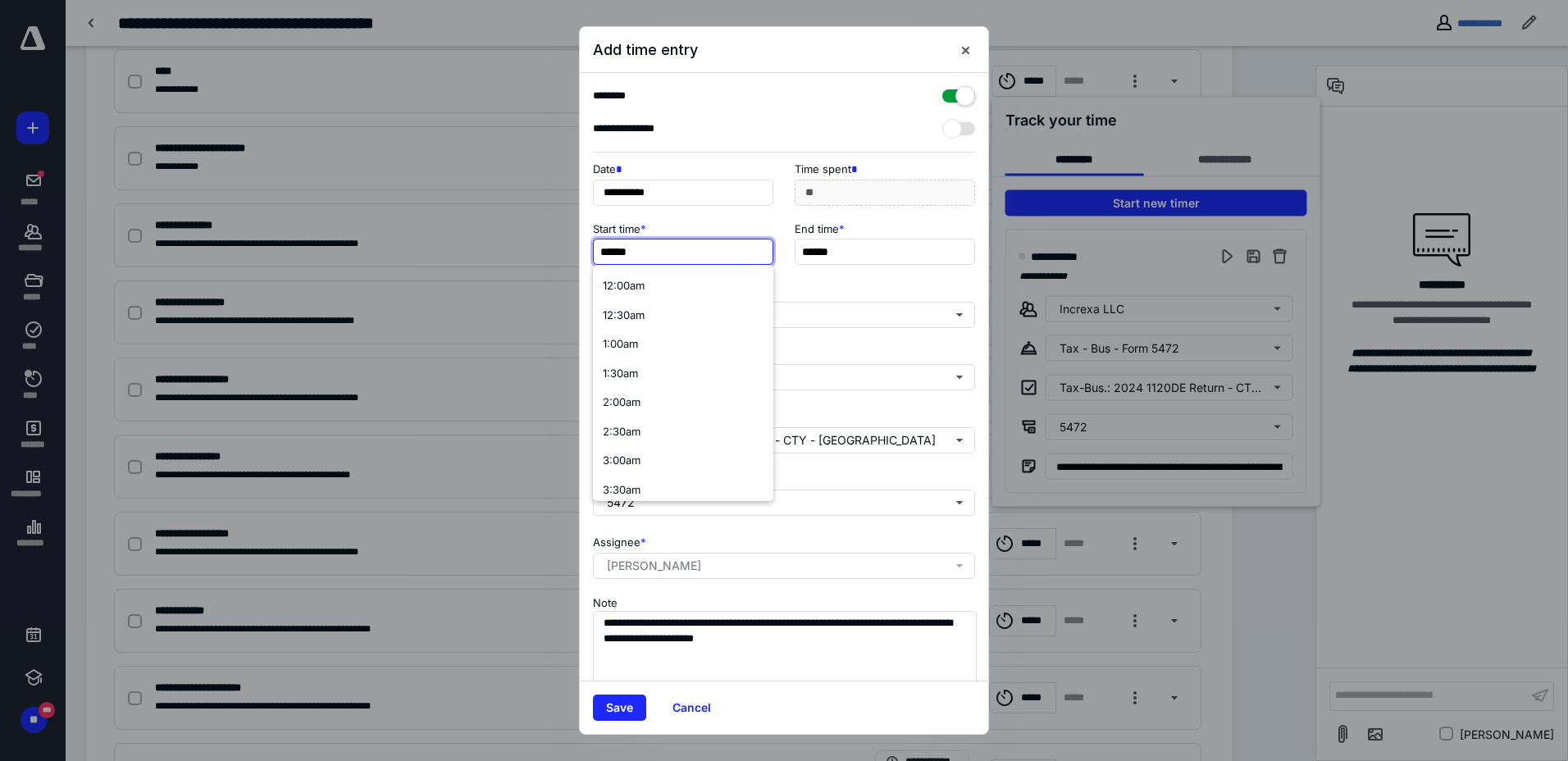 type on "*" 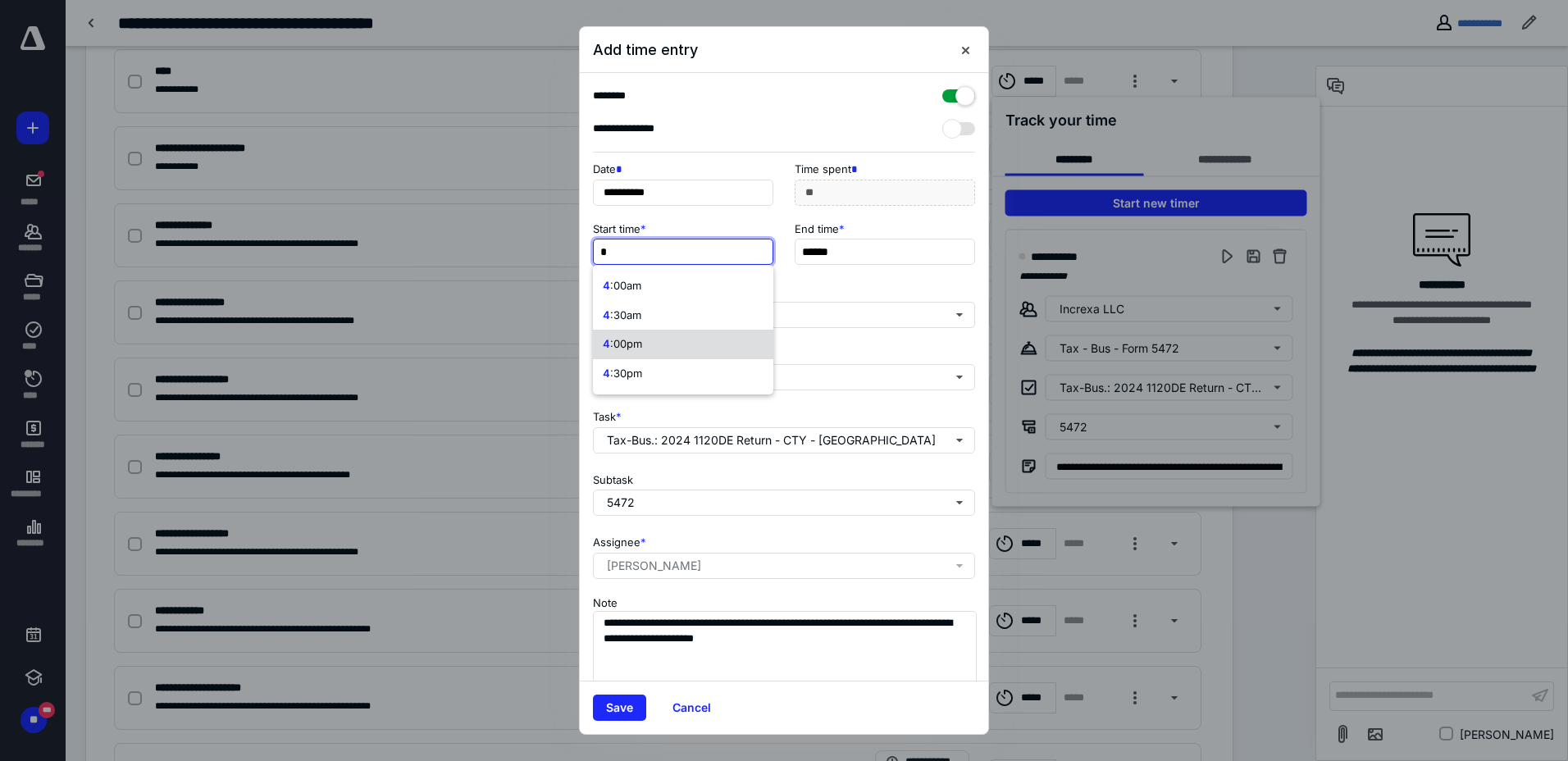 click on "4 :00pm" at bounding box center (683, 344) 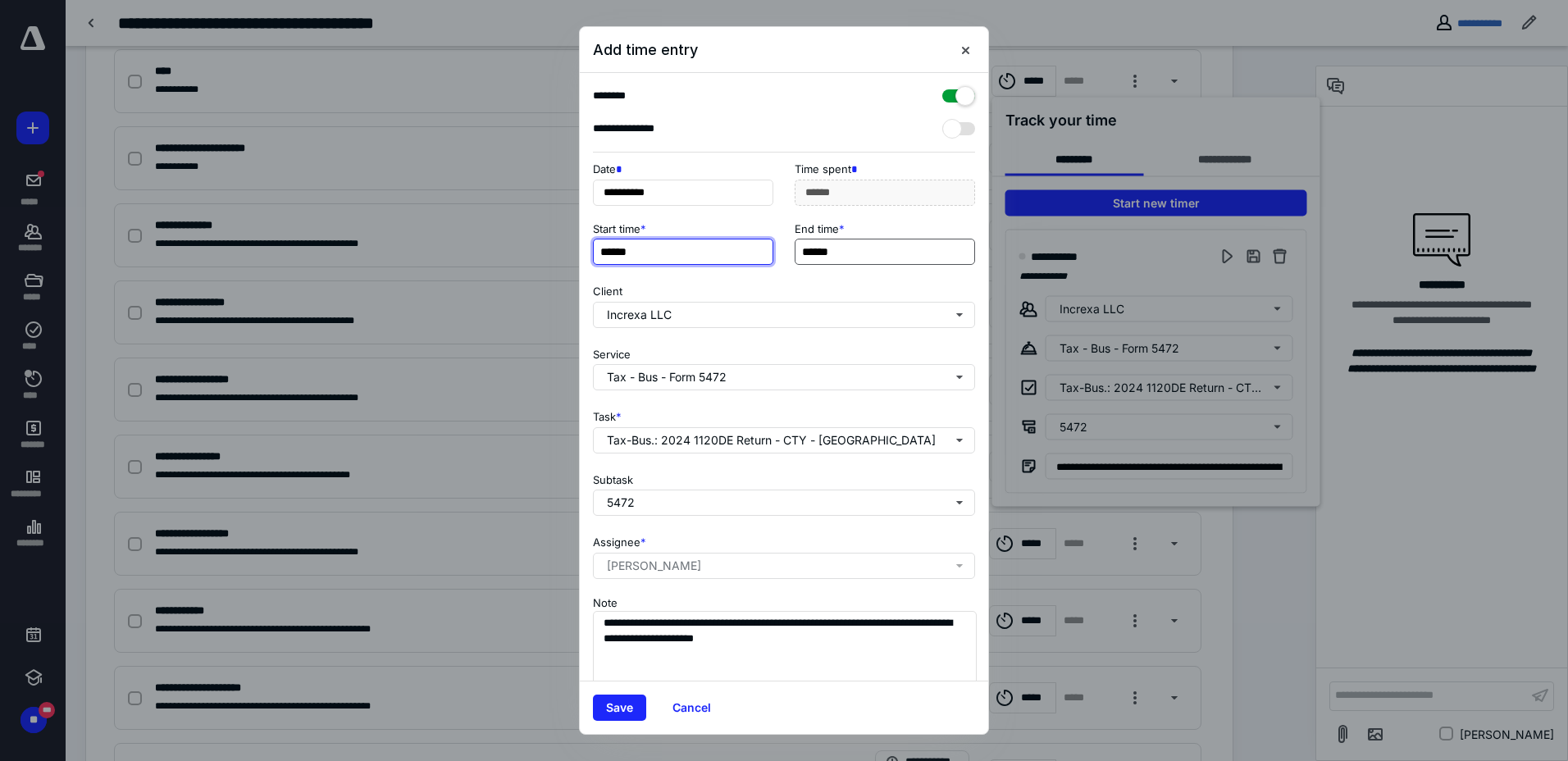 type on "******" 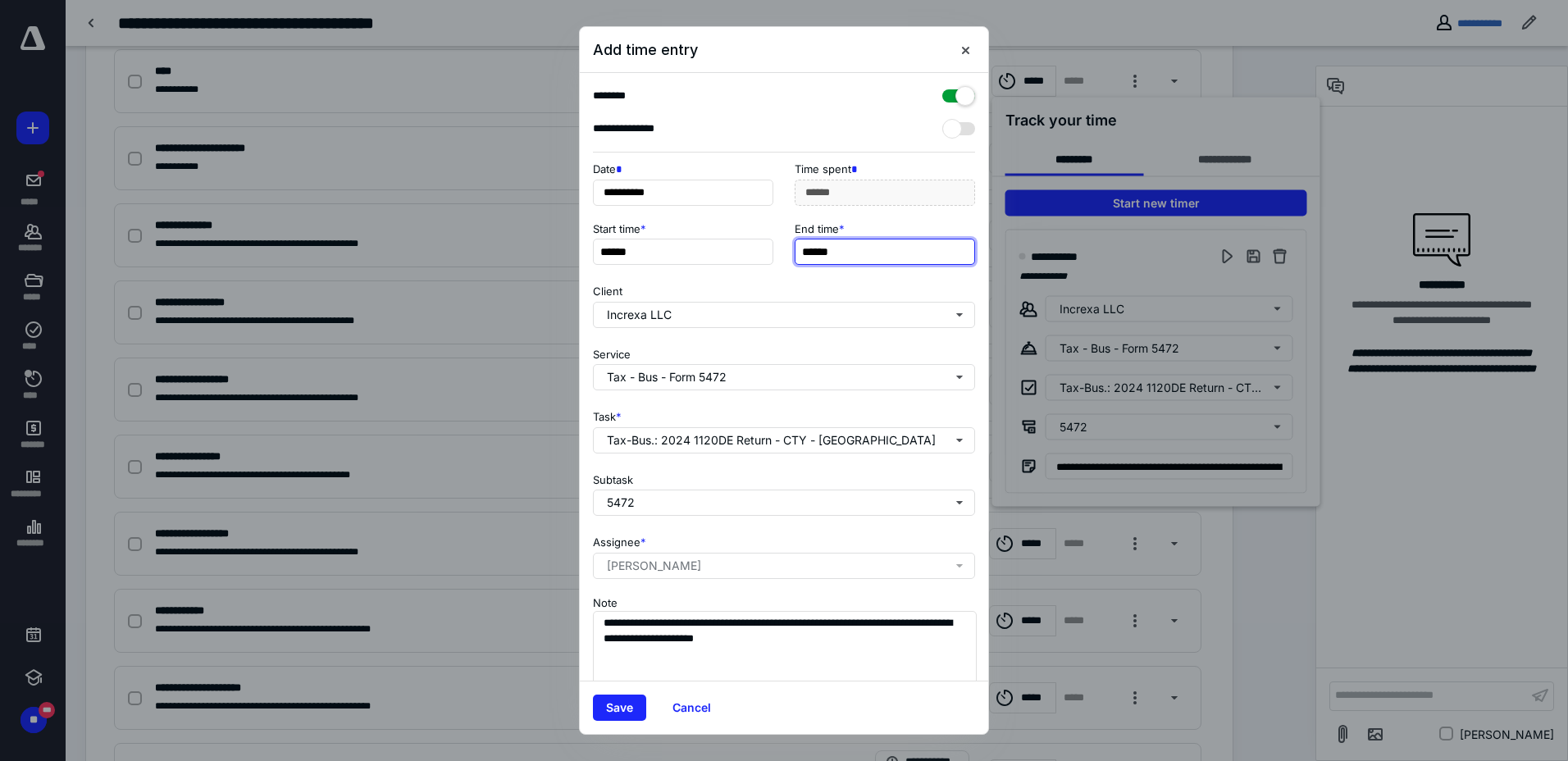 click on "******" at bounding box center [885, 252] 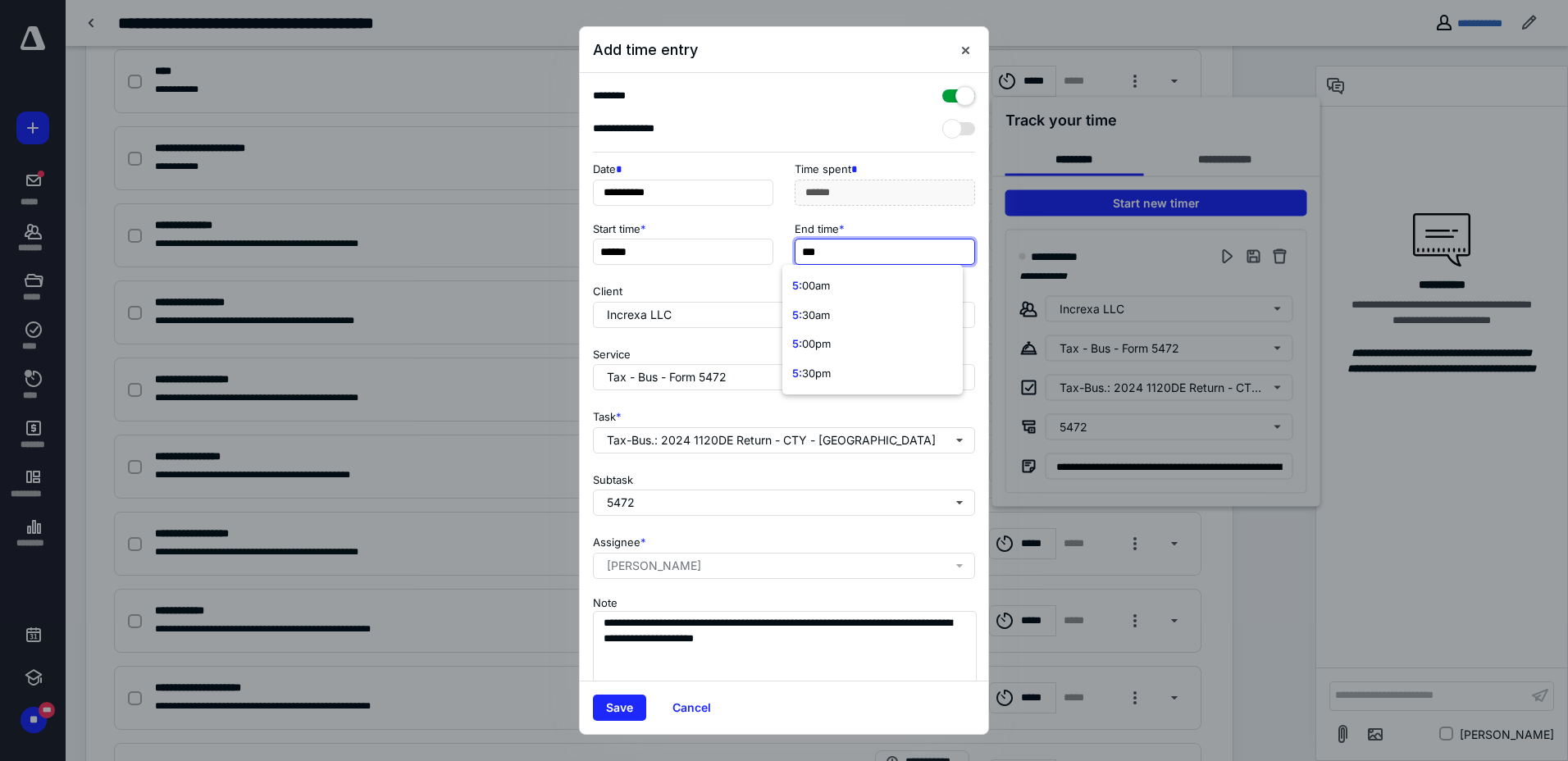 type on "****" 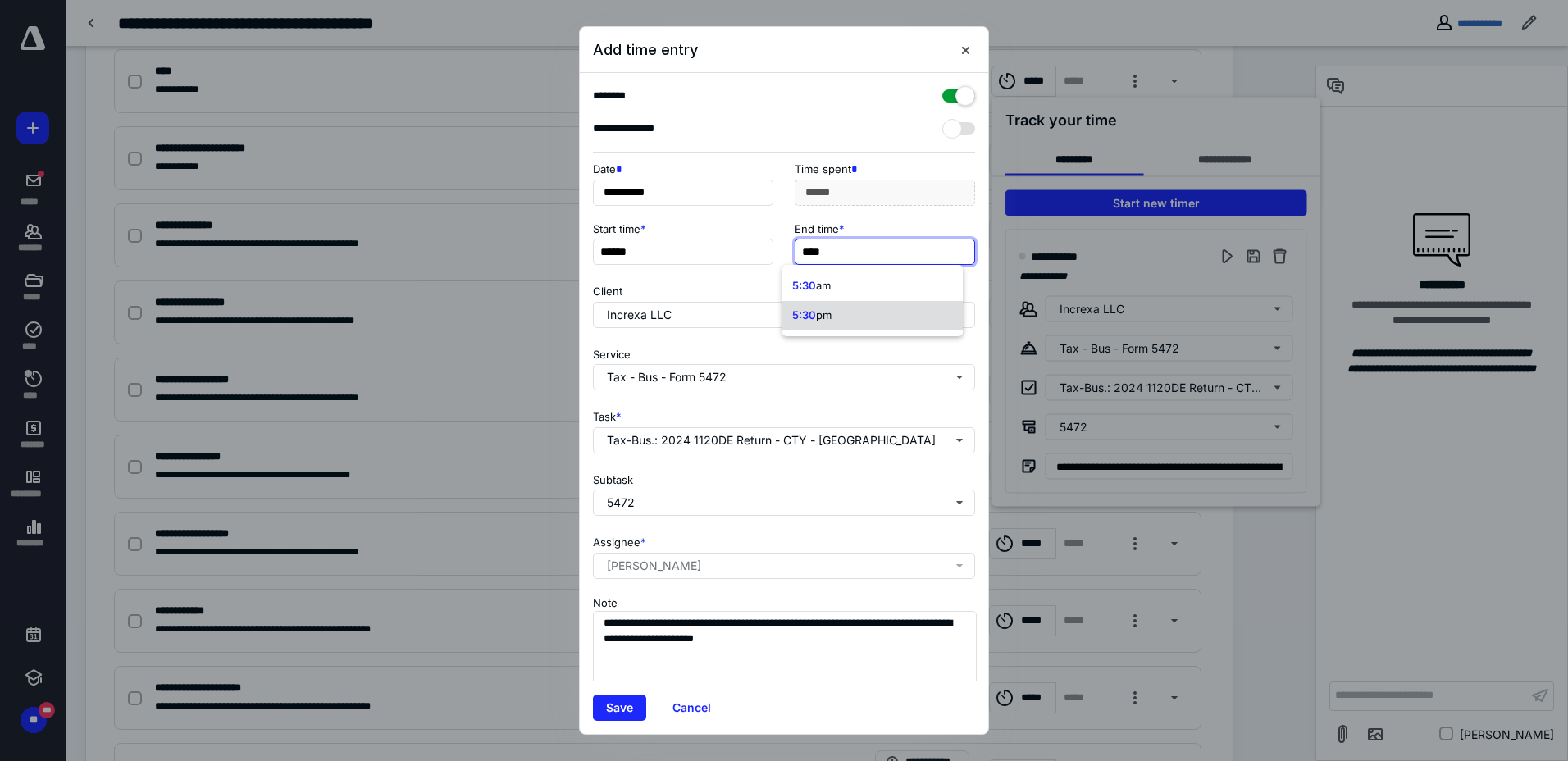 click on "pm" at bounding box center [823, 315] 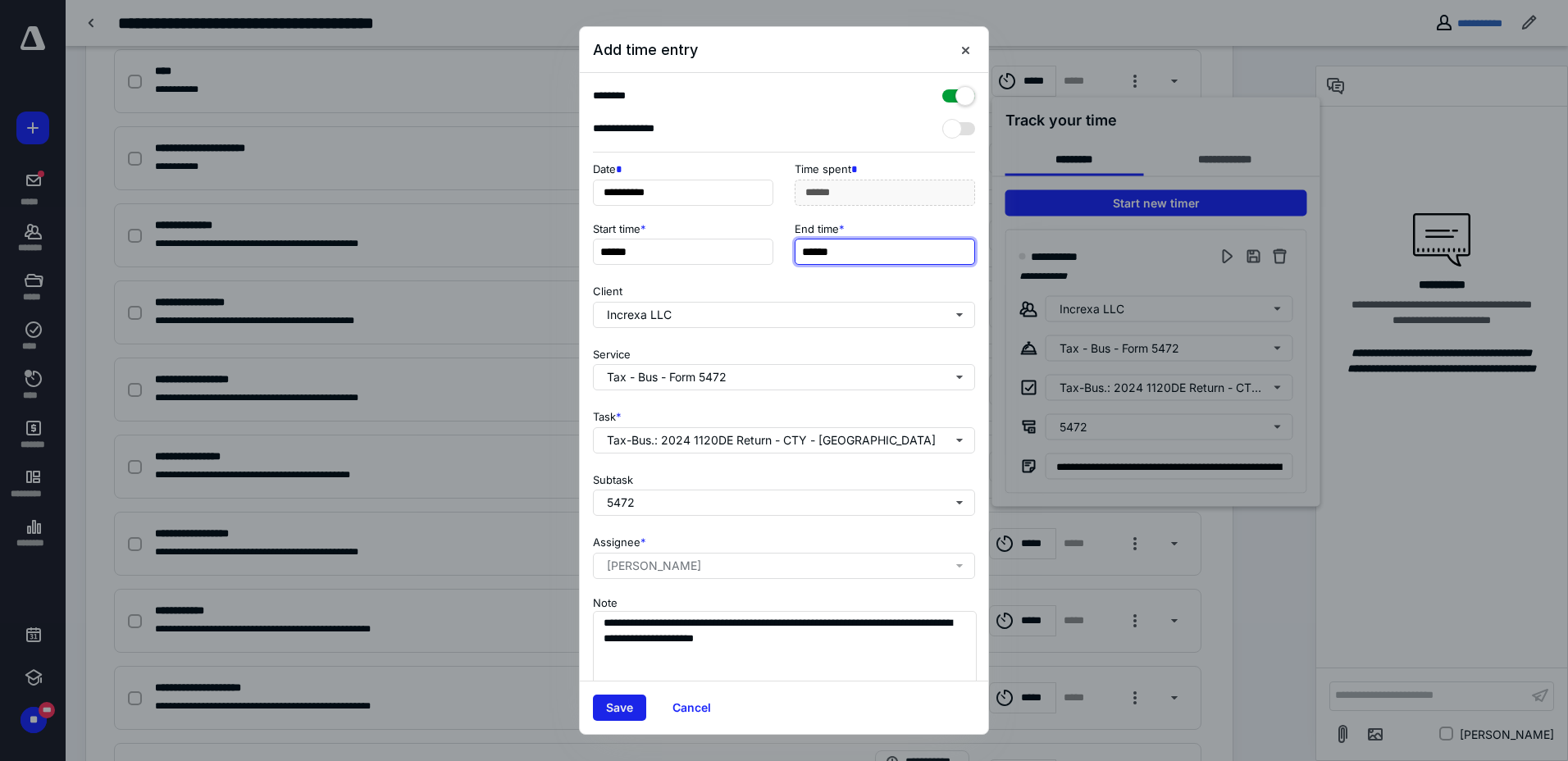 type on "******" 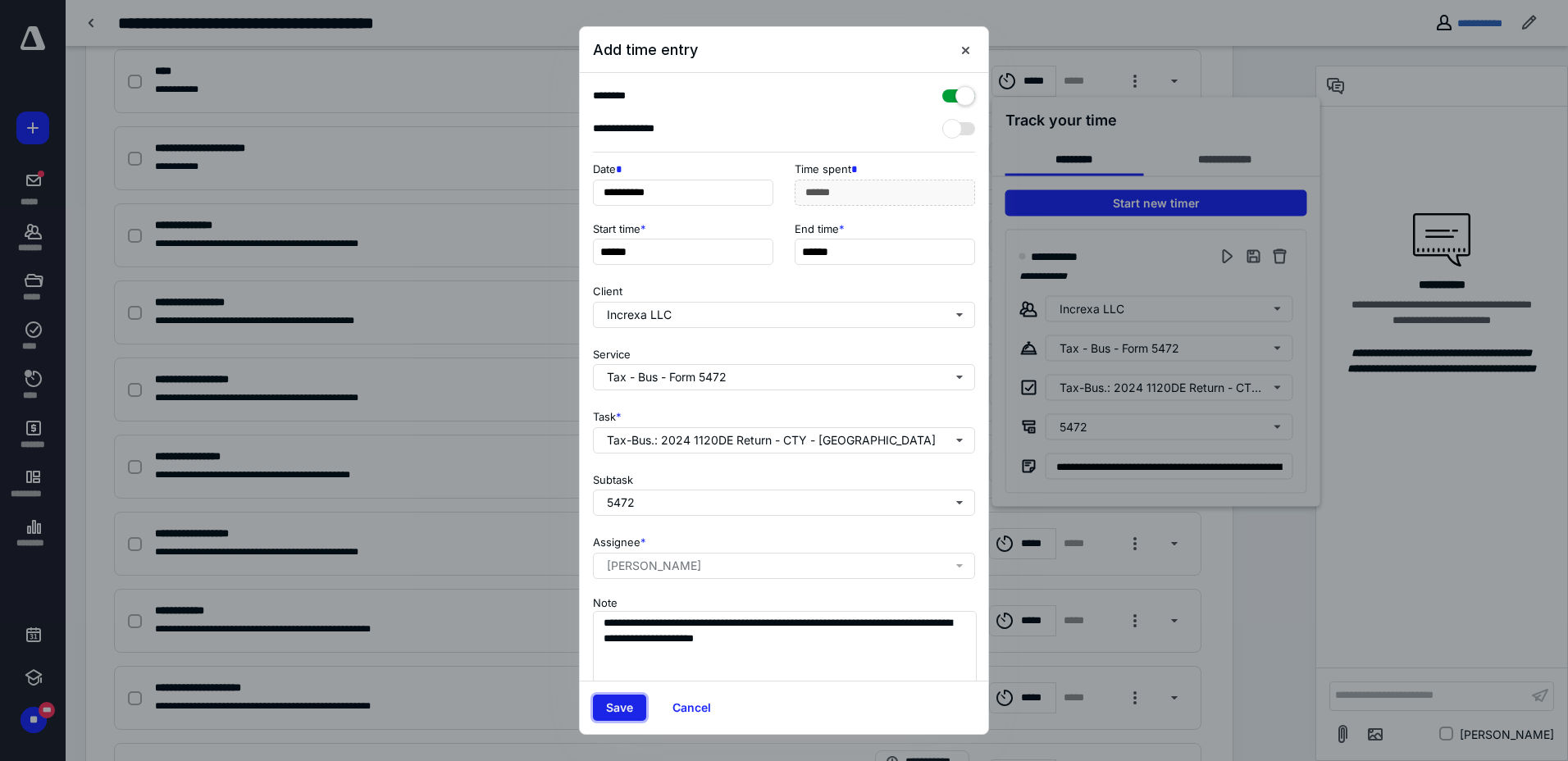 click on "Save" at bounding box center (619, 708) 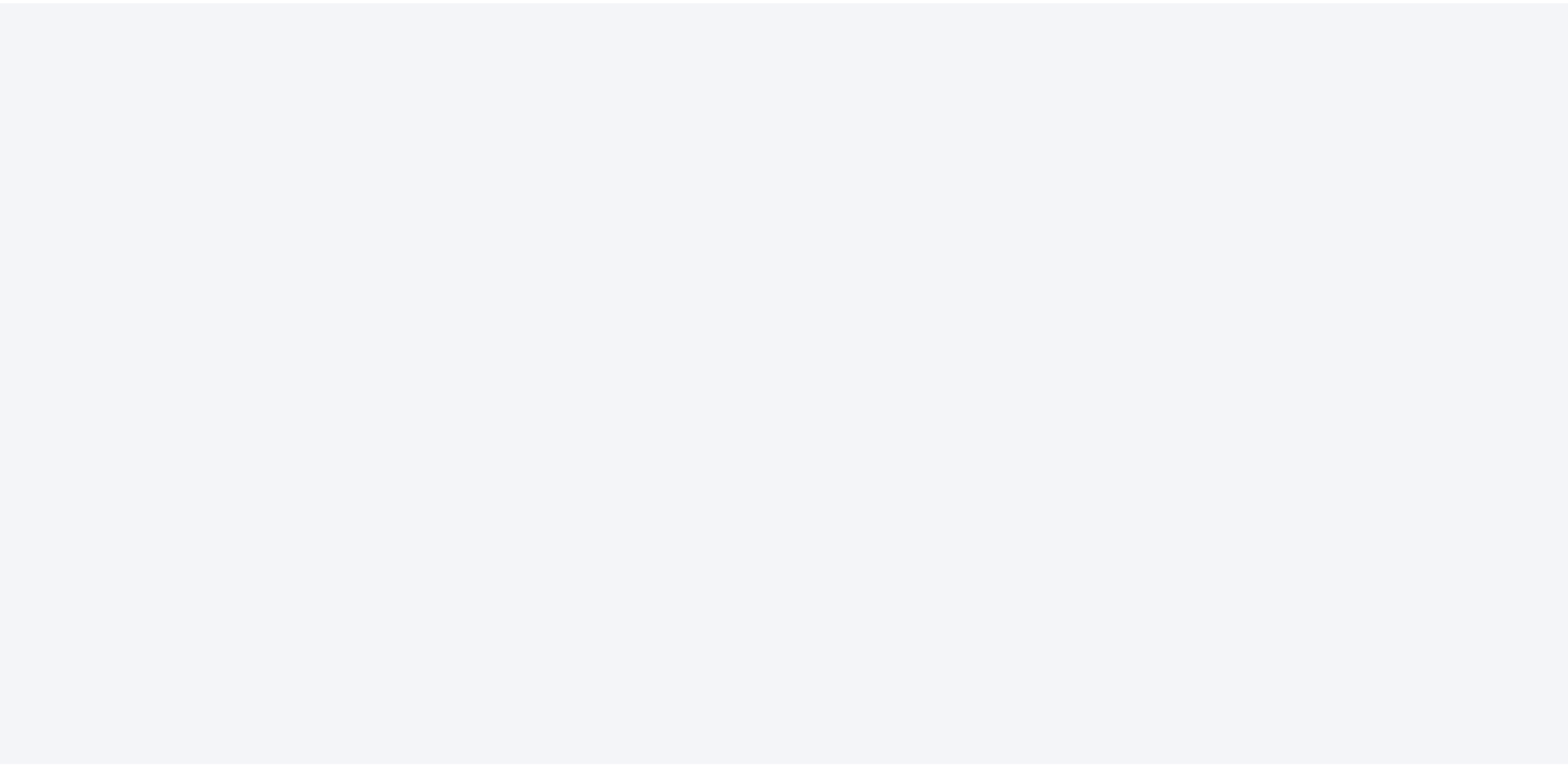 scroll, scrollTop: 0, scrollLeft: 0, axis: both 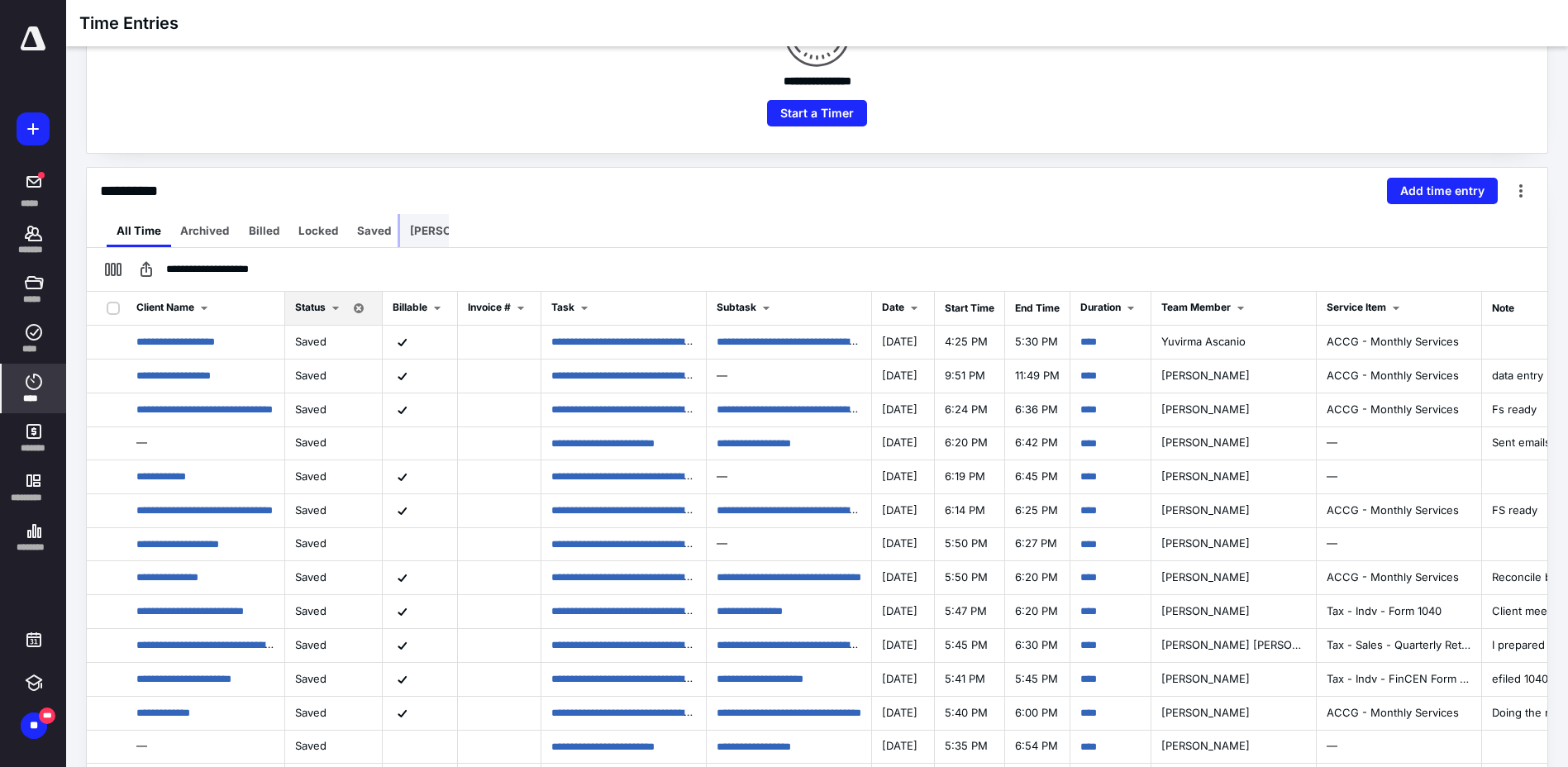 click on "[PERSON_NAME]" at bounding box center [455, 231] 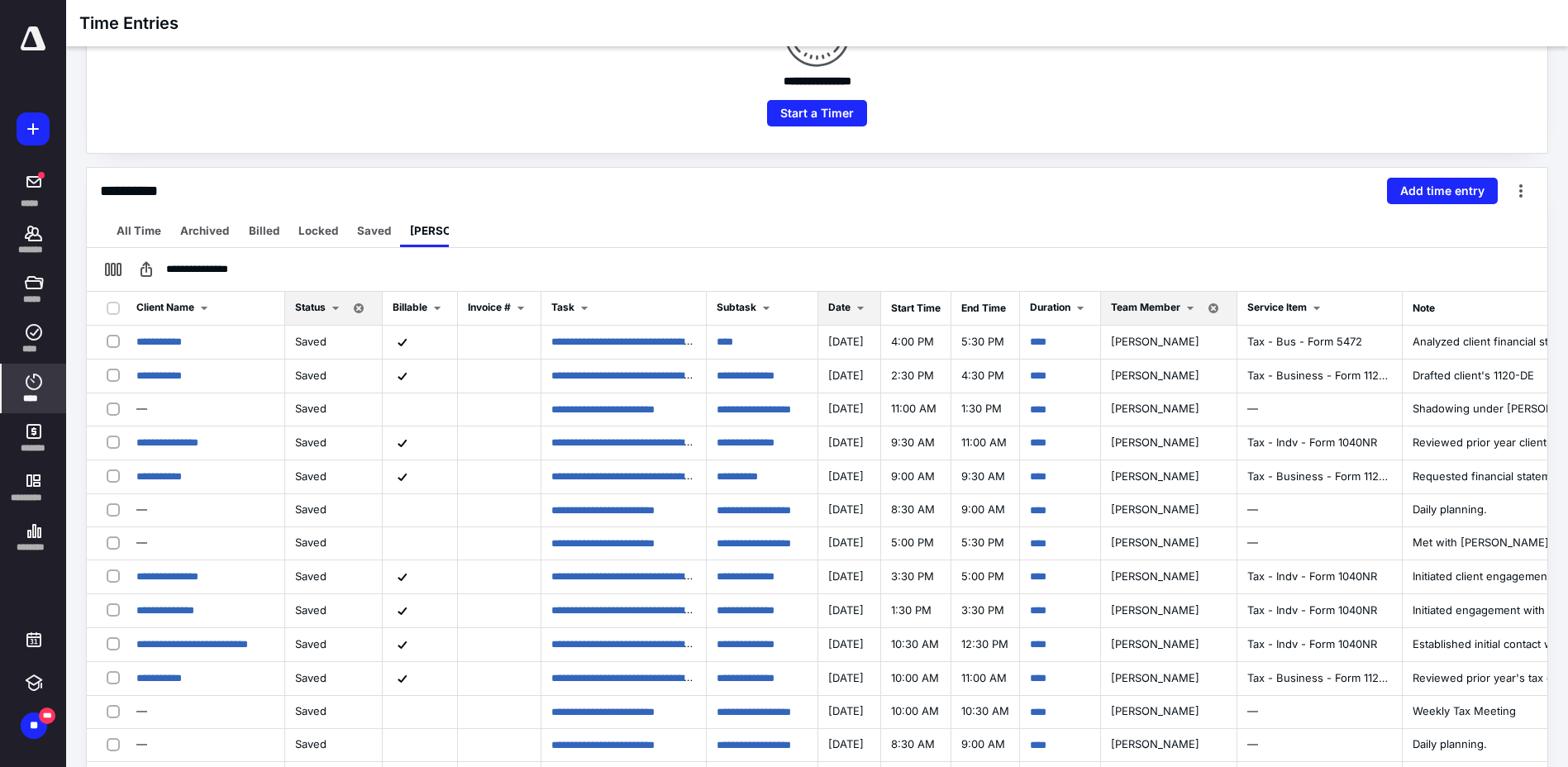 click on "Date" at bounding box center (849, 308) 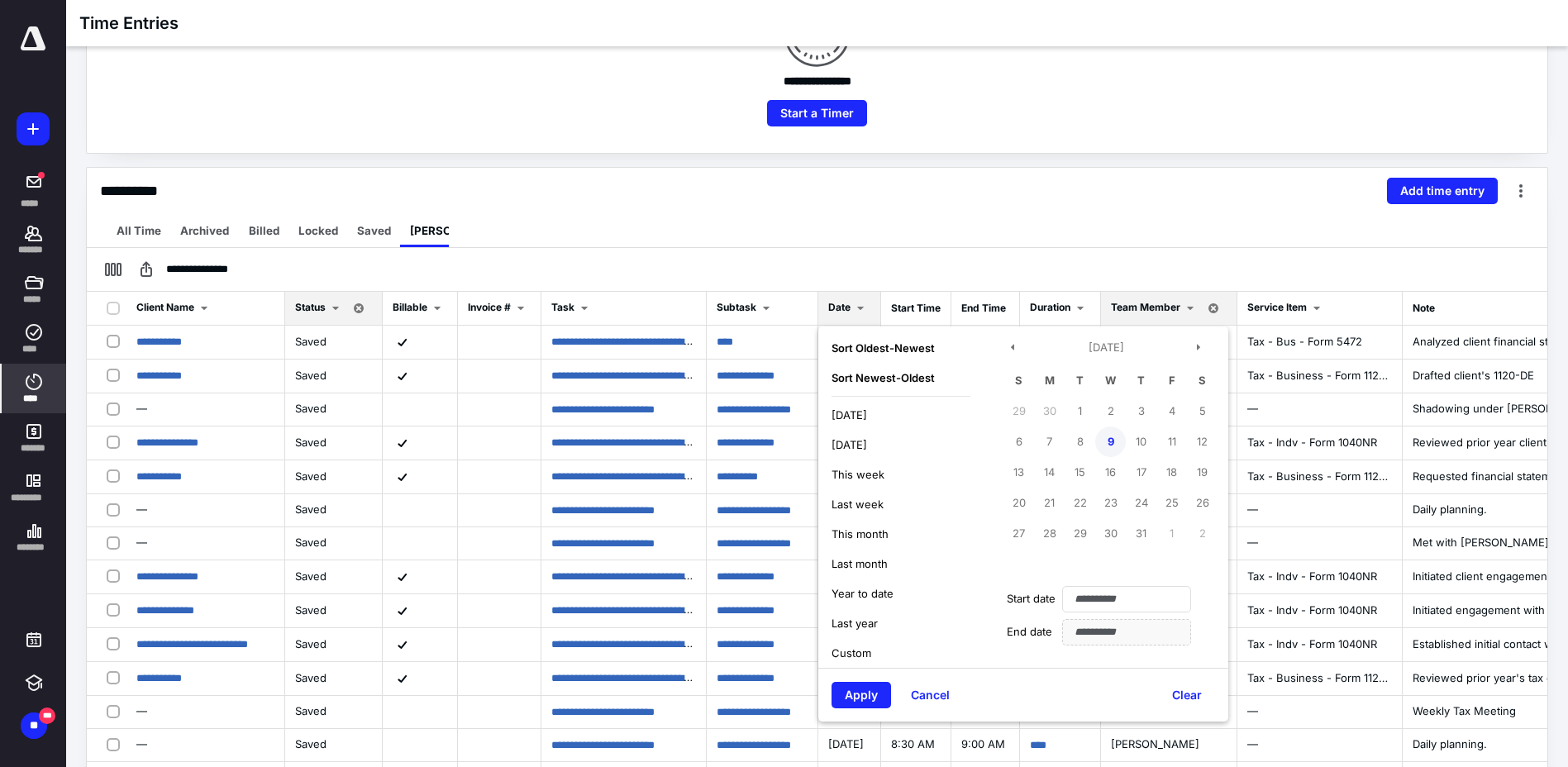 click on "9" at bounding box center [1110, 441] 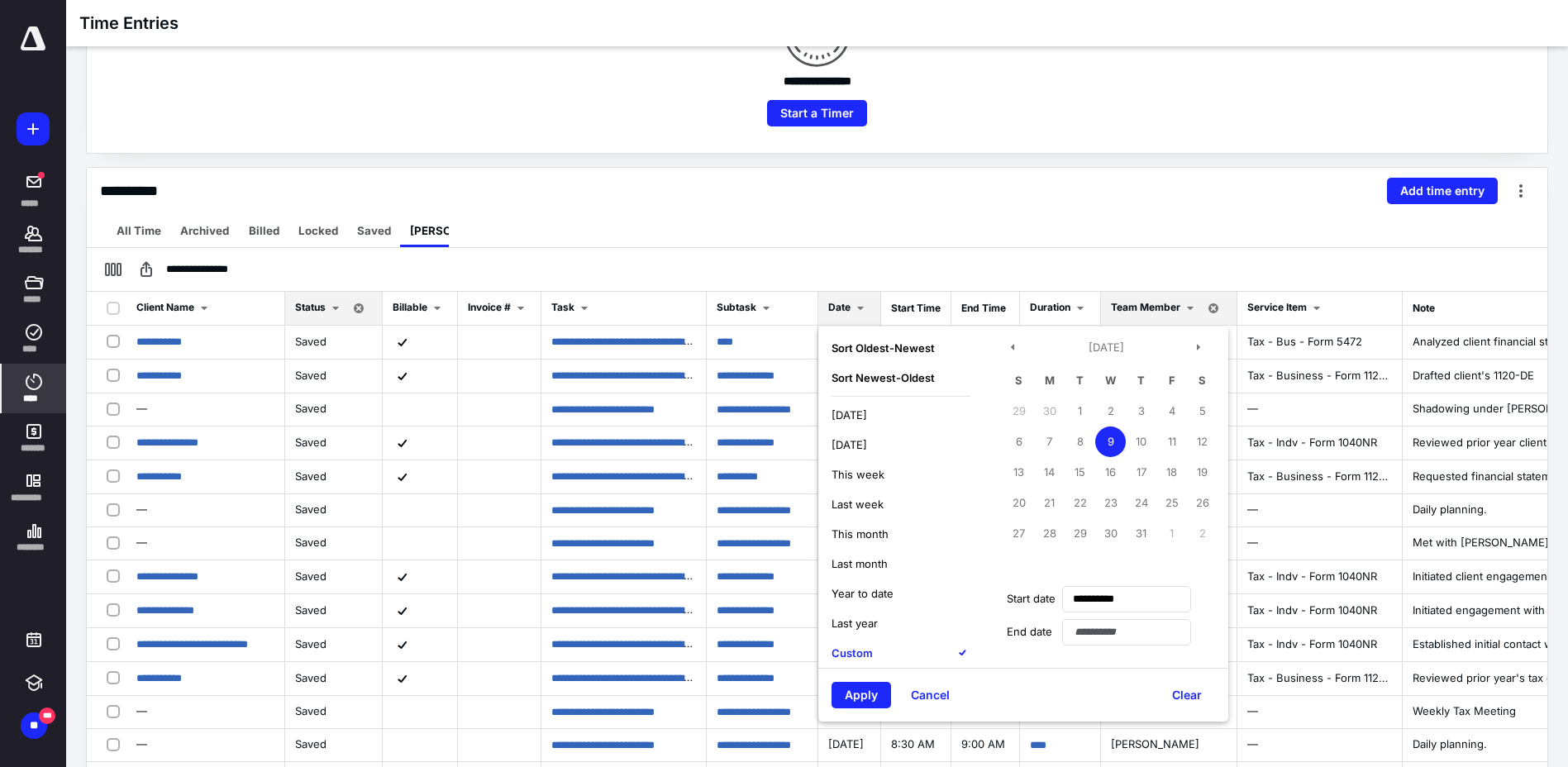 click on "Sort   Oldest  -  Newest" at bounding box center (883, 348) 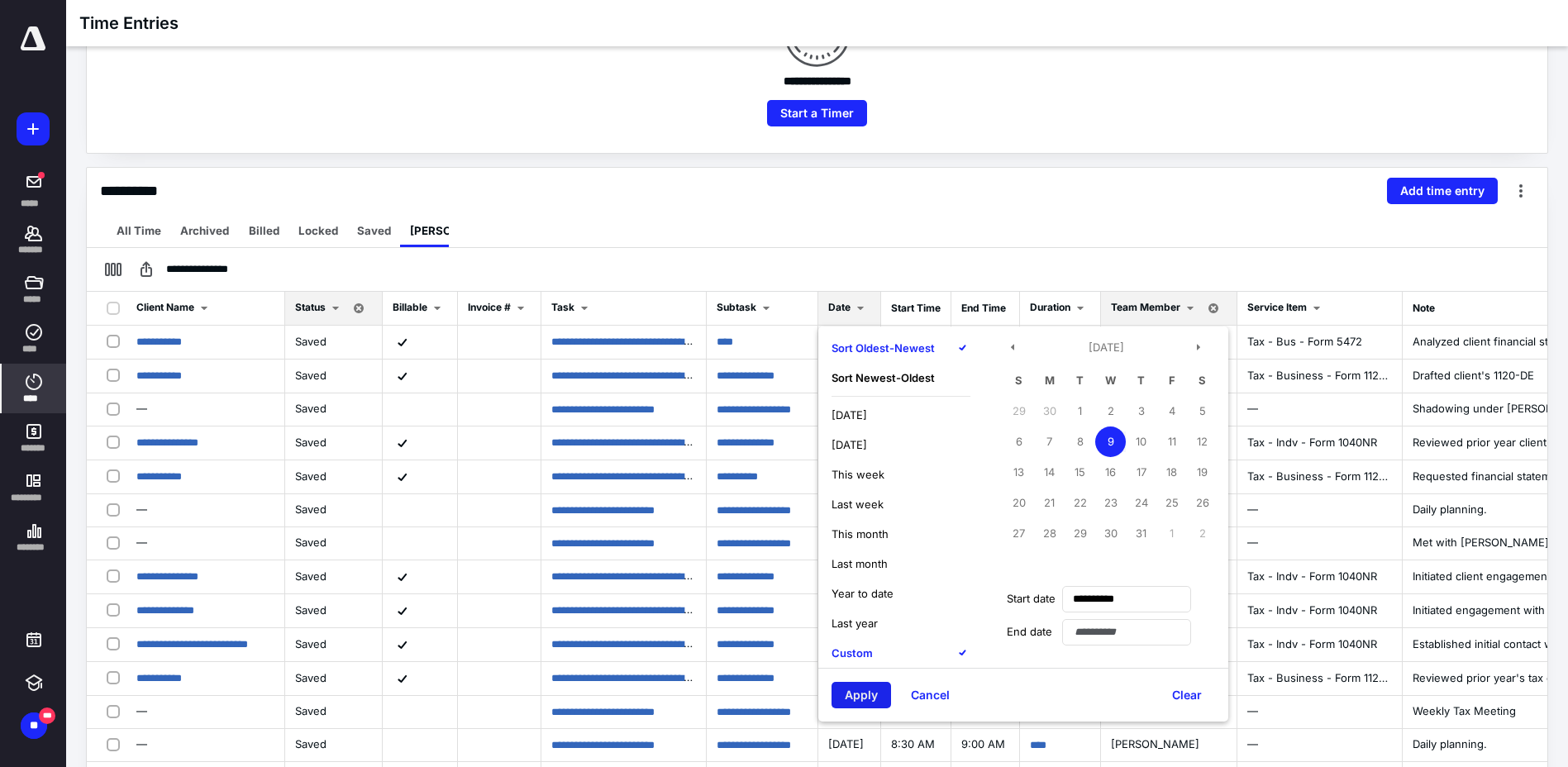 click on "Apply" at bounding box center (861, 695) 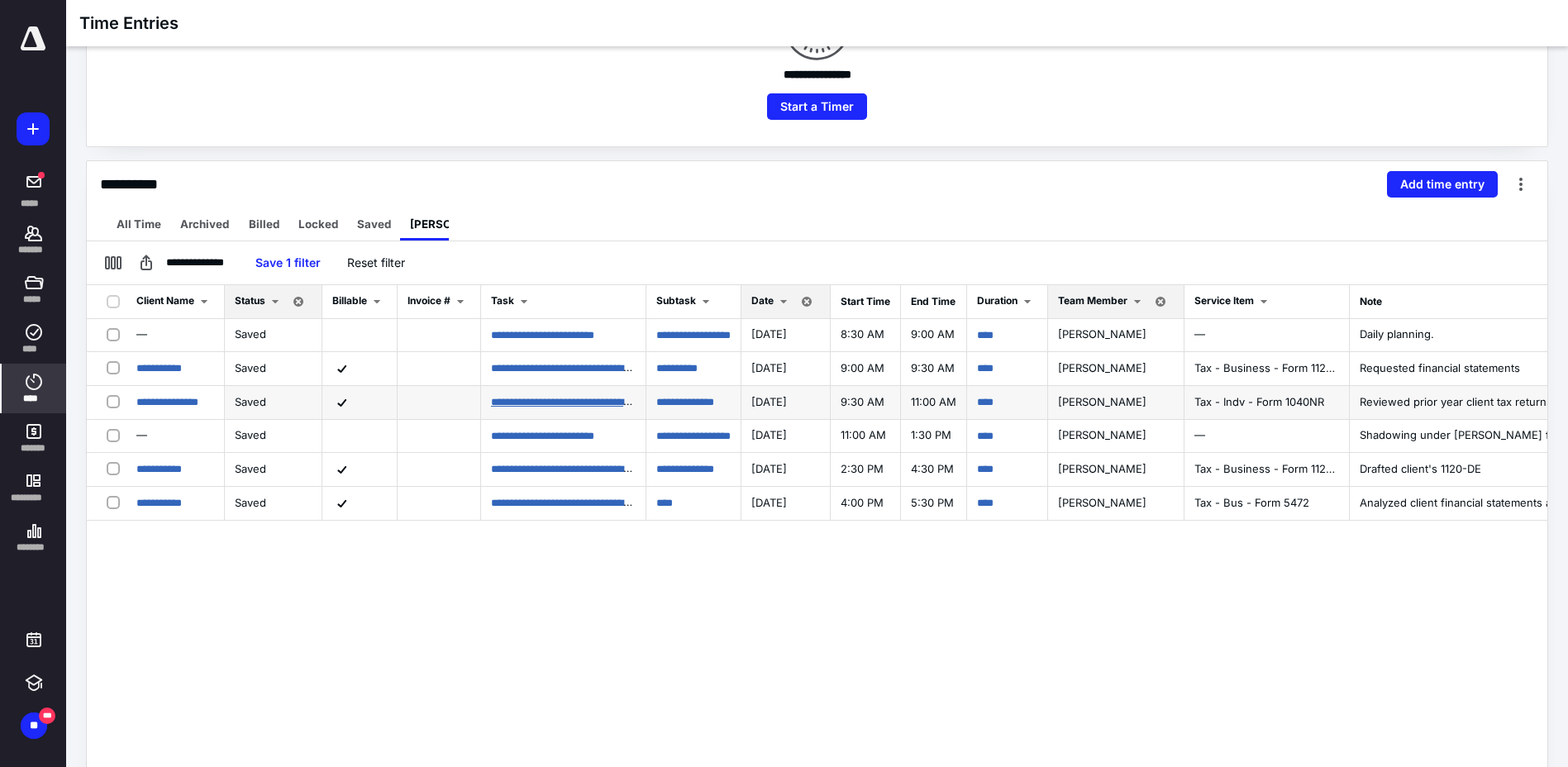 scroll, scrollTop: 331, scrollLeft: 0, axis: vertical 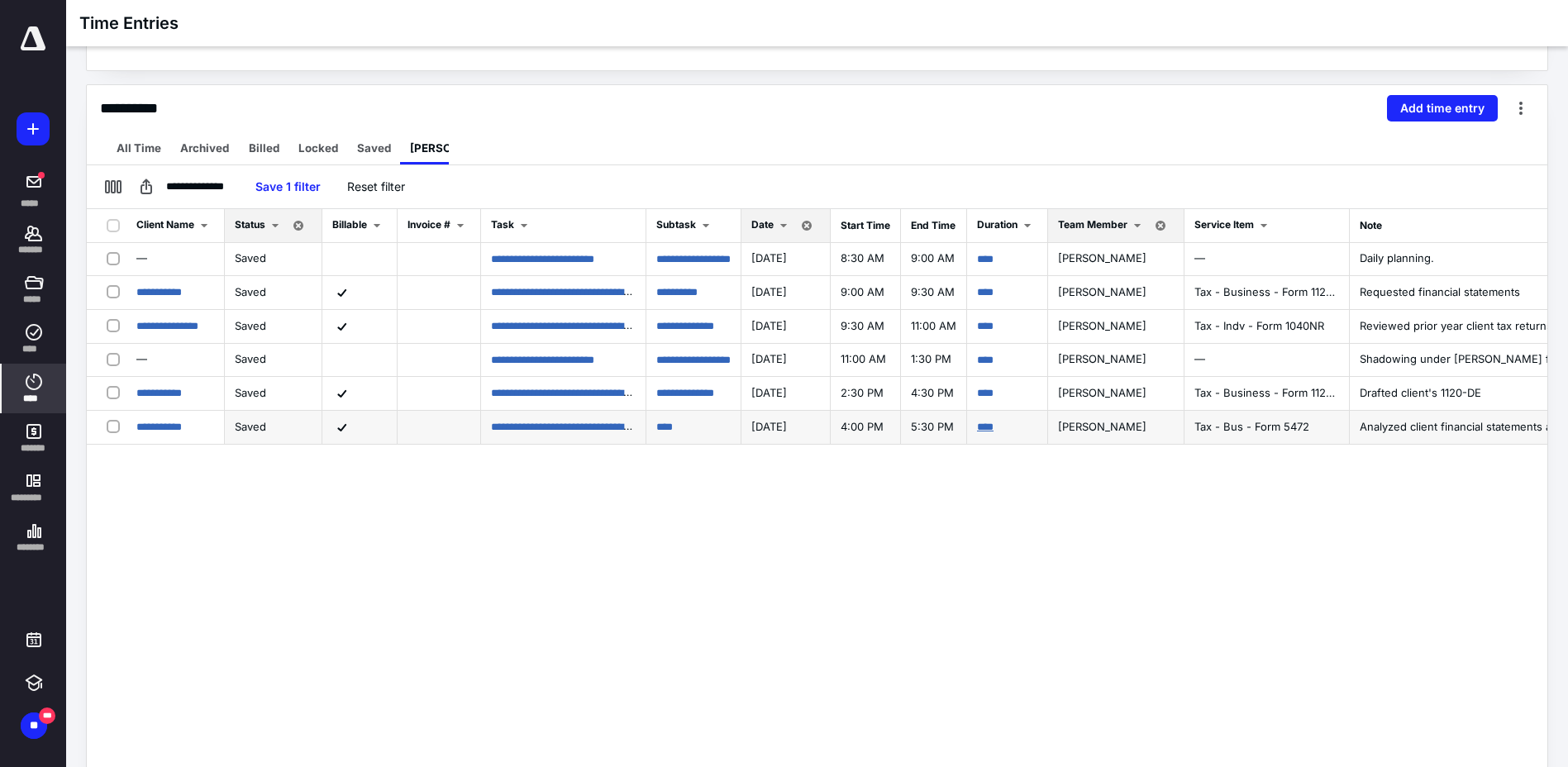 click on "****" at bounding box center [985, 426] 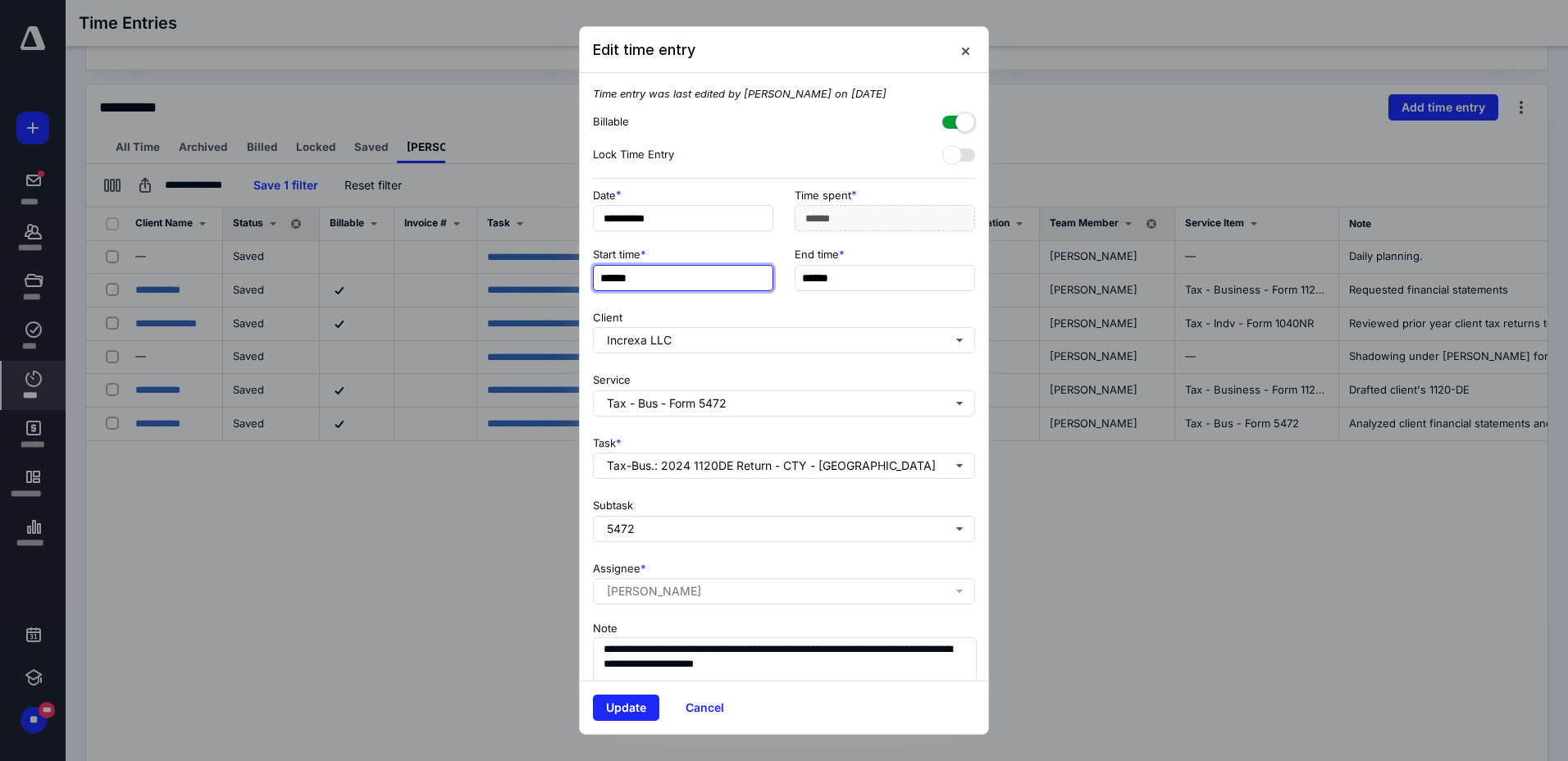 click on "******" at bounding box center (683, 278) 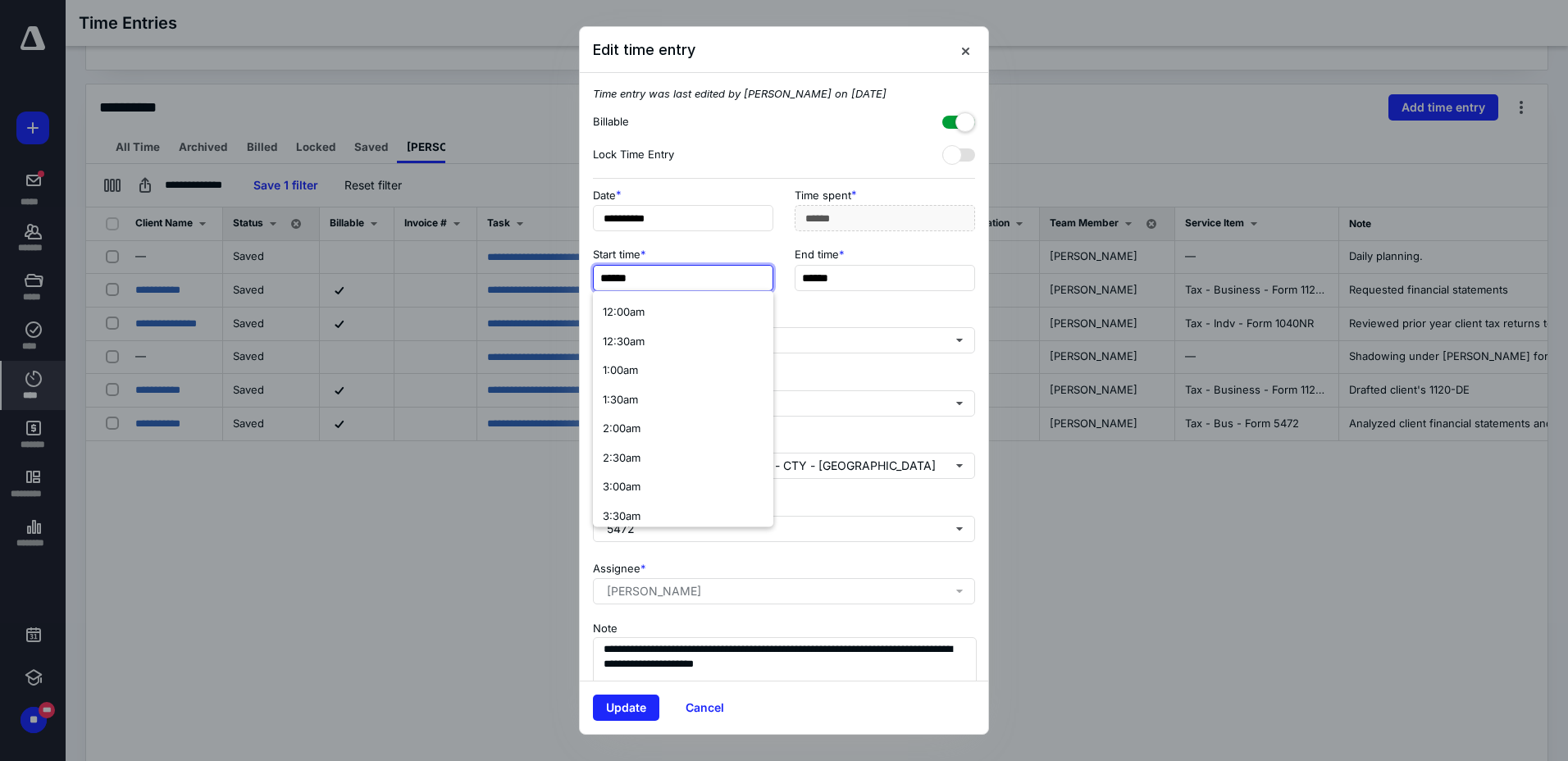 click on "******" at bounding box center [683, 278] 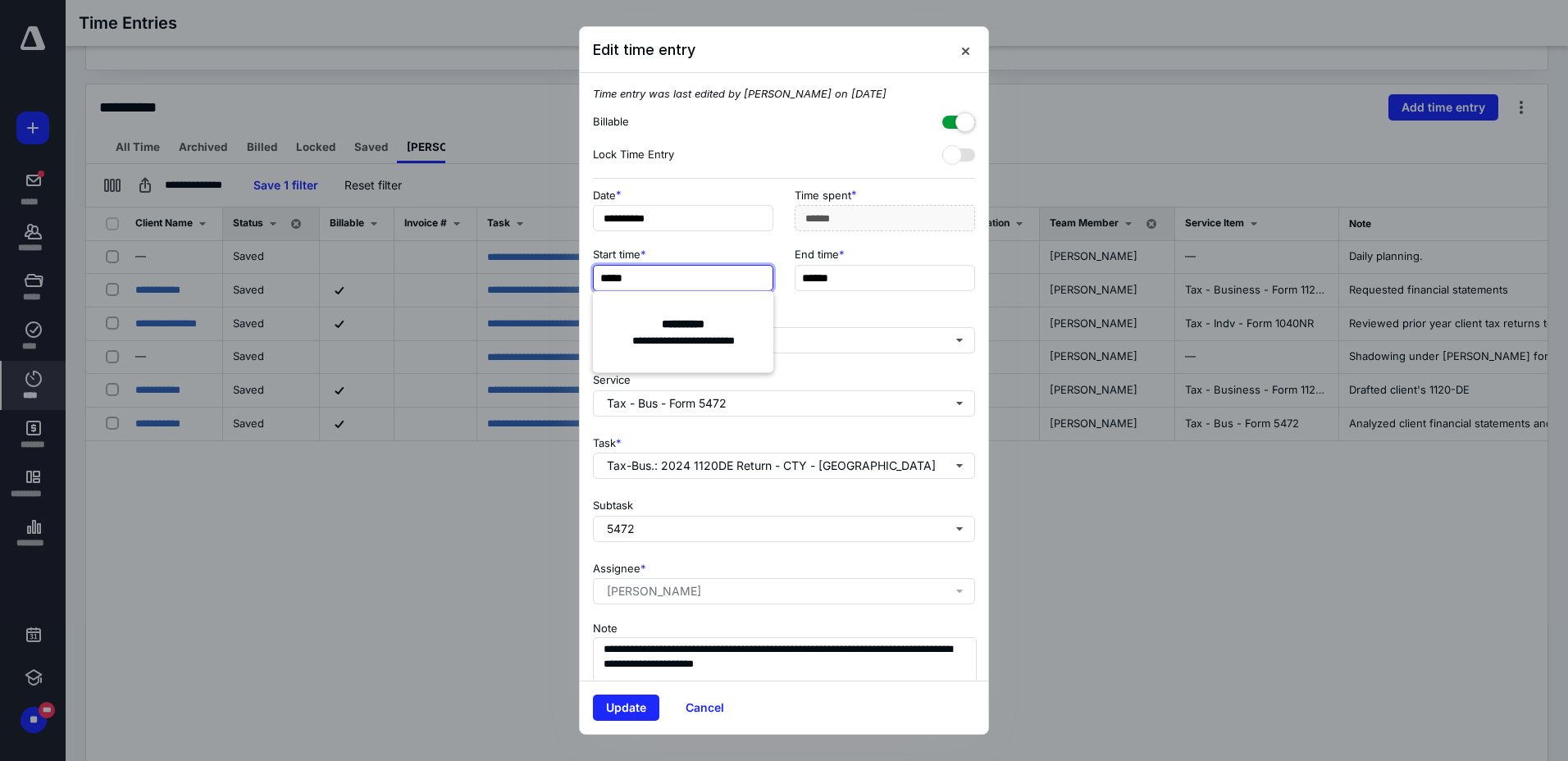 type on "******" 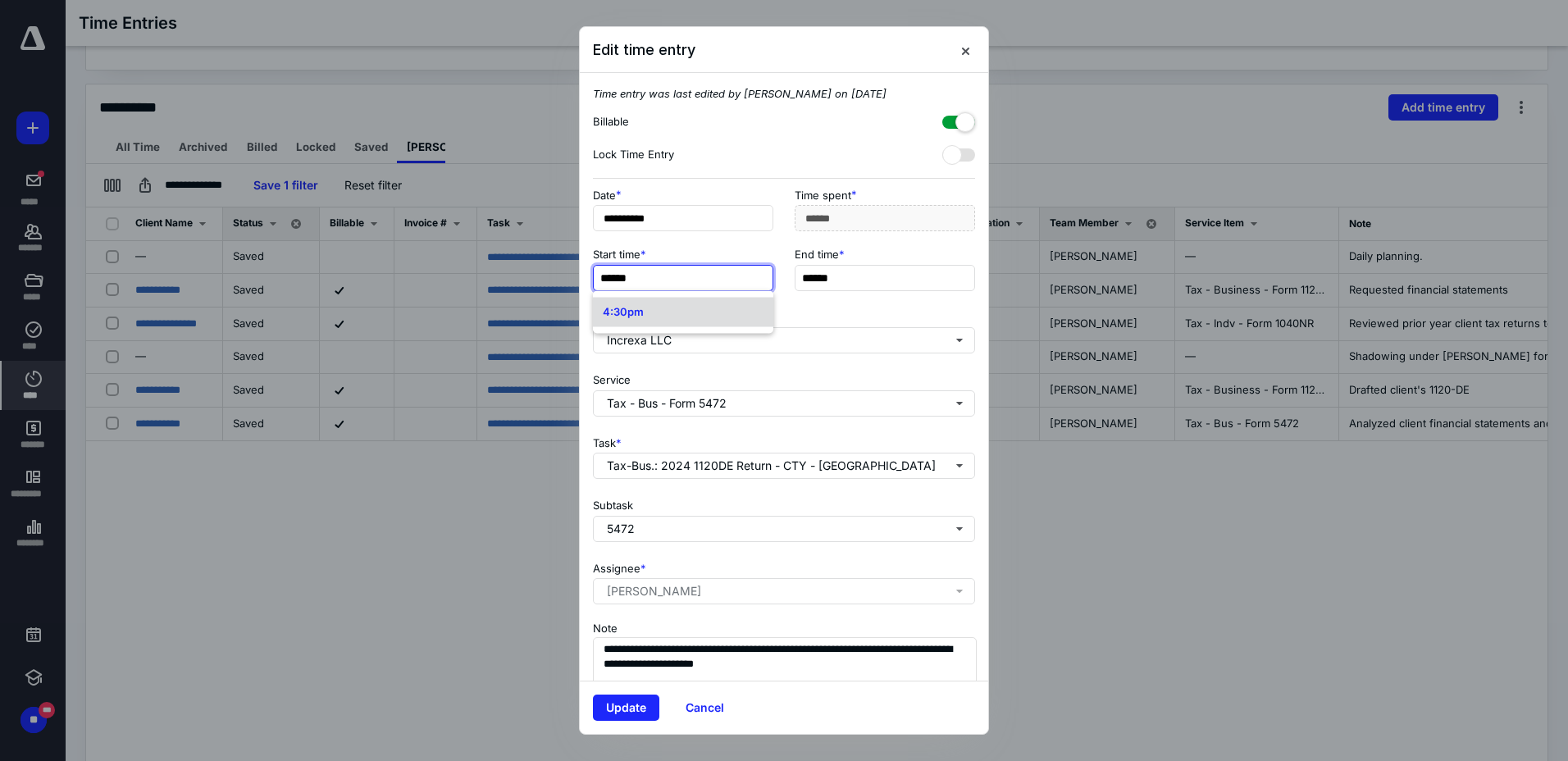 click on "4:30pm" at bounding box center (683, 312) 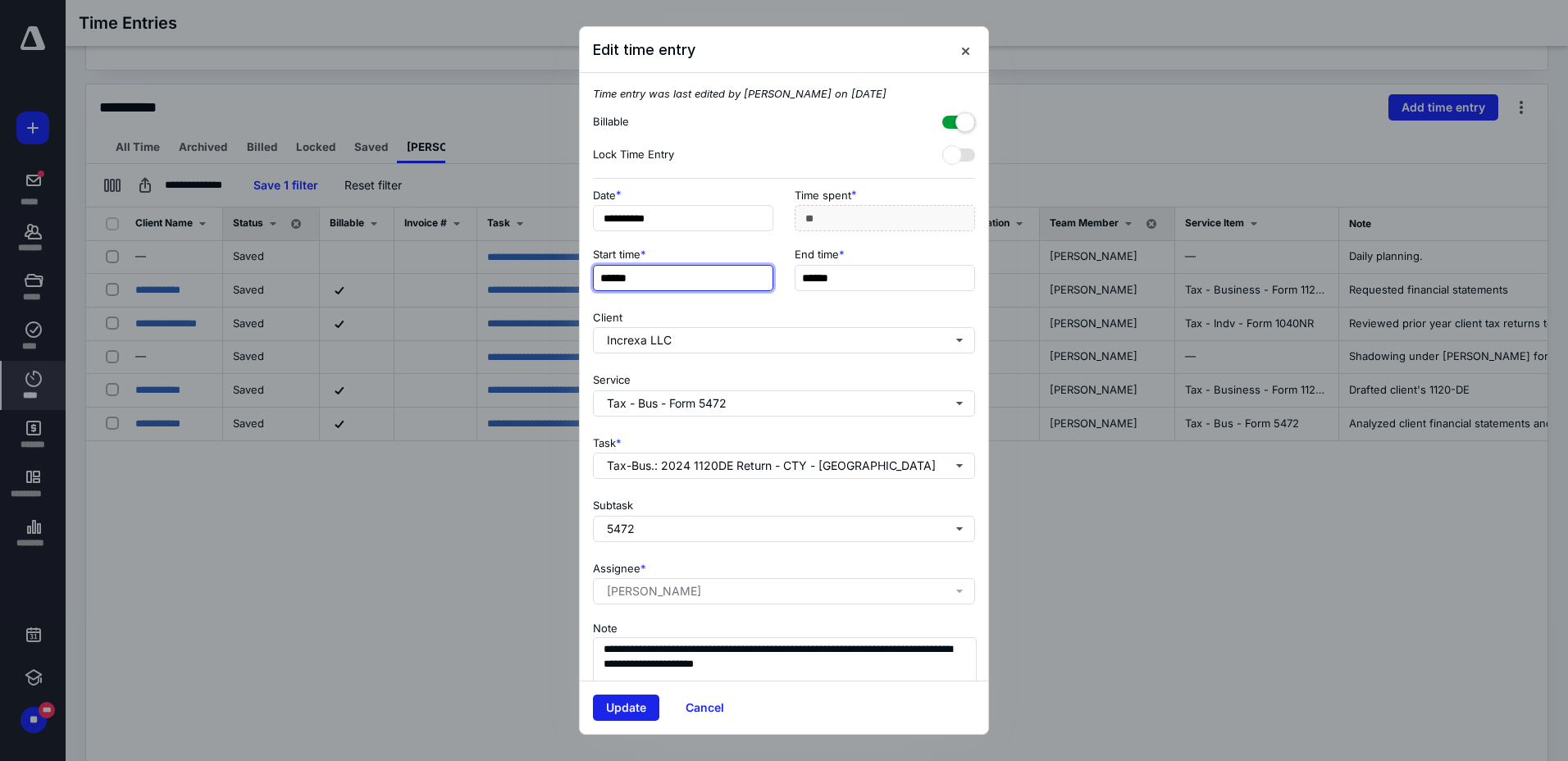 type on "******" 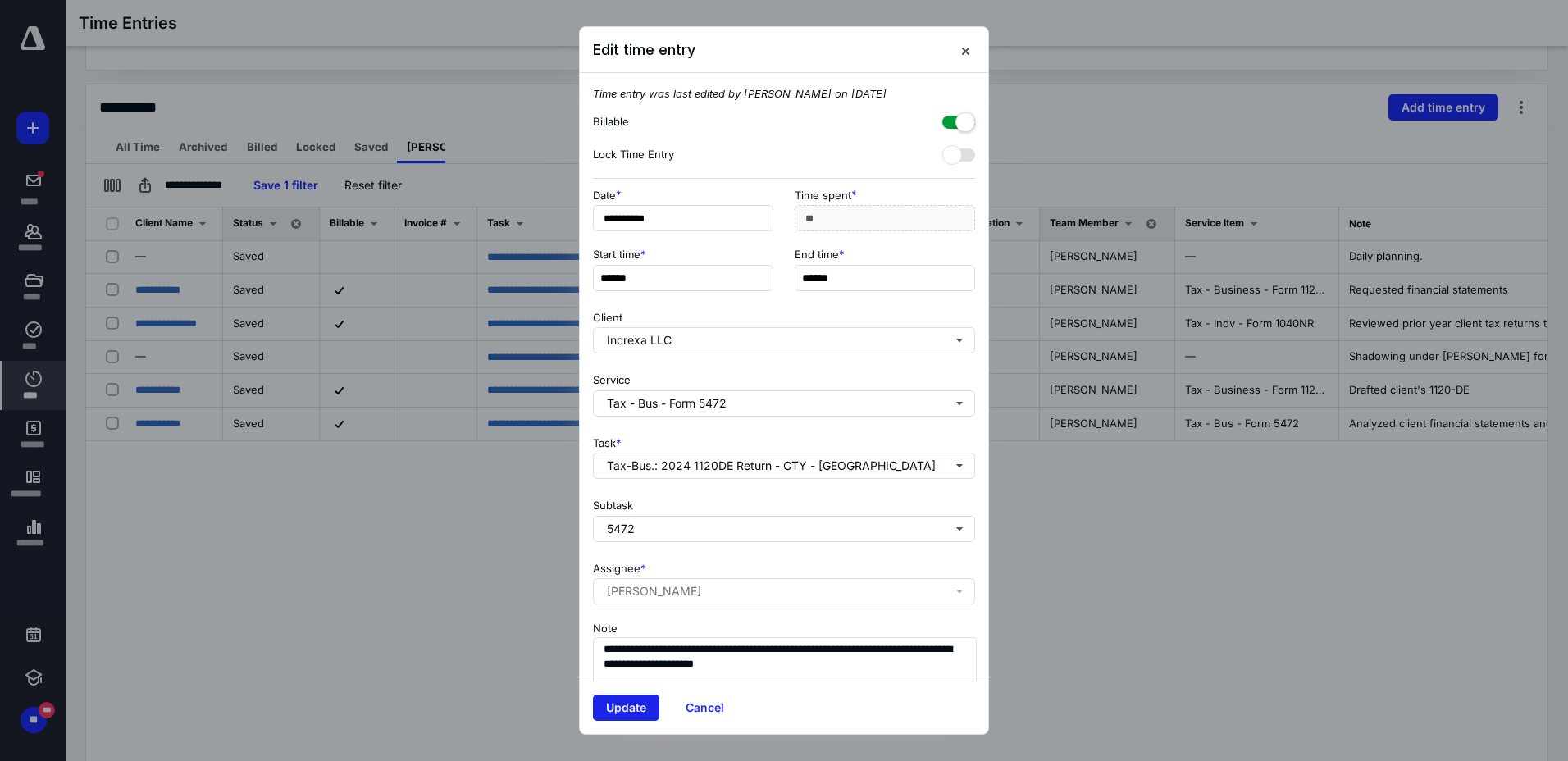 click on "Update" at bounding box center [626, 708] 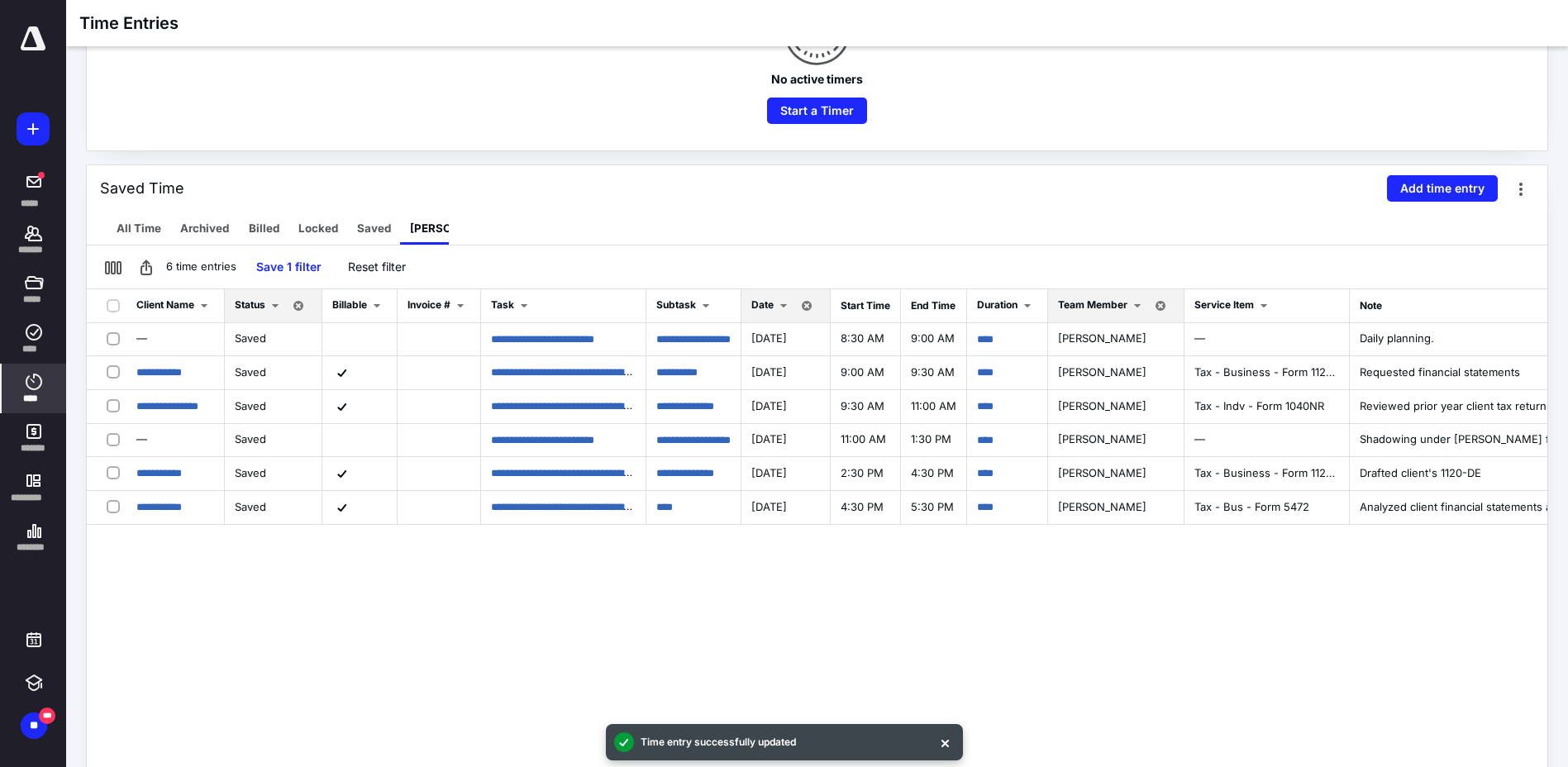 scroll, scrollTop: 331, scrollLeft: 0, axis: vertical 